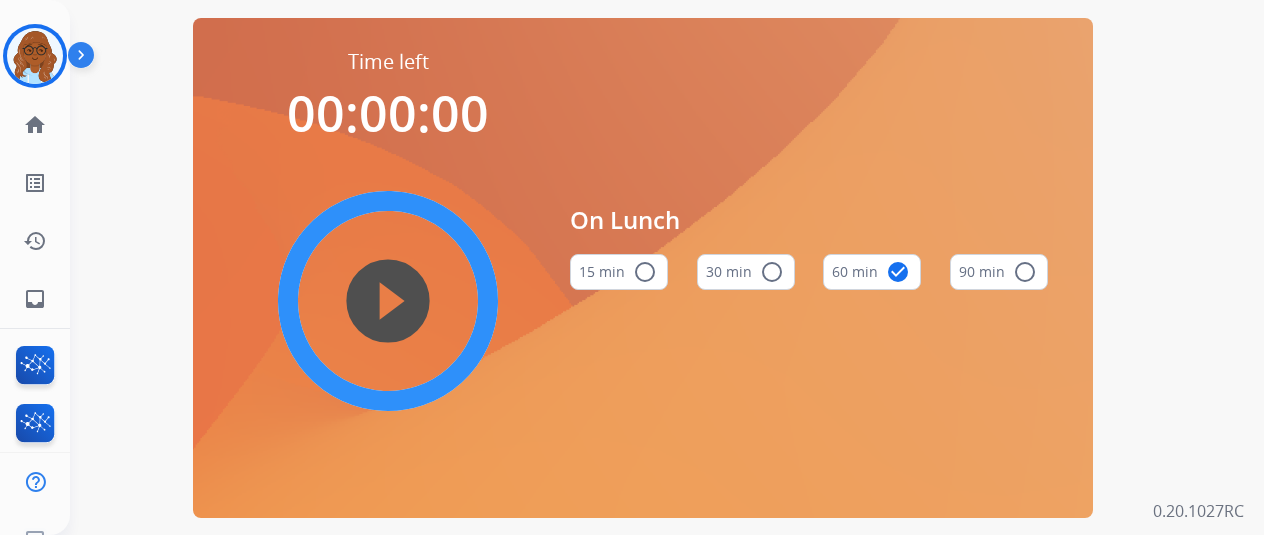 scroll, scrollTop: 24, scrollLeft: 0, axis: vertical 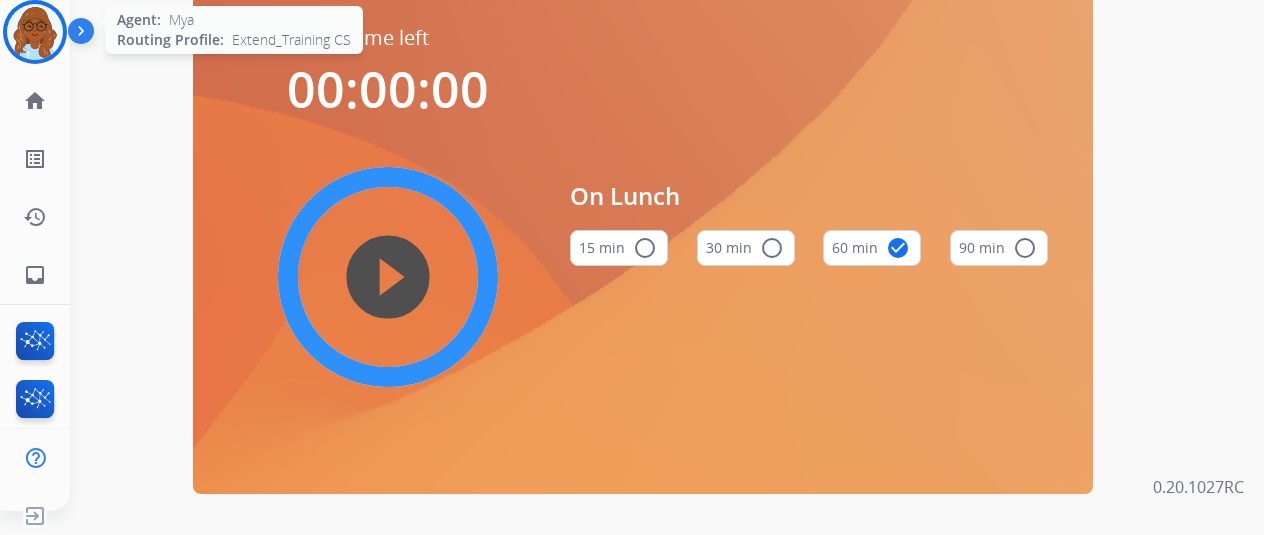 click at bounding box center (35, 32) 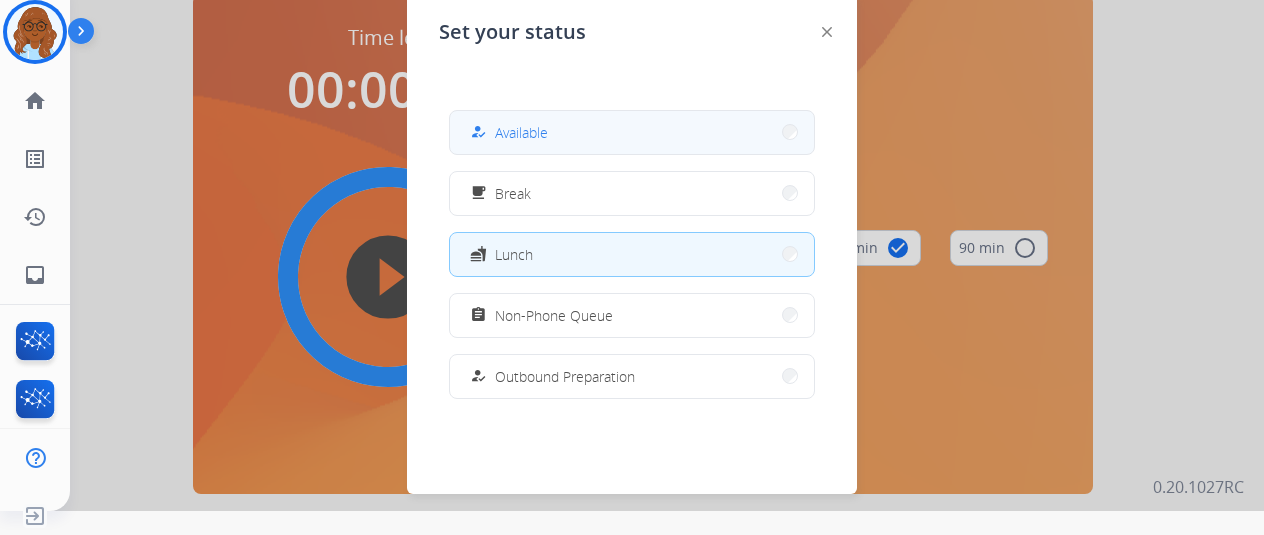 click on "how_to_reg Available" at bounding box center (632, 132) 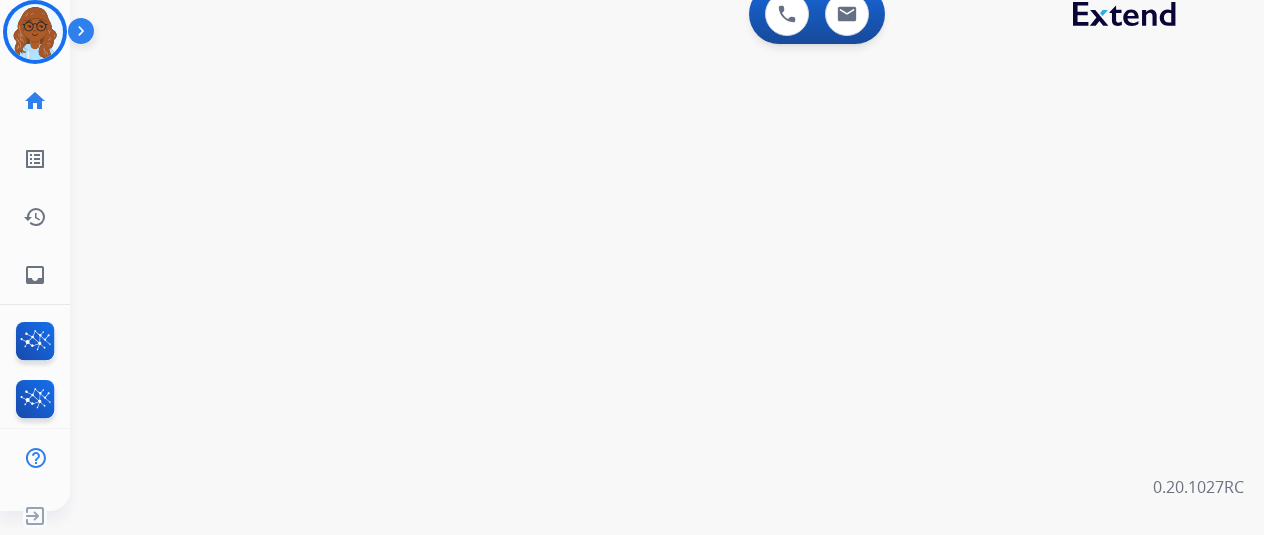 scroll, scrollTop: 0, scrollLeft: 0, axis: both 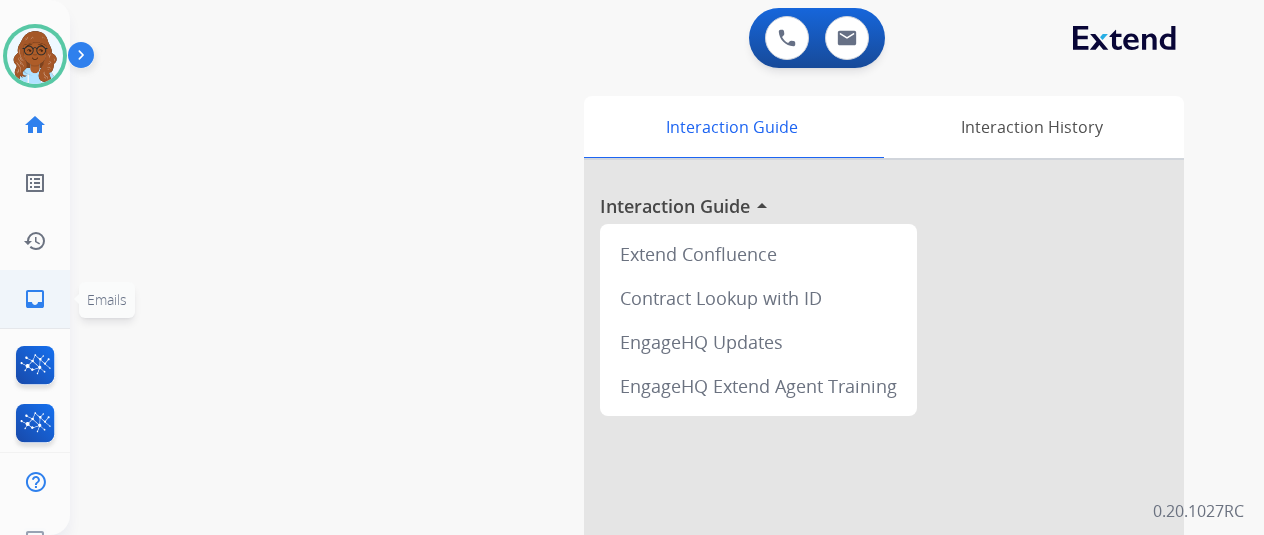 click on "inbox" 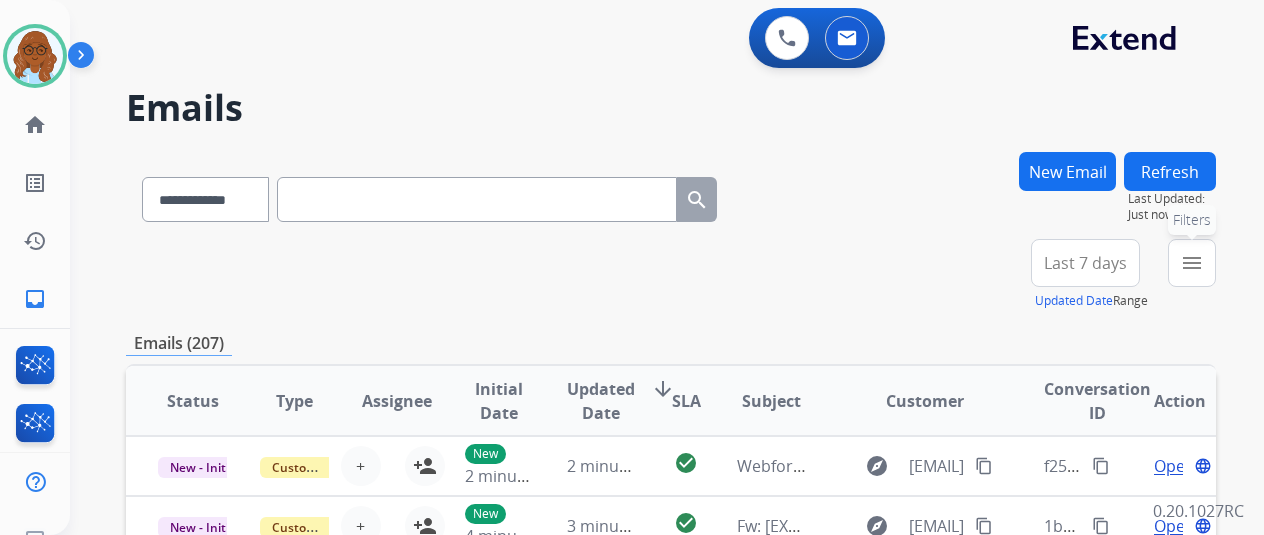 click on "menu" at bounding box center (1192, 263) 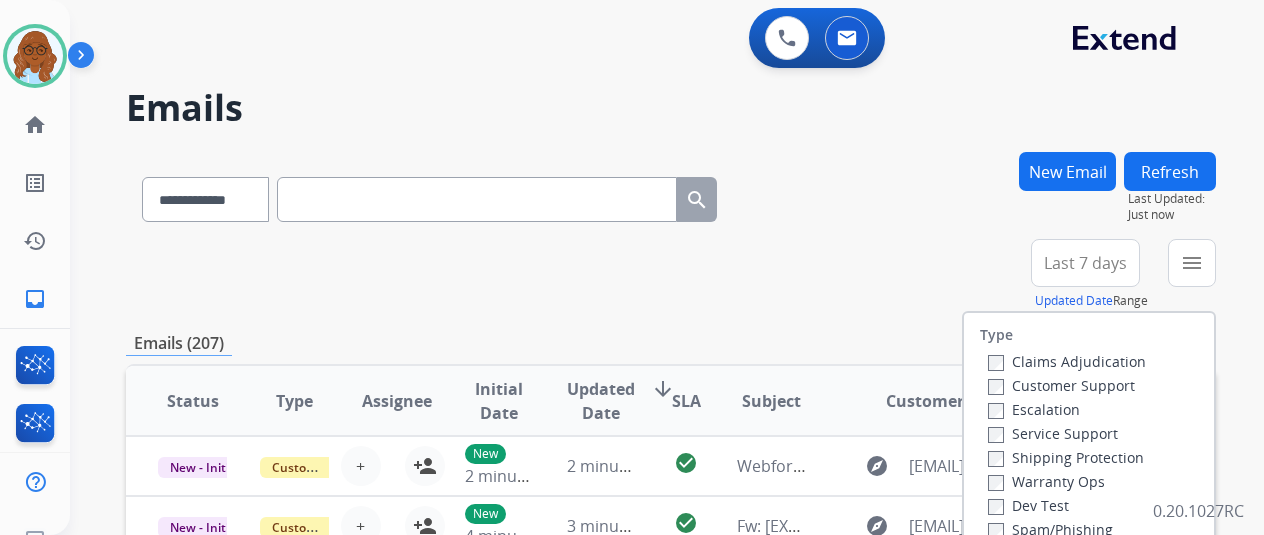scroll, scrollTop: 300, scrollLeft: 0, axis: vertical 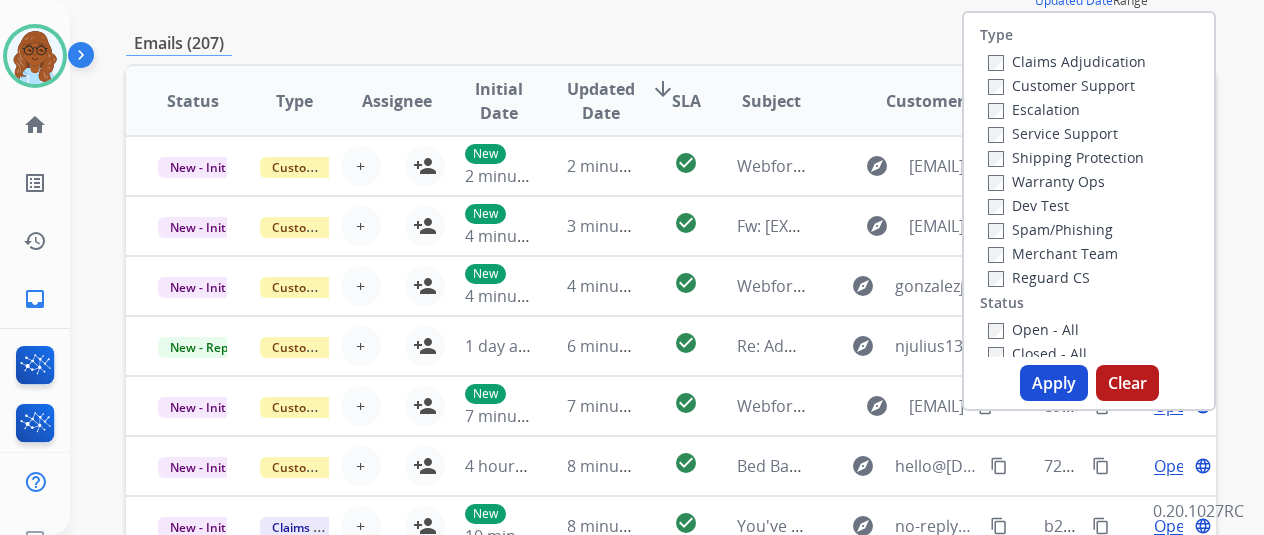 click on "Customer Support" at bounding box center (1061, 85) 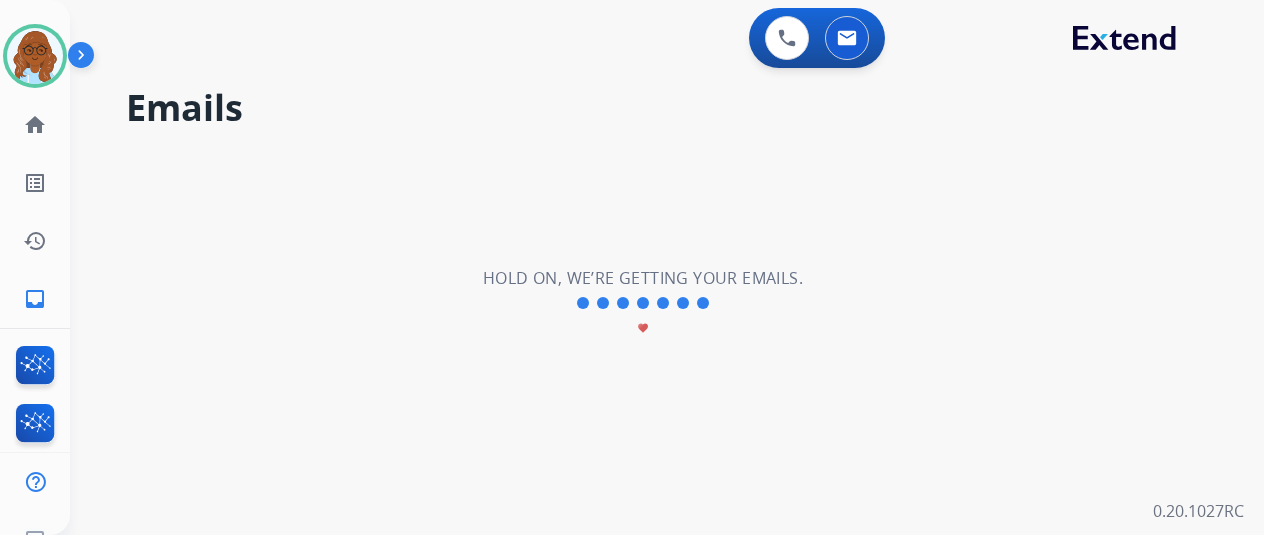 scroll, scrollTop: 0, scrollLeft: 0, axis: both 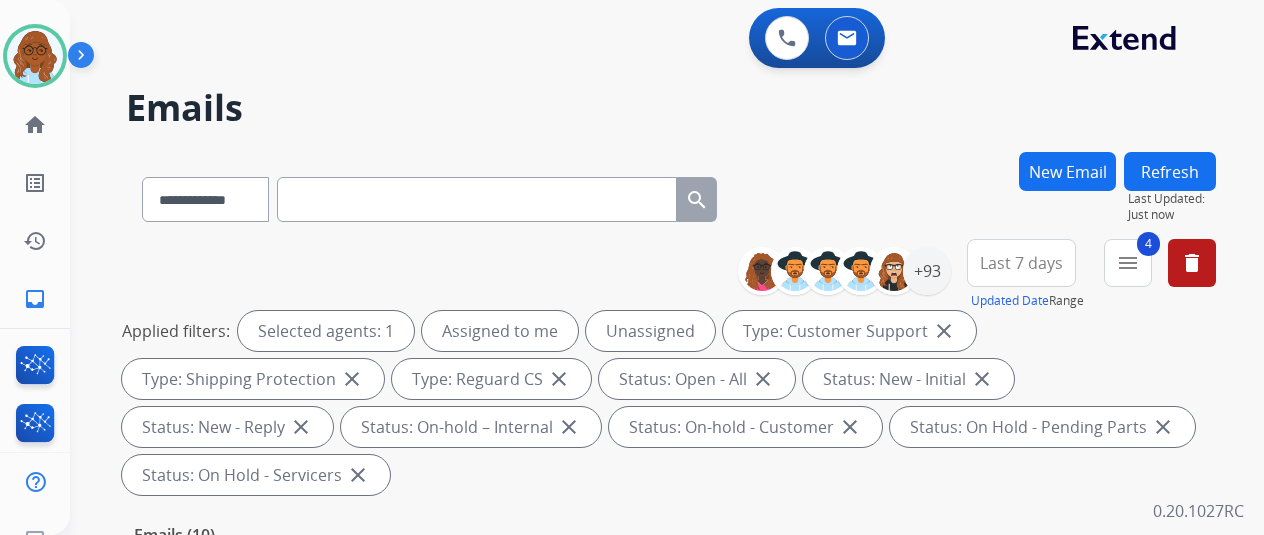 click on "Last 7 days" at bounding box center [1021, 263] 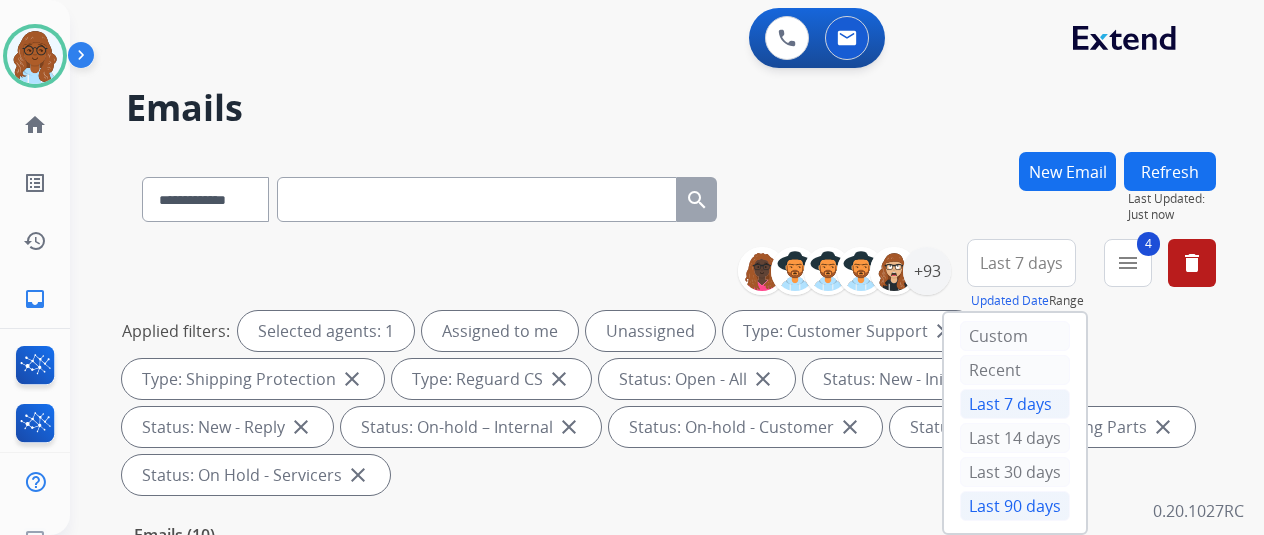 click on "Last 90 days" at bounding box center [1015, 506] 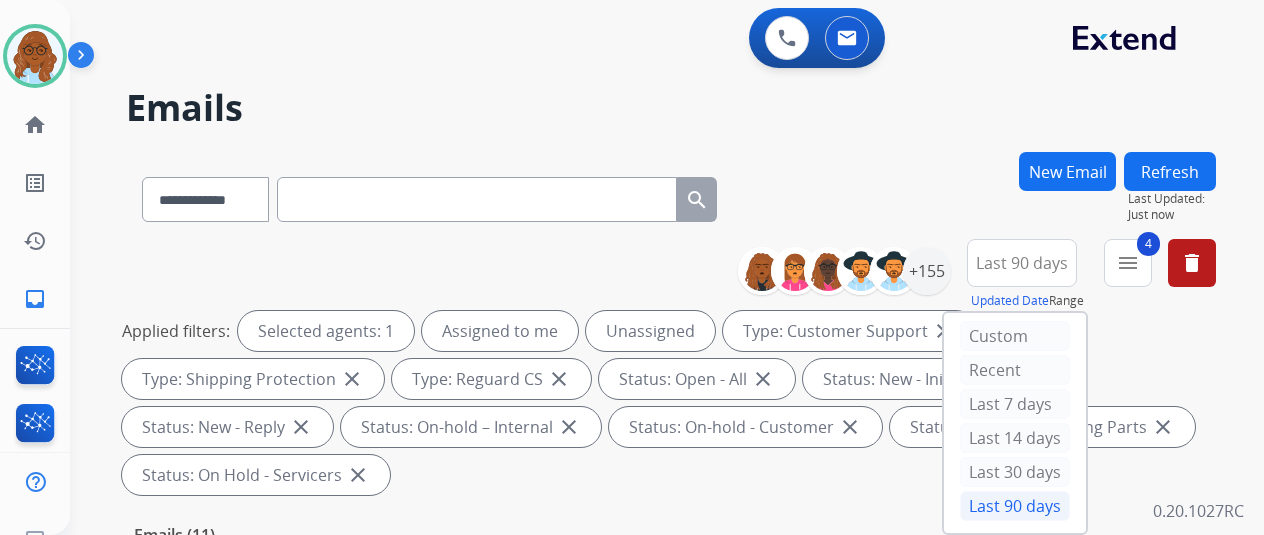 click at bounding box center (477, 199) 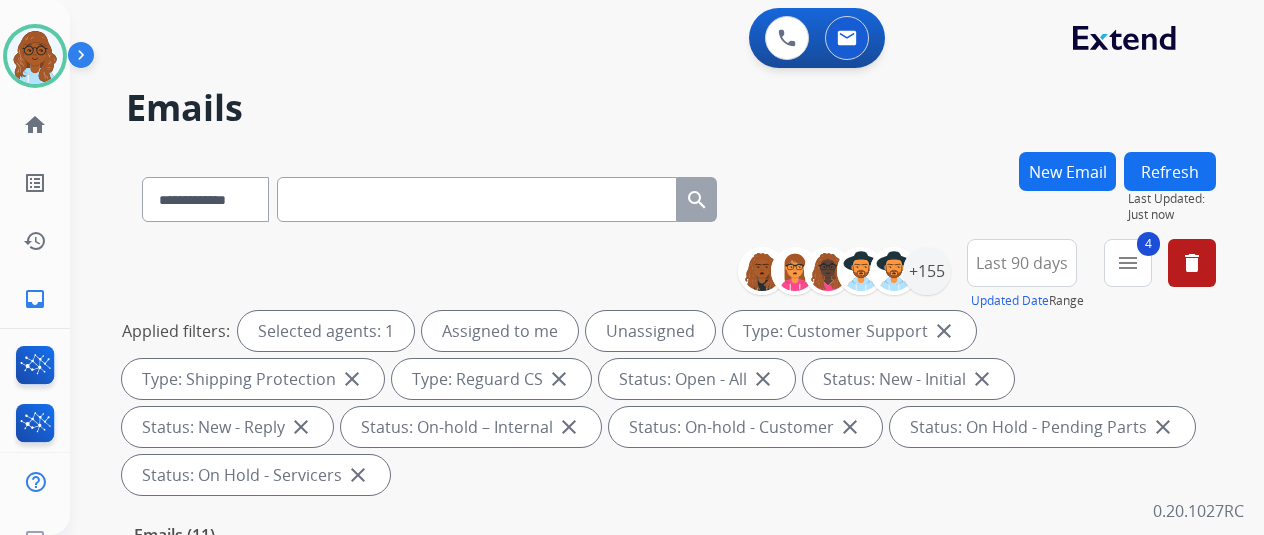 paste on "**********" 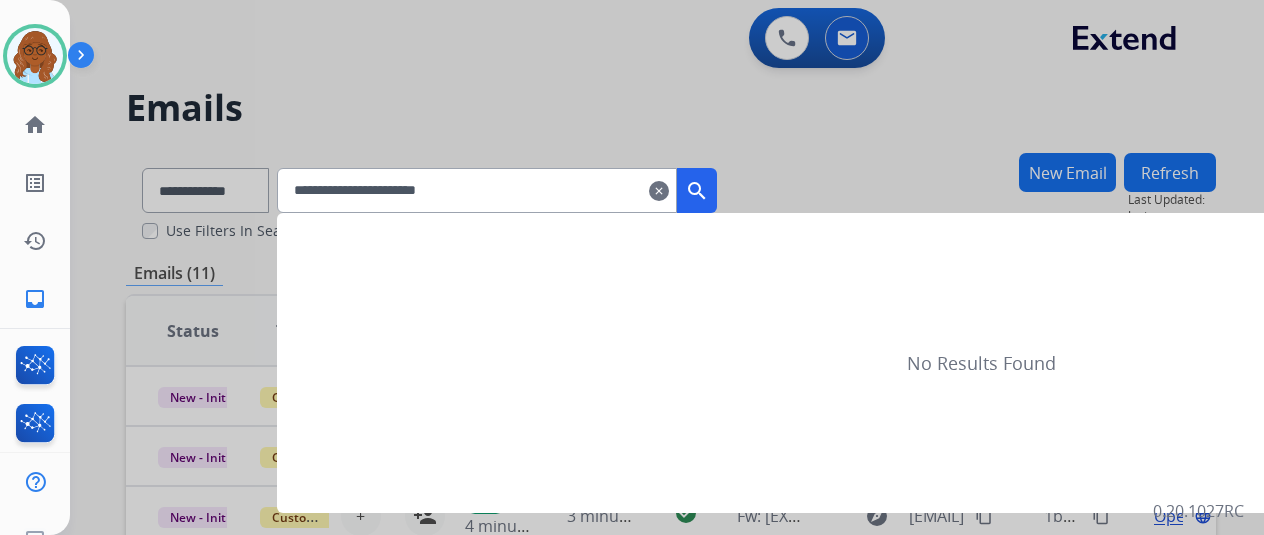 type on "**********" 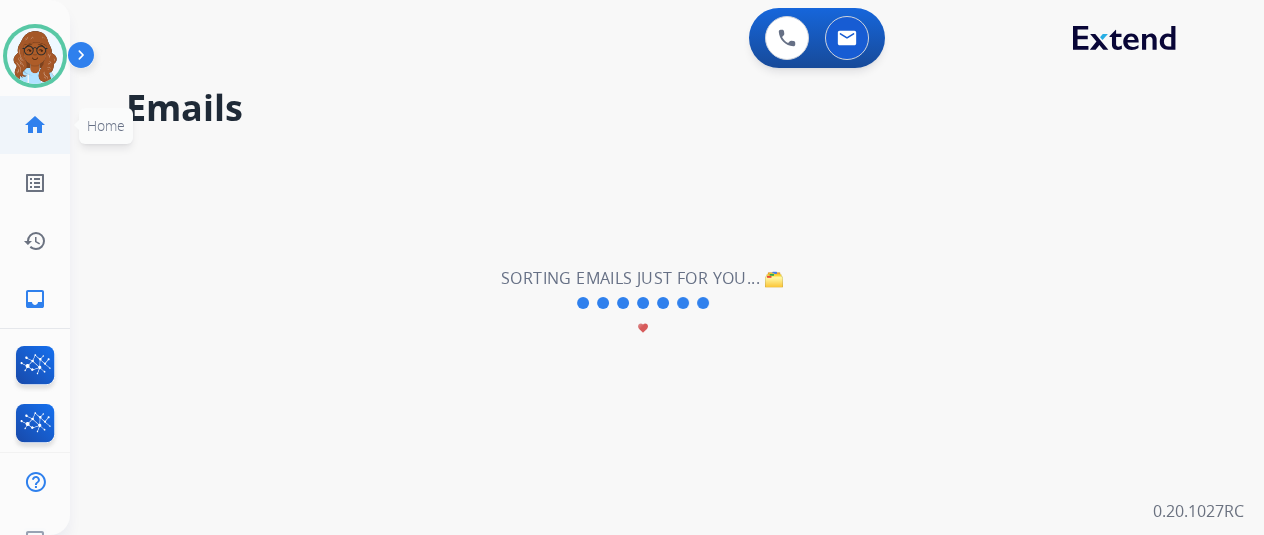 click on "home  Home" 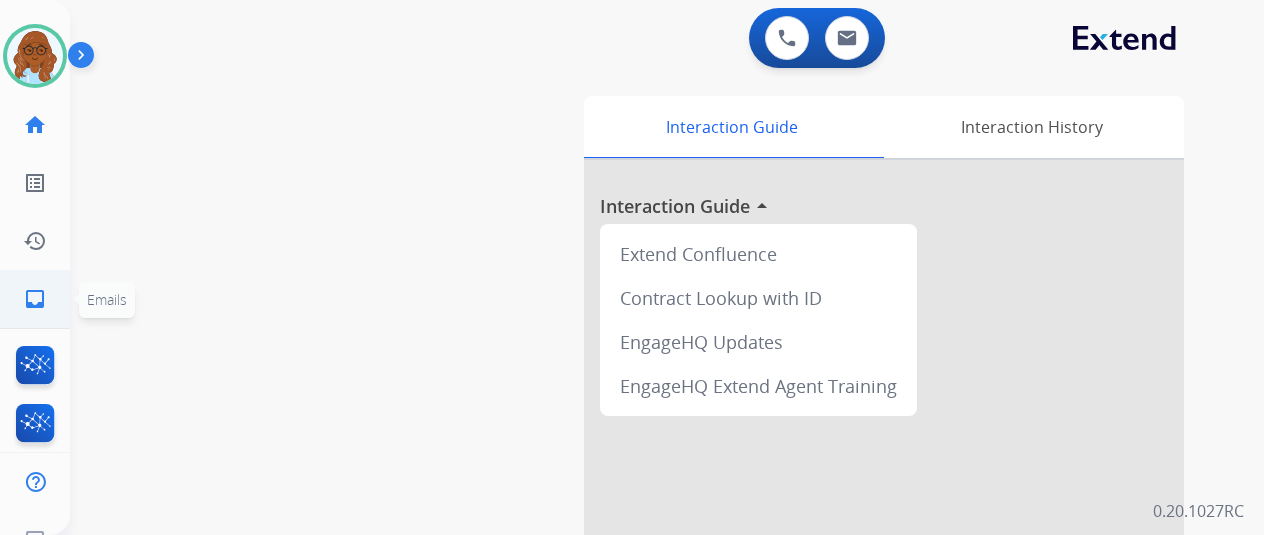 click on "inbox" 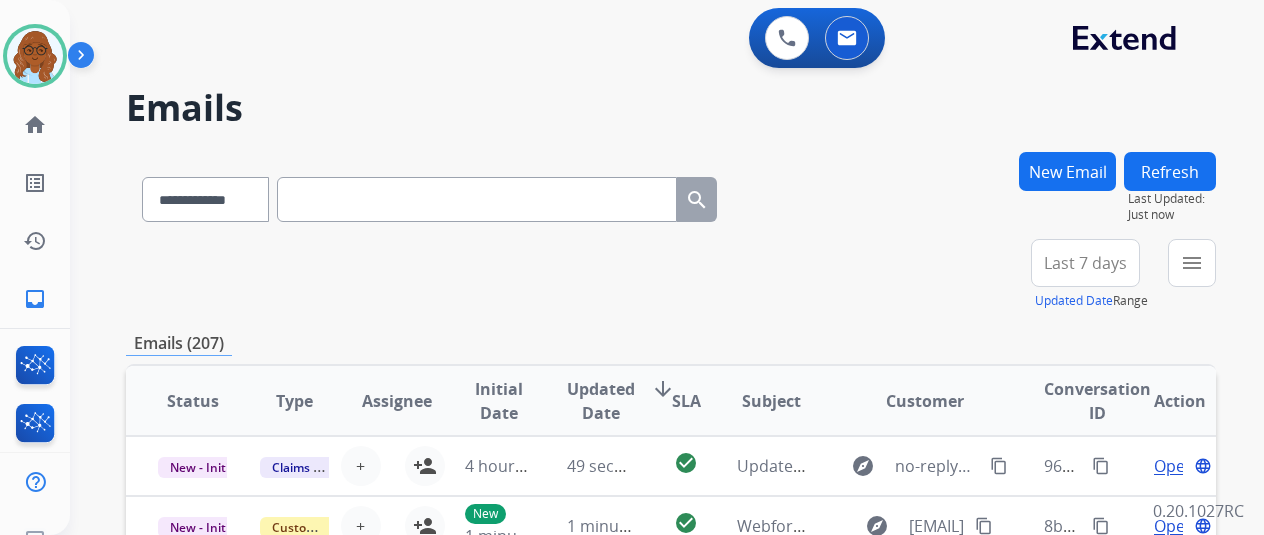 paste on "**********" 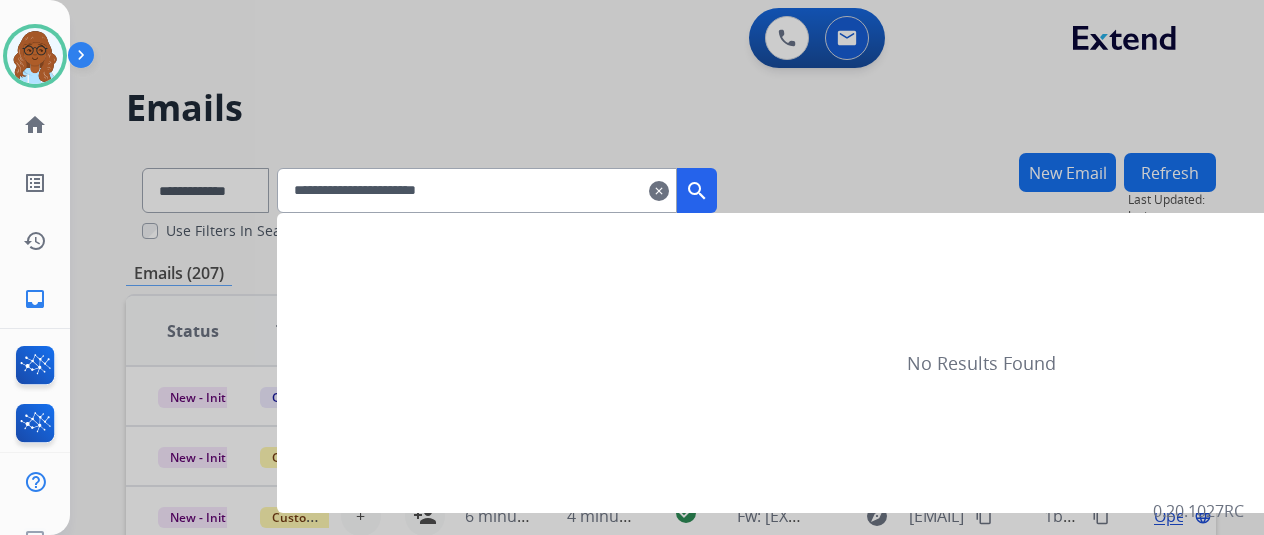 type on "**********" 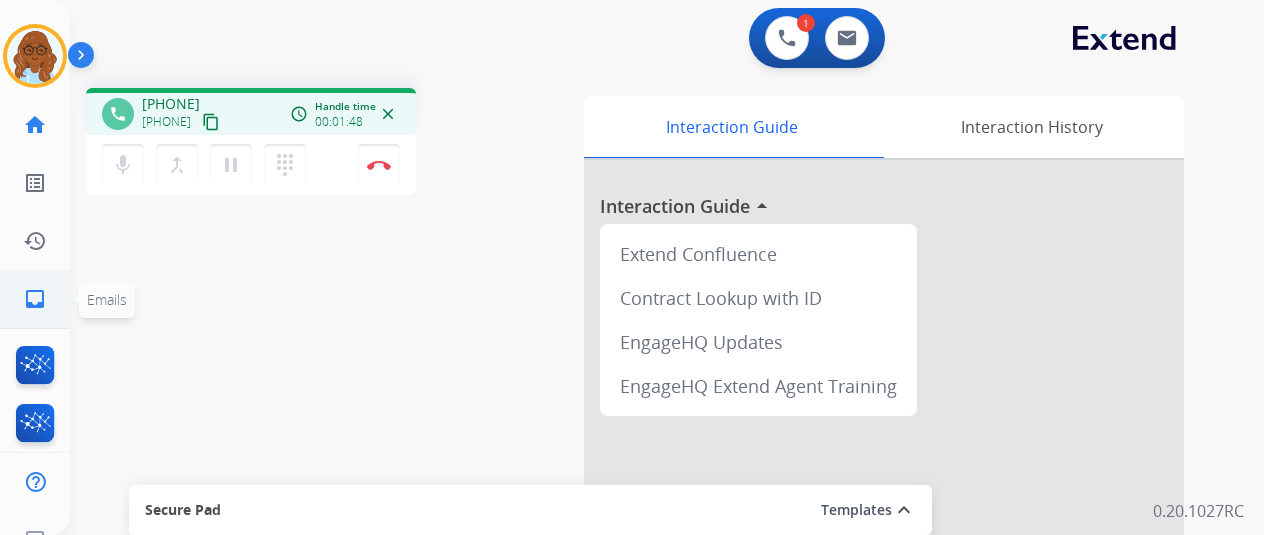 click on "inbox" 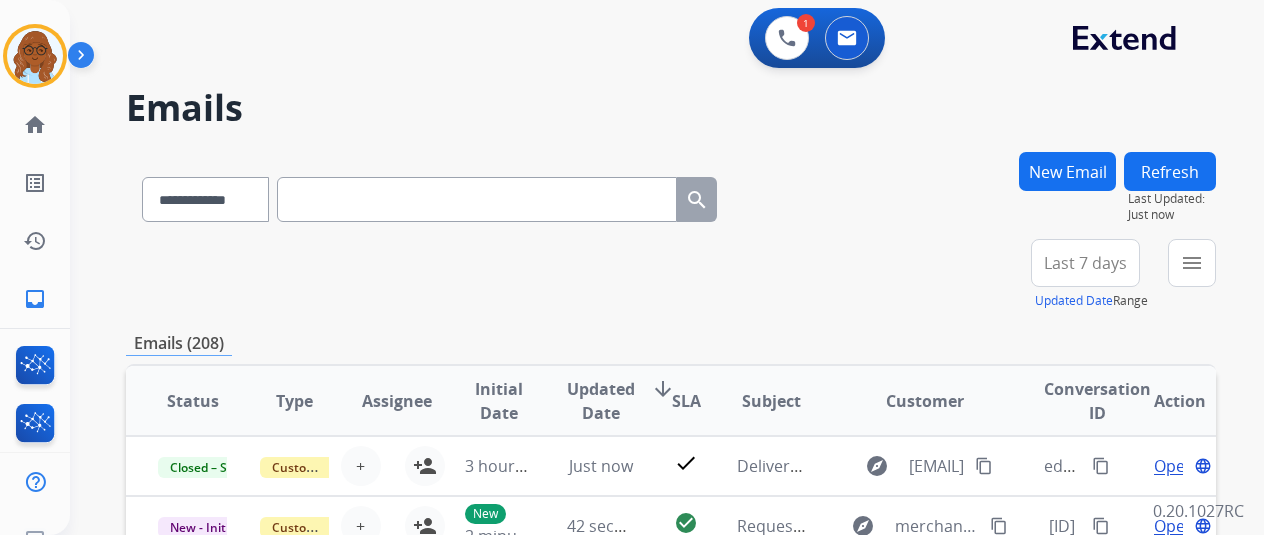 click on "New Email" at bounding box center (1067, 171) 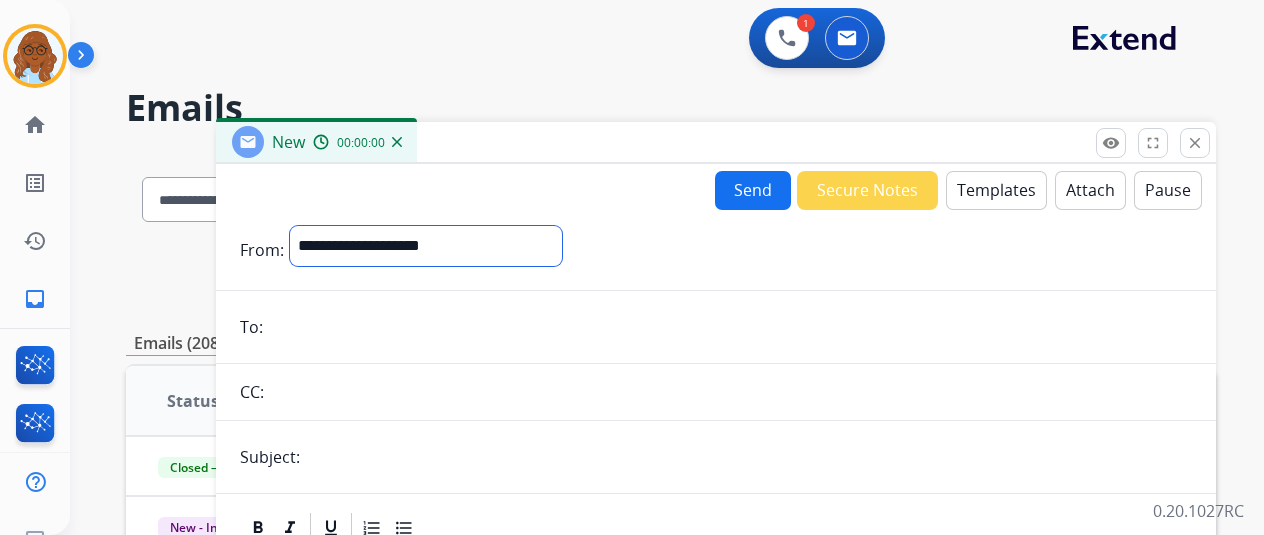 click on "**********" at bounding box center [426, 246] 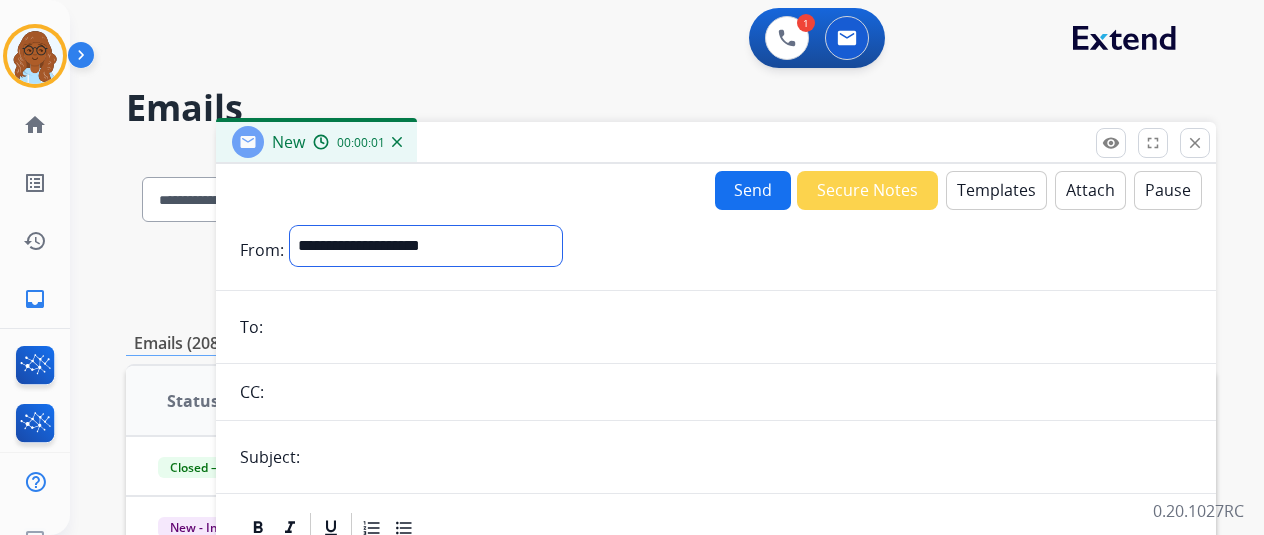 select on "**********" 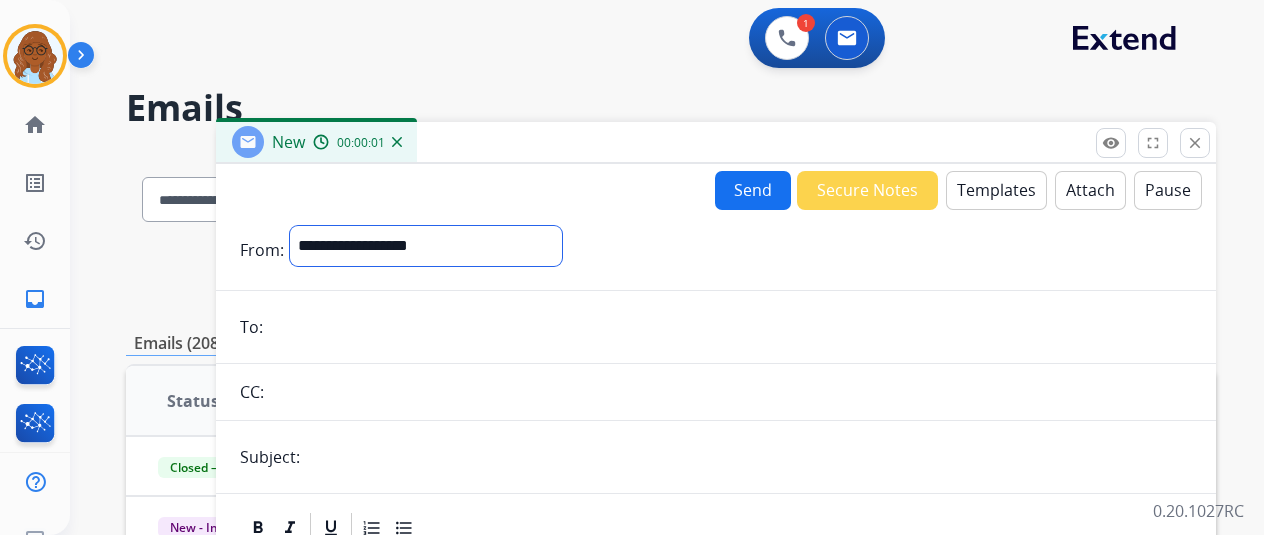 click on "**********" at bounding box center (426, 246) 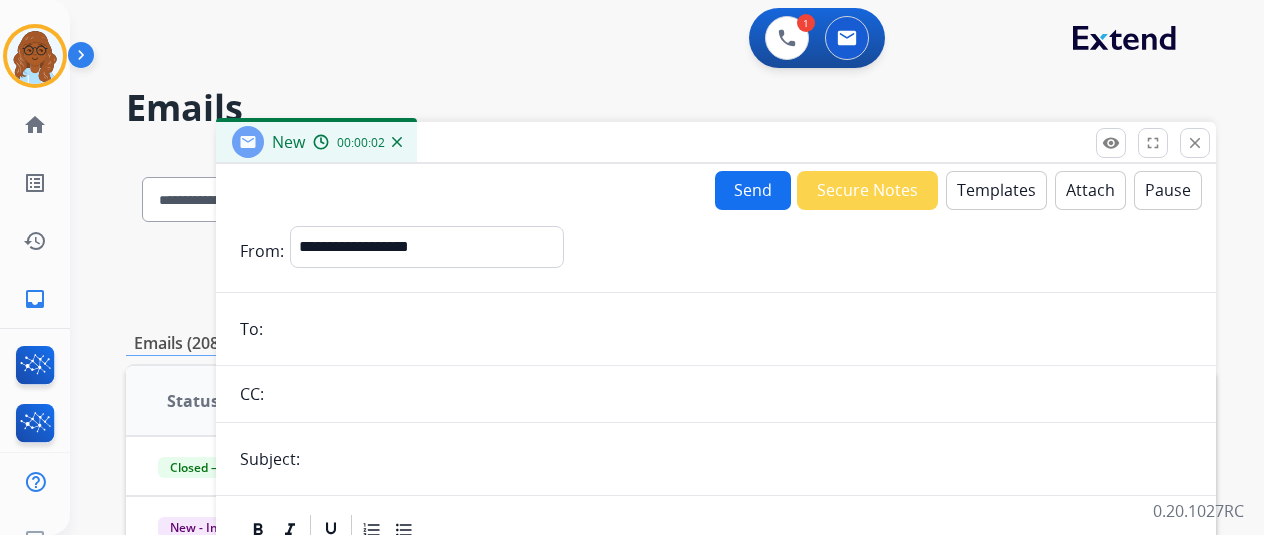 click at bounding box center [730, 329] 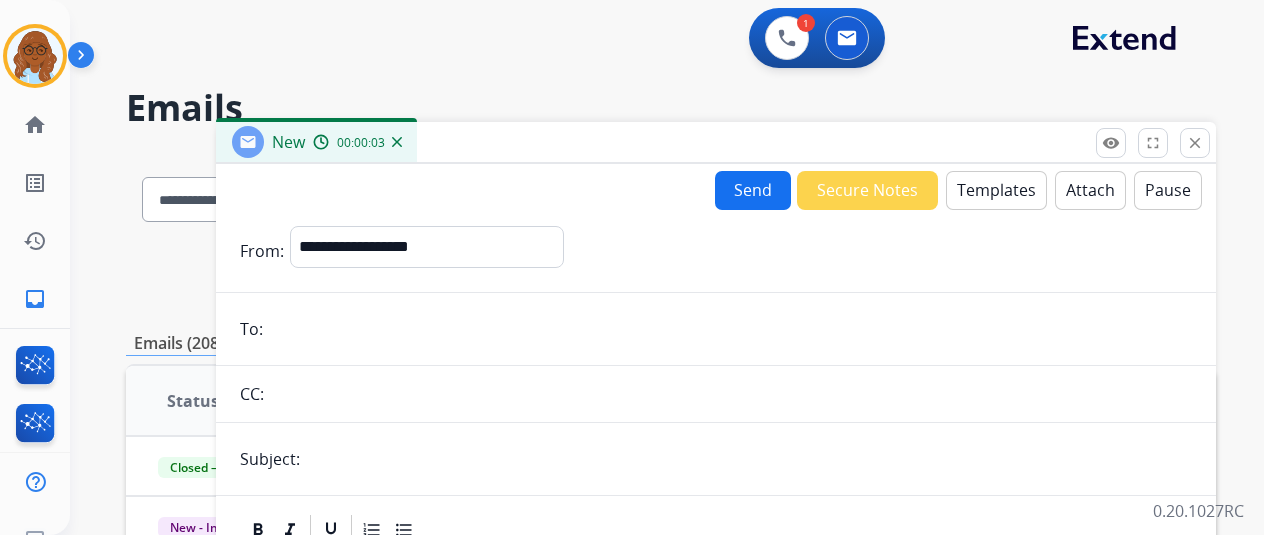 paste on "**********" 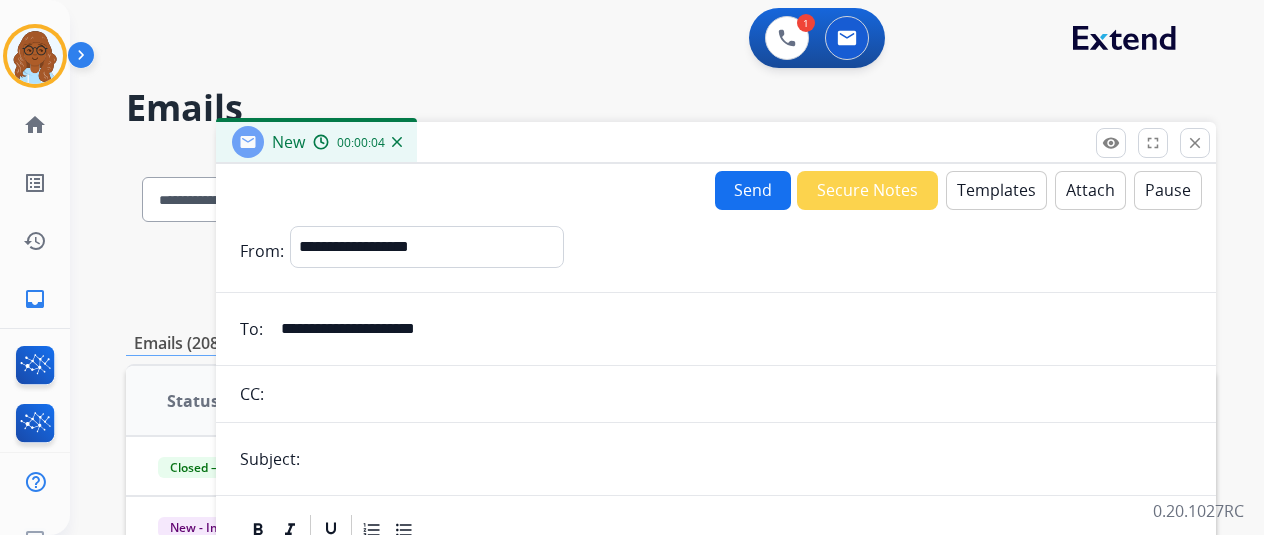 type on "**********" 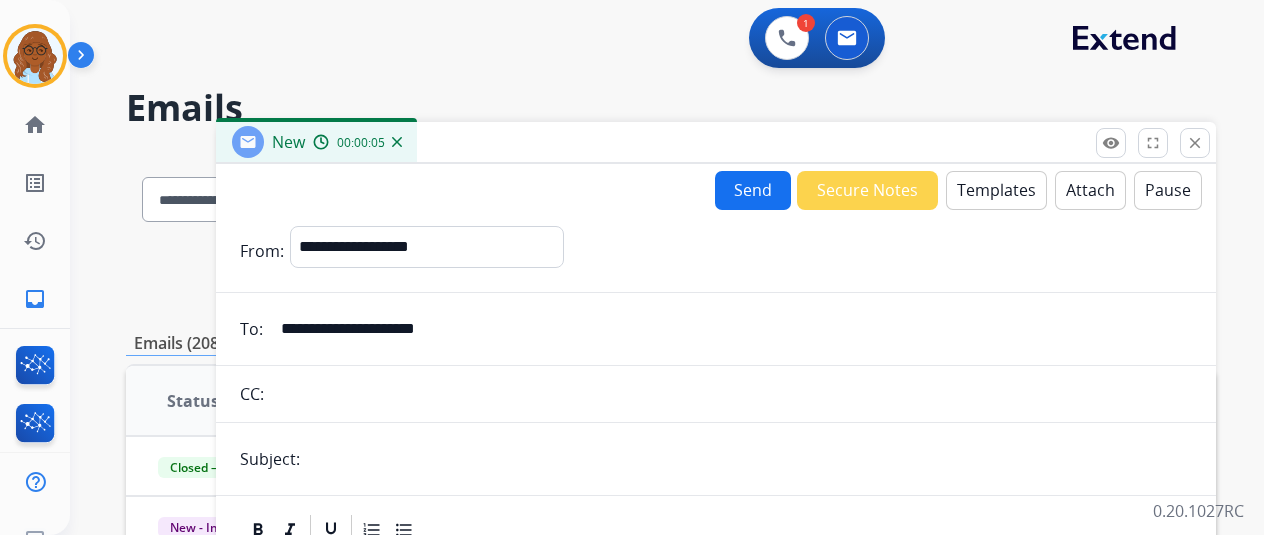 type on "**********" 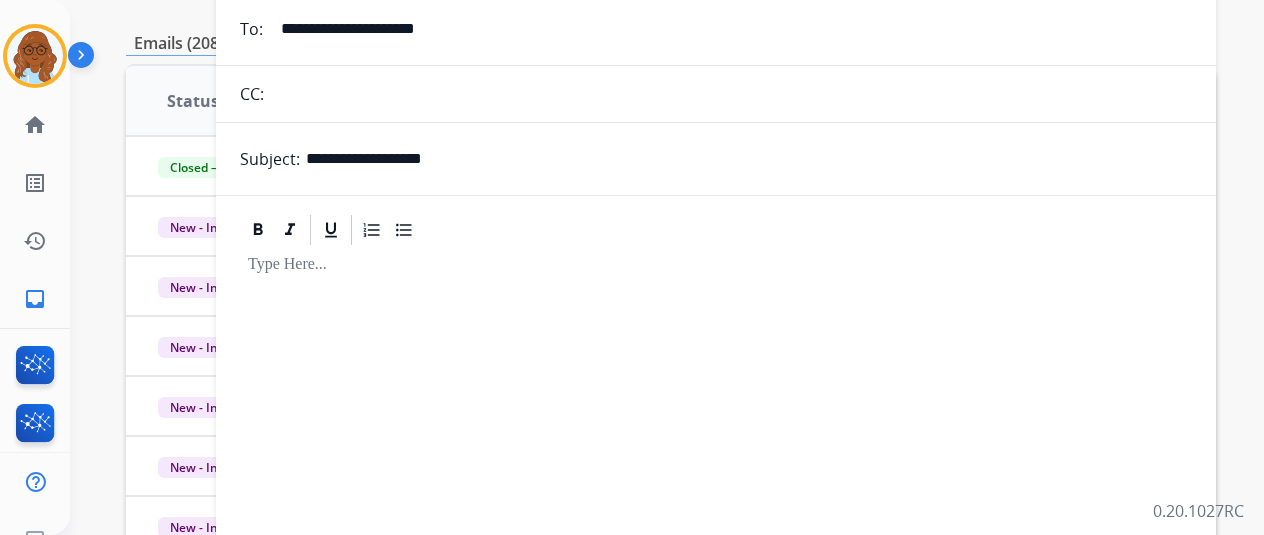 click at bounding box center [716, 419] 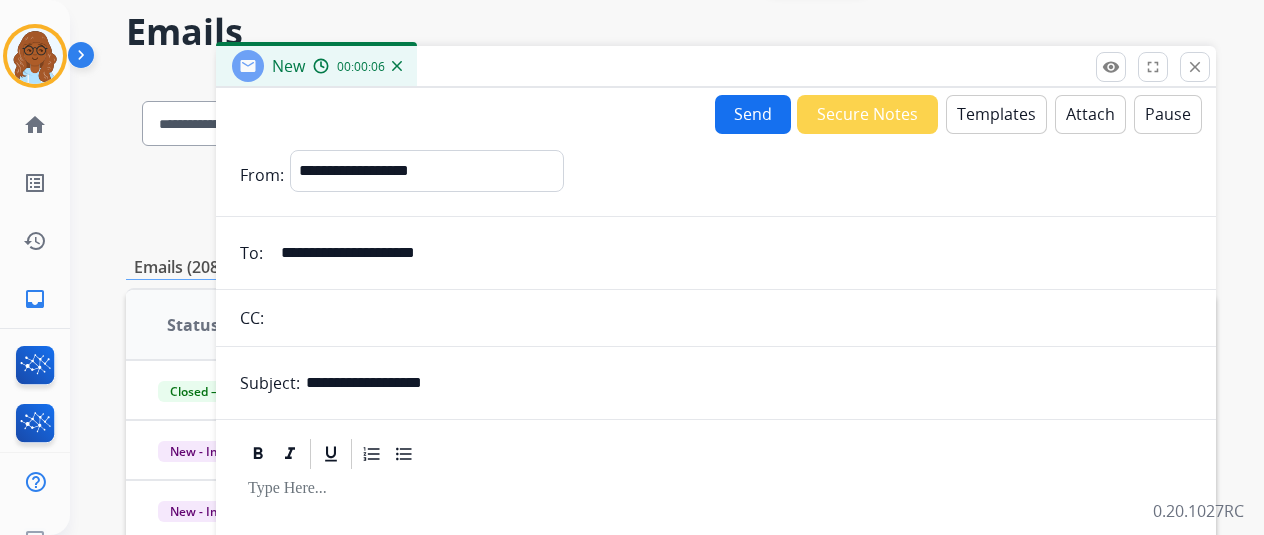 scroll, scrollTop: 0, scrollLeft: 0, axis: both 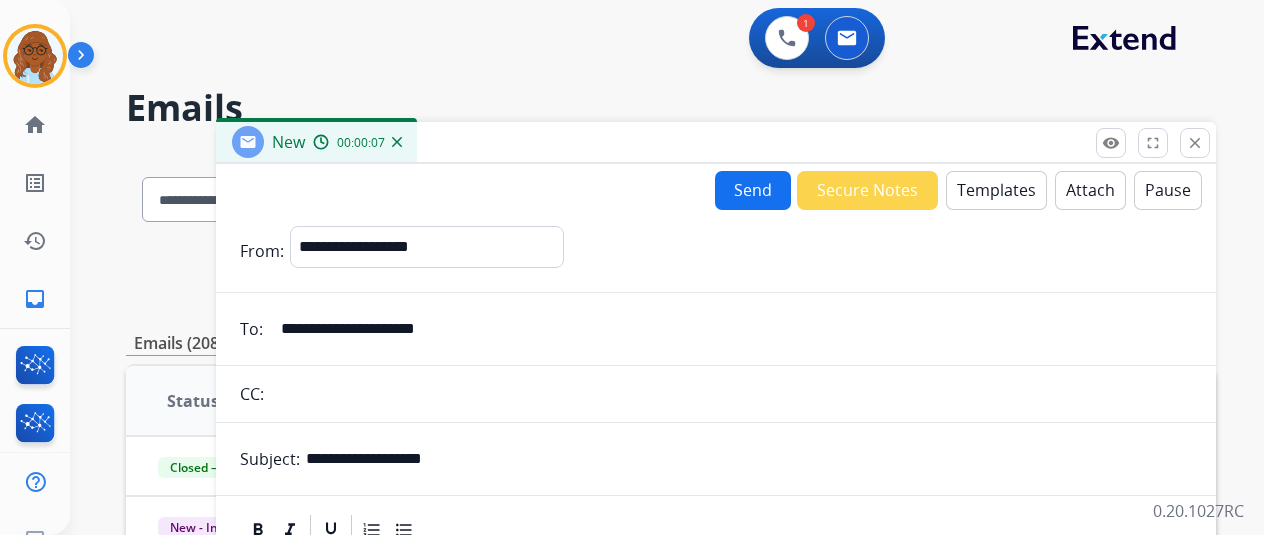 click on "Templates" at bounding box center [996, 190] 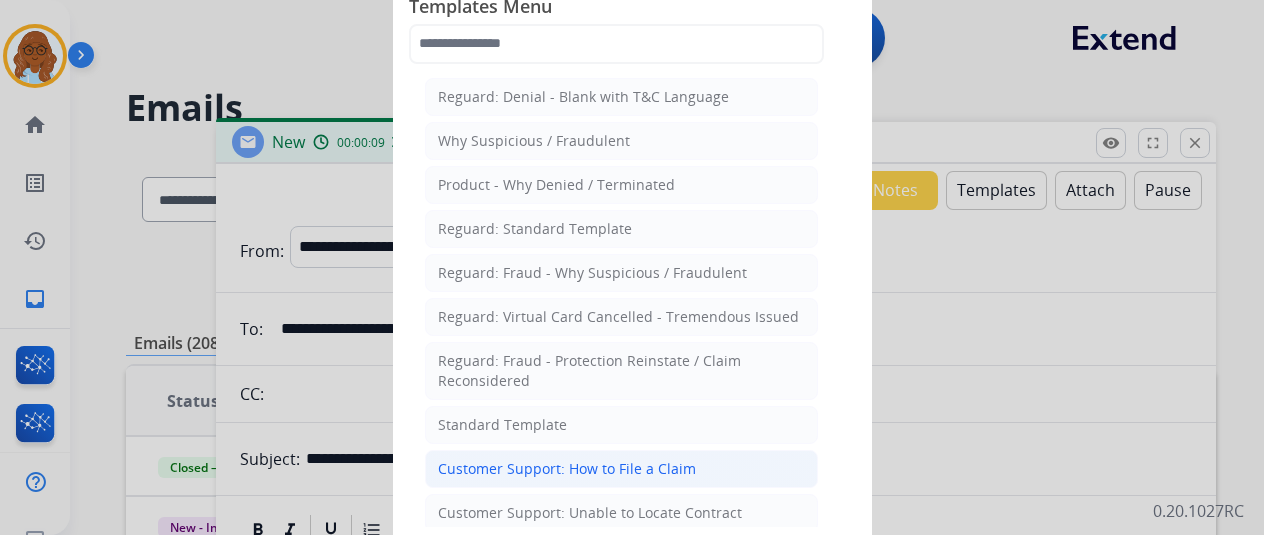 drag, startPoint x: 586, startPoint y: 460, endPoint x: 469, endPoint y: 398, distance: 132.41223 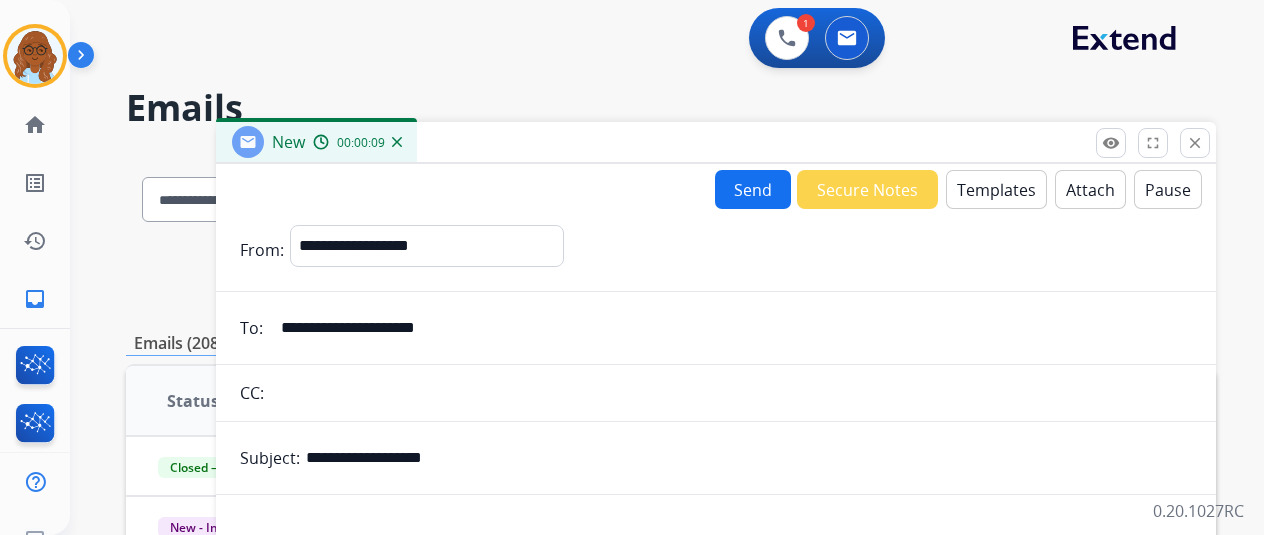 scroll, scrollTop: 383, scrollLeft: 0, axis: vertical 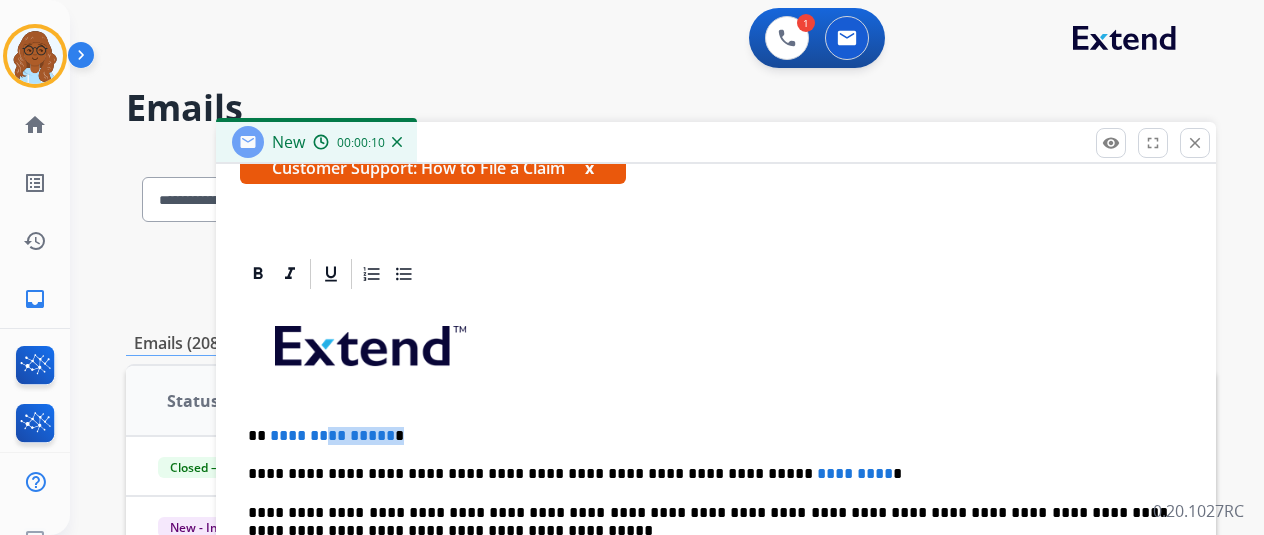 drag, startPoint x: 405, startPoint y: 415, endPoint x: 314, endPoint y: 417, distance: 91.02197 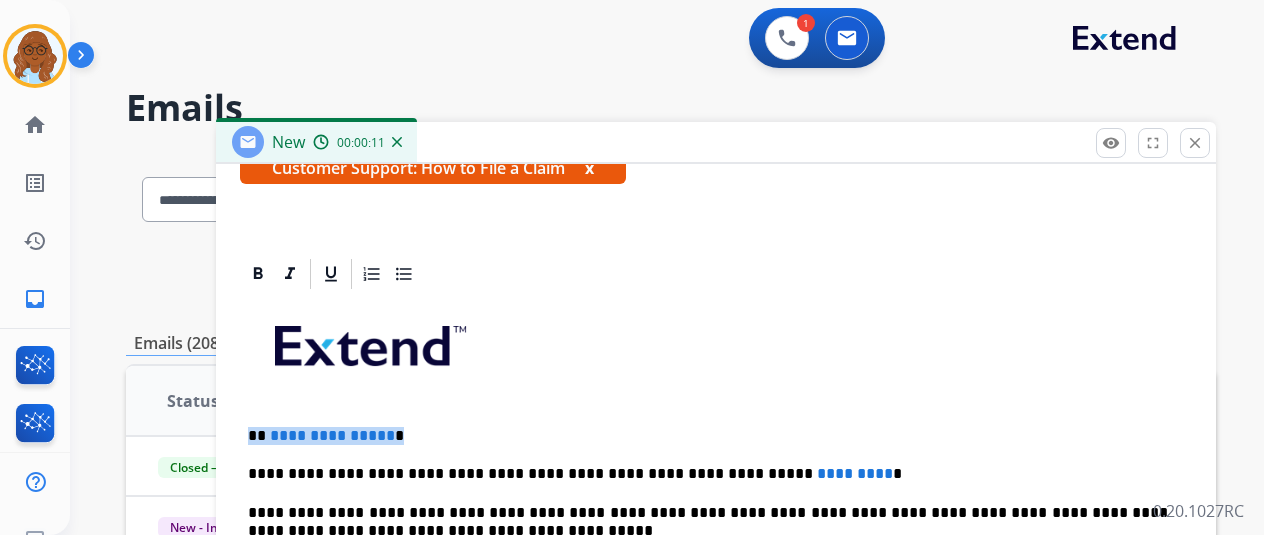 type 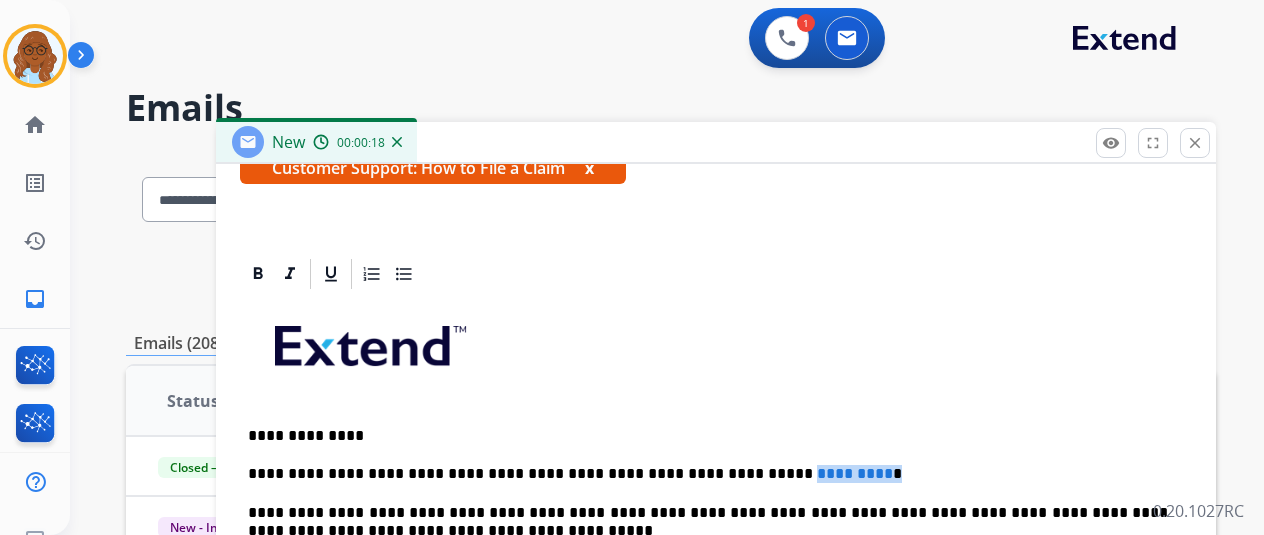 drag, startPoint x: 778, startPoint y: 463, endPoint x: 775, endPoint y: 483, distance: 20.22375 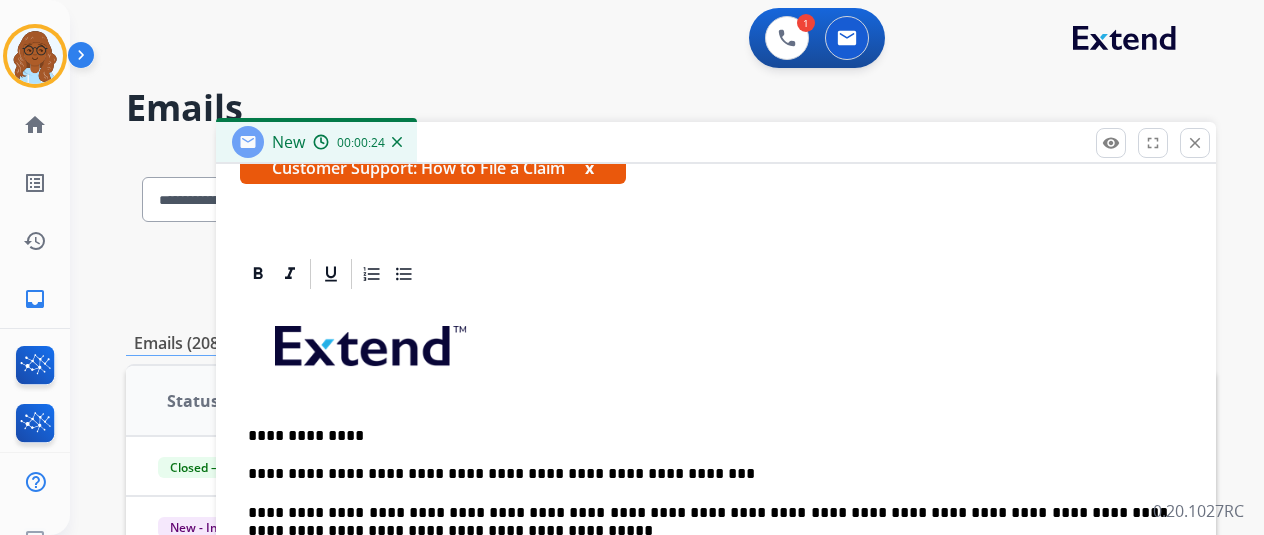 click on "**********" at bounding box center [708, 474] 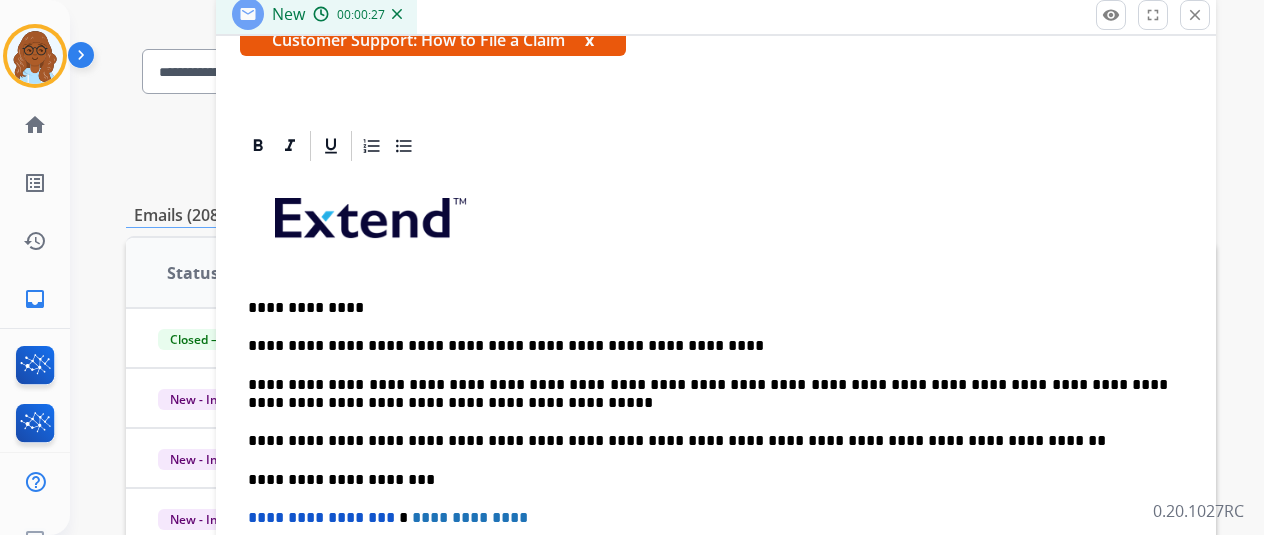 scroll, scrollTop: 300, scrollLeft: 0, axis: vertical 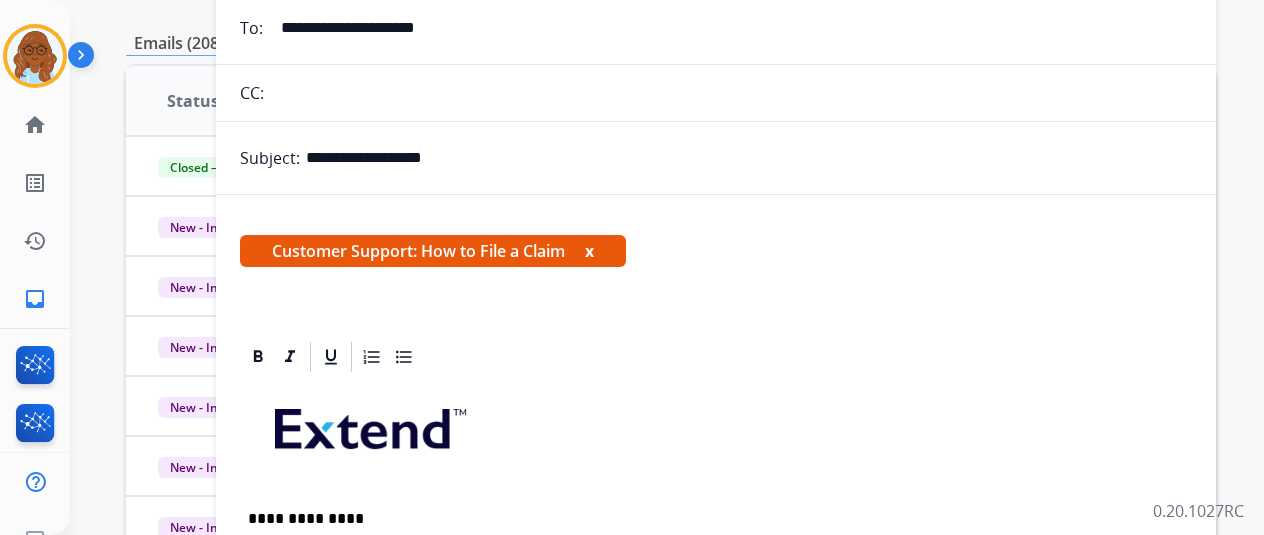 click on "x" at bounding box center (589, 251) 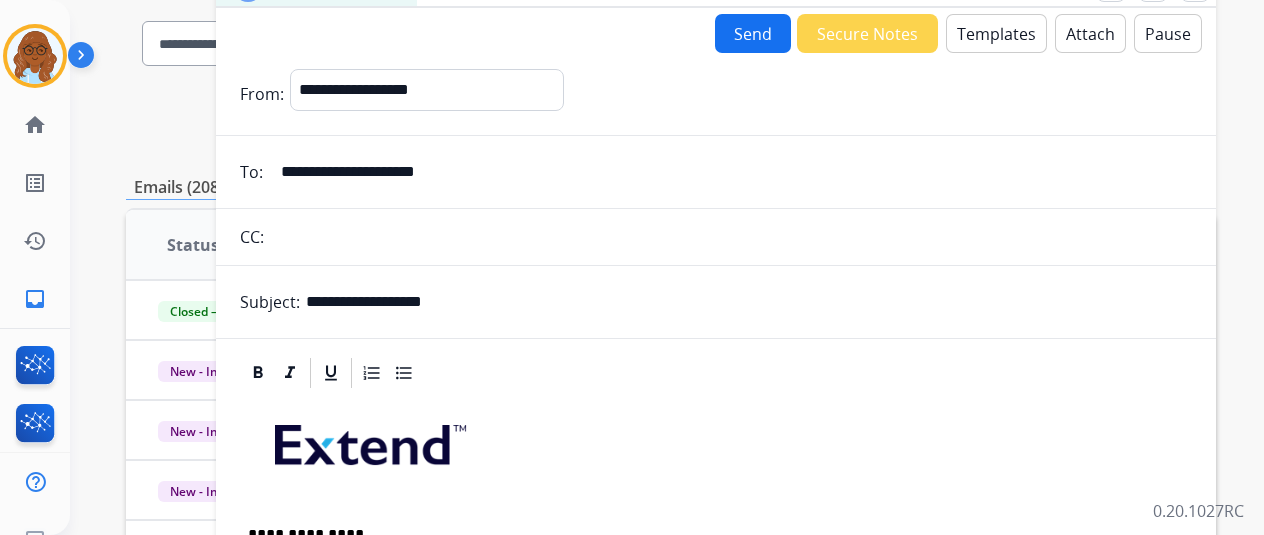 scroll, scrollTop: 0, scrollLeft: 0, axis: both 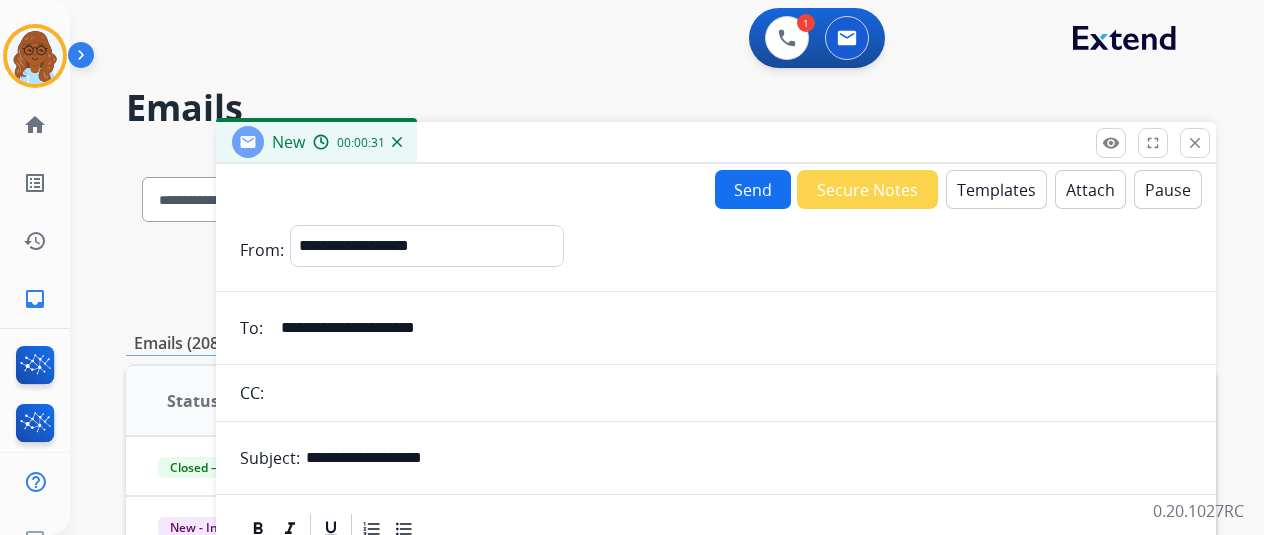 click on "Send" at bounding box center (753, 189) 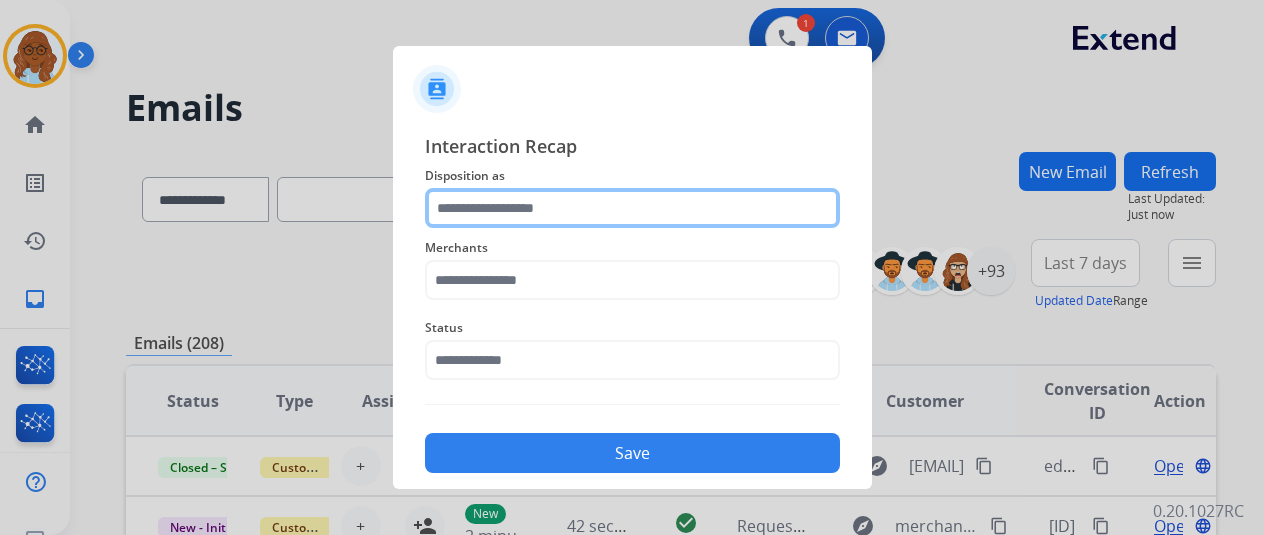 click 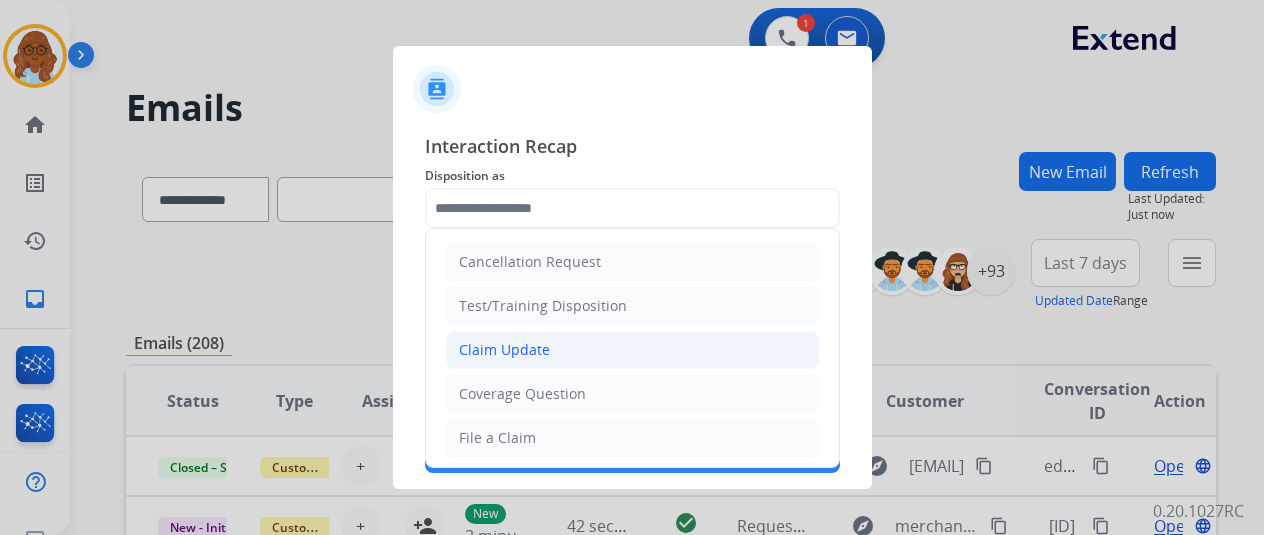 click on "Claim Update" 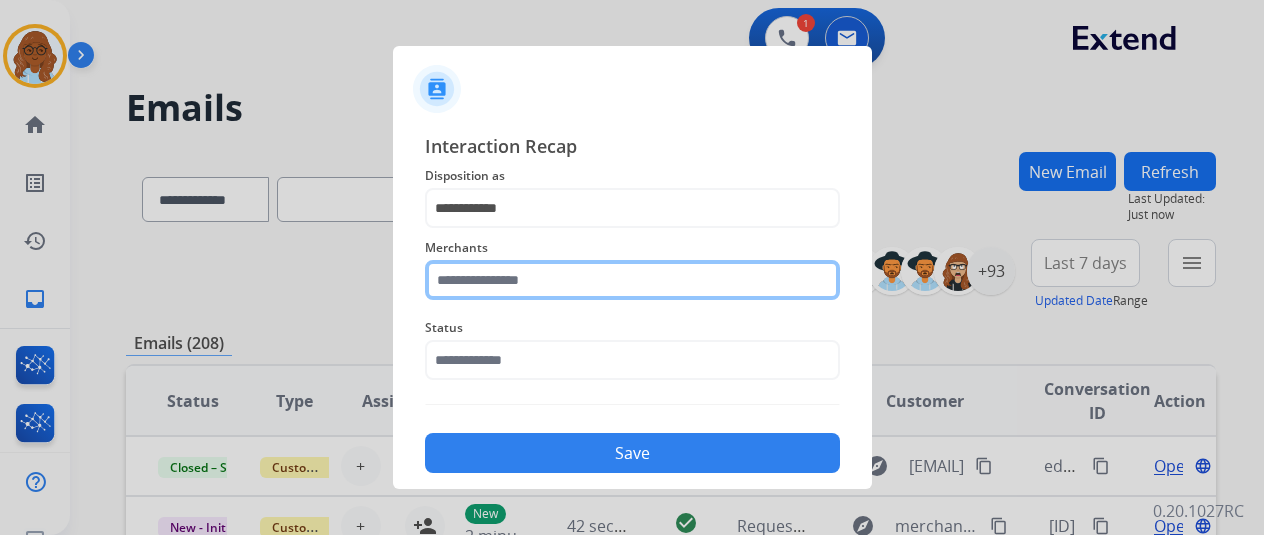 click 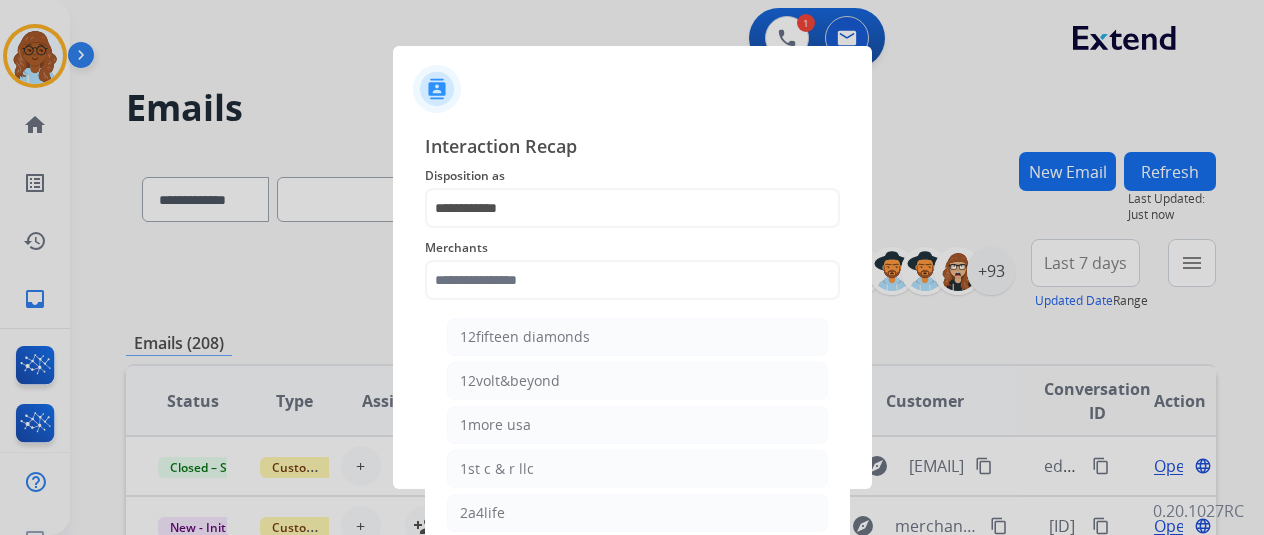 click on "Merchants" 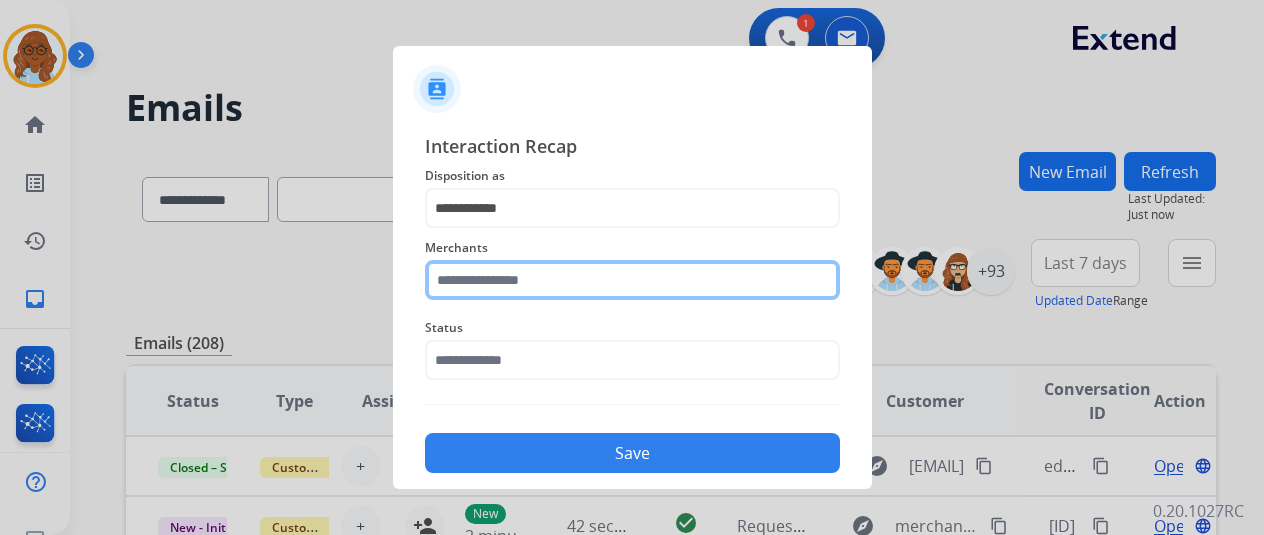click 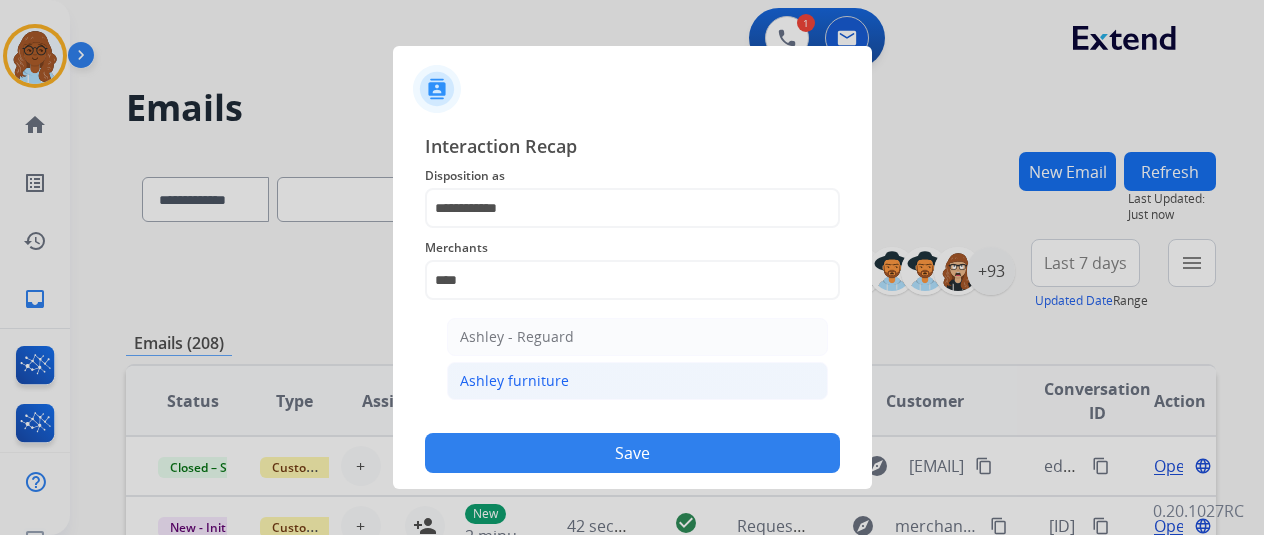 click on "Ashley furniture" 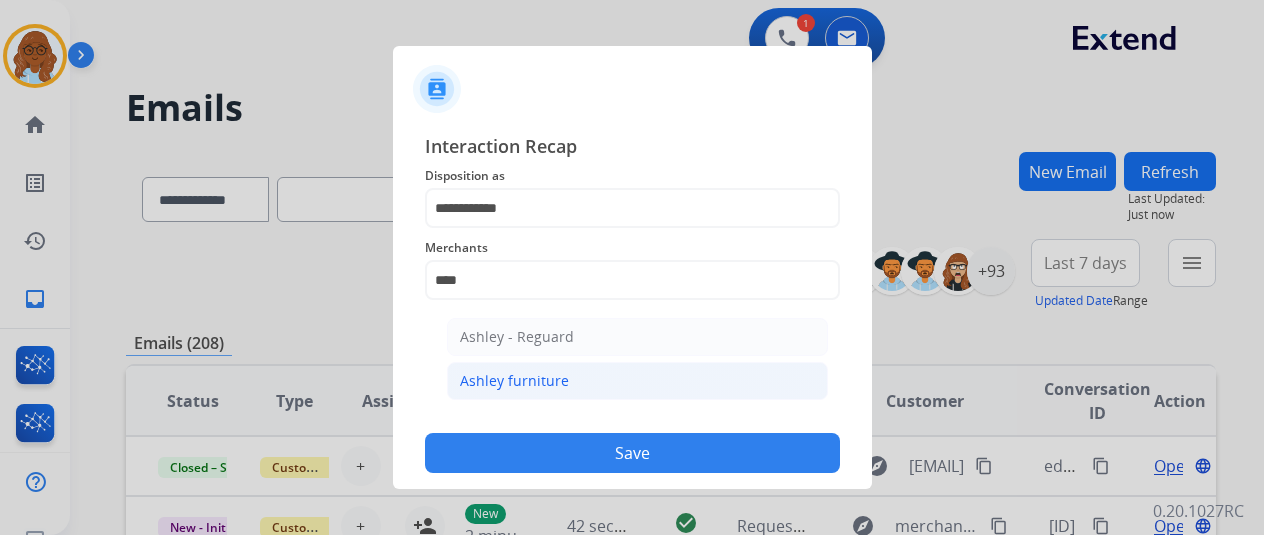 type on "**********" 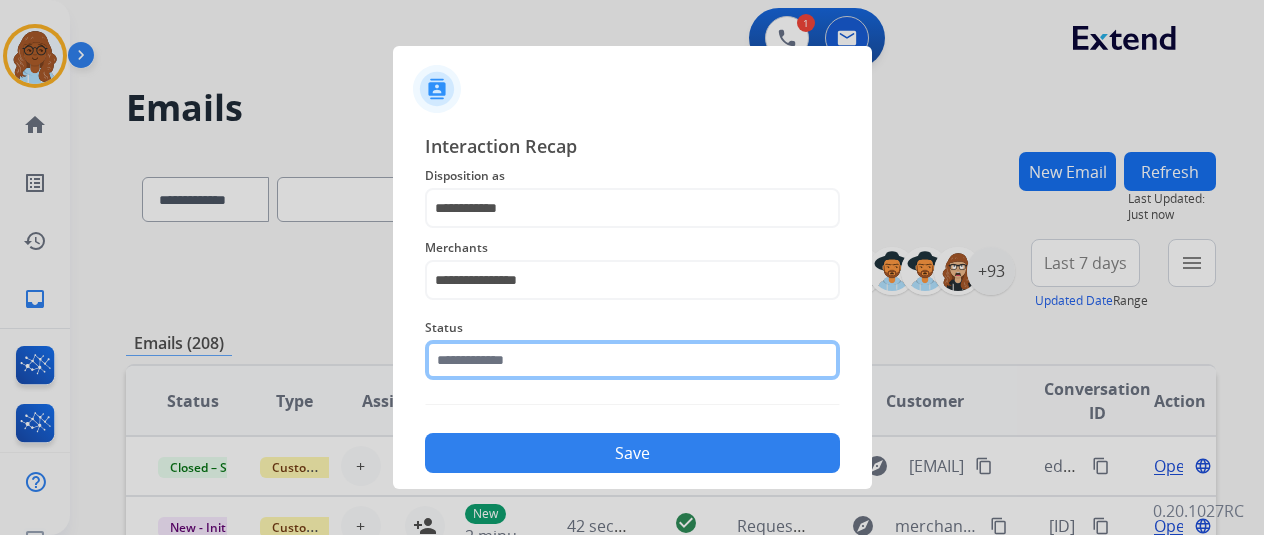 click 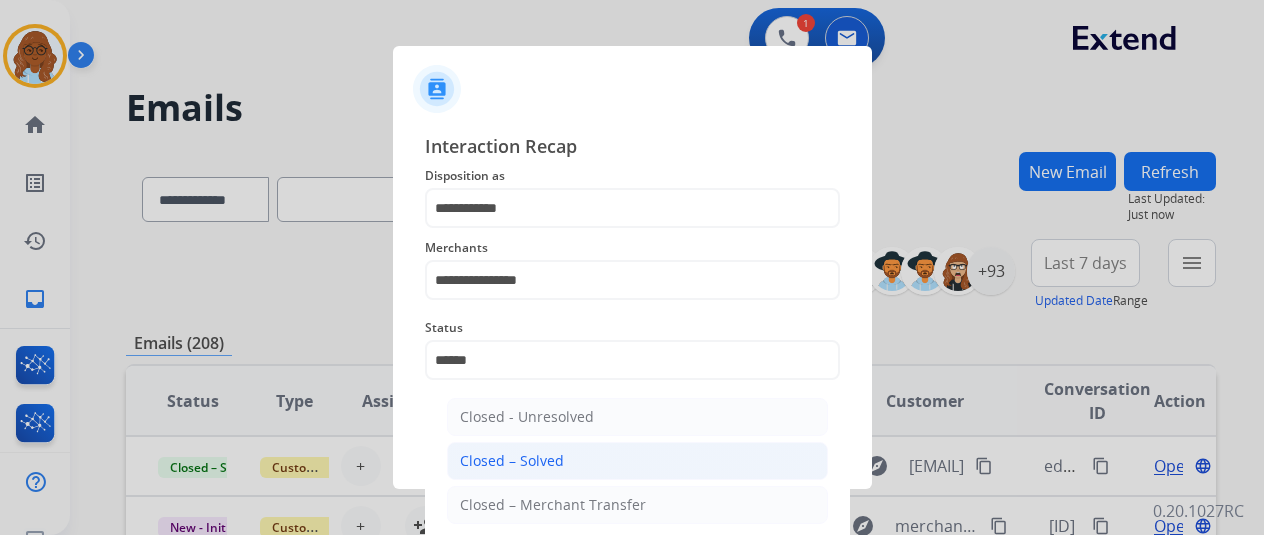 click on "Closed – Solved" 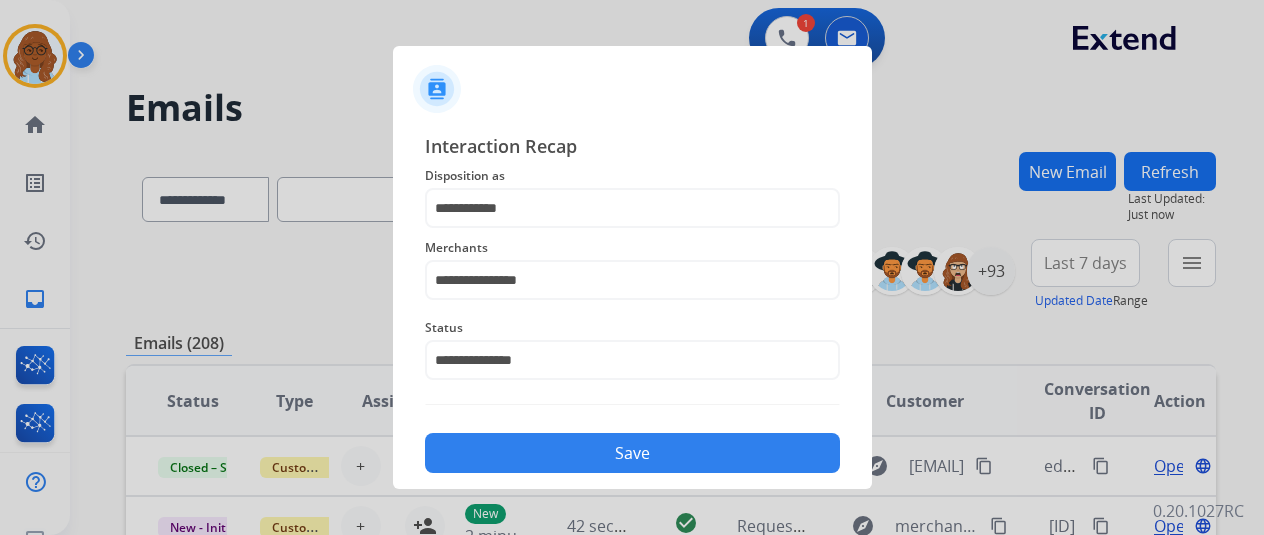 click on "Save" 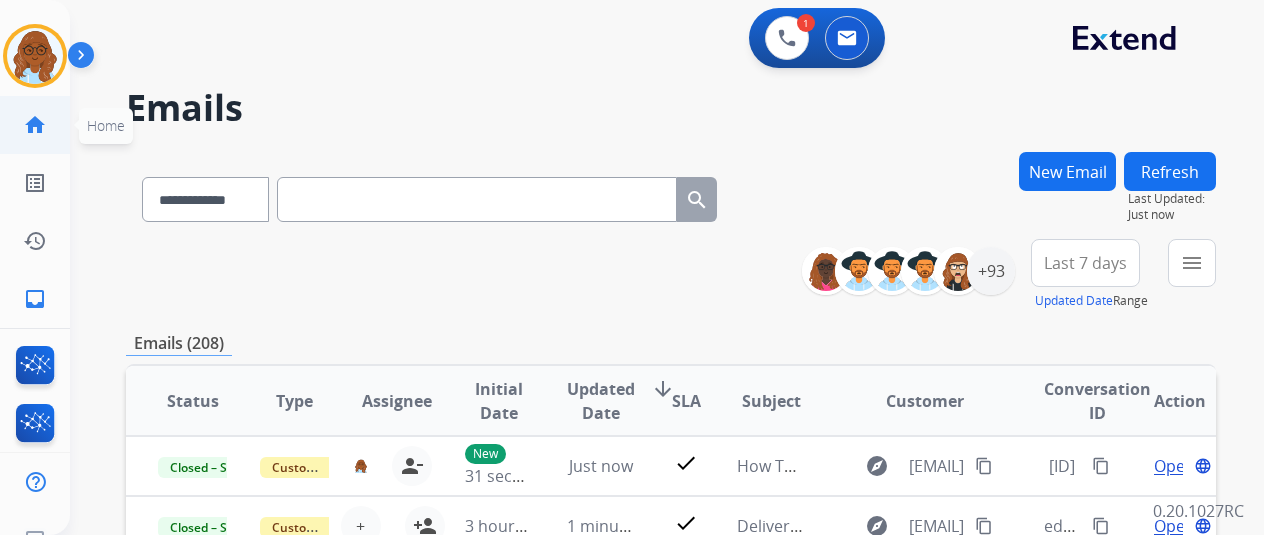 click on "home  Home" 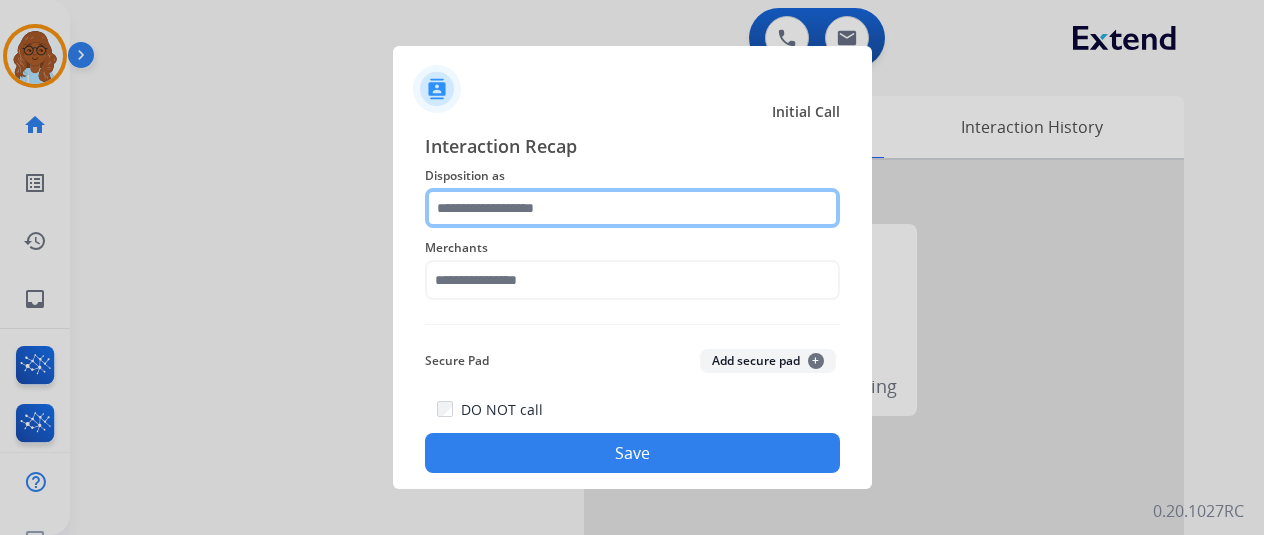 click 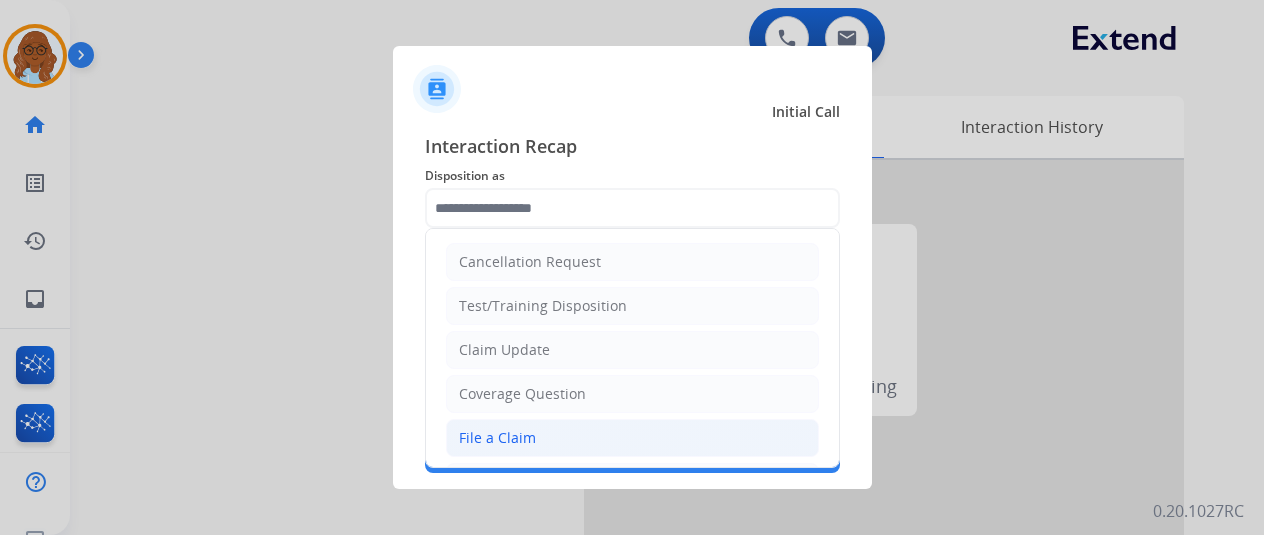 click on "File a Claim" 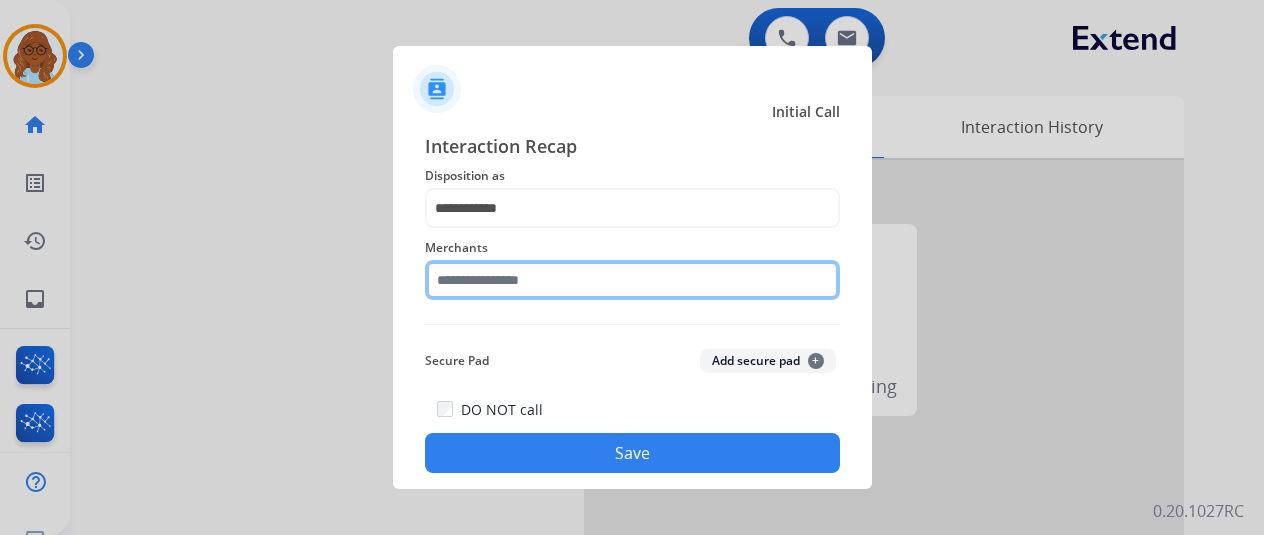 click 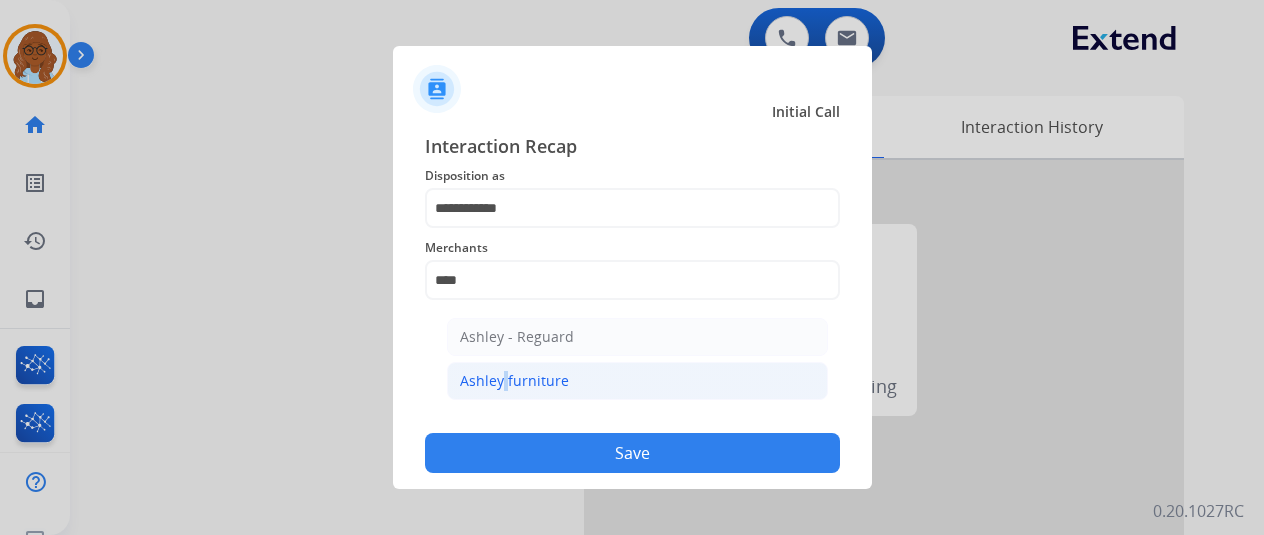 drag, startPoint x: 497, startPoint y: 379, endPoint x: 508, endPoint y: 393, distance: 17.804493 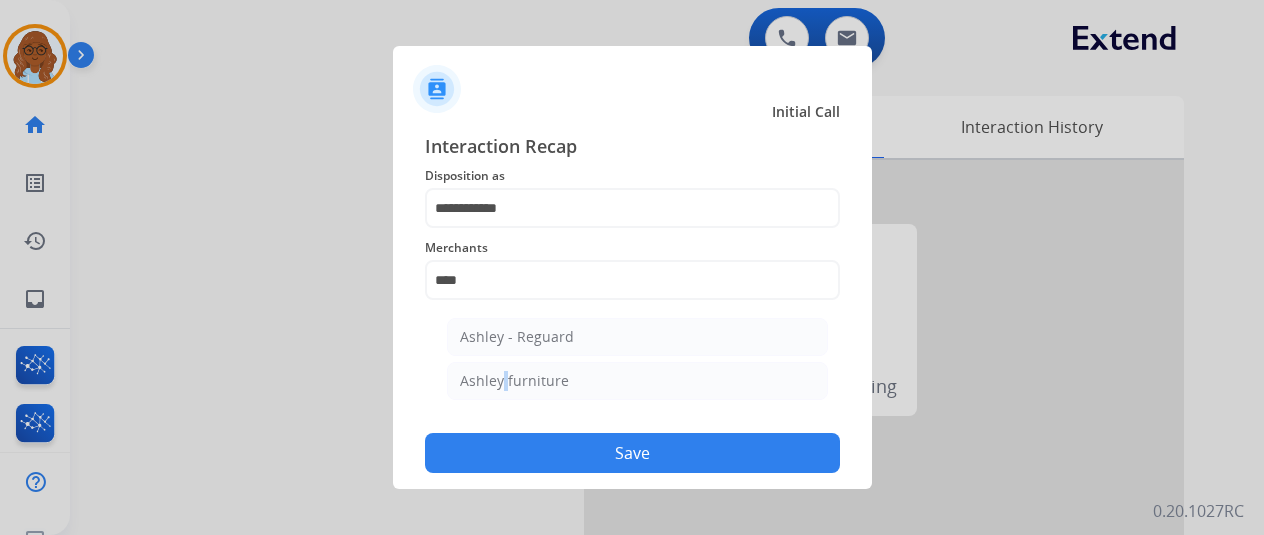 click on "Ashley furniture" 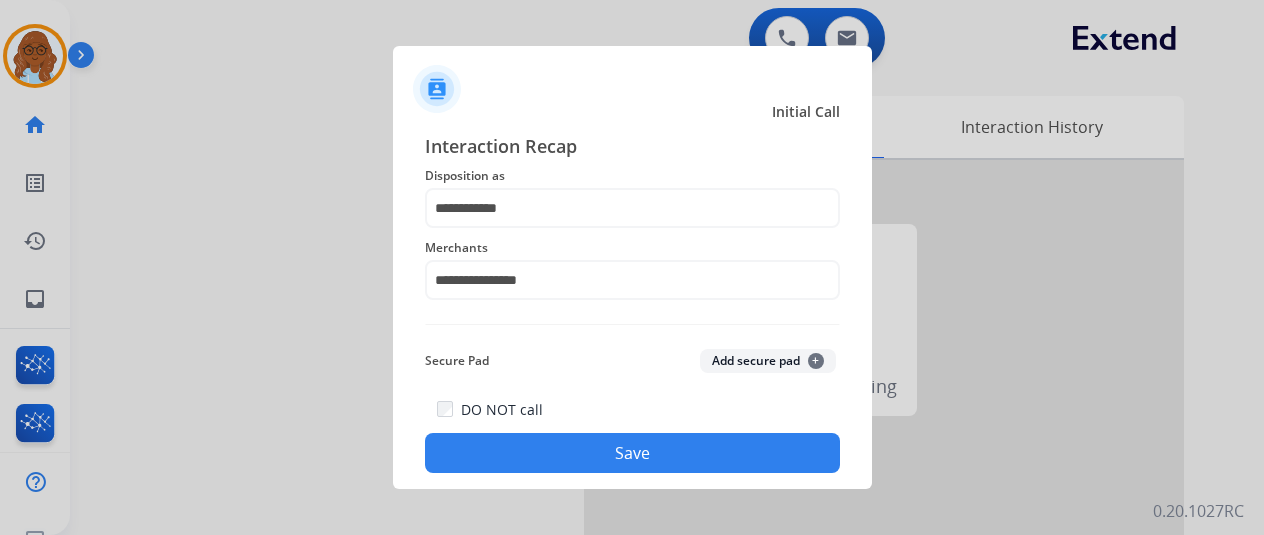 click on "**********" 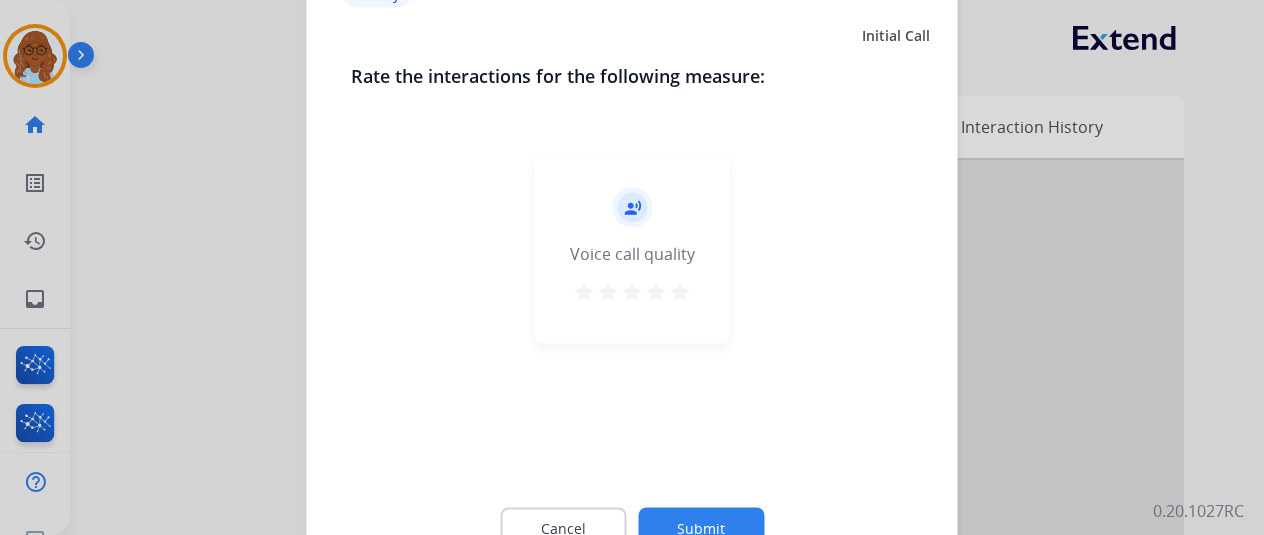 click on "record_voice_over   Voice call quality   star   star   star   star   star" 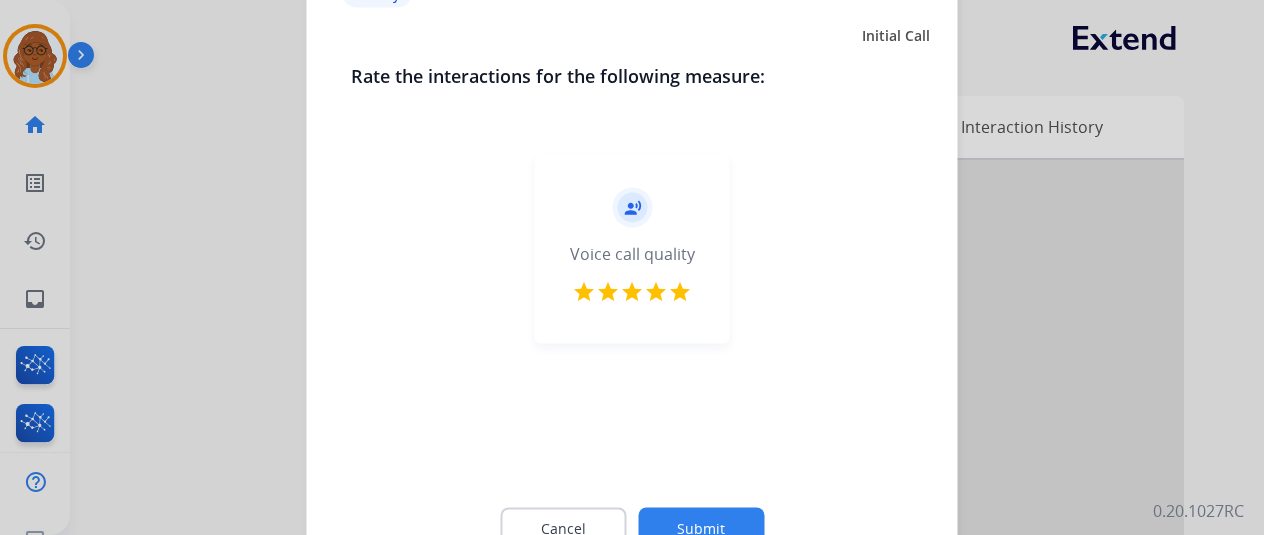 click on "Cancel Submit" 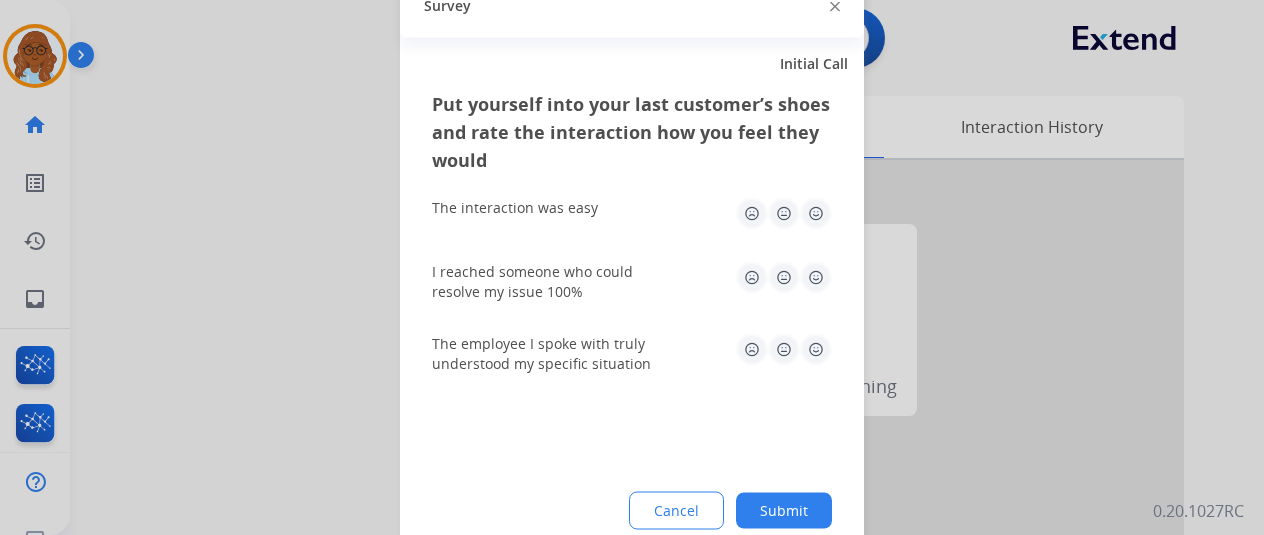 drag, startPoint x: 810, startPoint y: 207, endPoint x: 826, endPoint y: 275, distance: 69.856995 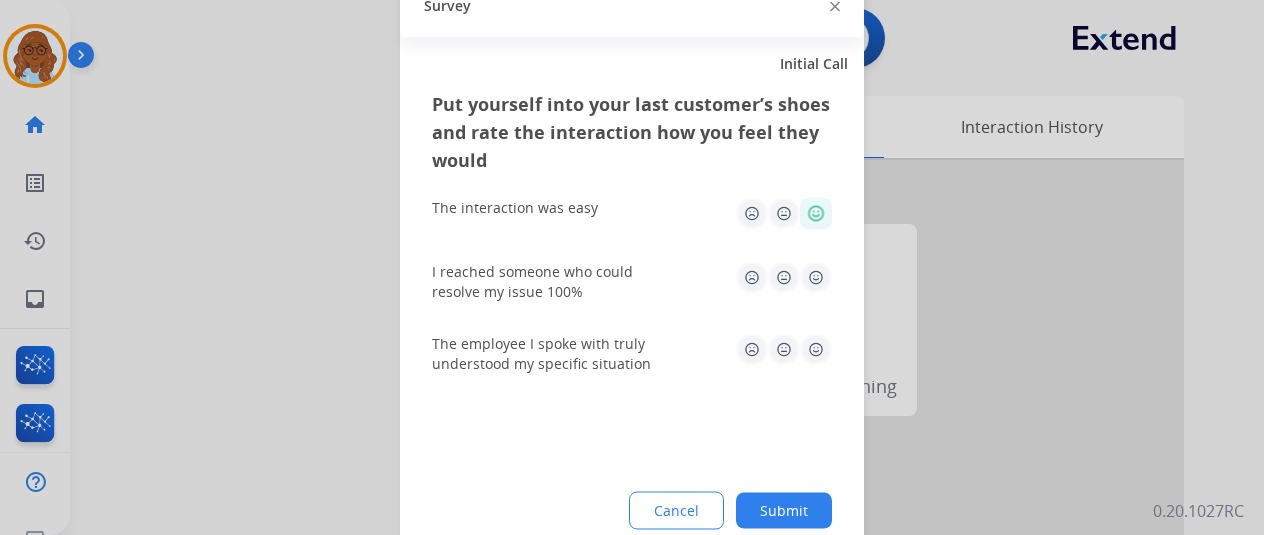click 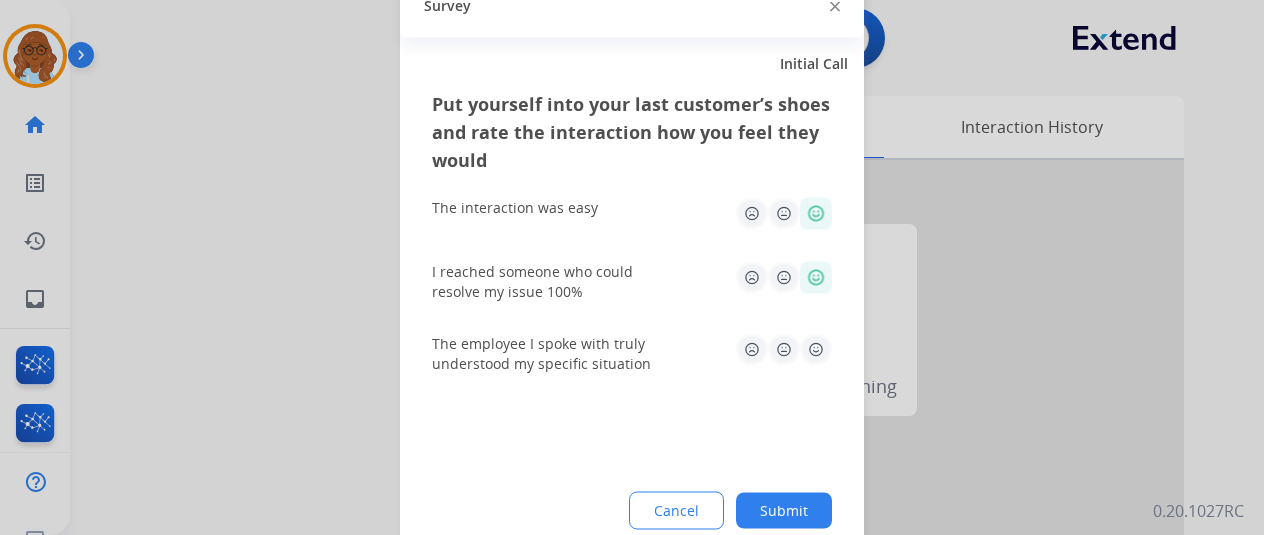 click 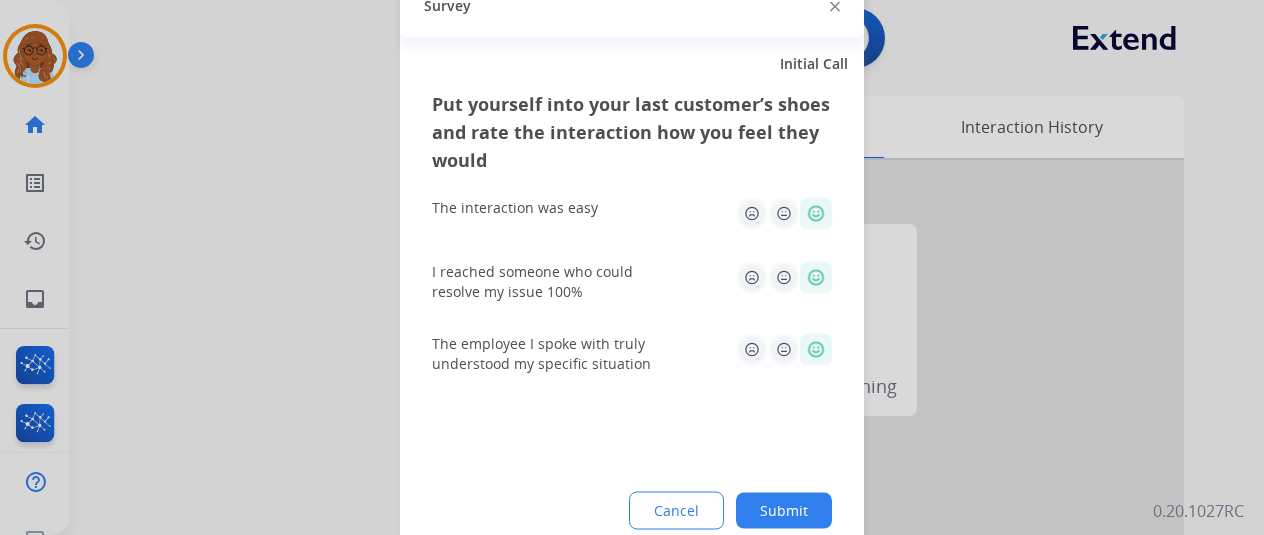 click on "Submit" 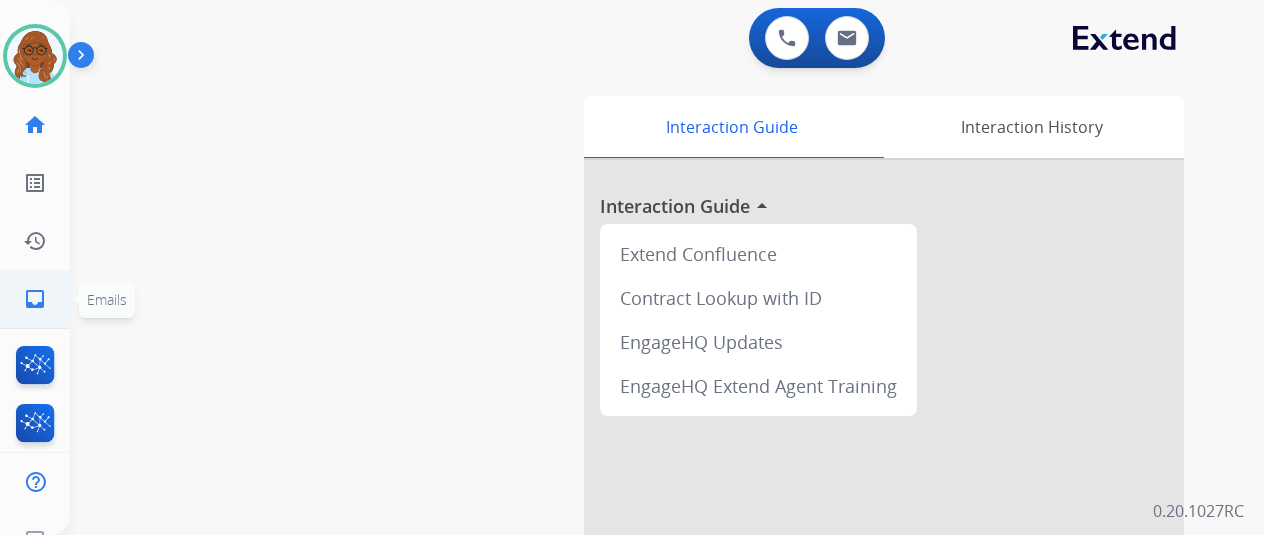 click on "inbox" 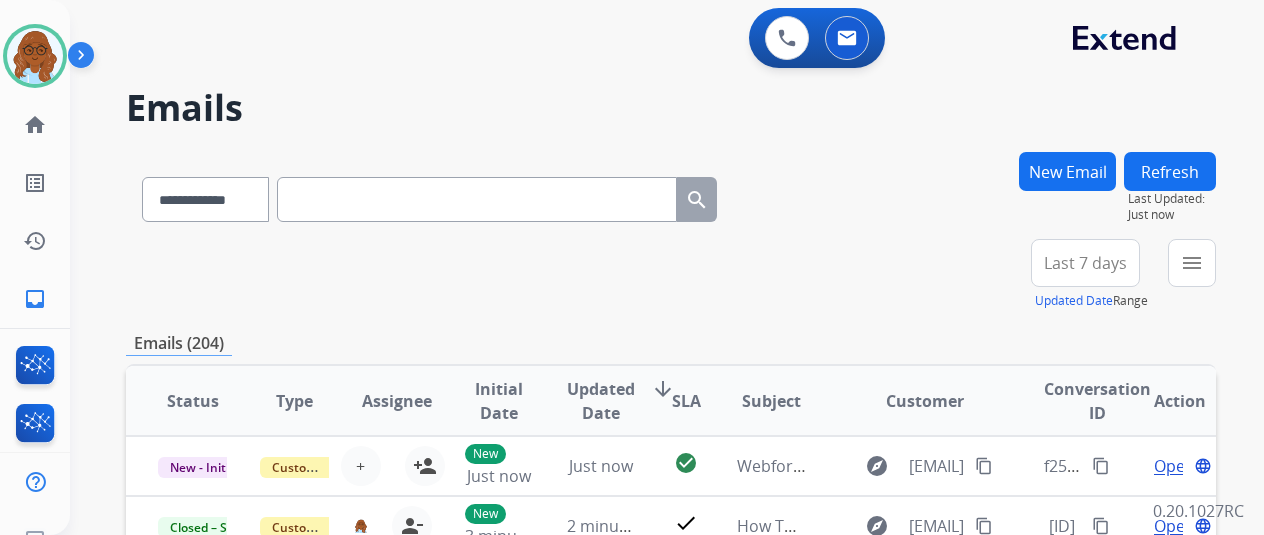 paste on "**********" 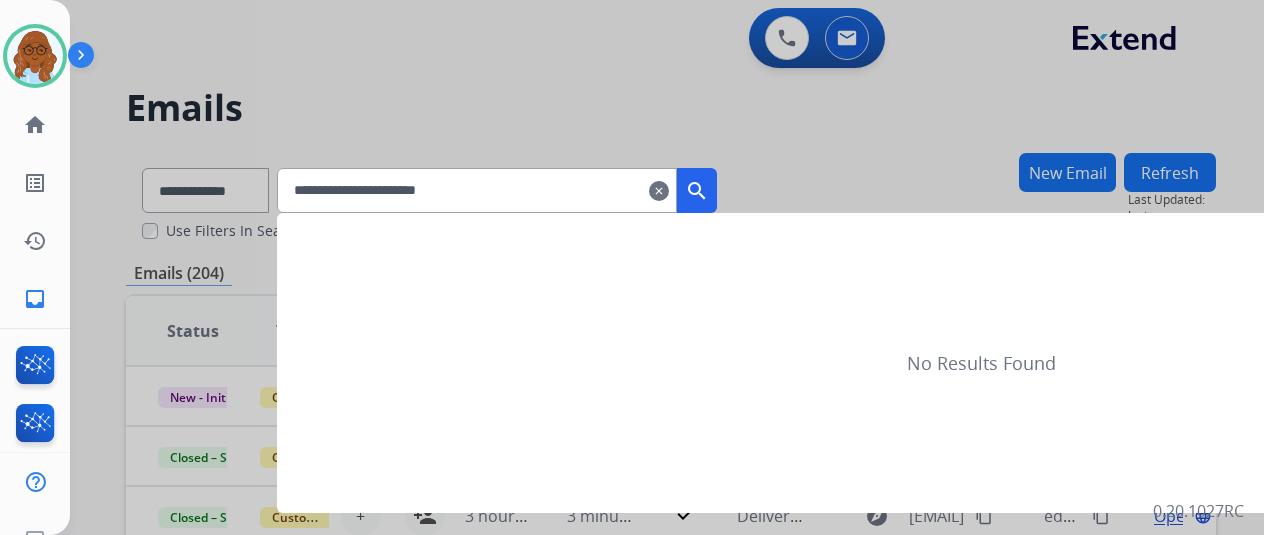 type on "**********" 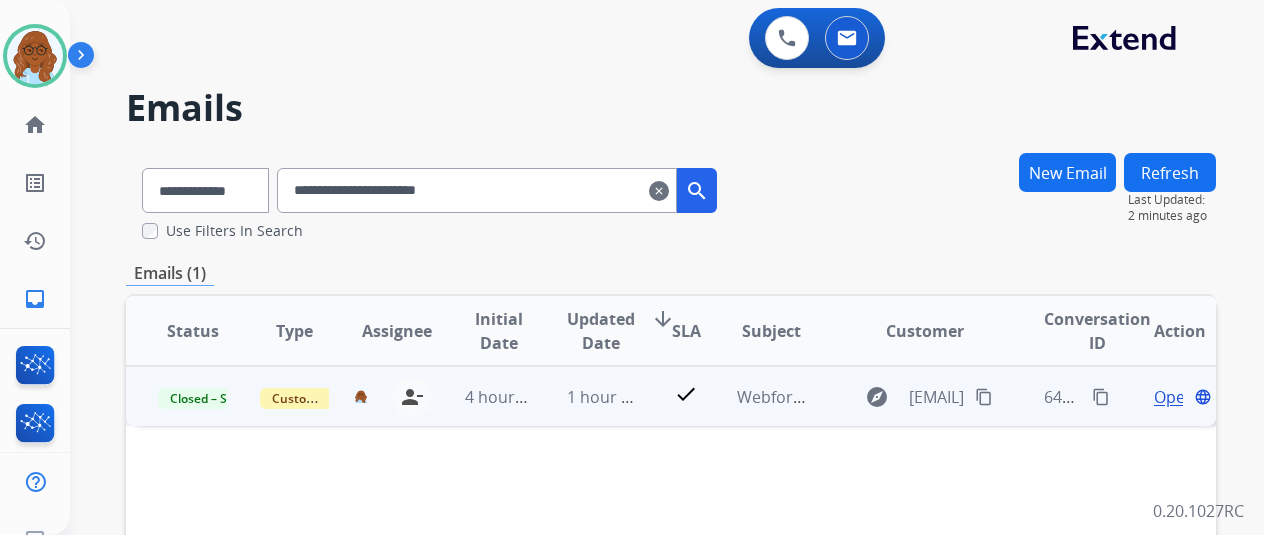 click on "Open" at bounding box center [1174, 397] 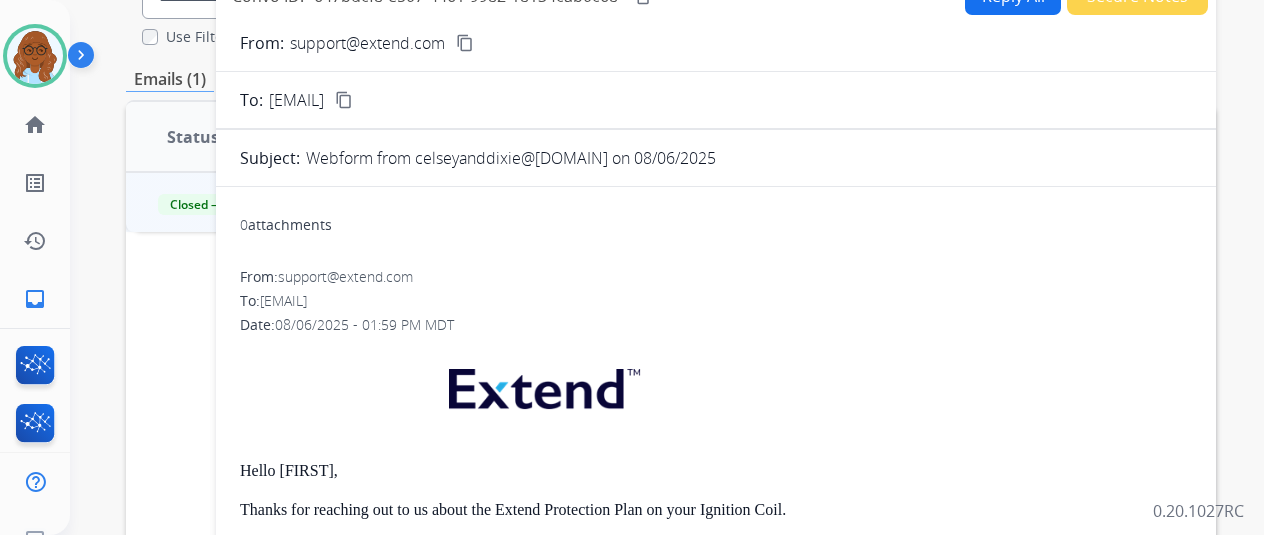 scroll, scrollTop: 0, scrollLeft: 0, axis: both 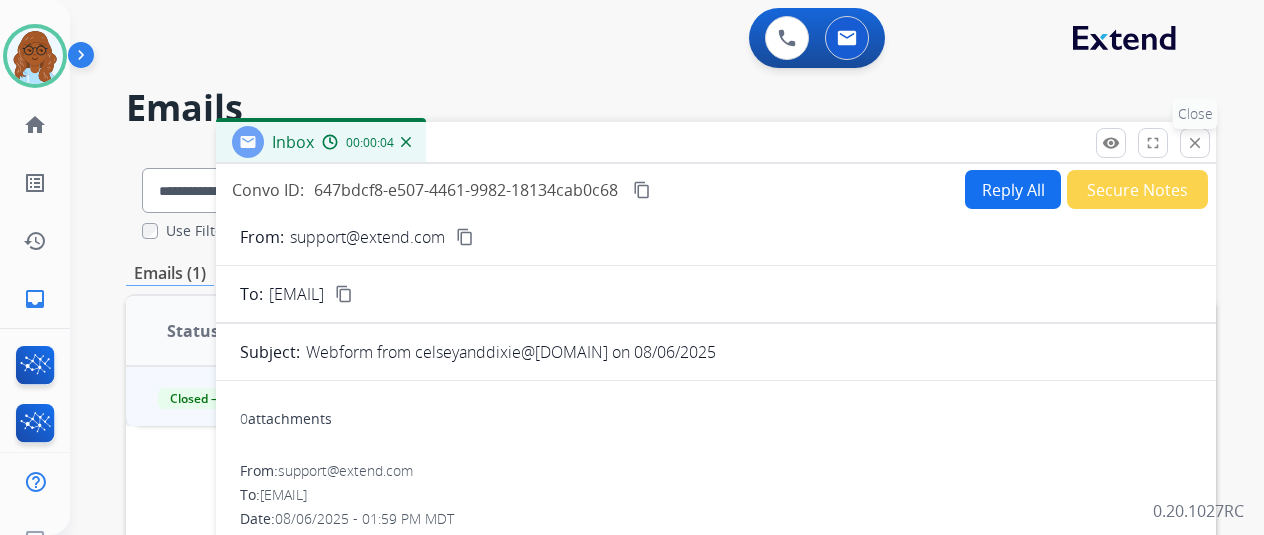 click on "close Close" at bounding box center [1195, 143] 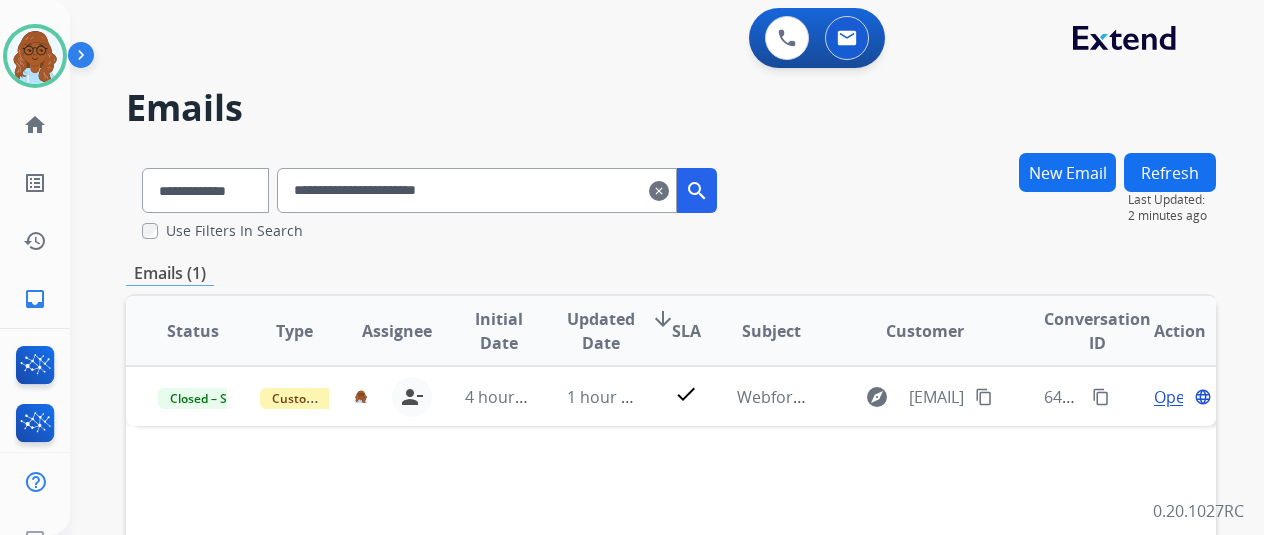 click on "clear" at bounding box center [659, 191] 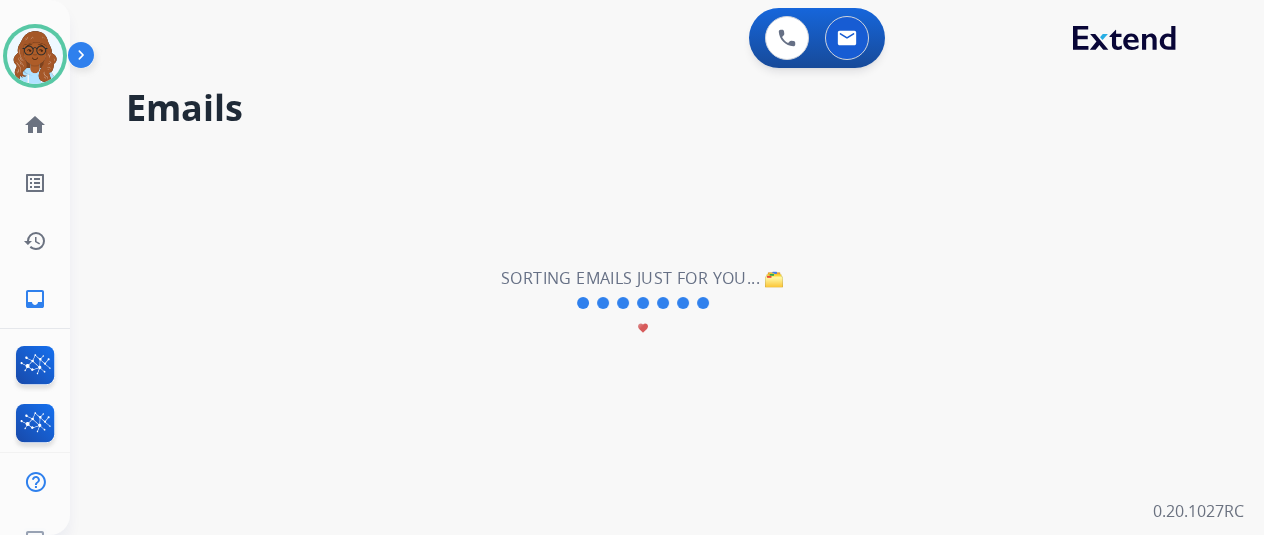 type 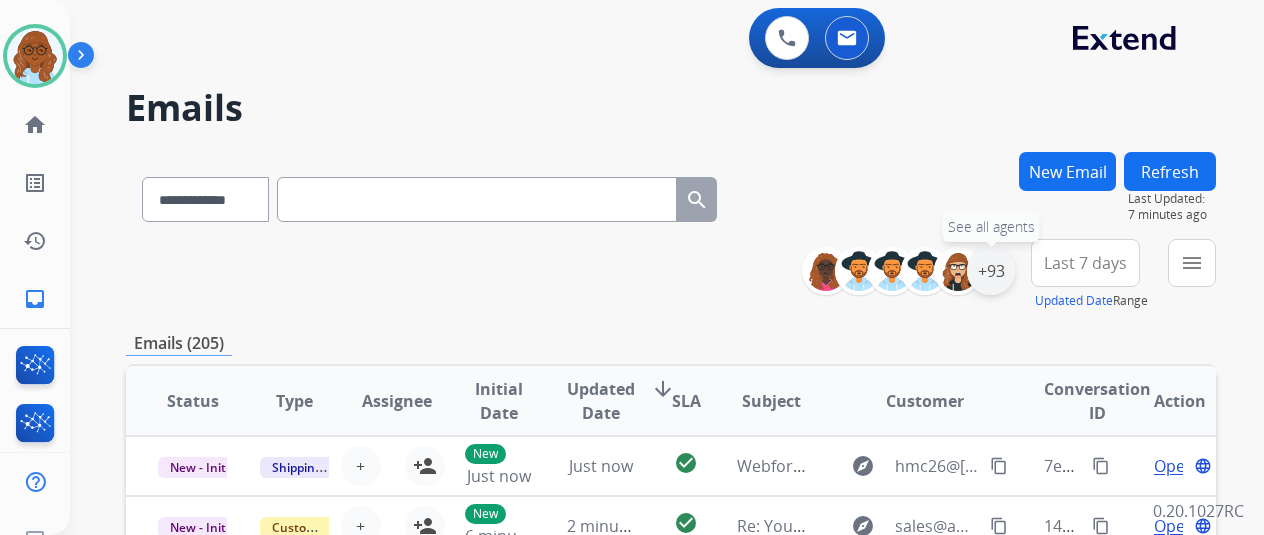 click on "+93" at bounding box center (991, 271) 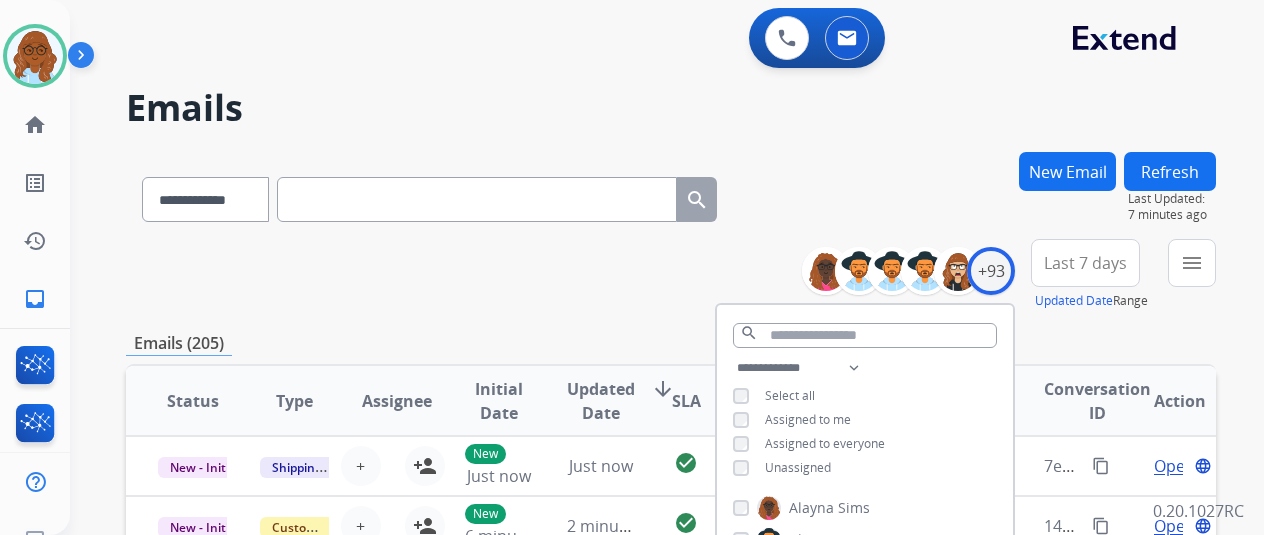 click on "Unassigned" at bounding box center [782, 468] 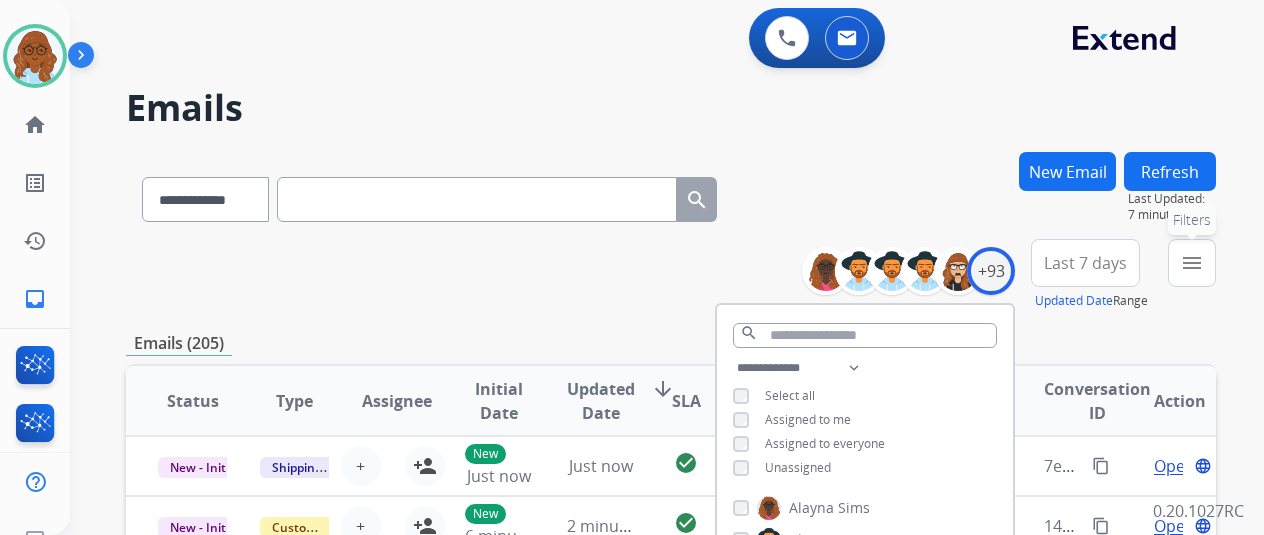 click on "menu" at bounding box center [1192, 263] 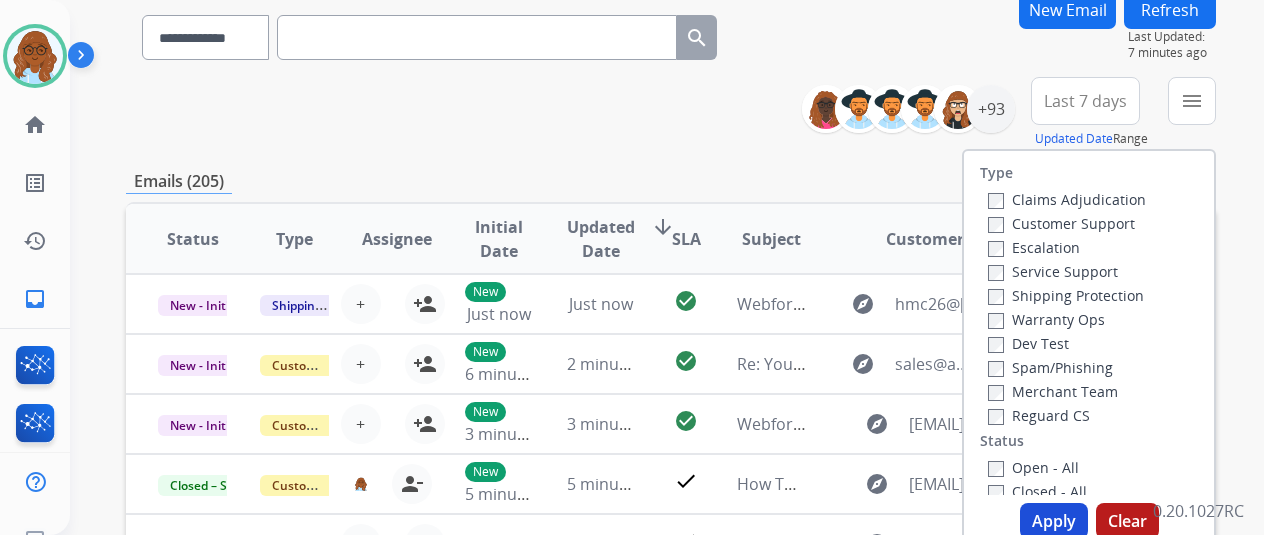 scroll, scrollTop: 300, scrollLeft: 0, axis: vertical 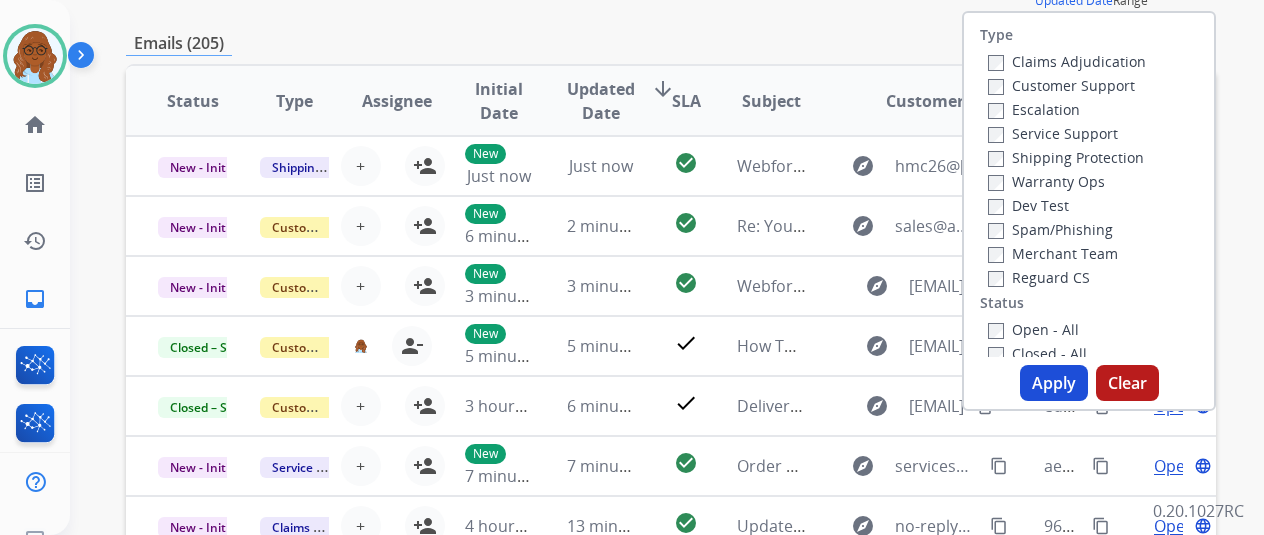 click on "Apply" at bounding box center [1054, 383] 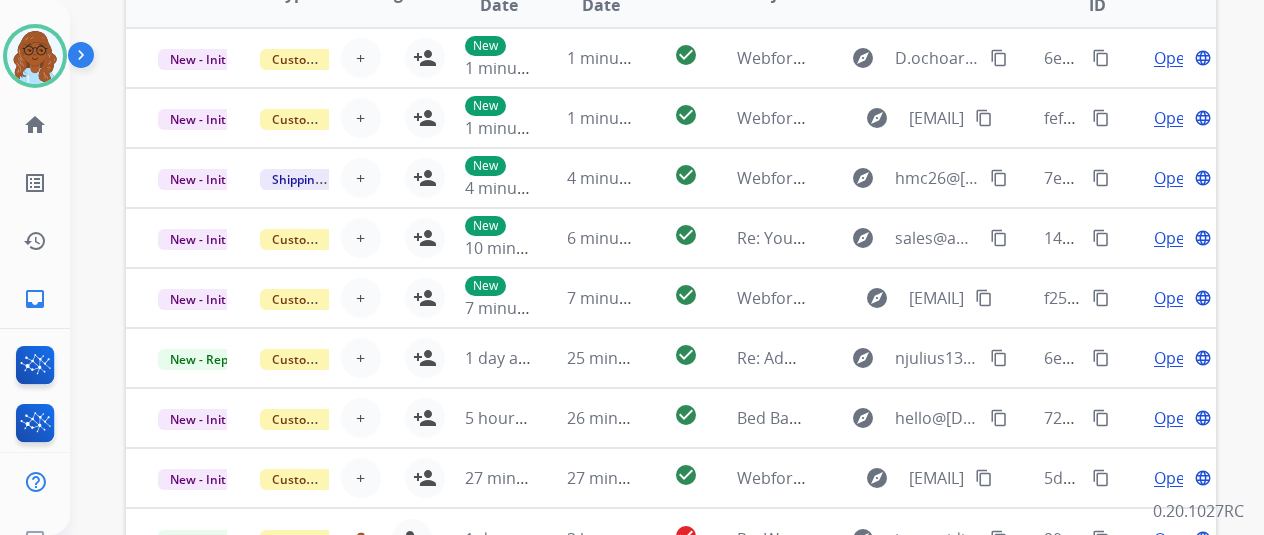 scroll, scrollTop: 200, scrollLeft: 0, axis: vertical 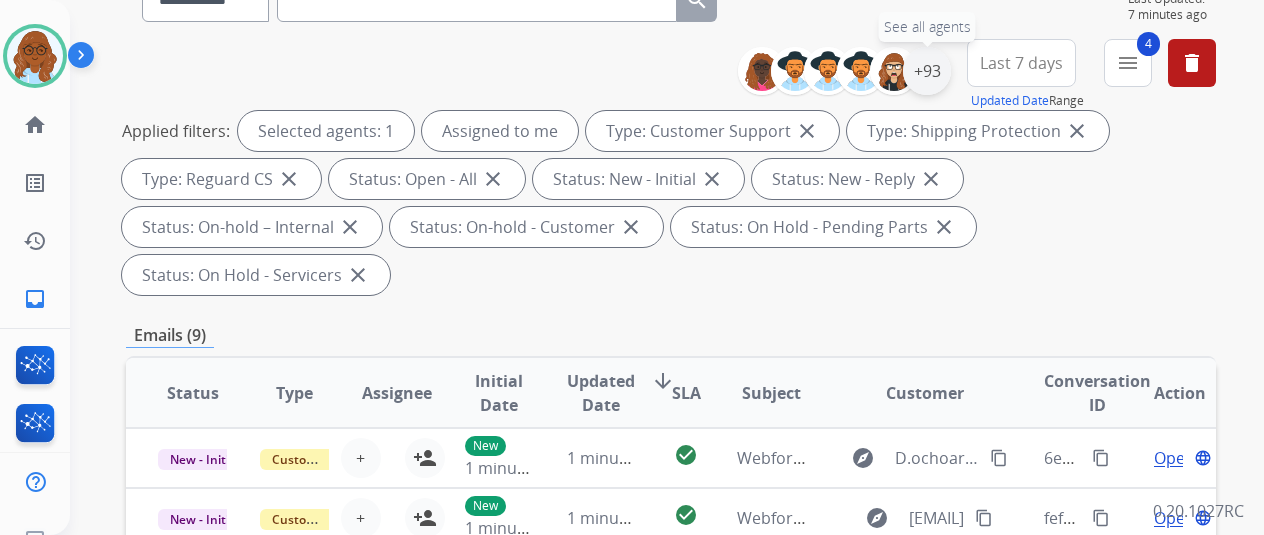 click on "+93" at bounding box center (927, 71) 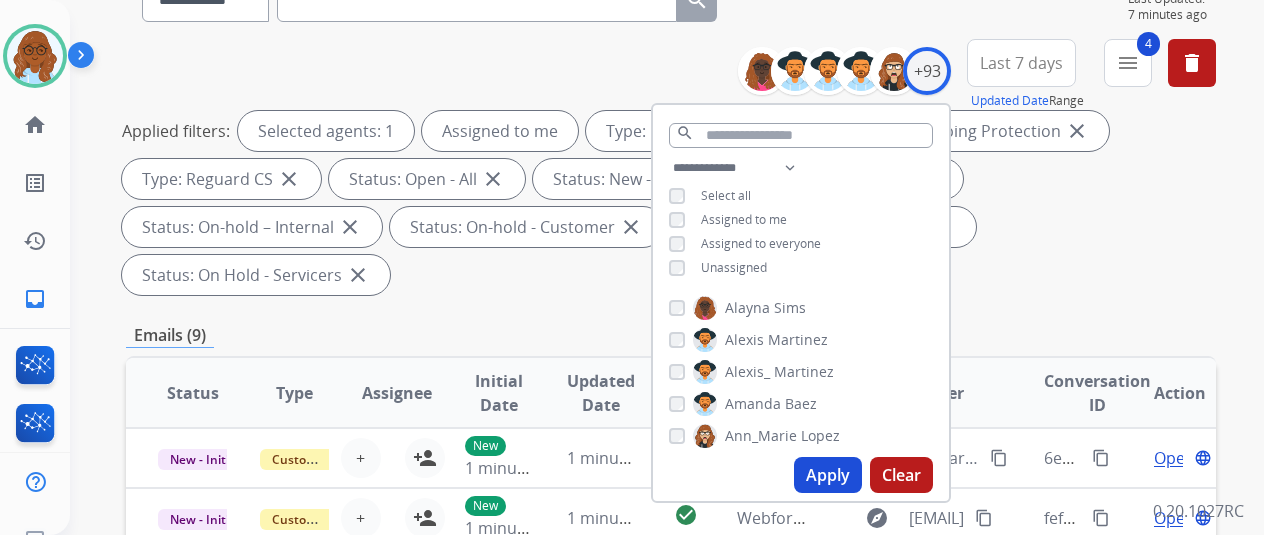 click on "Apply" at bounding box center (828, 475) 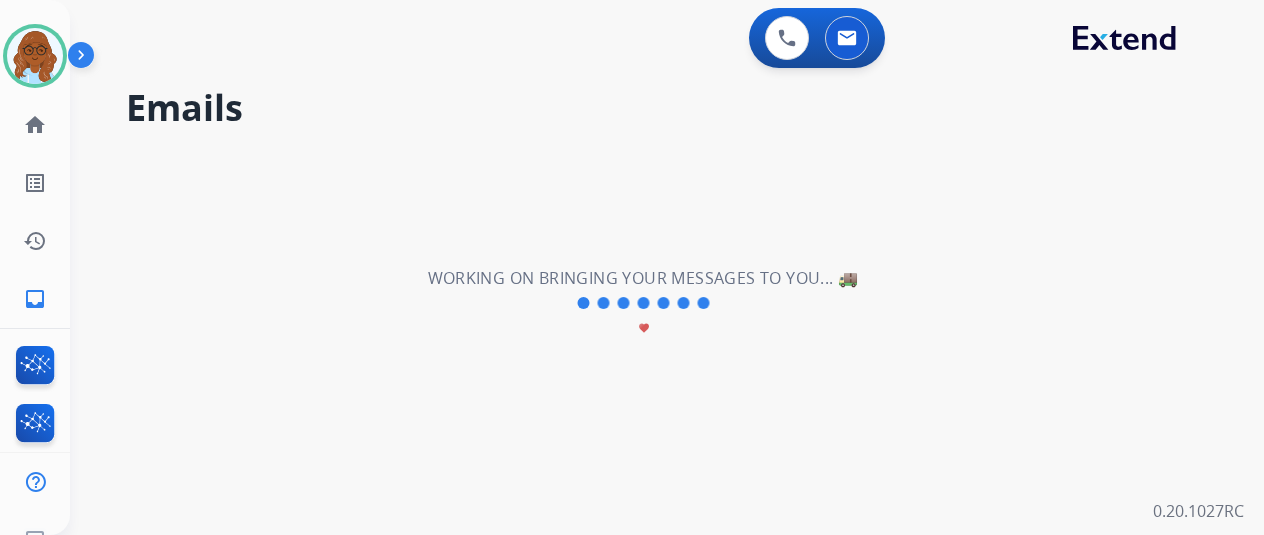 scroll, scrollTop: 0, scrollLeft: 0, axis: both 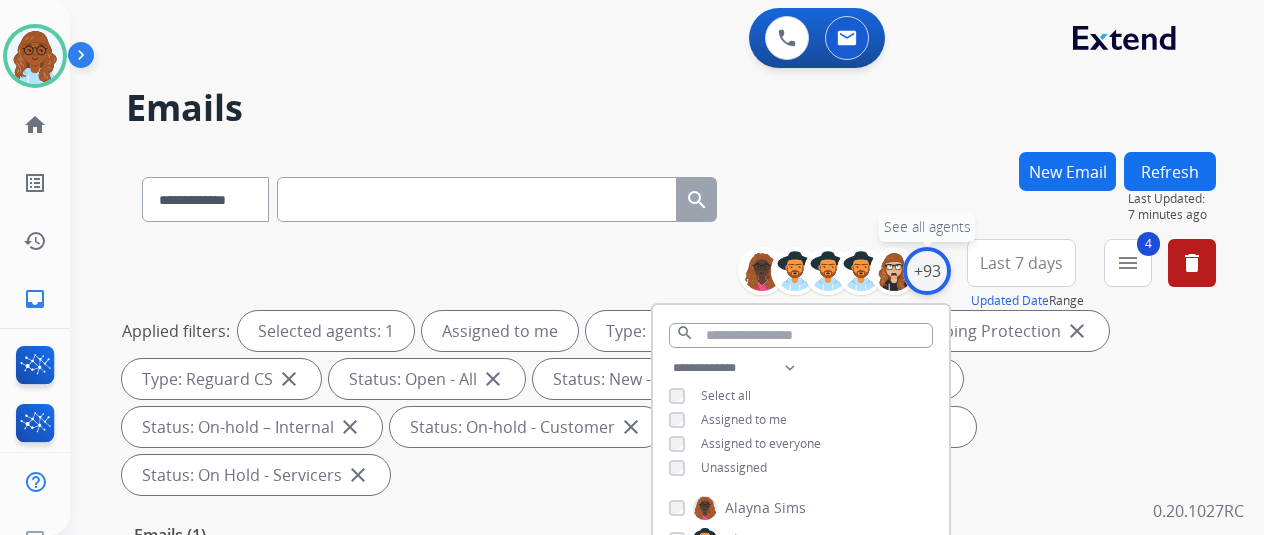 click on "+93" at bounding box center [927, 271] 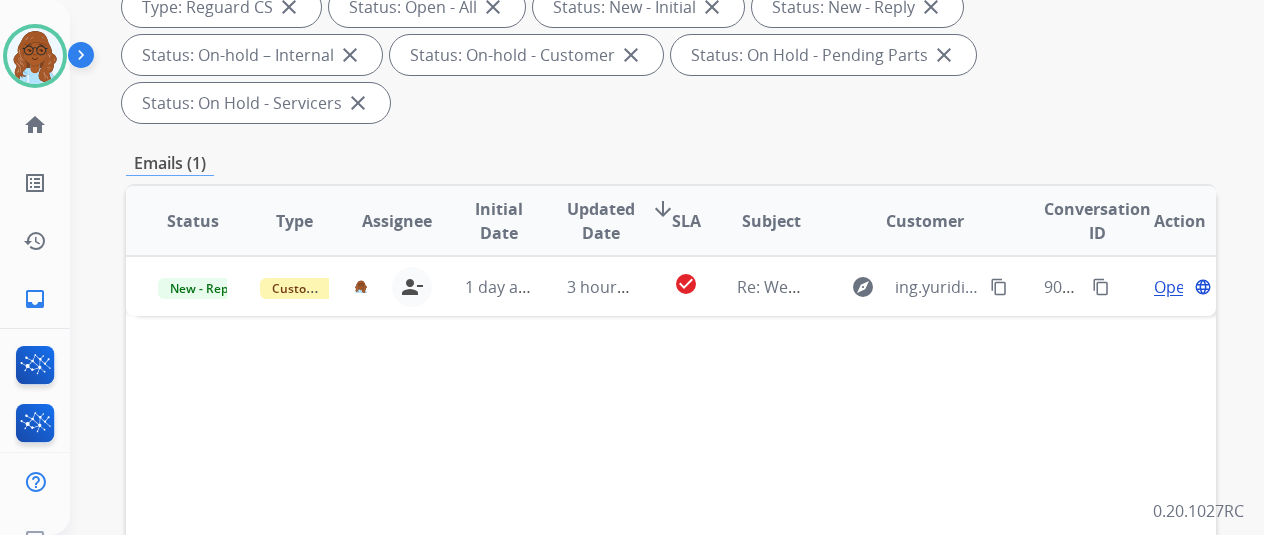 scroll, scrollTop: 300, scrollLeft: 0, axis: vertical 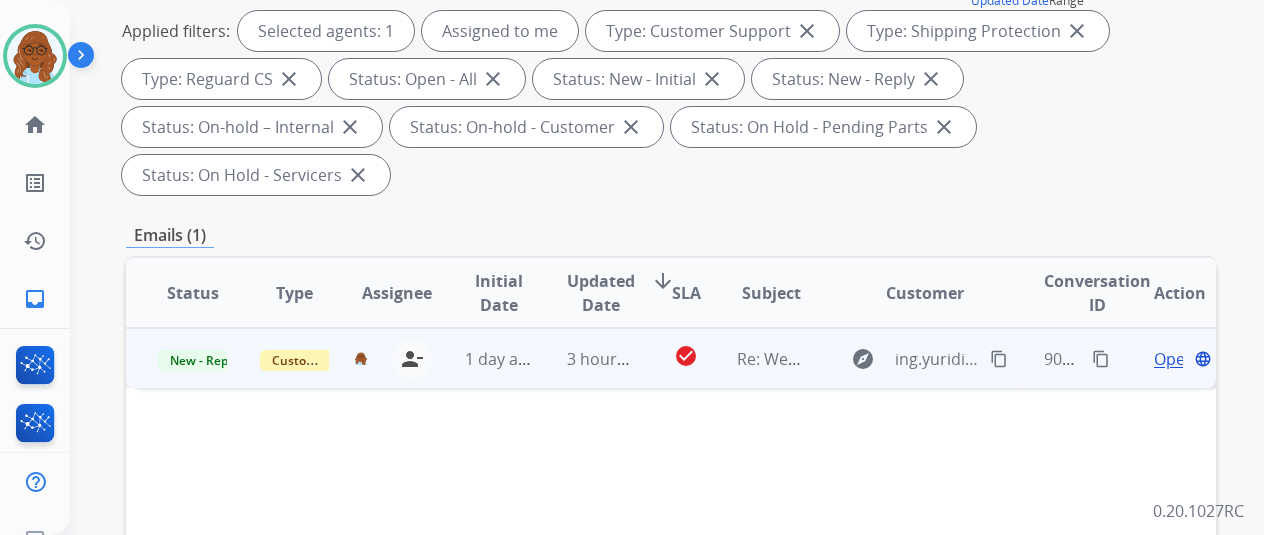 click on "Open" at bounding box center (1174, 359) 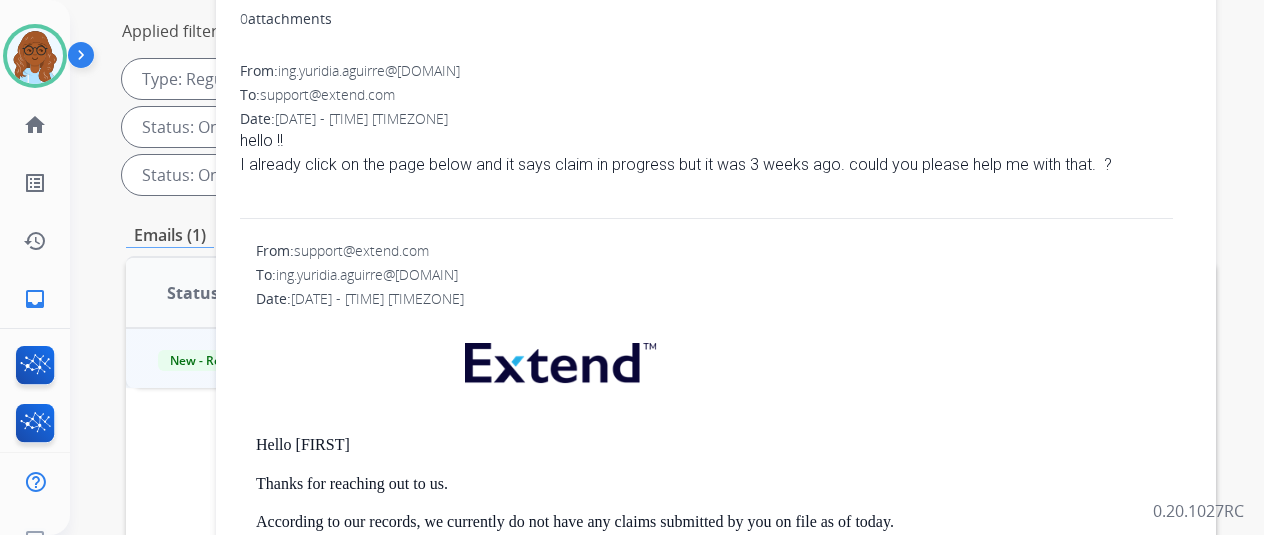 scroll, scrollTop: 0, scrollLeft: 0, axis: both 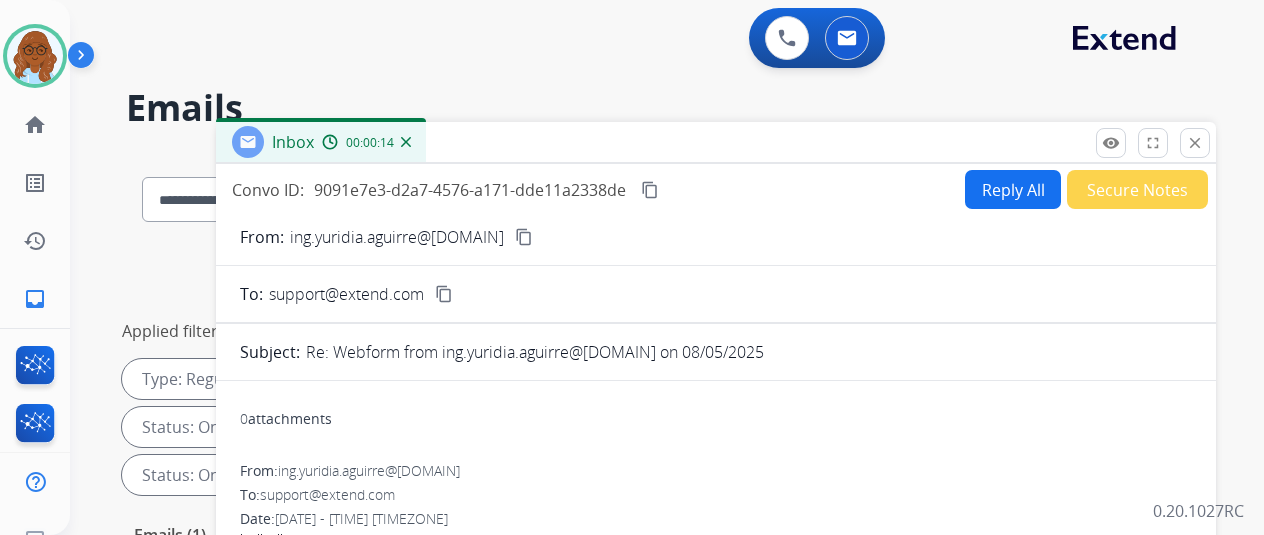 click on "content_copy" at bounding box center (524, 237) 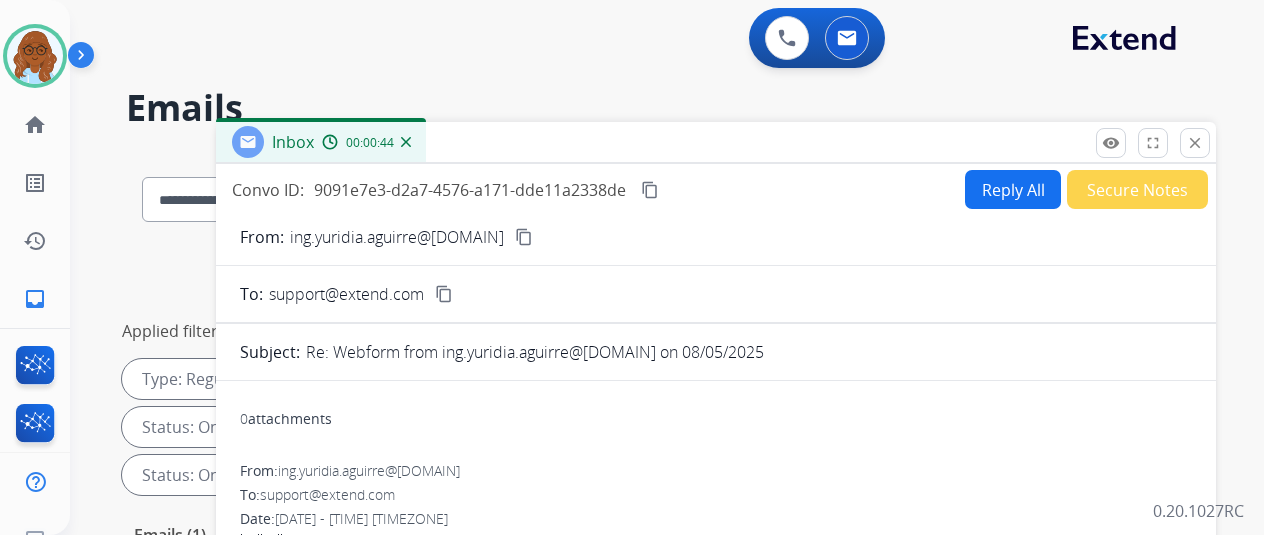 click on "Reply All" at bounding box center [1013, 189] 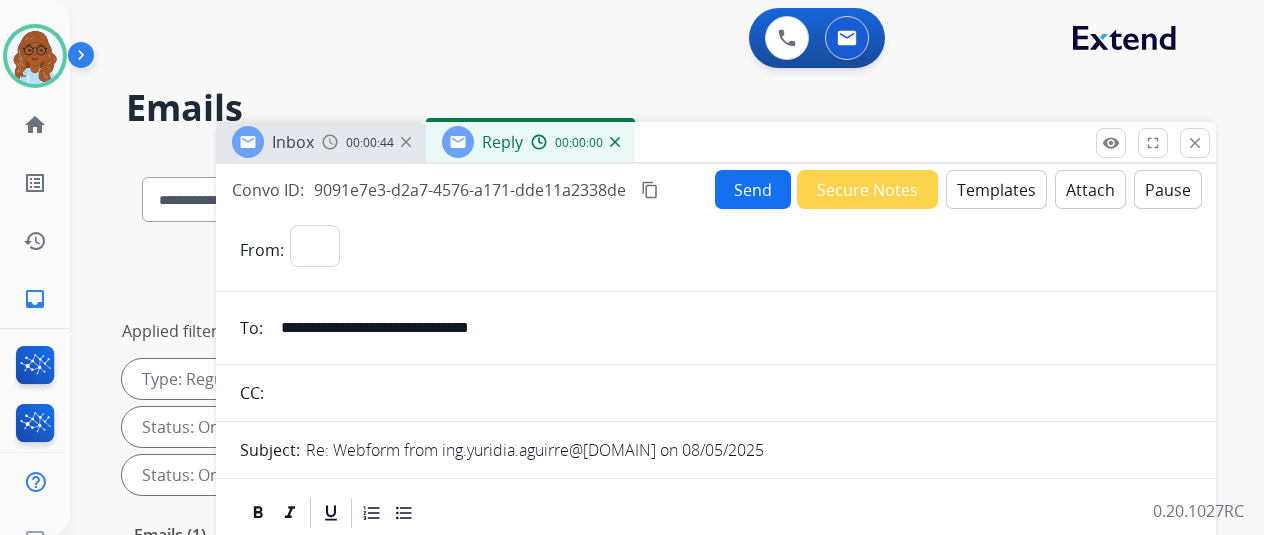 select on "**********" 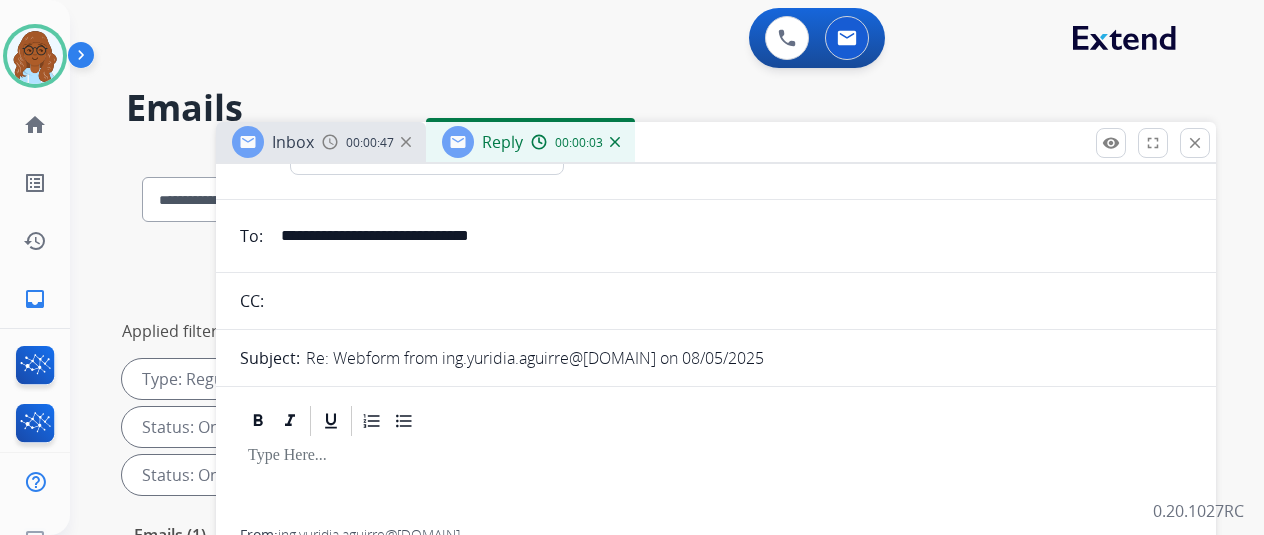 scroll, scrollTop: 0, scrollLeft: 0, axis: both 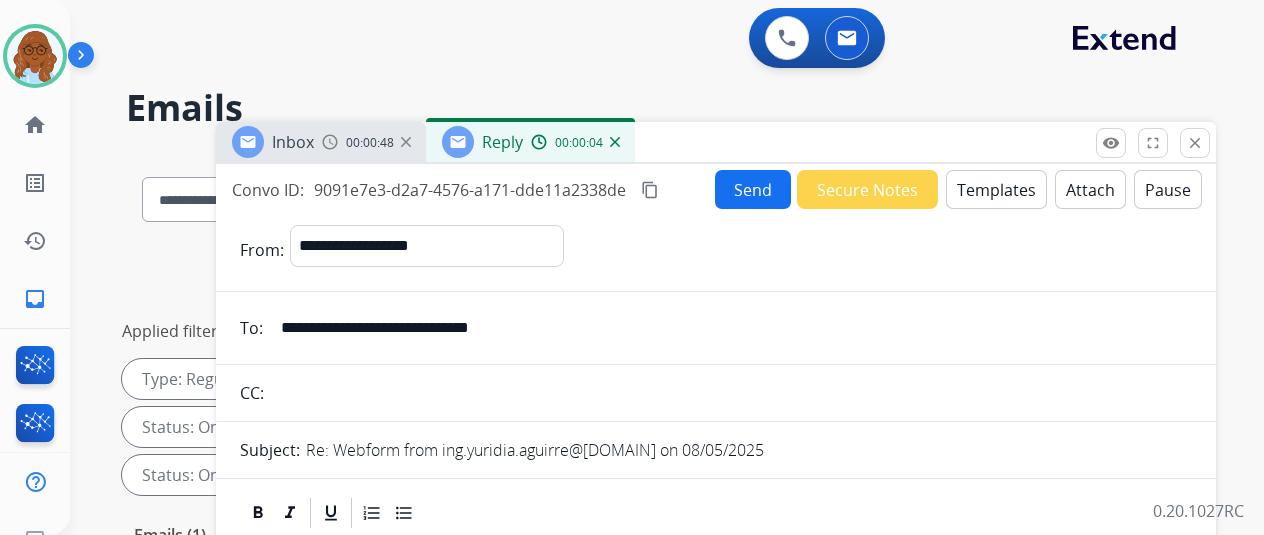 click on "Templates" at bounding box center (996, 189) 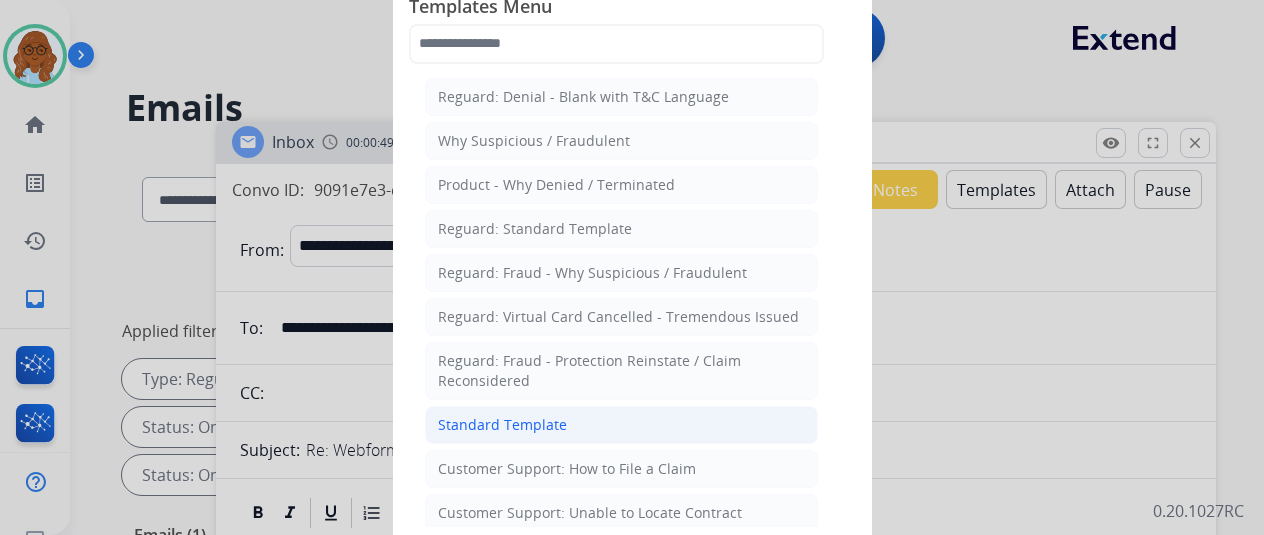 click on "Standard Template" 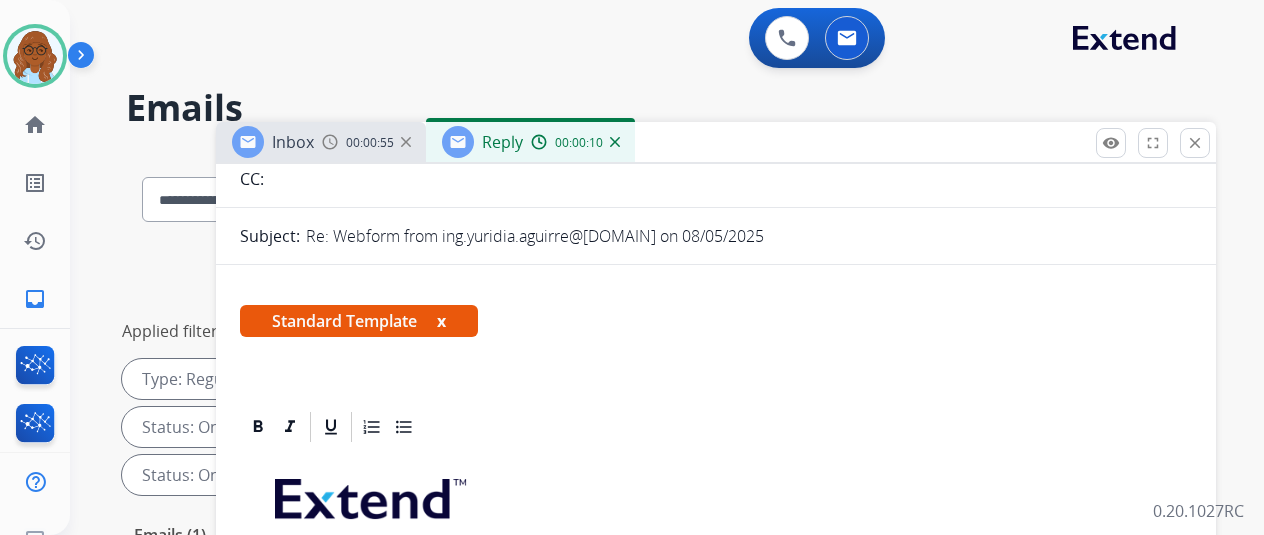 scroll, scrollTop: 302, scrollLeft: 0, axis: vertical 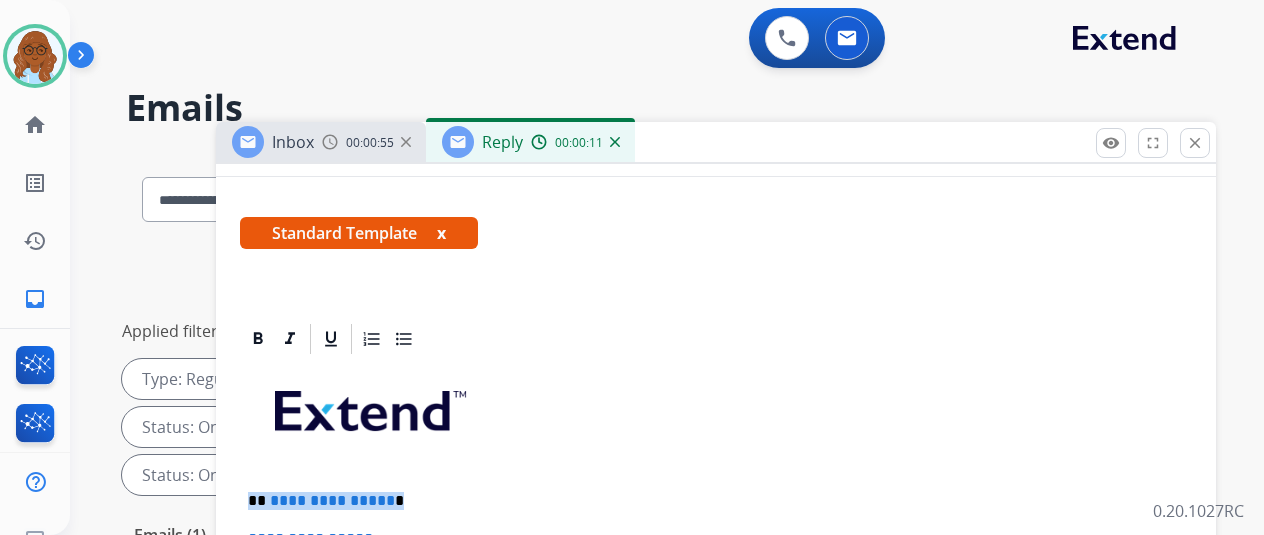 drag, startPoint x: 414, startPoint y: 487, endPoint x: 262, endPoint y: 489, distance: 152.01315 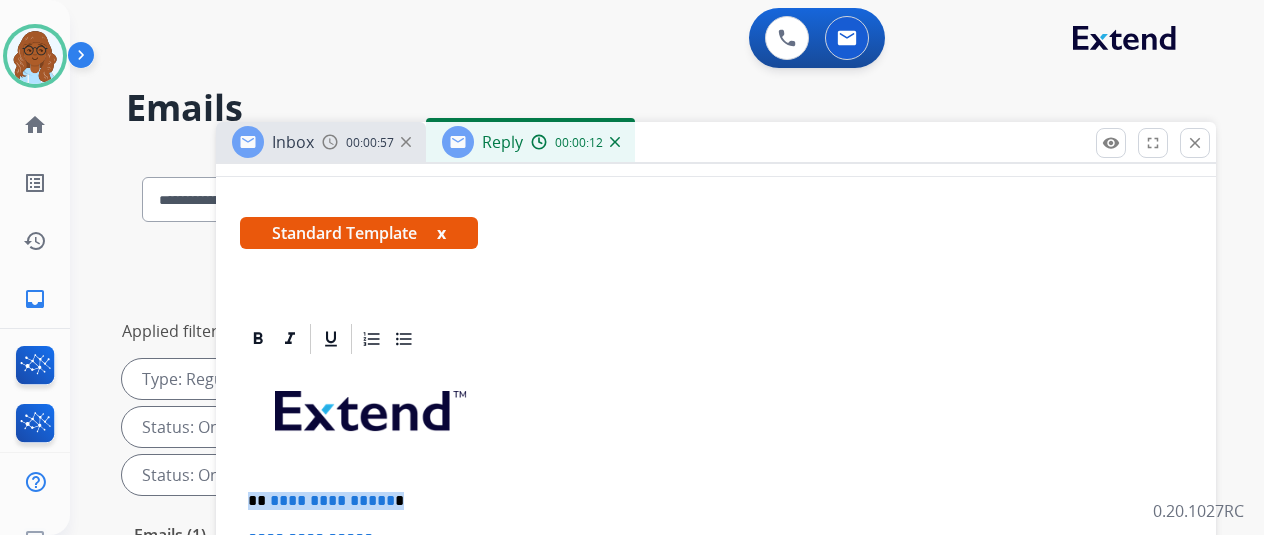 type 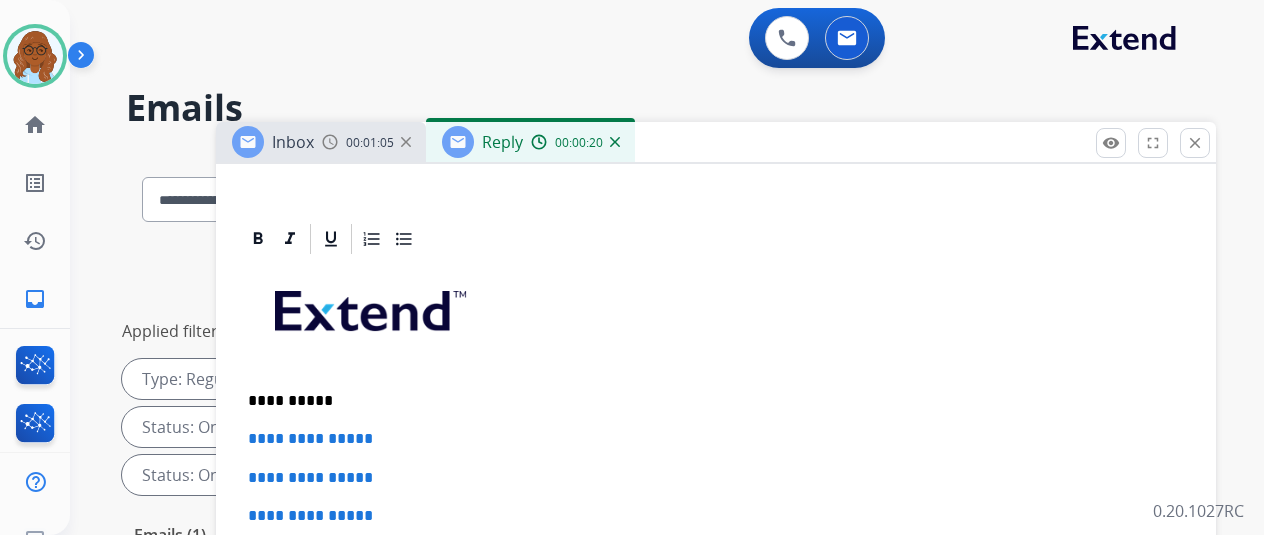 scroll, scrollTop: 602, scrollLeft: 0, axis: vertical 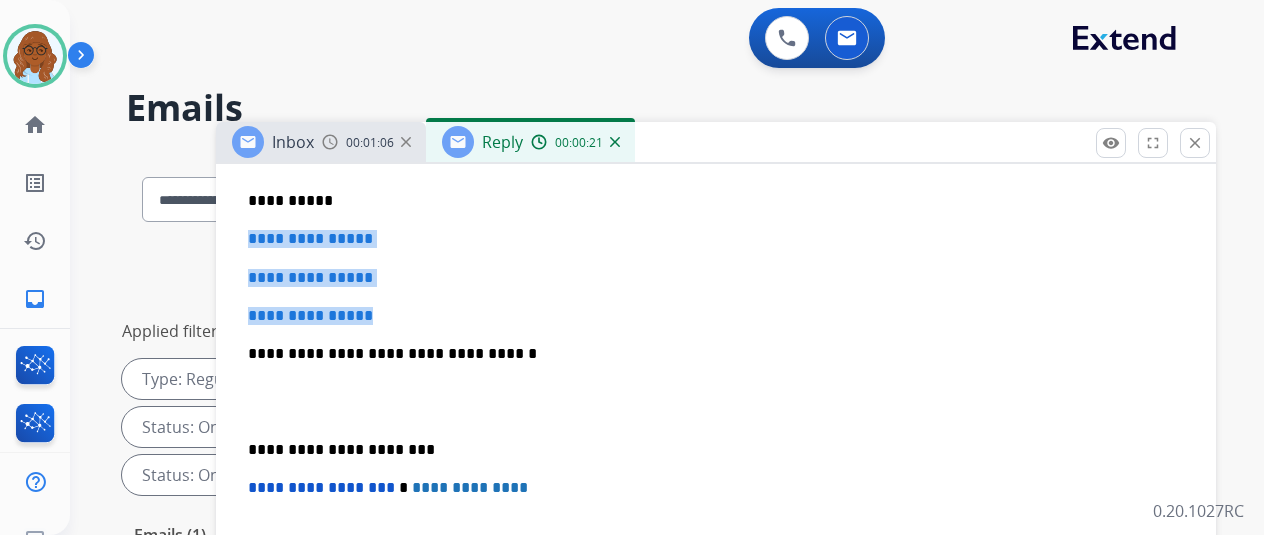drag, startPoint x: 403, startPoint y: 306, endPoint x: 246, endPoint y: 245, distance: 168.43396 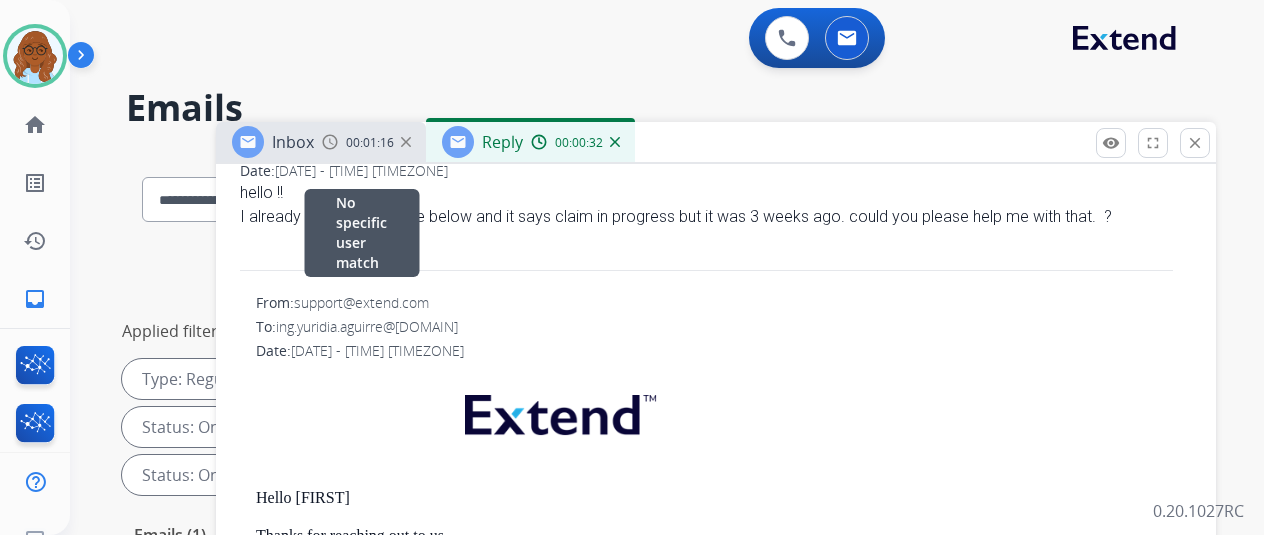 scroll, scrollTop: 1224, scrollLeft: 0, axis: vertical 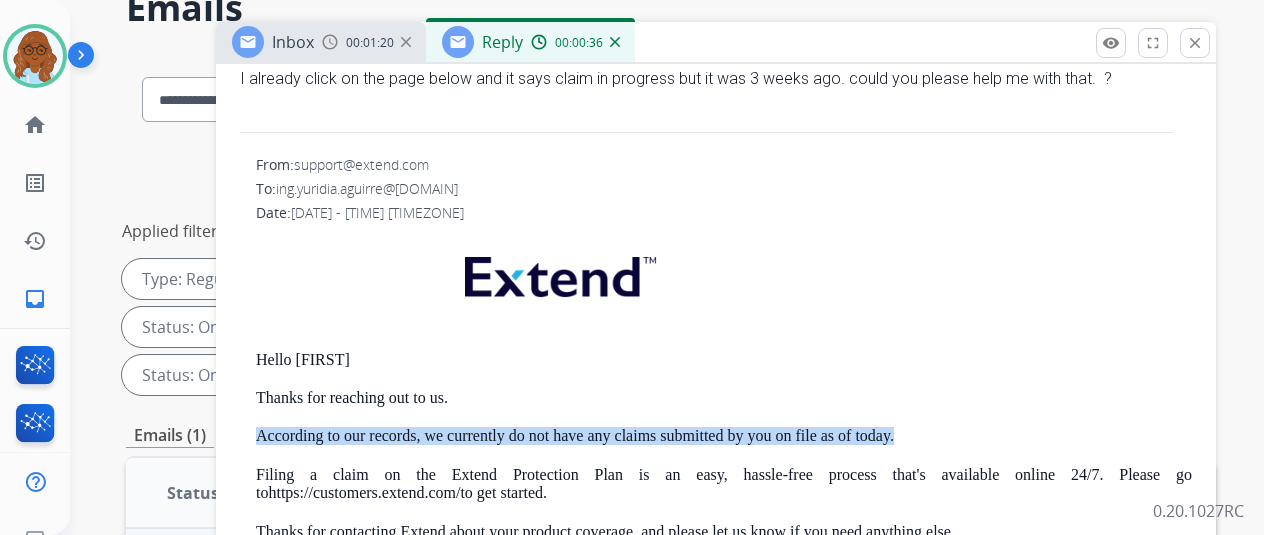 drag, startPoint x: 924, startPoint y: 391, endPoint x: 264, endPoint y: 389, distance: 660.00305 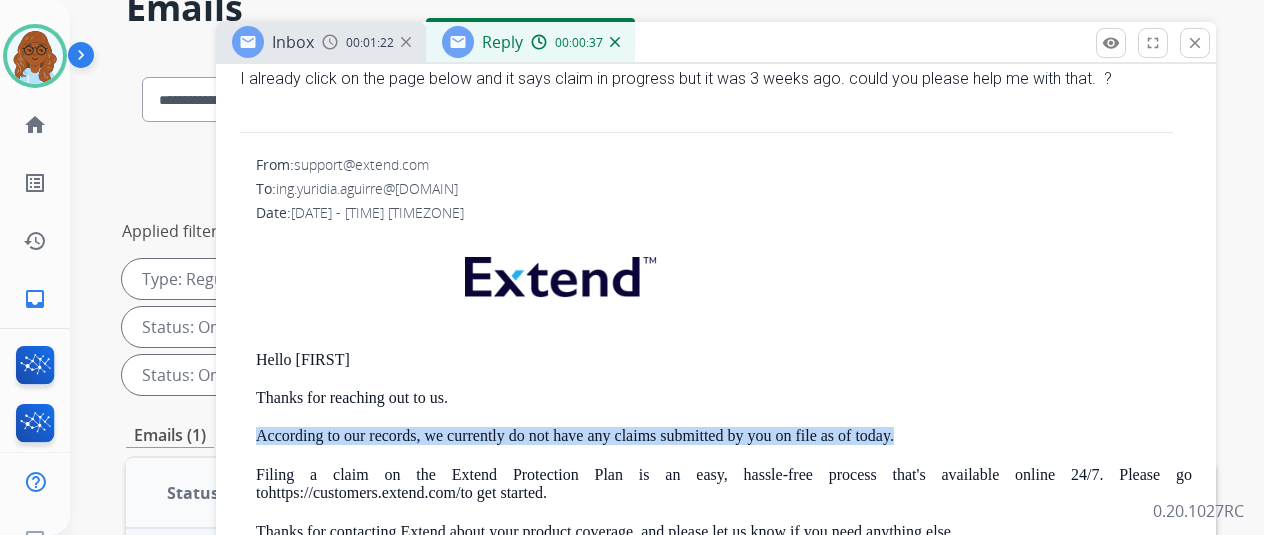 copy on "According to our records, we currently do not have any claims submitted by you on file as of today." 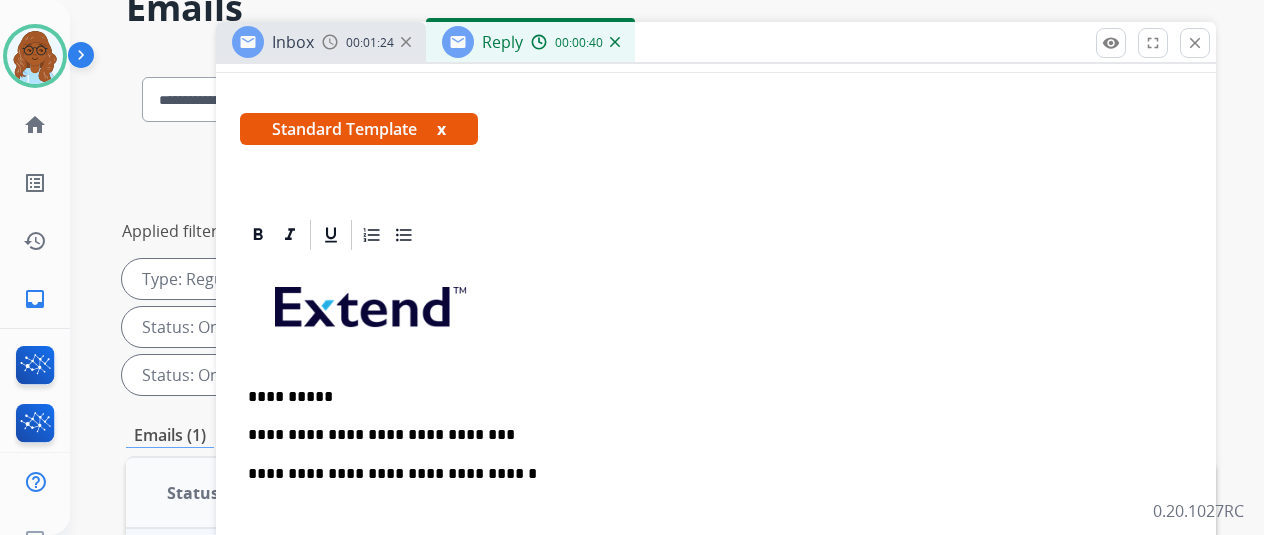scroll, scrollTop: 324, scrollLeft: 0, axis: vertical 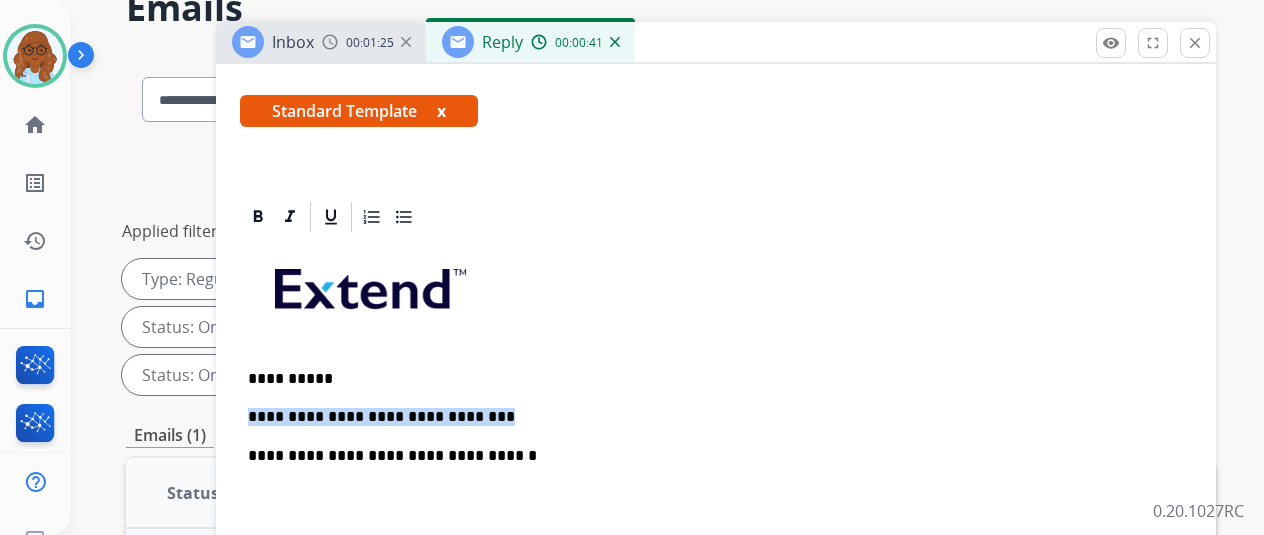 drag, startPoint x: 486, startPoint y: 405, endPoint x: 260, endPoint y: 406, distance: 226.00221 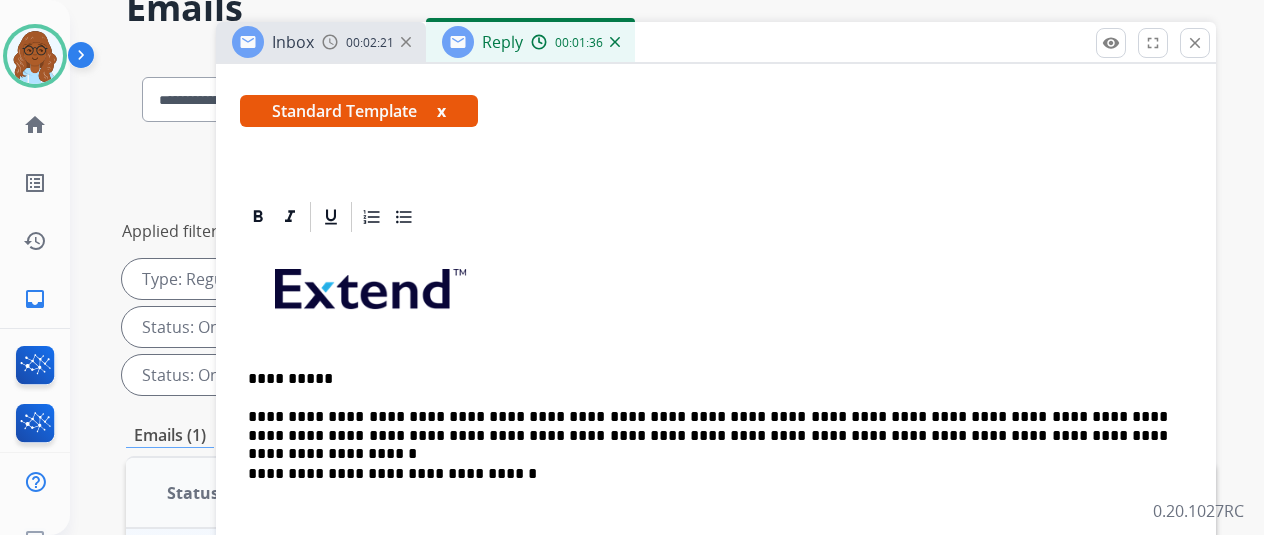 click on "**********" at bounding box center [708, 426] 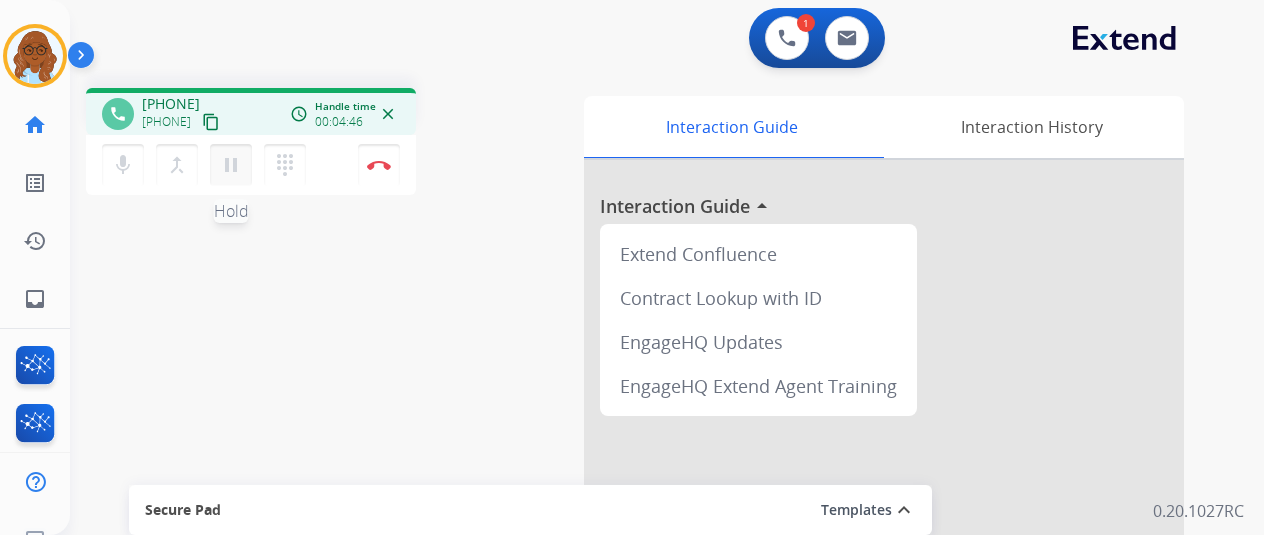 click on "pause" at bounding box center [231, 165] 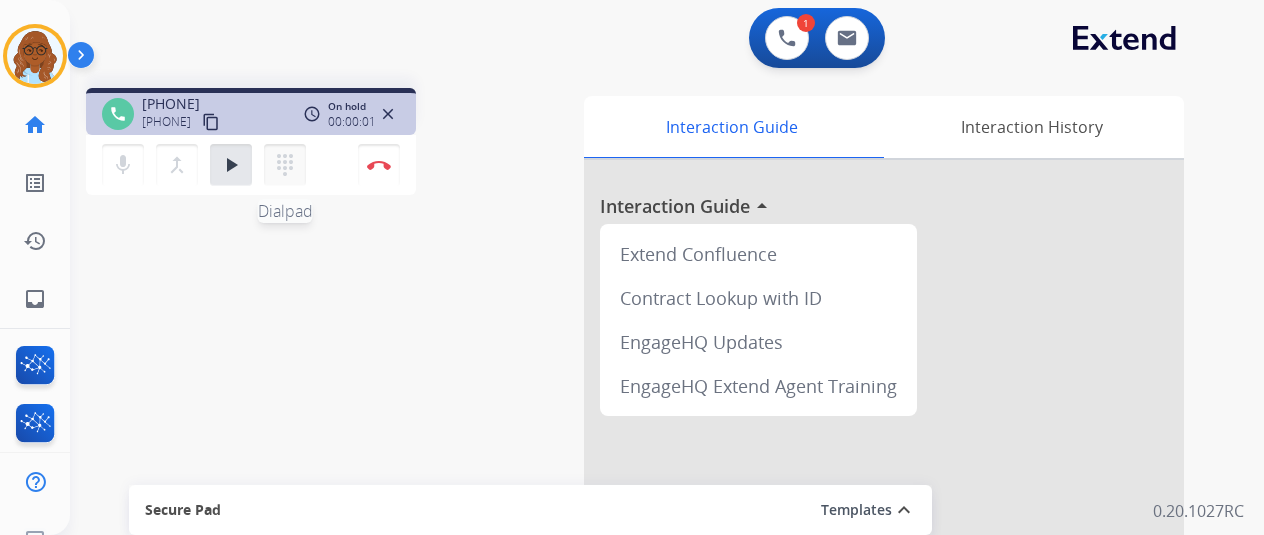 click on "dialpad" at bounding box center [285, 165] 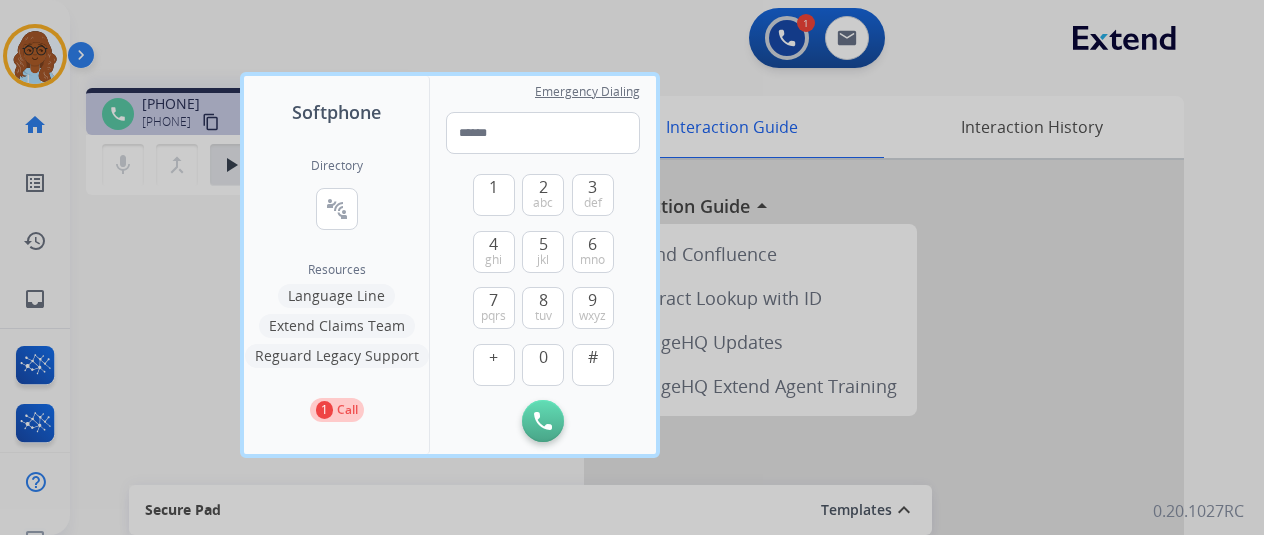 drag, startPoint x: 342, startPoint y: 203, endPoint x: 647, endPoint y: 285, distance: 315.83066 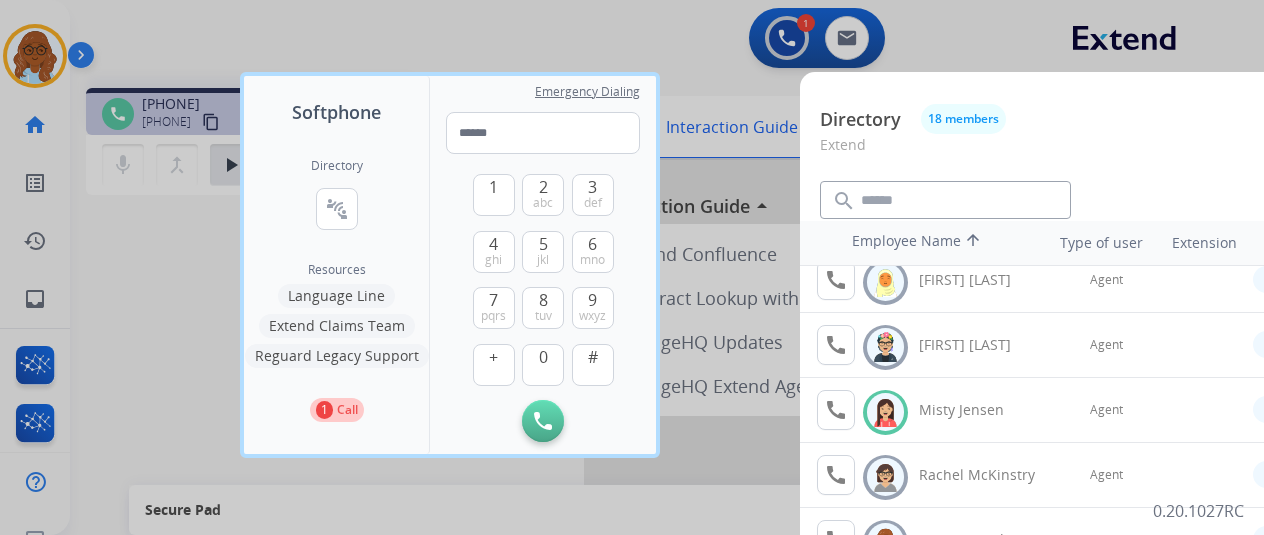 scroll, scrollTop: 700, scrollLeft: 0, axis: vertical 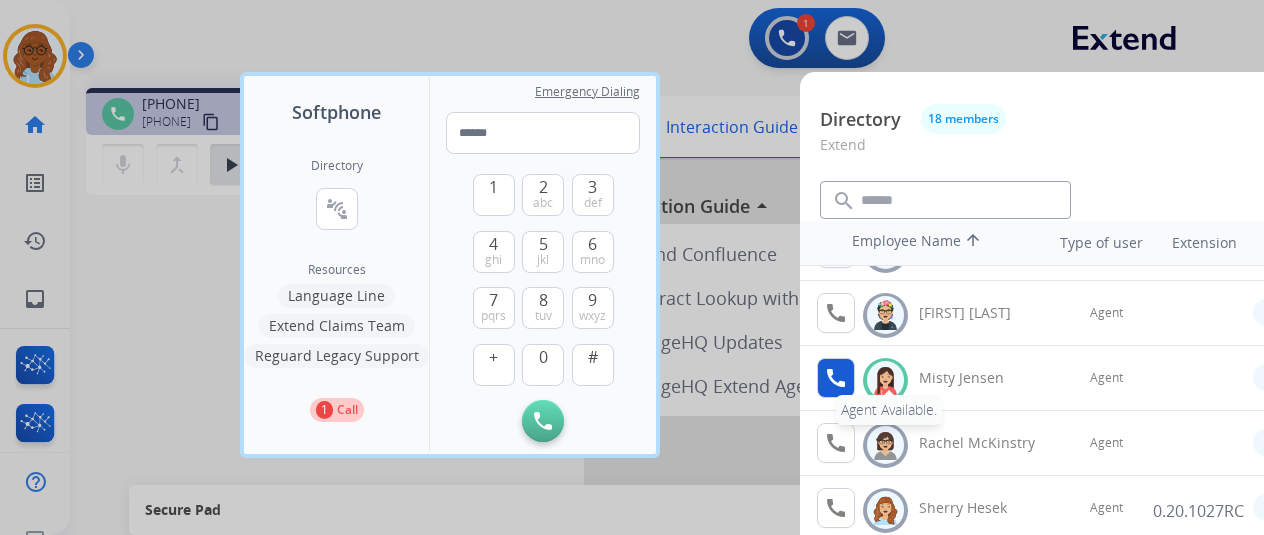 click on "call  Agent Available." at bounding box center (836, 378) 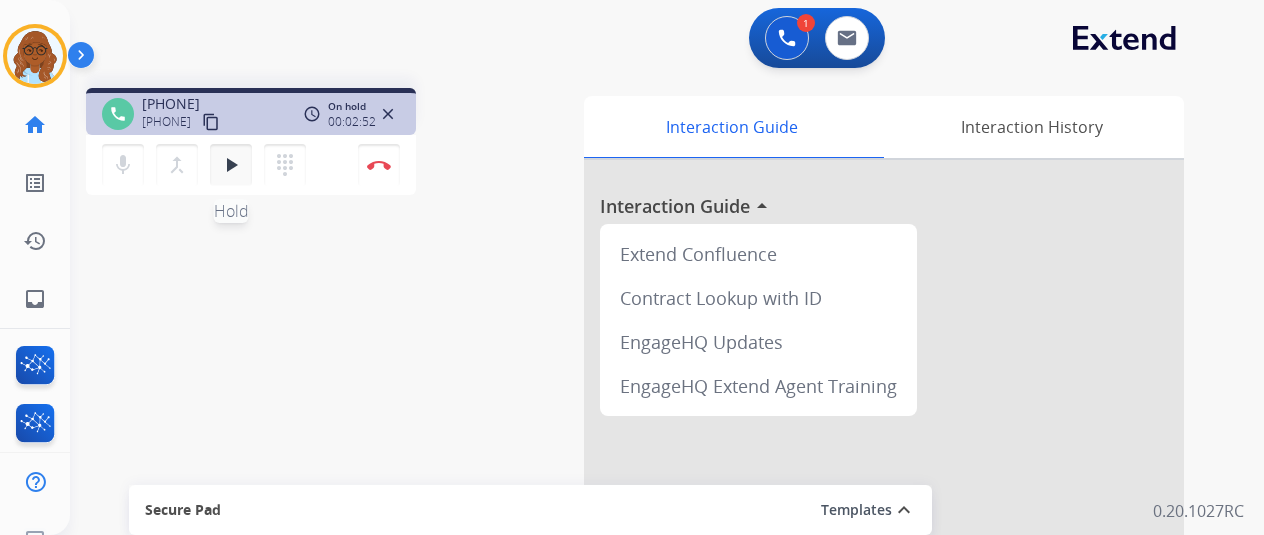 click on "play_arrow" at bounding box center [231, 165] 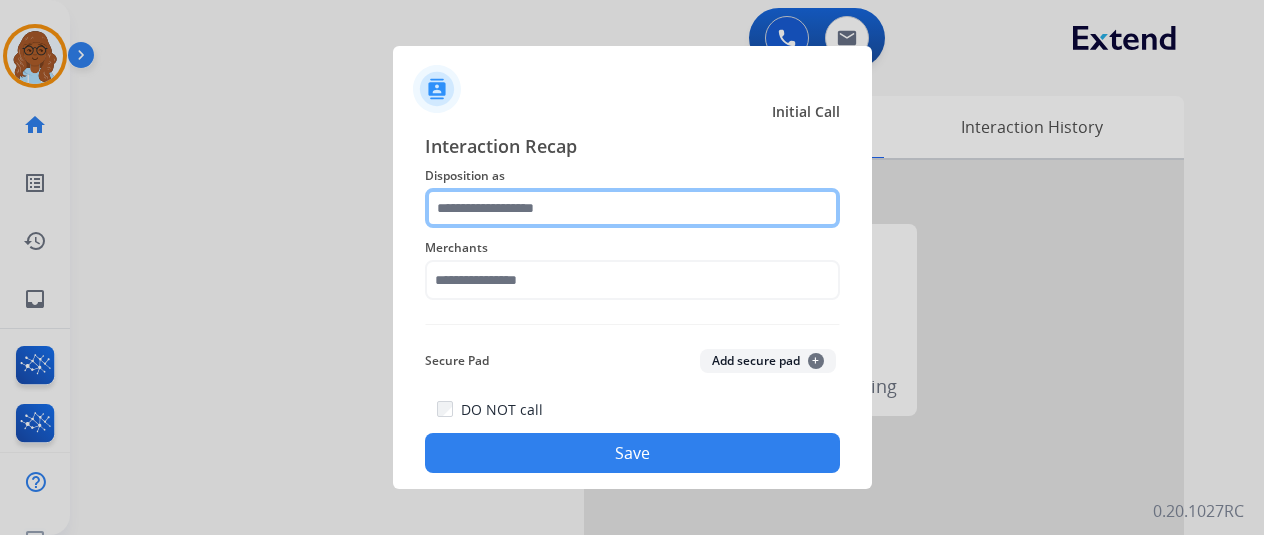 click 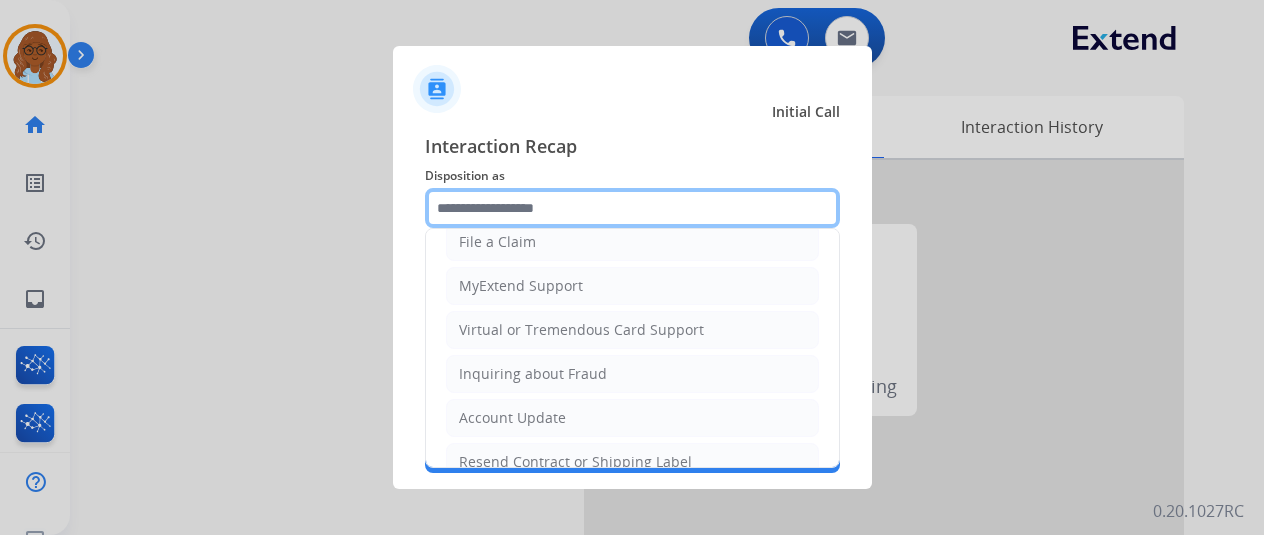 scroll, scrollTop: 200, scrollLeft: 0, axis: vertical 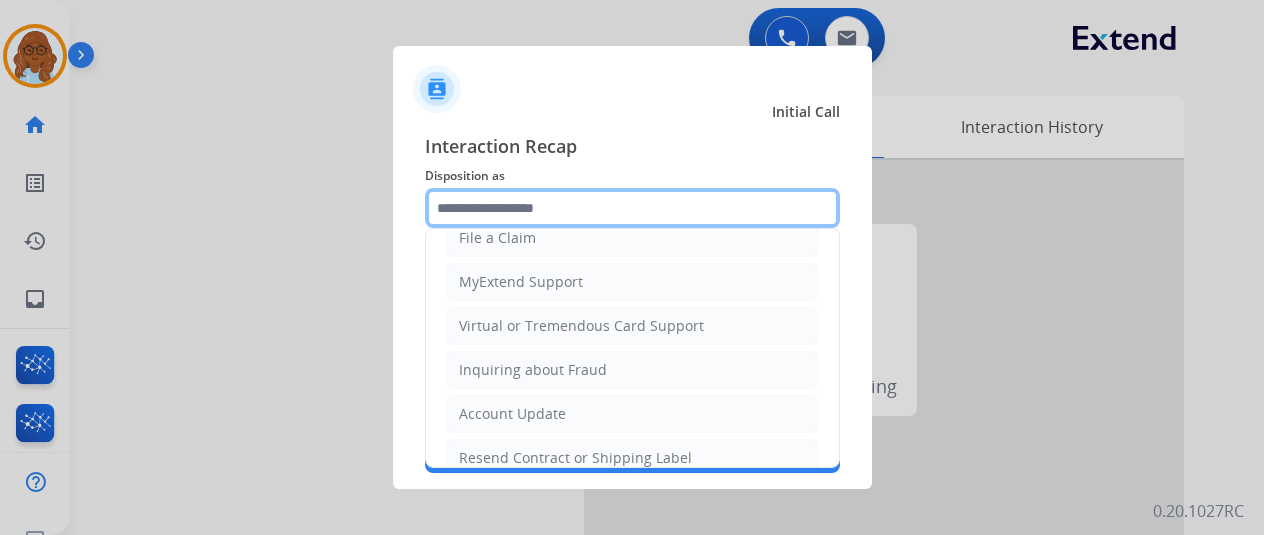 click 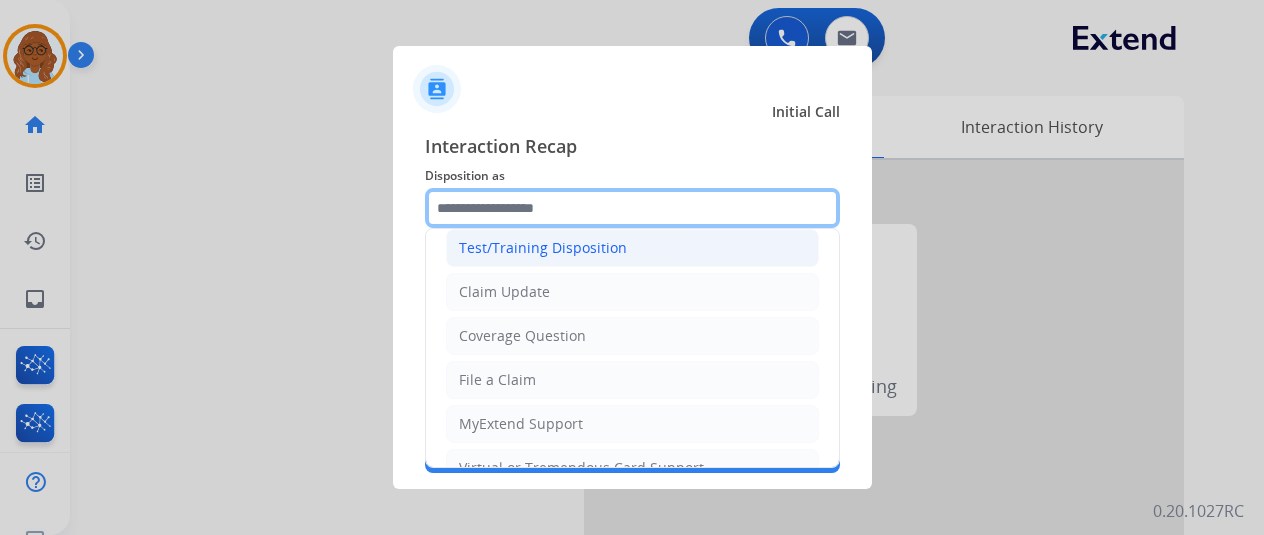 scroll, scrollTop: 0, scrollLeft: 0, axis: both 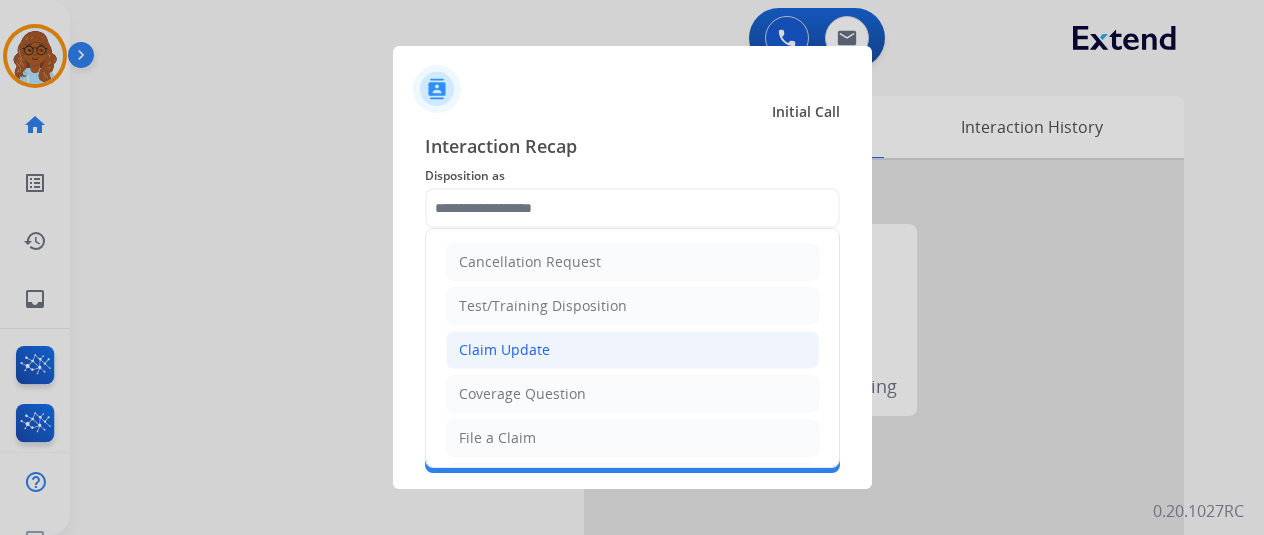 click on "Claim Update" 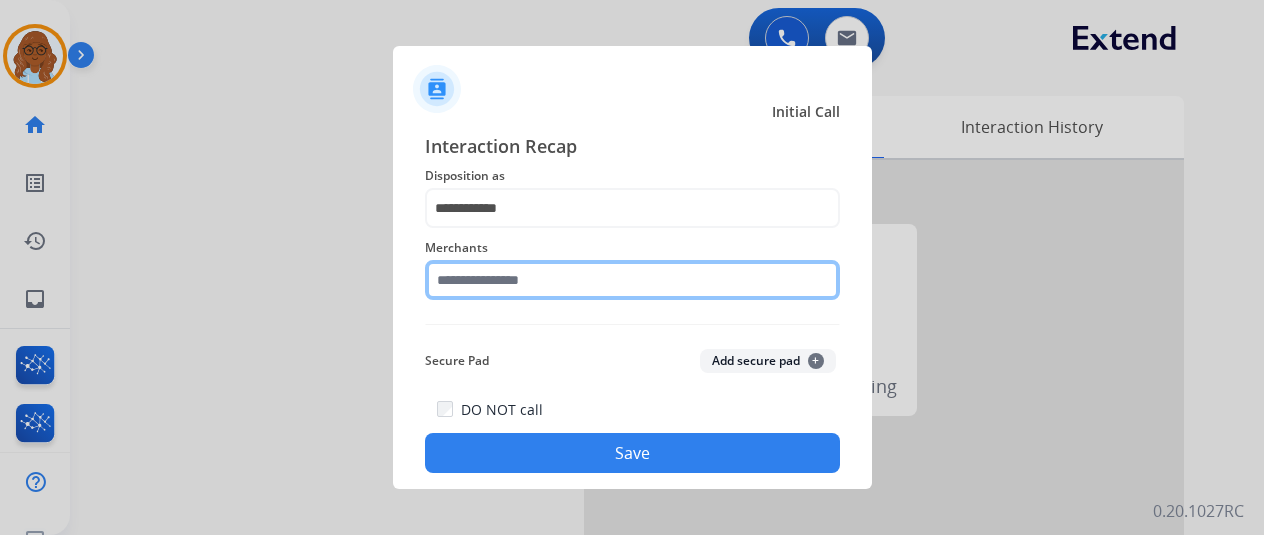 click 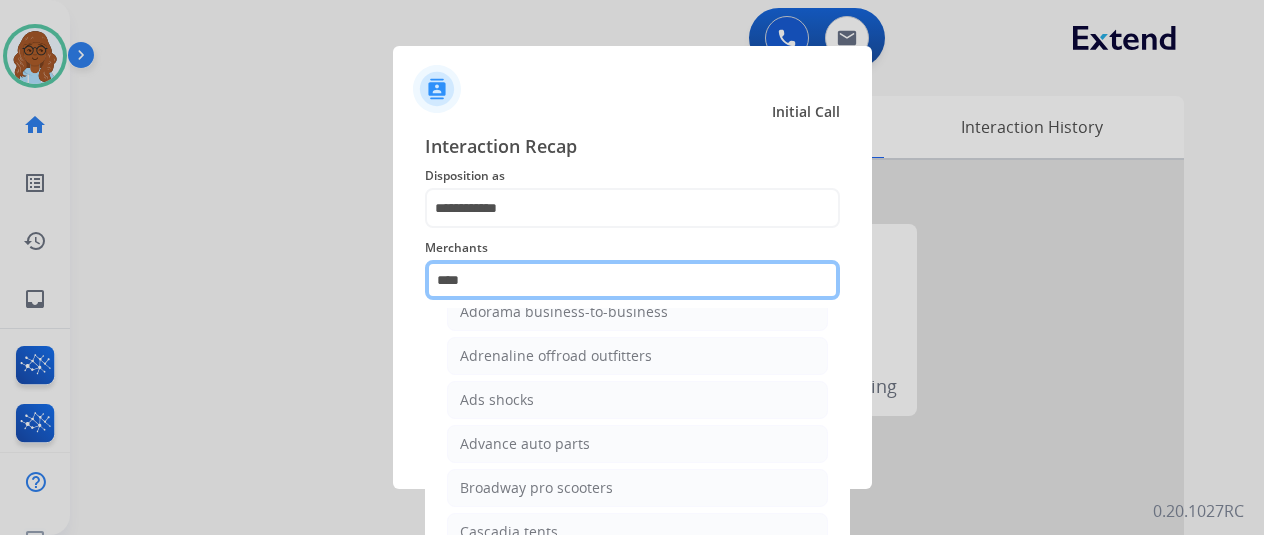 scroll, scrollTop: 0, scrollLeft: 0, axis: both 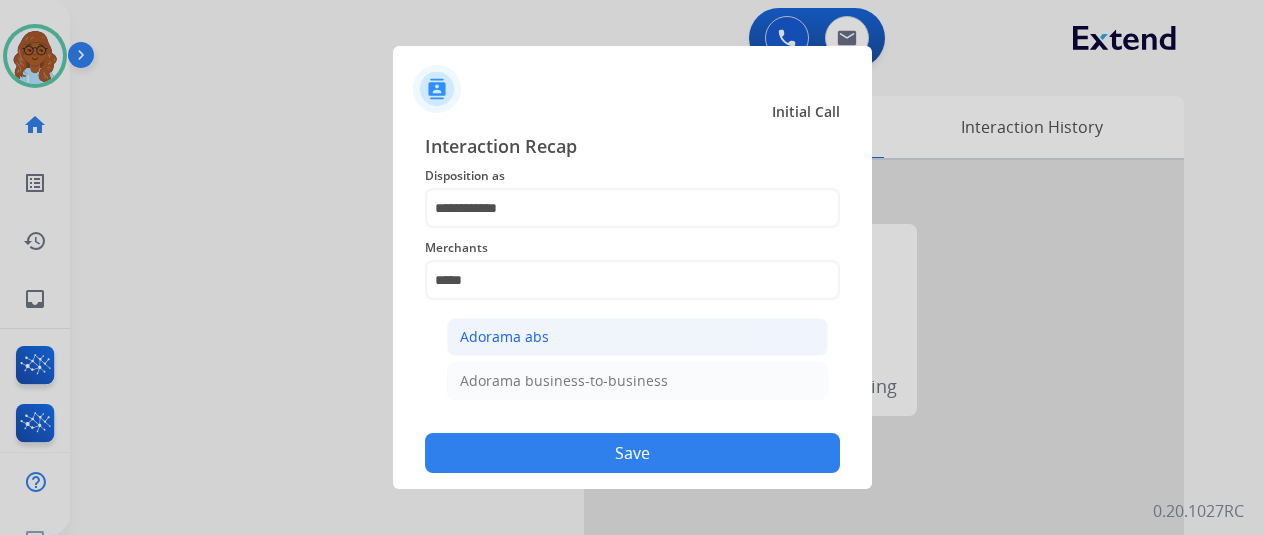 click on "Adorama abs" 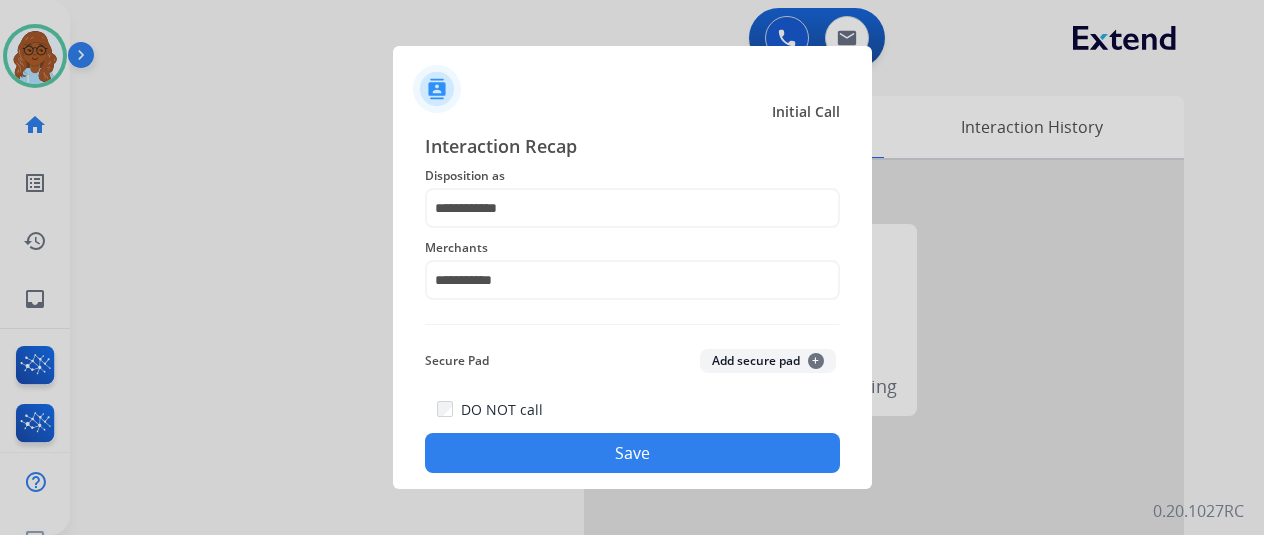 click on "Save" 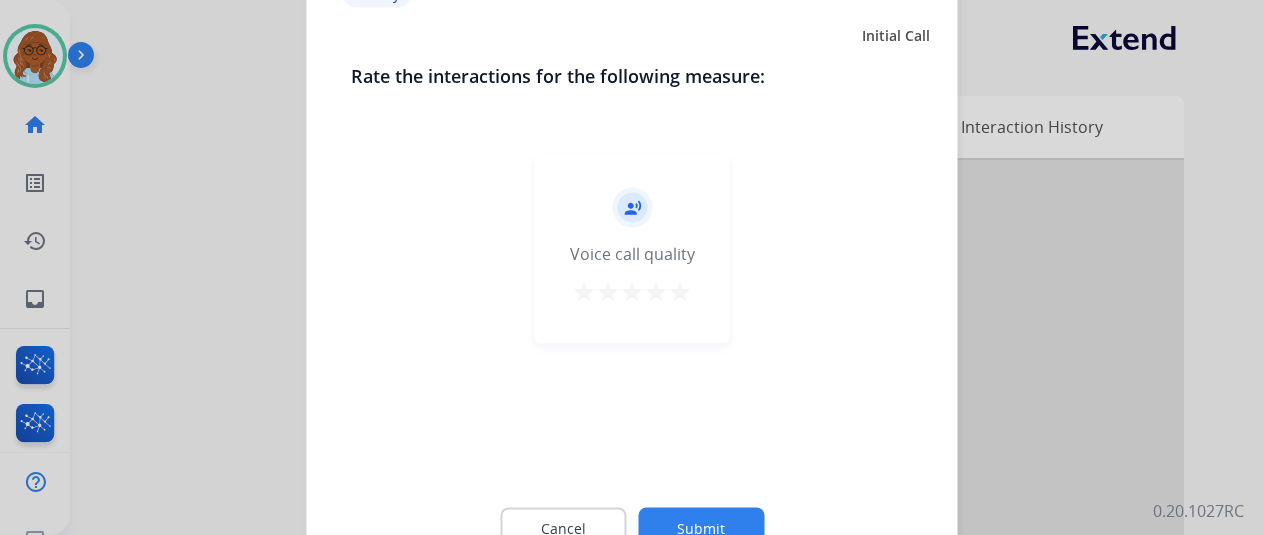 click on "star" at bounding box center (656, 291) 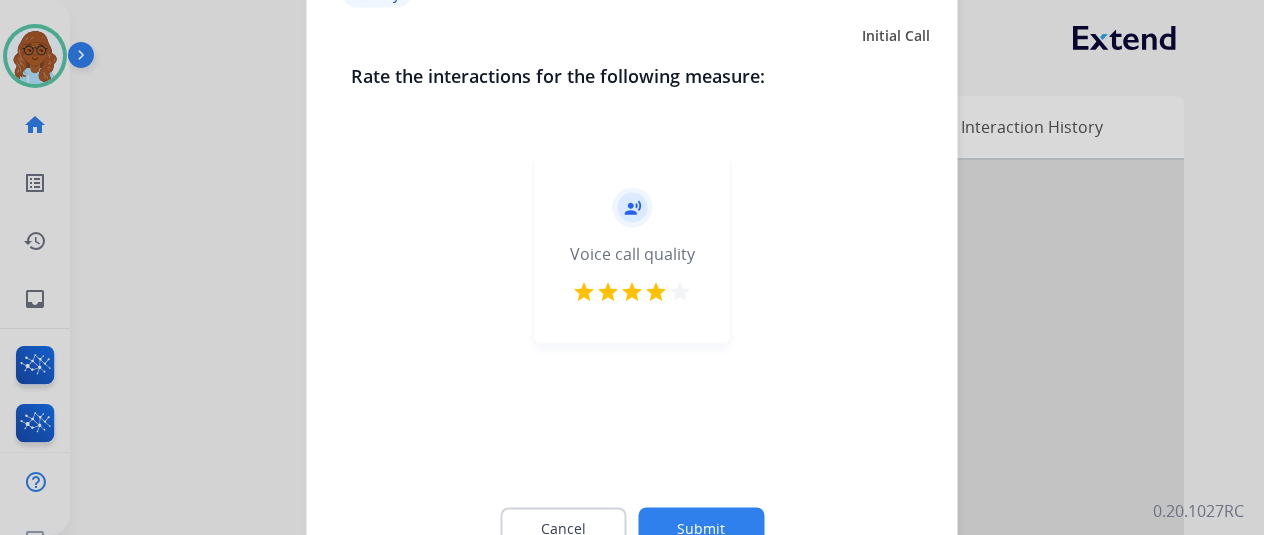 click on "star" at bounding box center (632, 291) 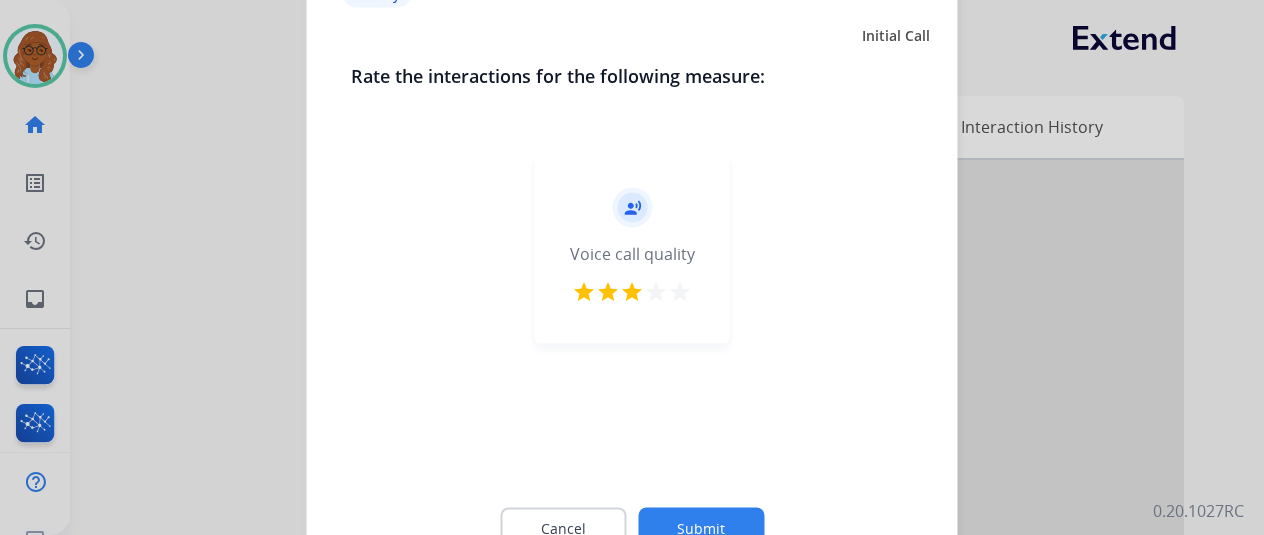 click on "Submit" 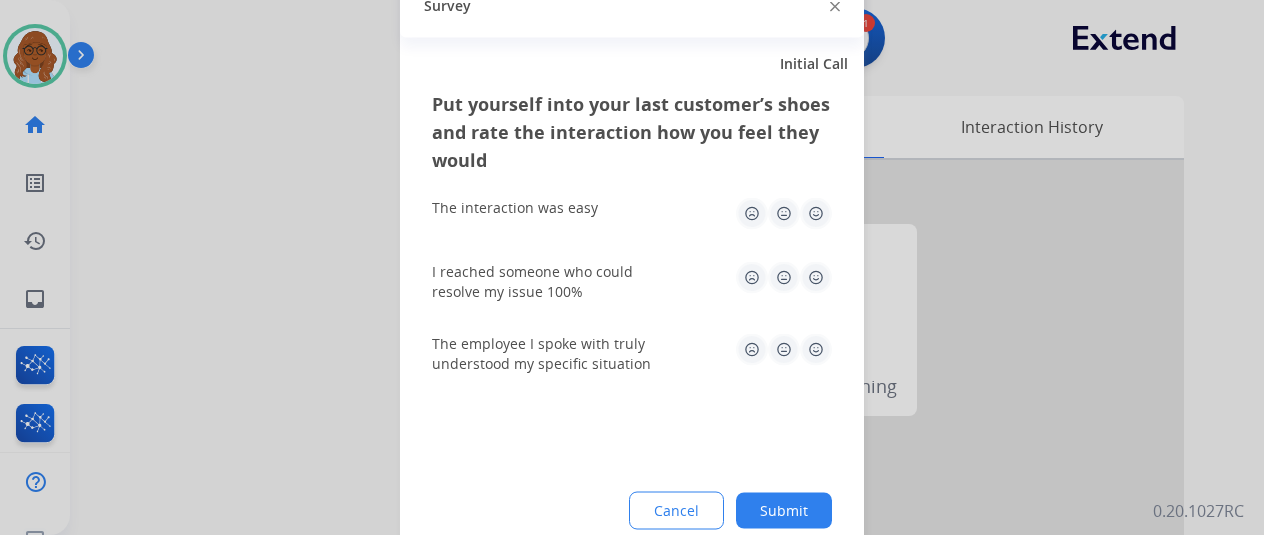 click 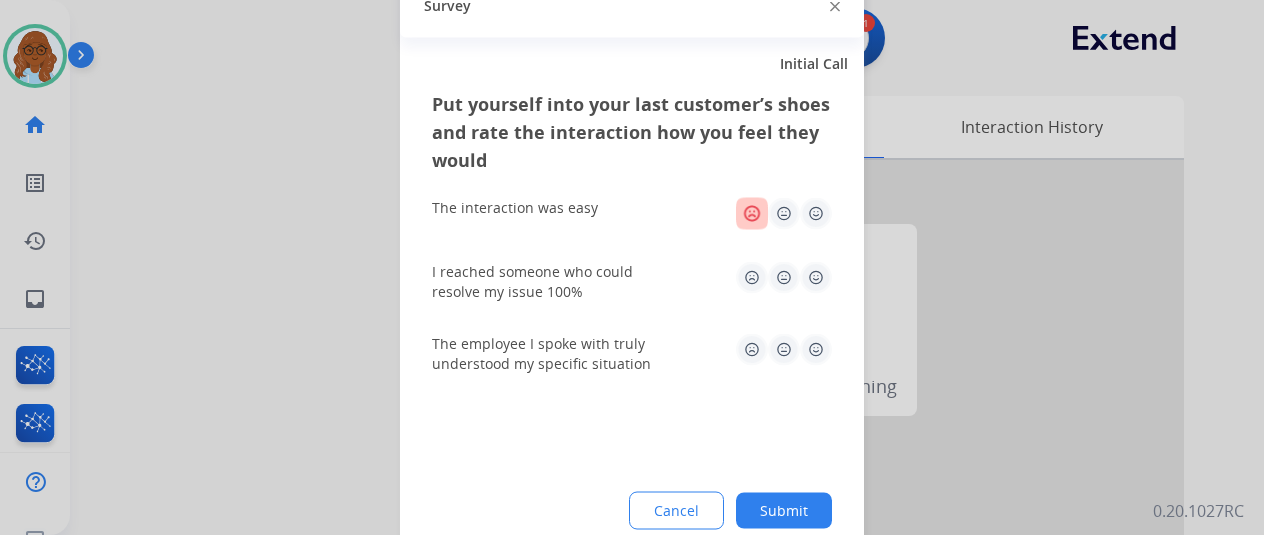 click 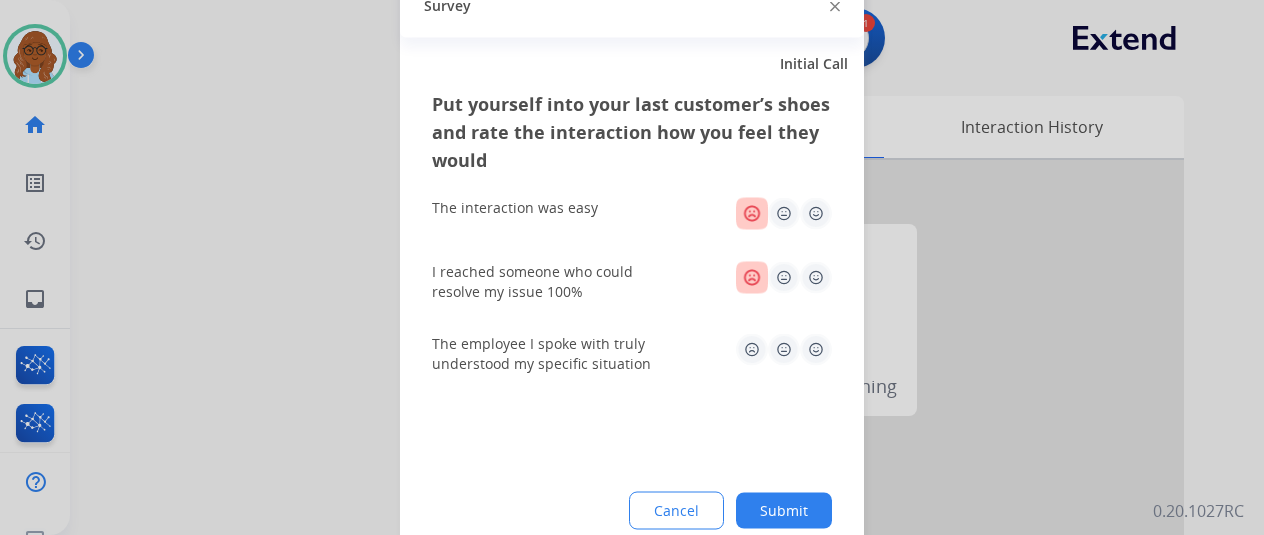click 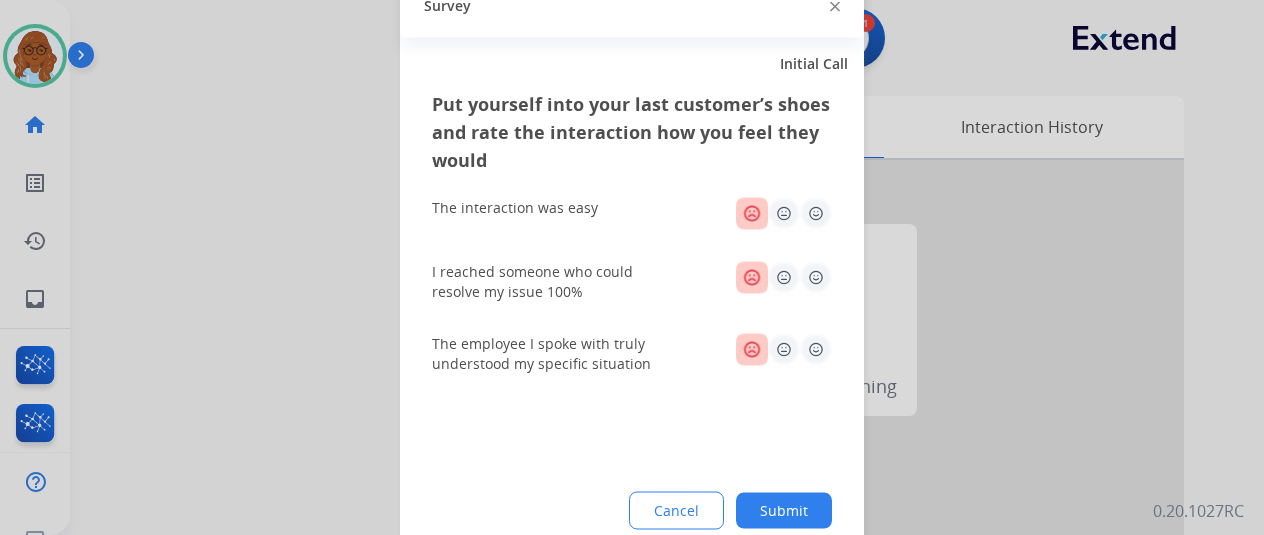 click on "Submit" 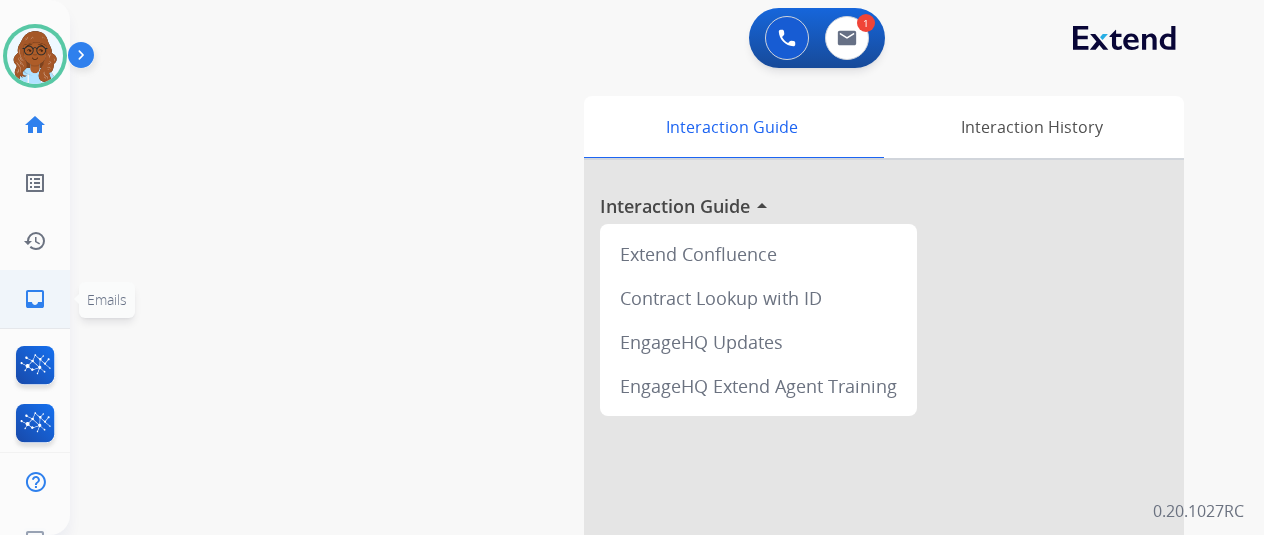 click on "inbox  Emails" 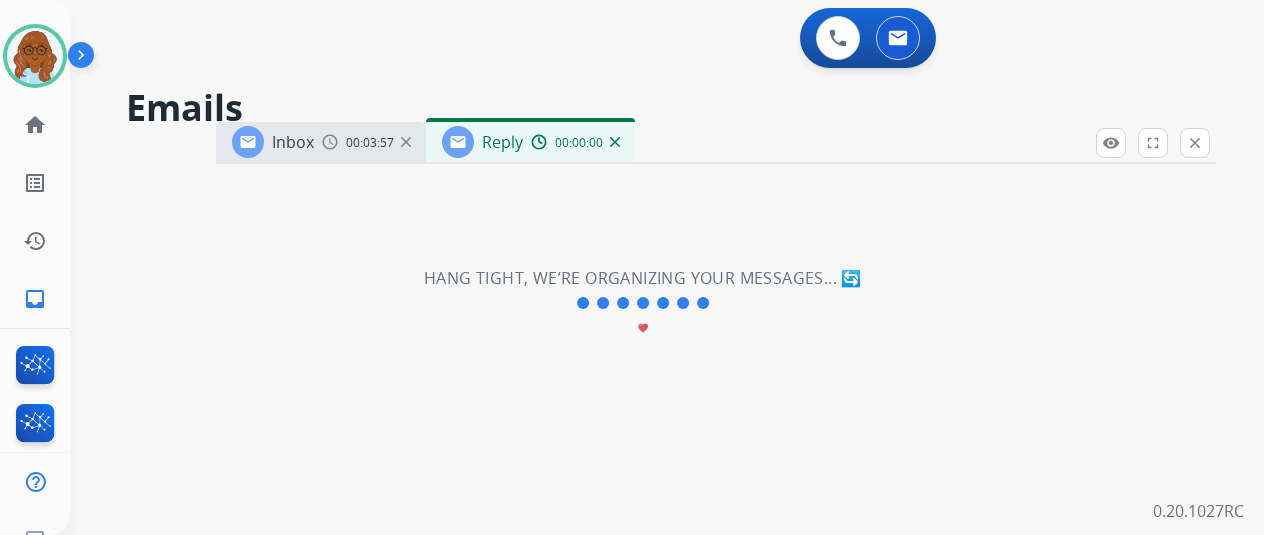 select on "**********" 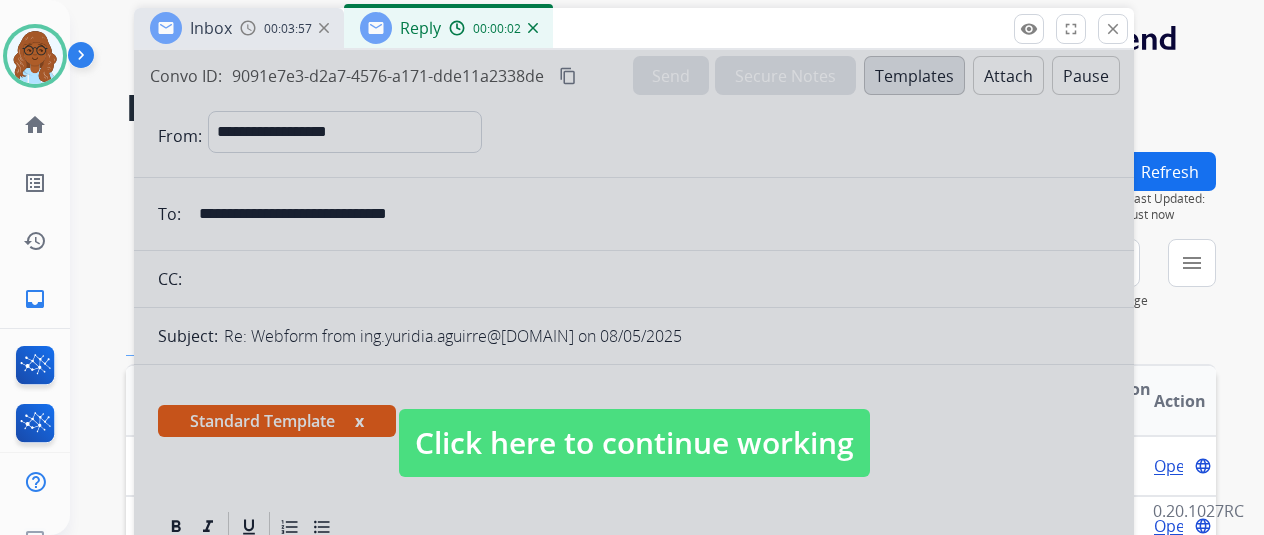 drag, startPoint x: 788, startPoint y: 137, endPoint x: 706, endPoint y: 23, distance: 140.42792 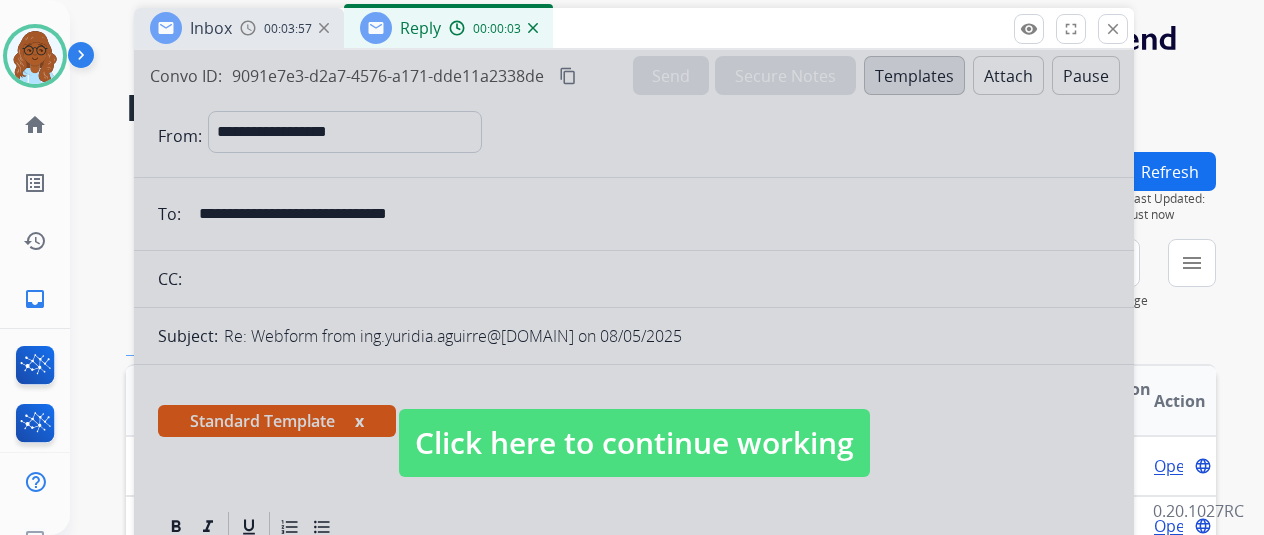 click on "Click here to continue working" at bounding box center (634, 443) 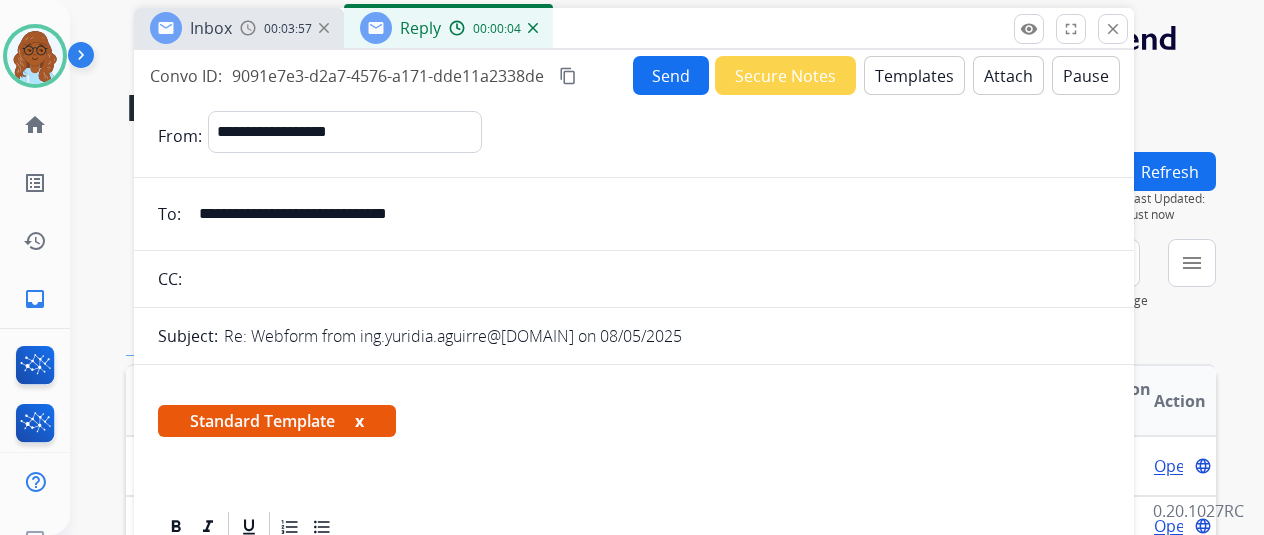 scroll, scrollTop: 300, scrollLeft: 0, axis: vertical 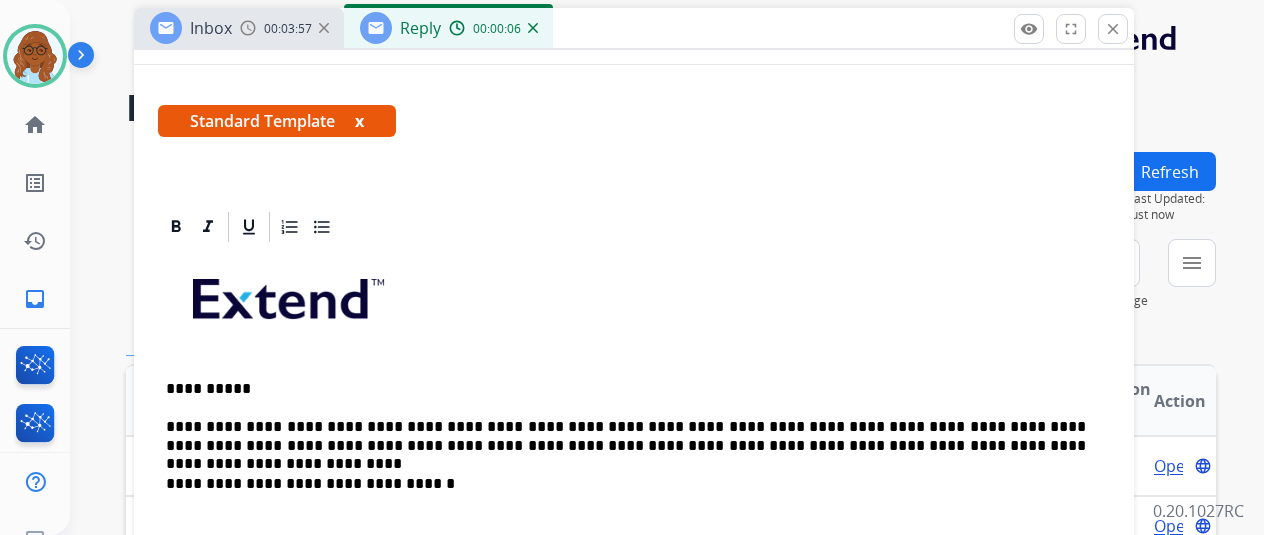 click on "x" at bounding box center (359, 121) 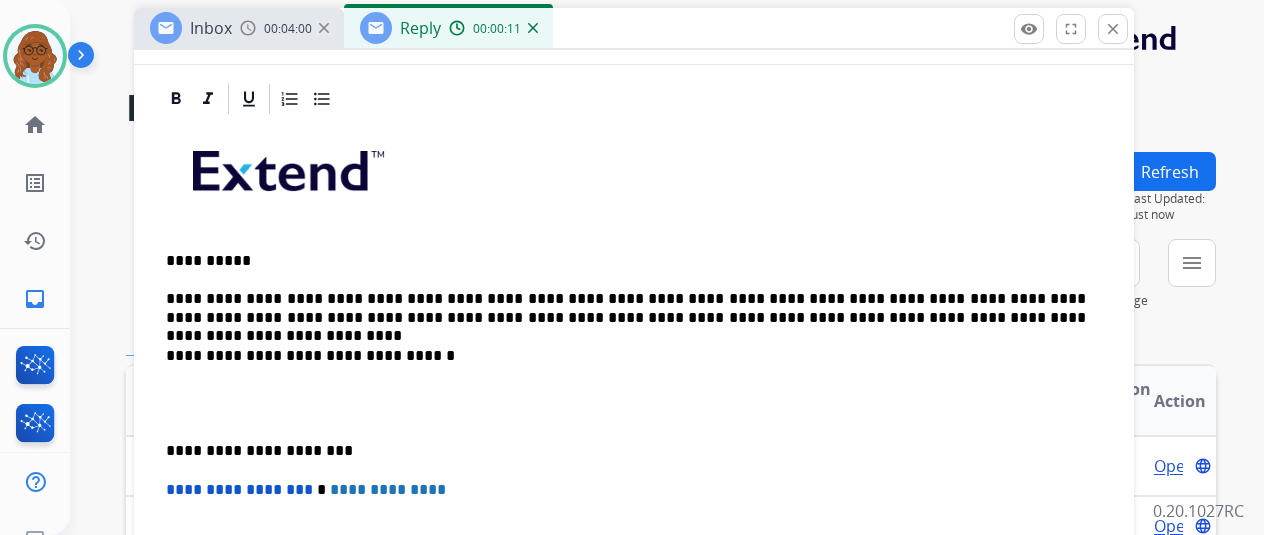 click on "**********" at bounding box center [634, 432] 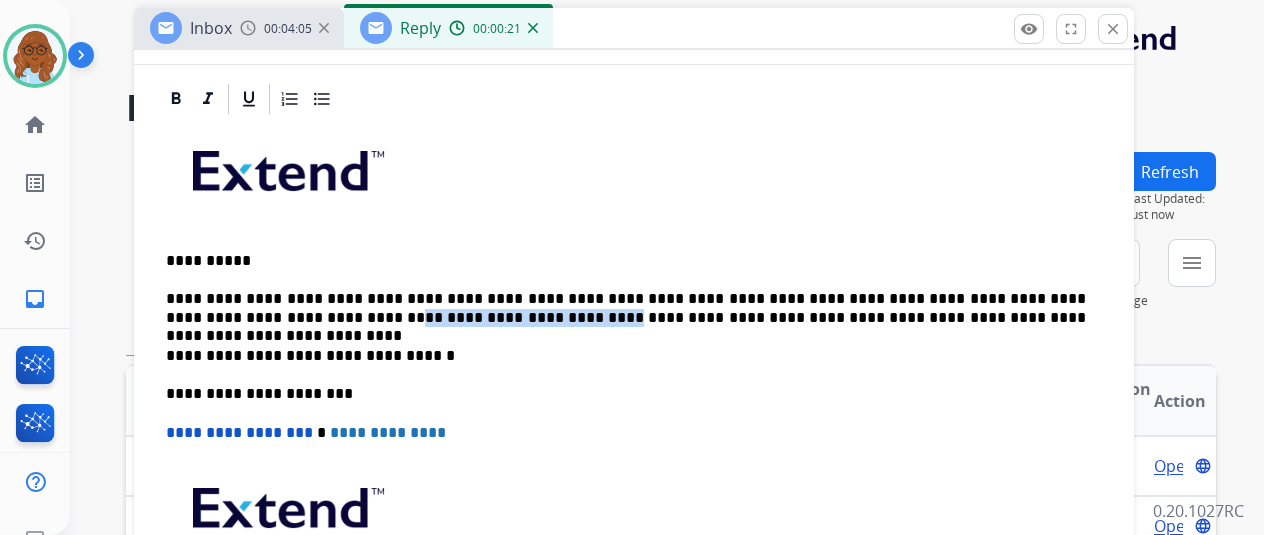 drag, startPoint x: 386, startPoint y: 316, endPoint x: 208, endPoint y: 315, distance: 178.0028 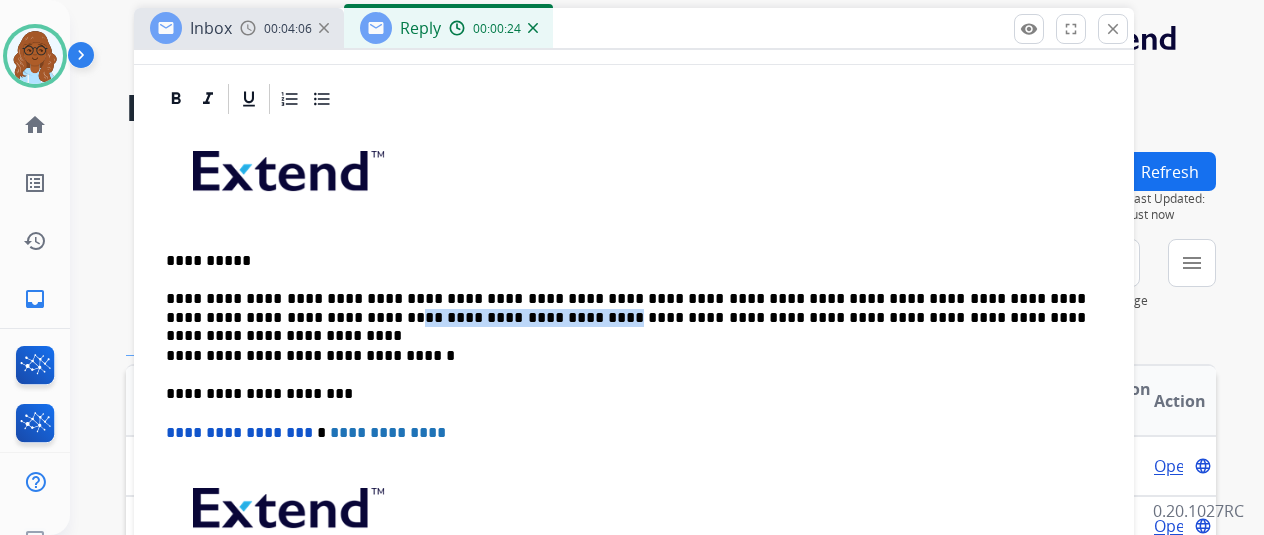 type 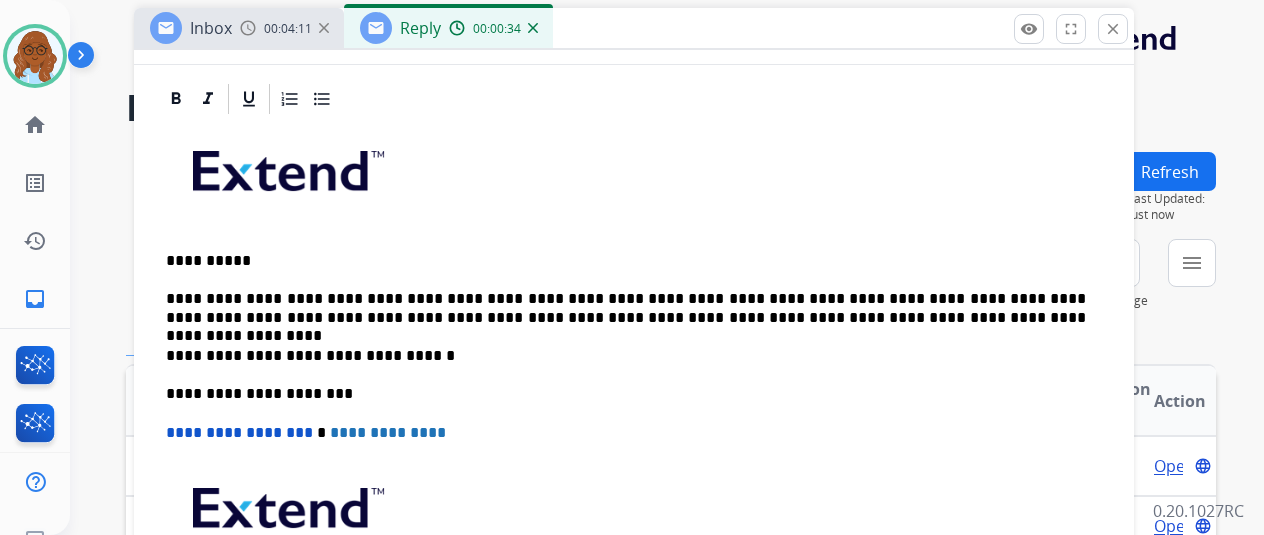 scroll, scrollTop: 0, scrollLeft: 0, axis: both 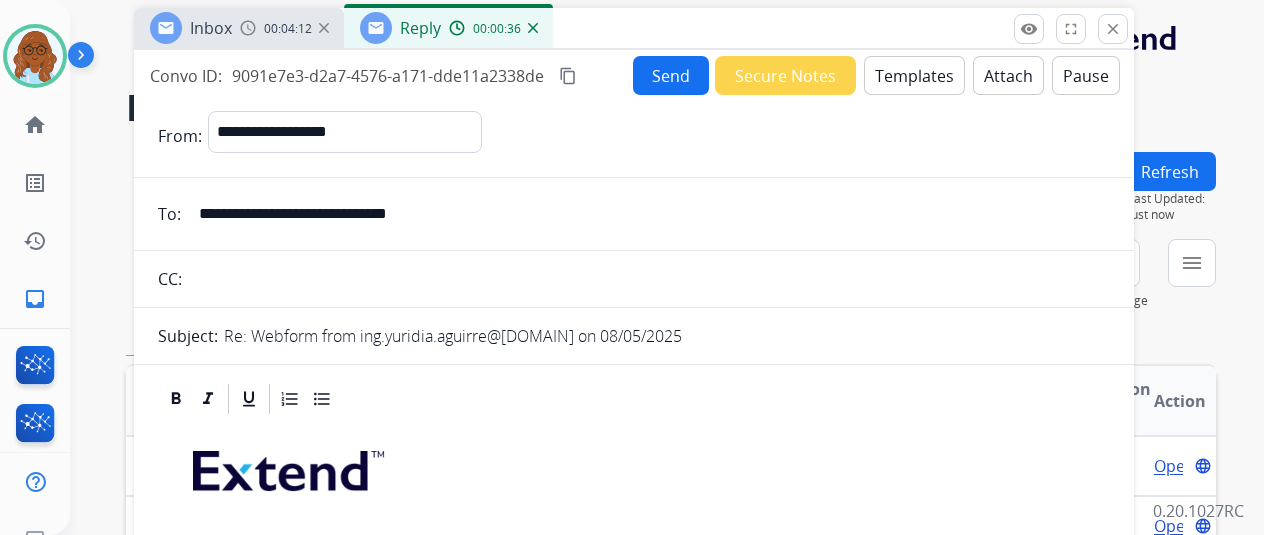 click on "Send" at bounding box center [671, 75] 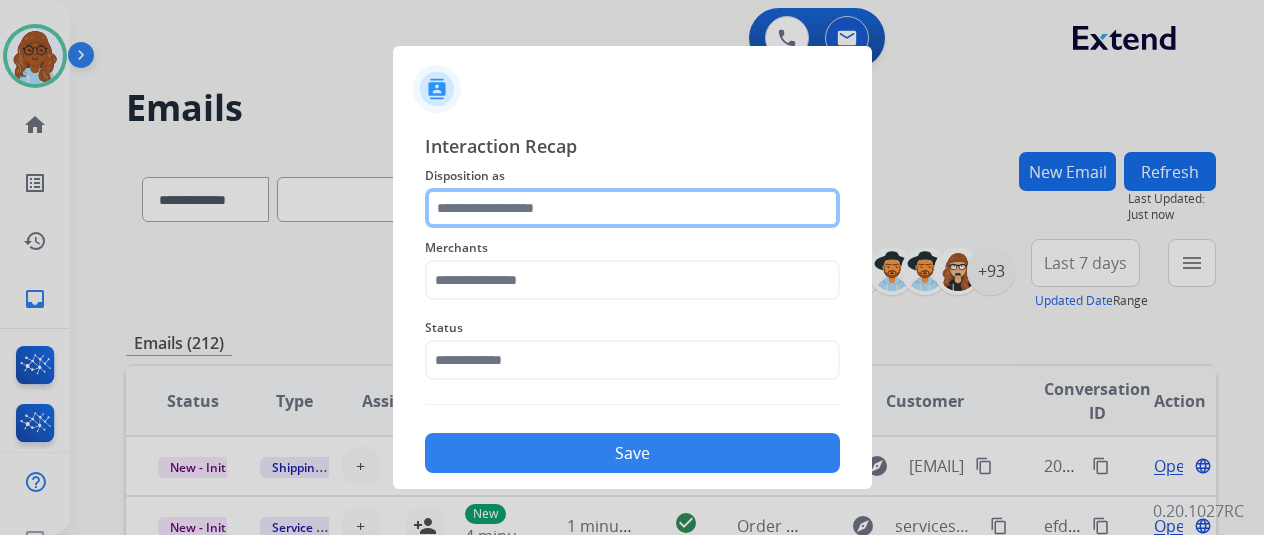 click 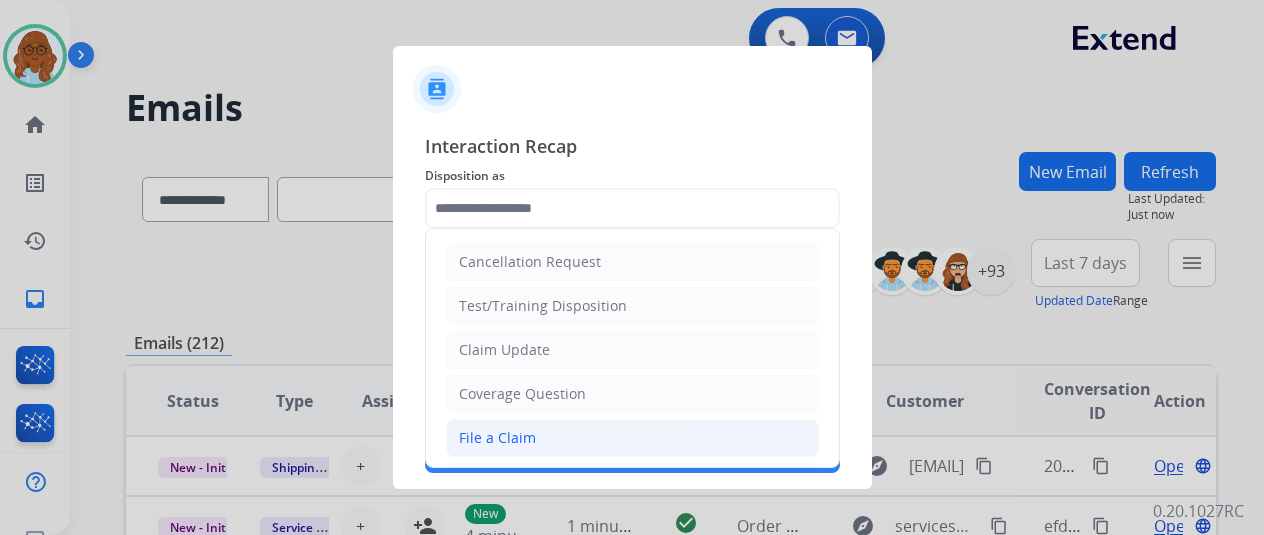 click on "File a Claim" 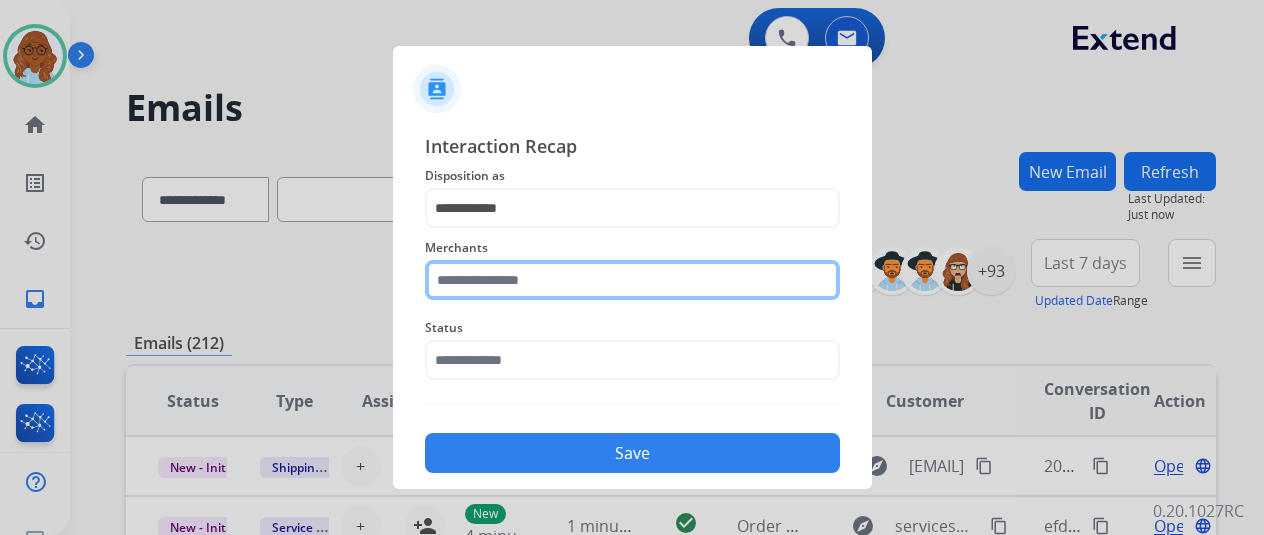 click 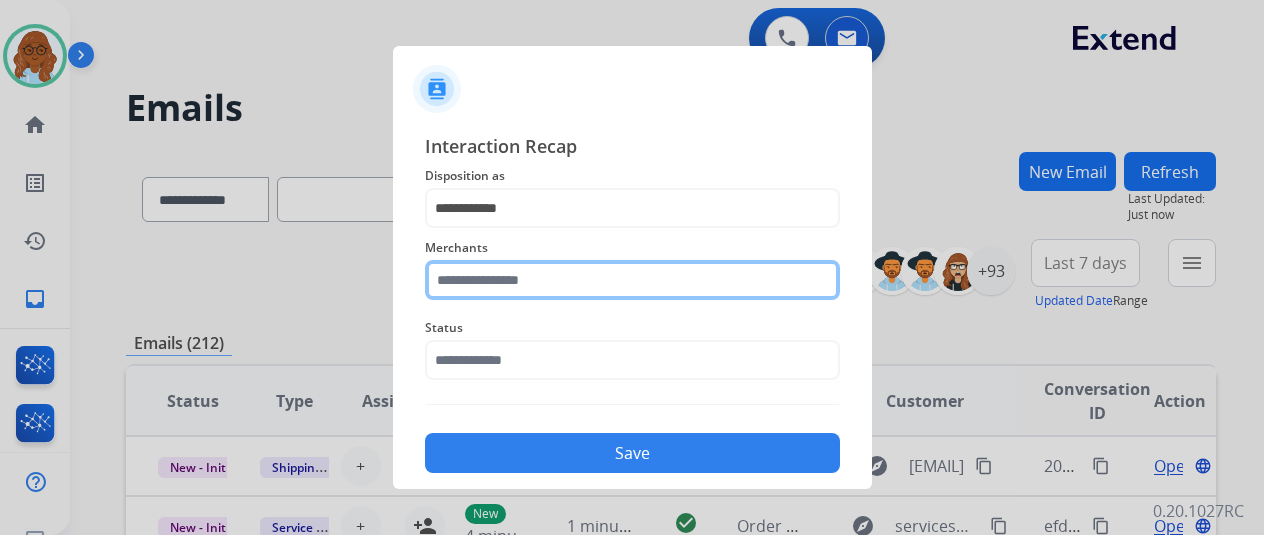 click 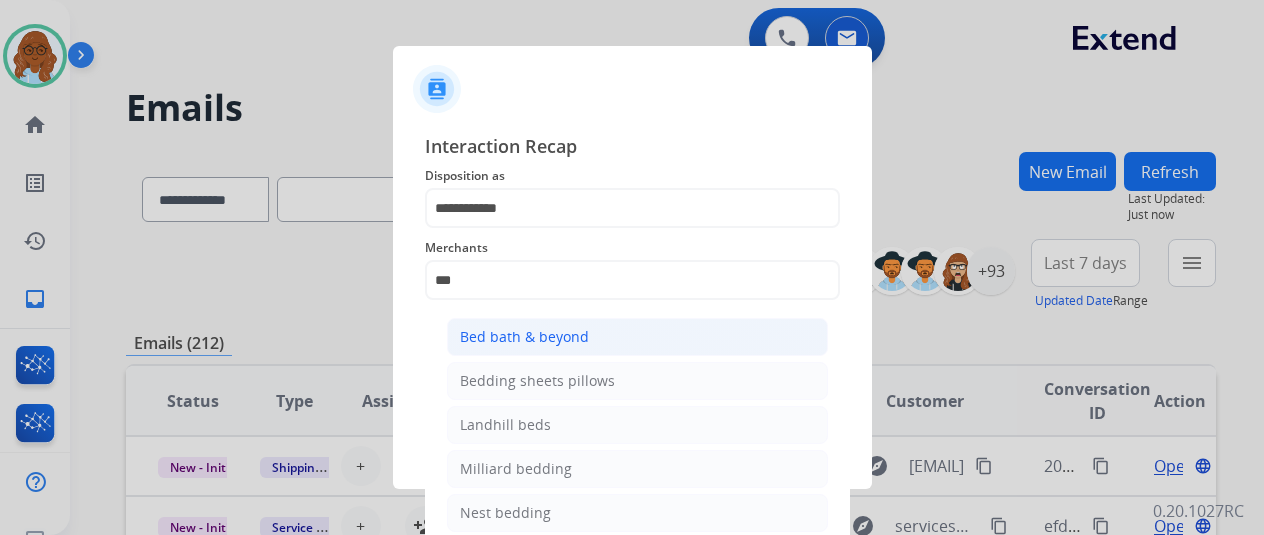 click on "Bed bath & beyond" 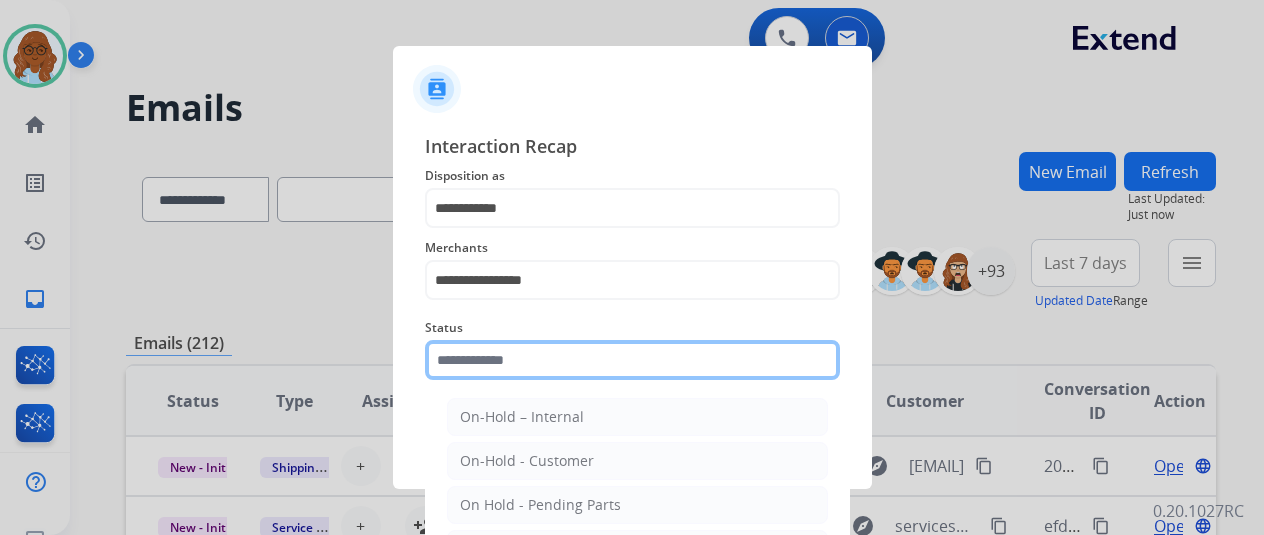 click 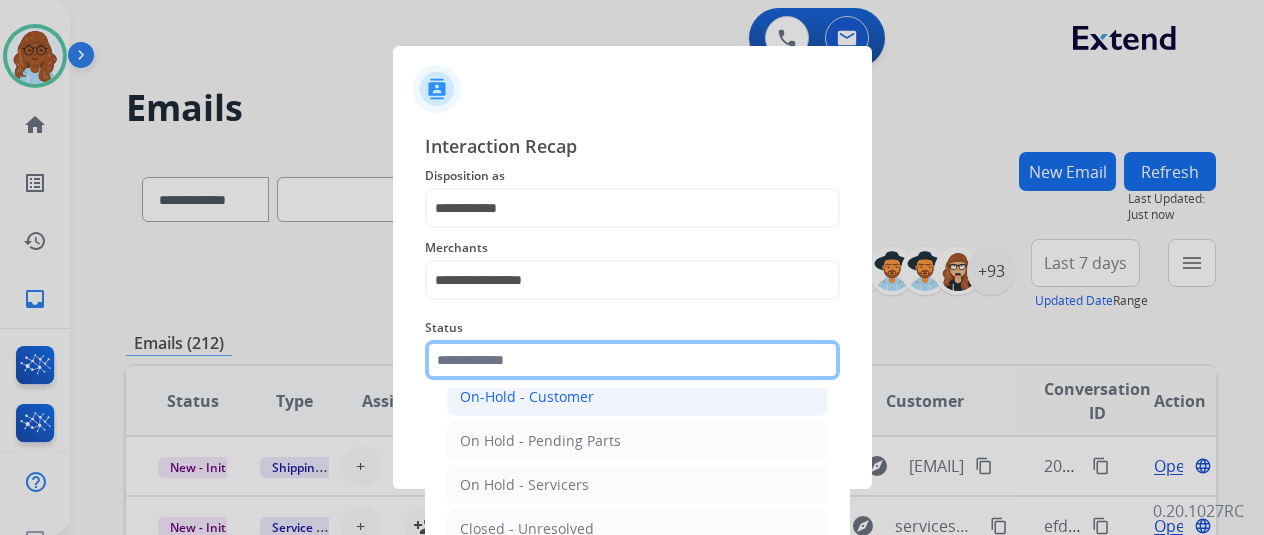 scroll, scrollTop: 114, scrollLeft: 0, axis: vertical 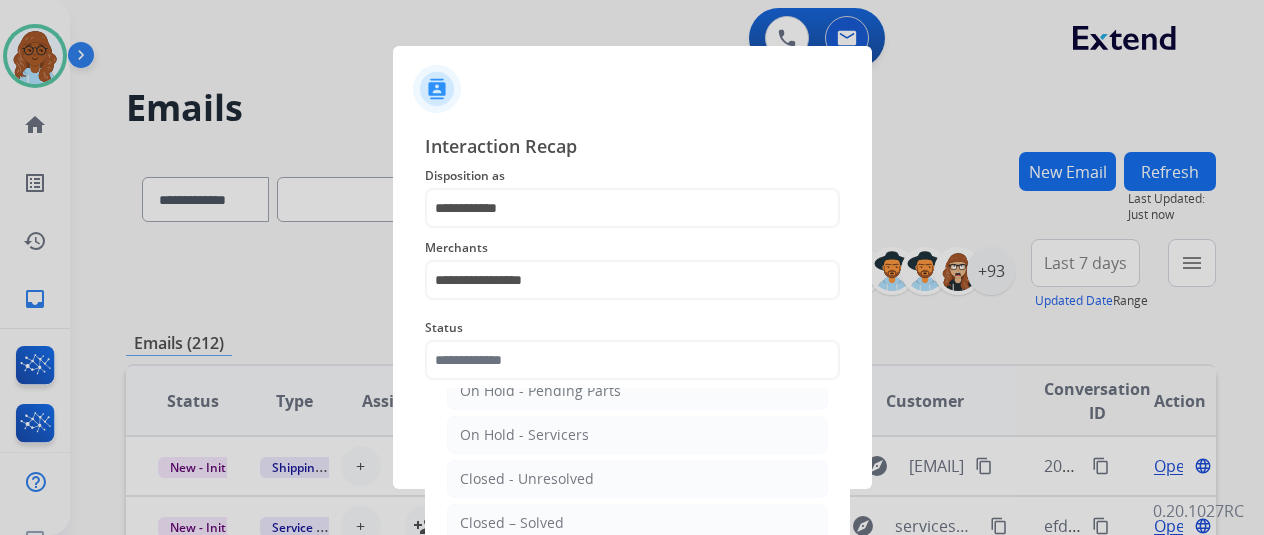 drag, startPoint x: 523, startPoint y: 533, endPoint x: 546, endPoint y: 445, distance: 90.95603 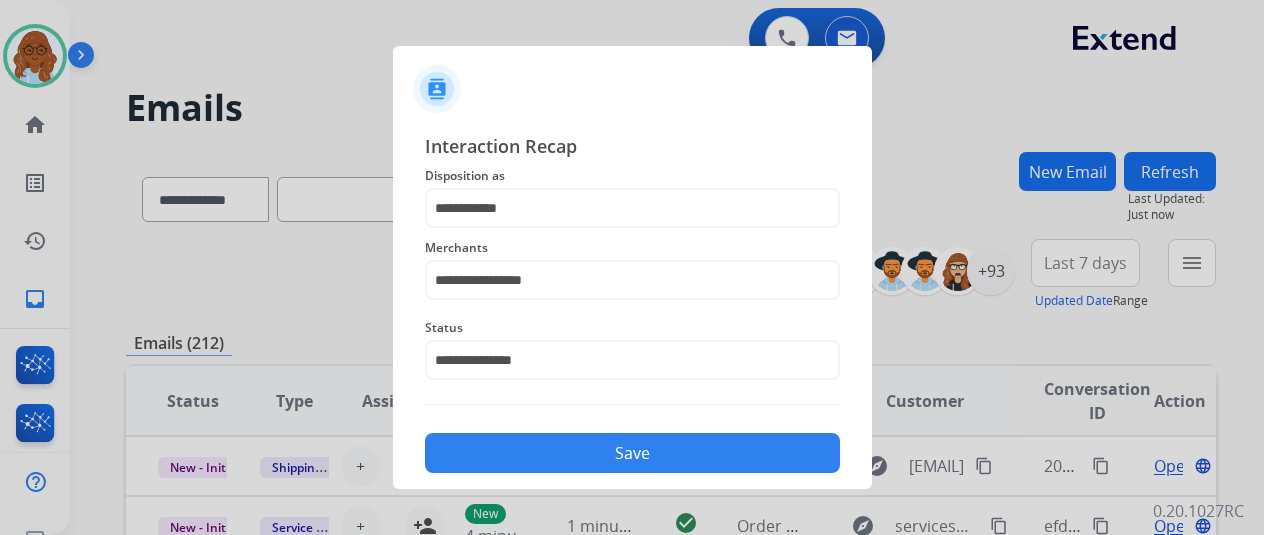 click on "Save" 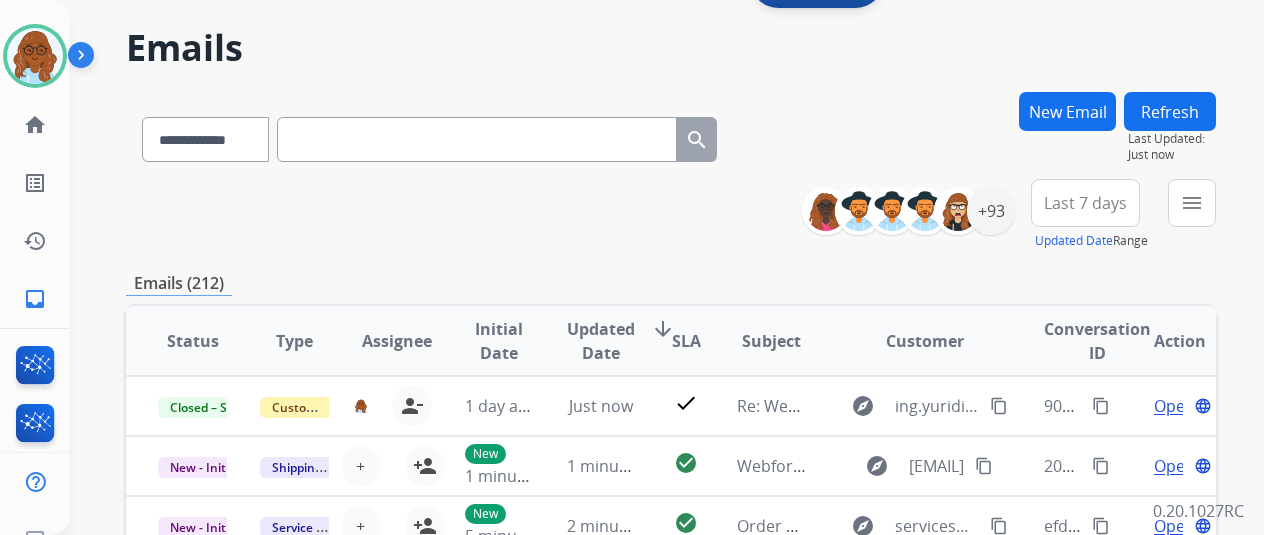 scroll, scrollTop: 0, scrollLeft: 0, axis: both 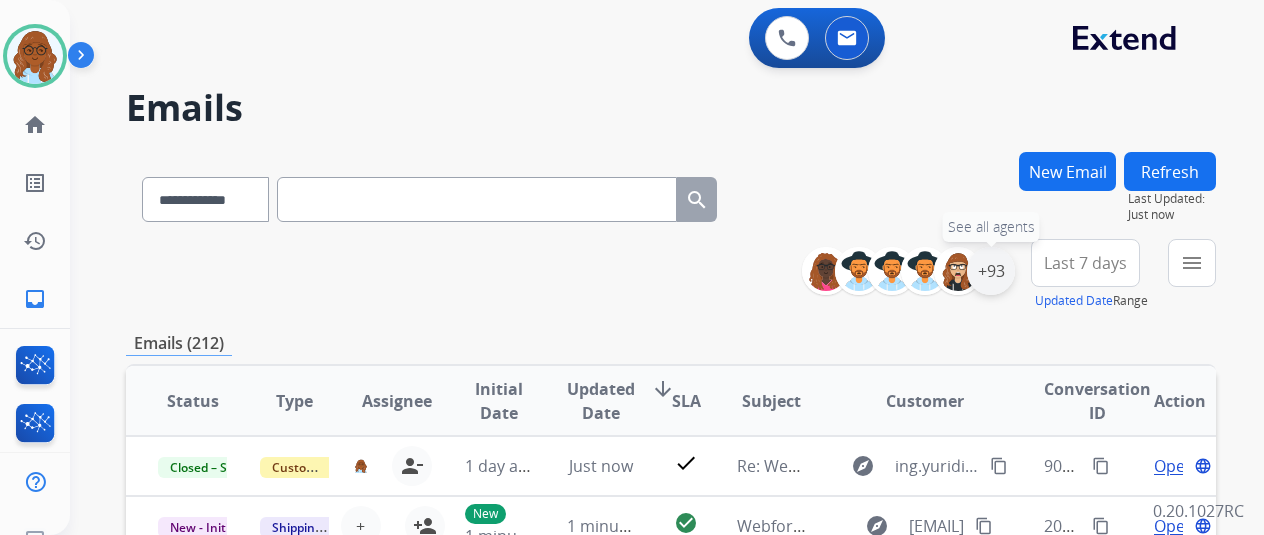 click on "+93" at bounding box center [991, 271] 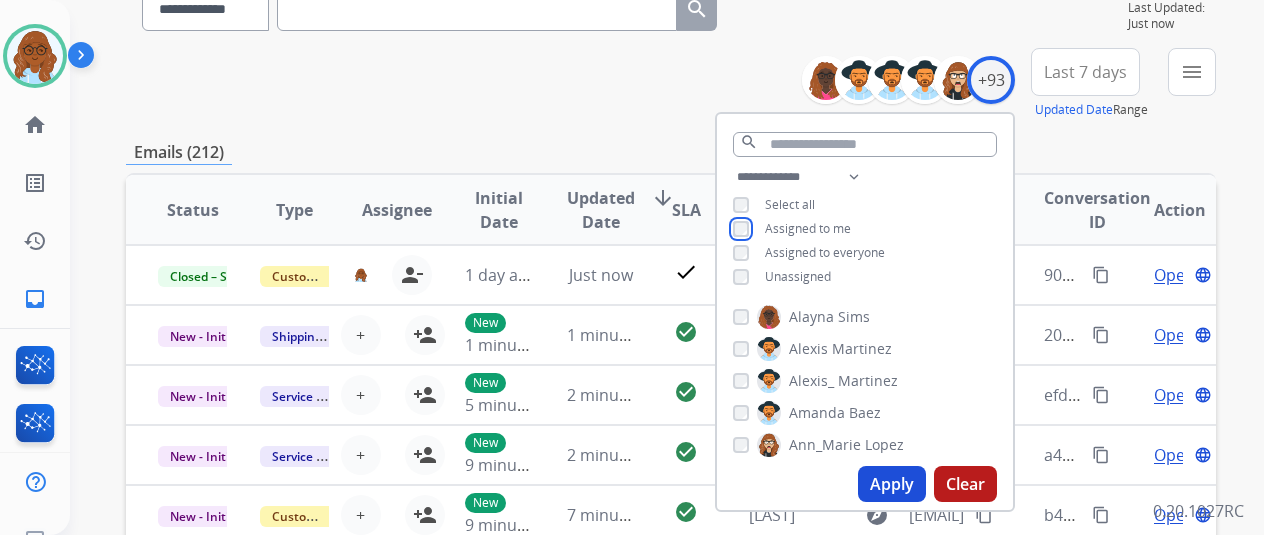 scroll, scrollTop: 300, scrollLeft: 0, axis: vertical 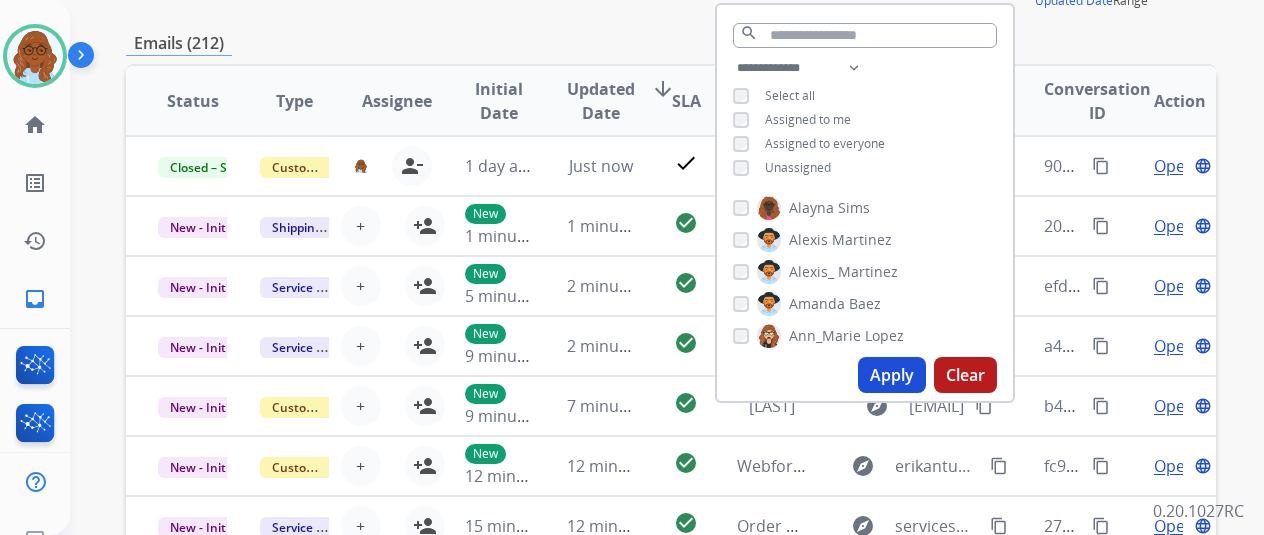 click on "Apply" at bounding box center (892, 375) 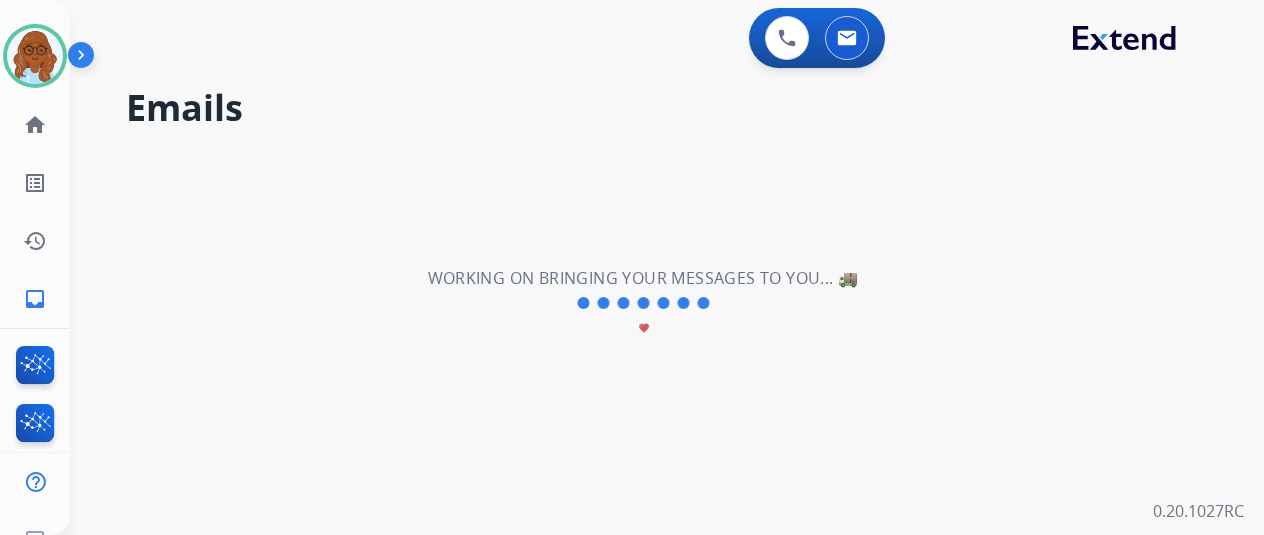 scroll, scrollTop: 0, scrollLeft: 0, axis: both 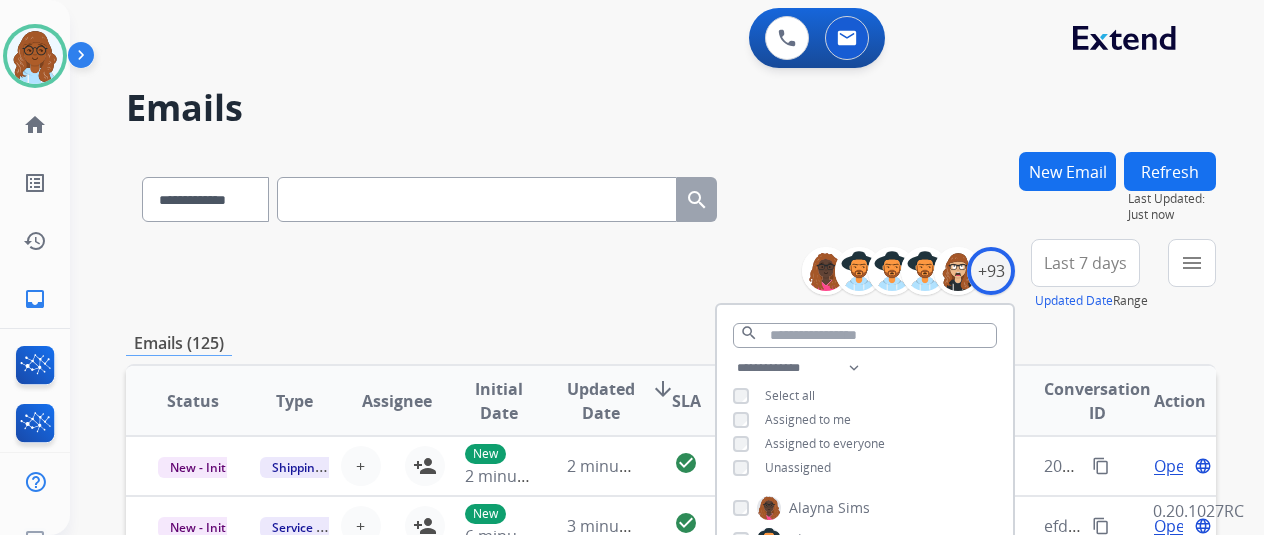 click on "Last 7 days" at bounding box center [1085, 263] 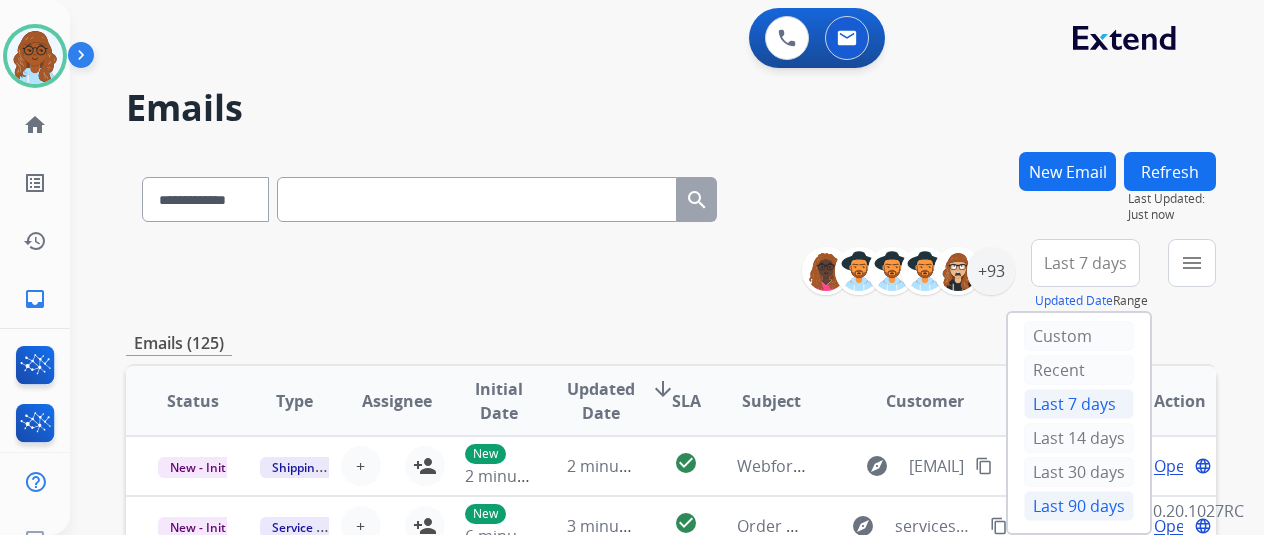 click on "Last 90 days" at bounding box center (1079, 506) 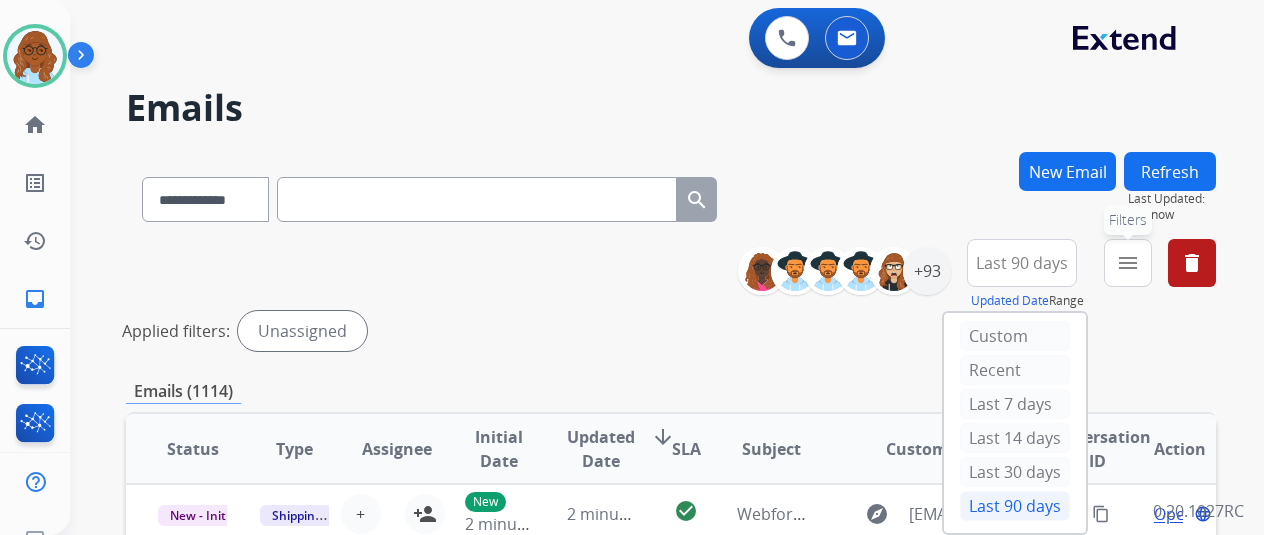 click on "menu" at bounding box center [1128, 263] 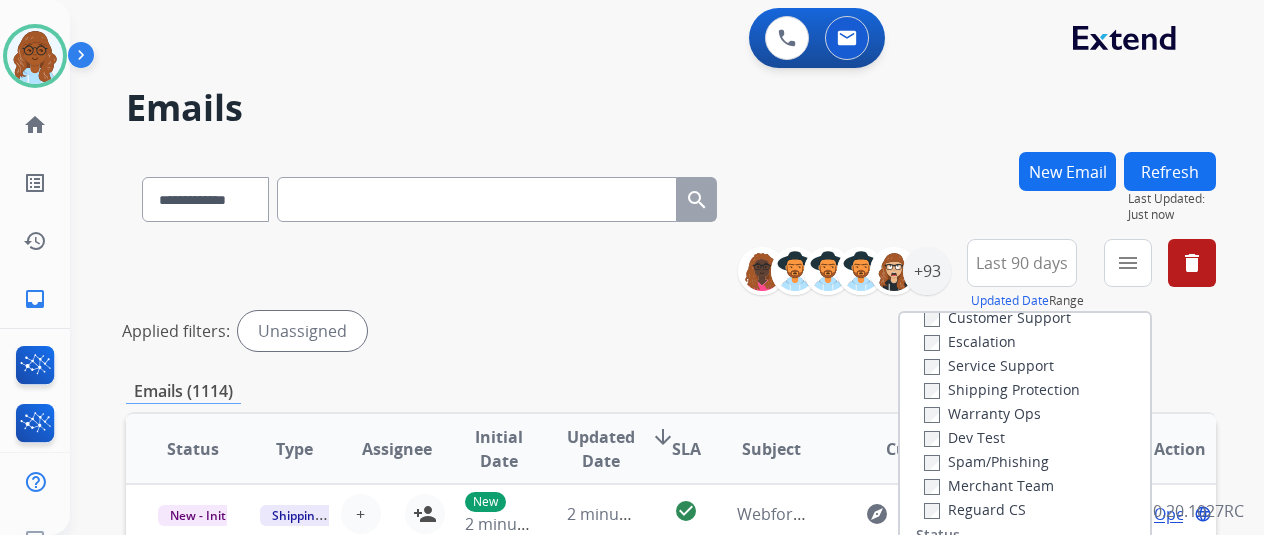 scroll, scrollTop: 0, scrollLeft: 0, axis: both 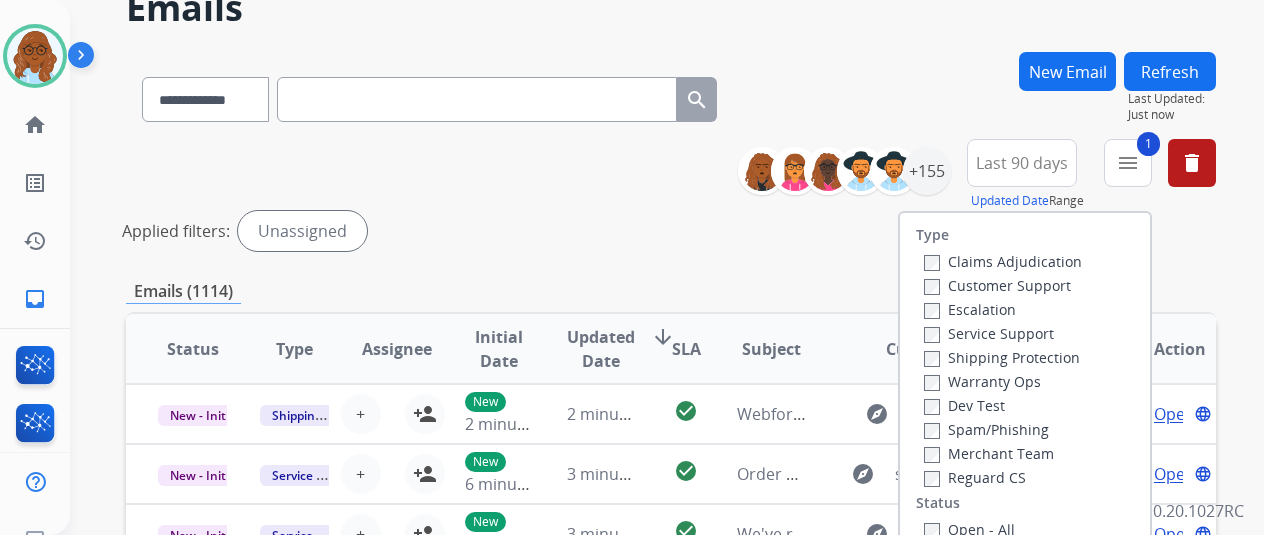 click on "Warranty Ops" at bounding box center [982, 381] 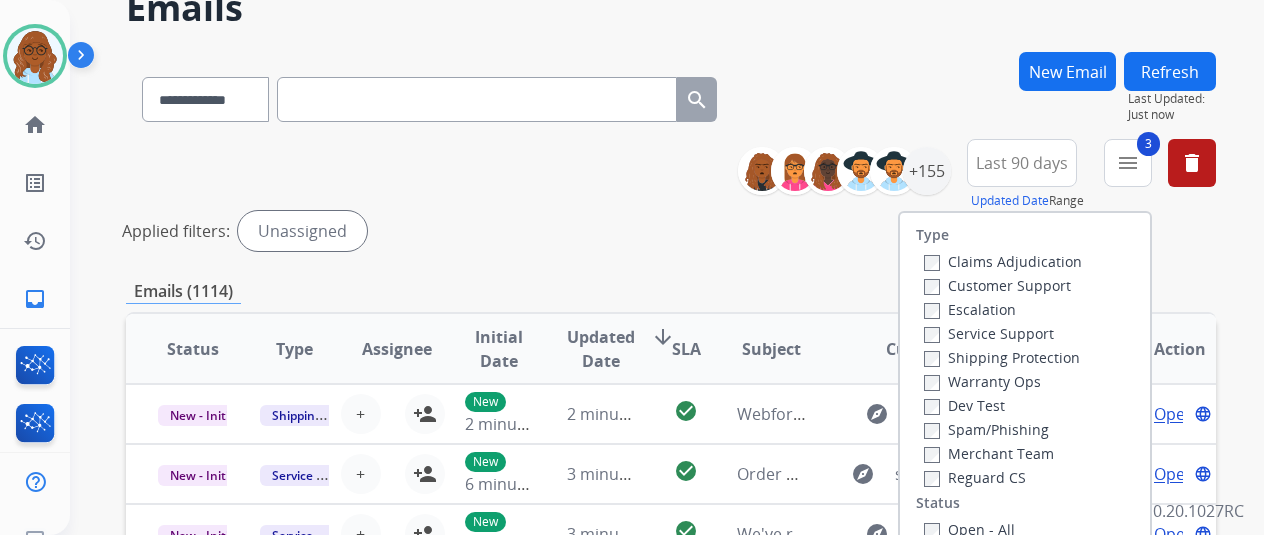 click on "Open - All" at bounding box center (969, 529) 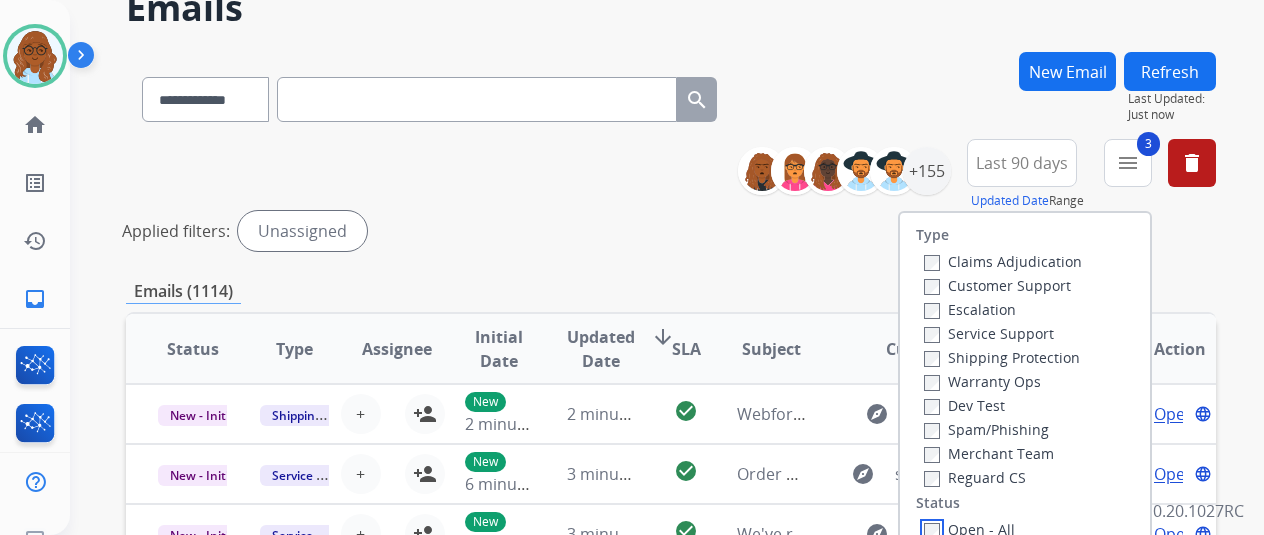 scroll, scrollTop: 4, scrollLeft: 0, axis: vertical 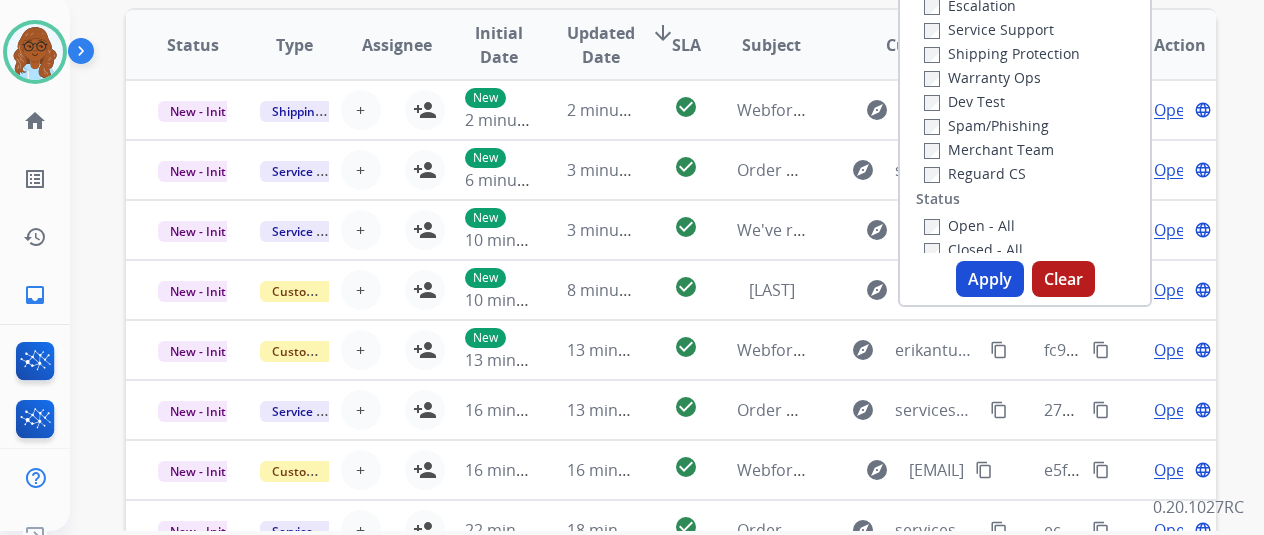 click on "Apply" at bounding box center (990, 279) 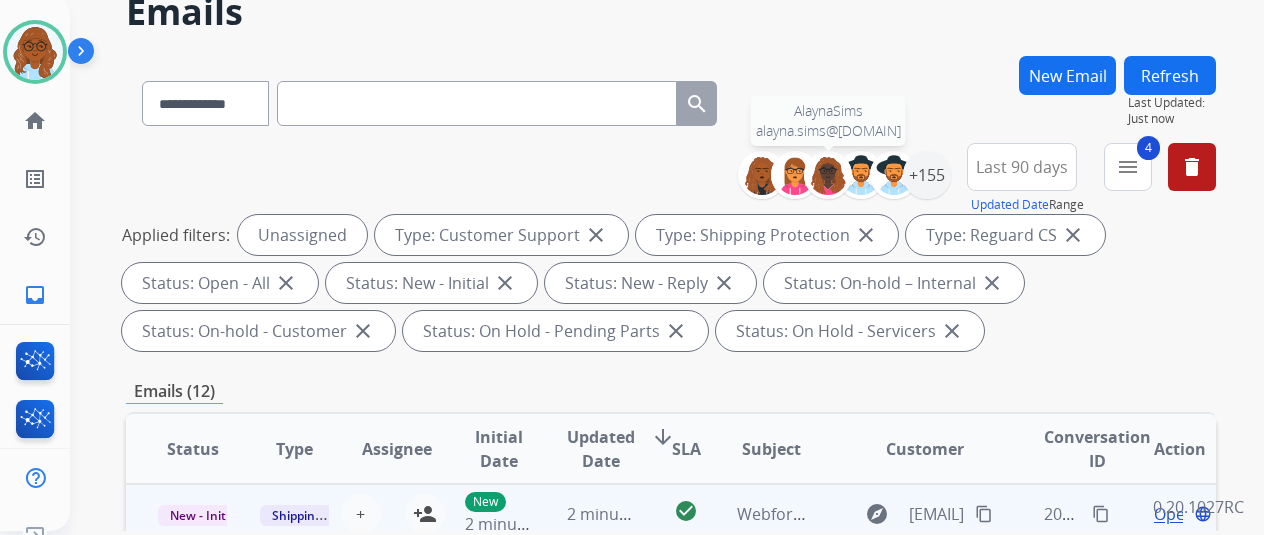 scroll, scrollTop: 300, scrollLeft: 0, axis: vertical 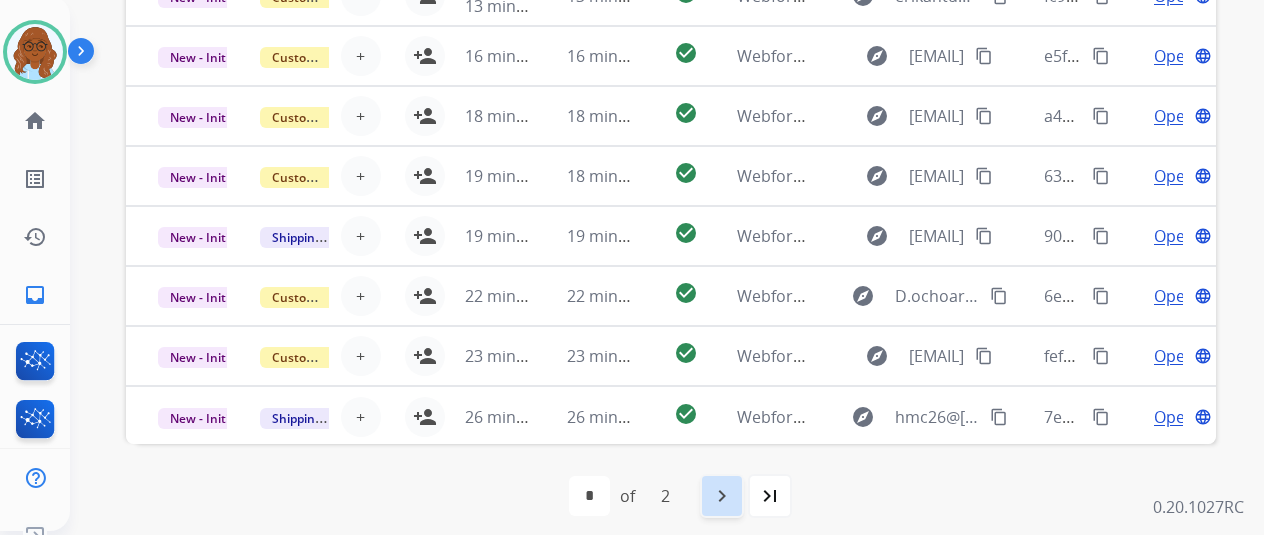 click on "navigate_next" at bounding box center (722, 496) 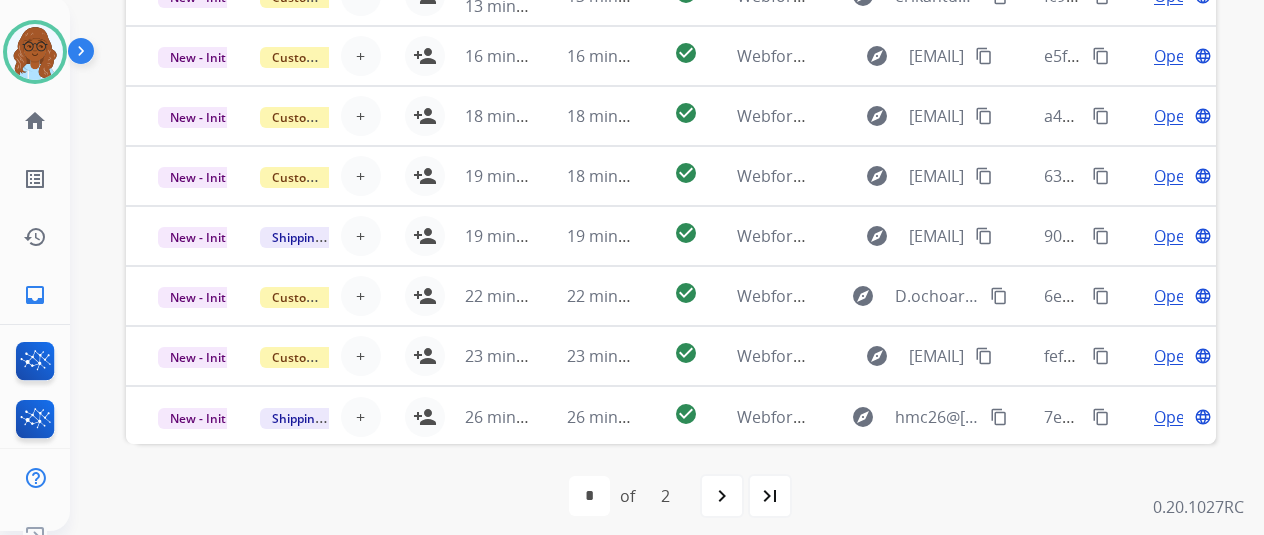 scroll, scrollTop: 0, scrollLeft: 0, axis: both 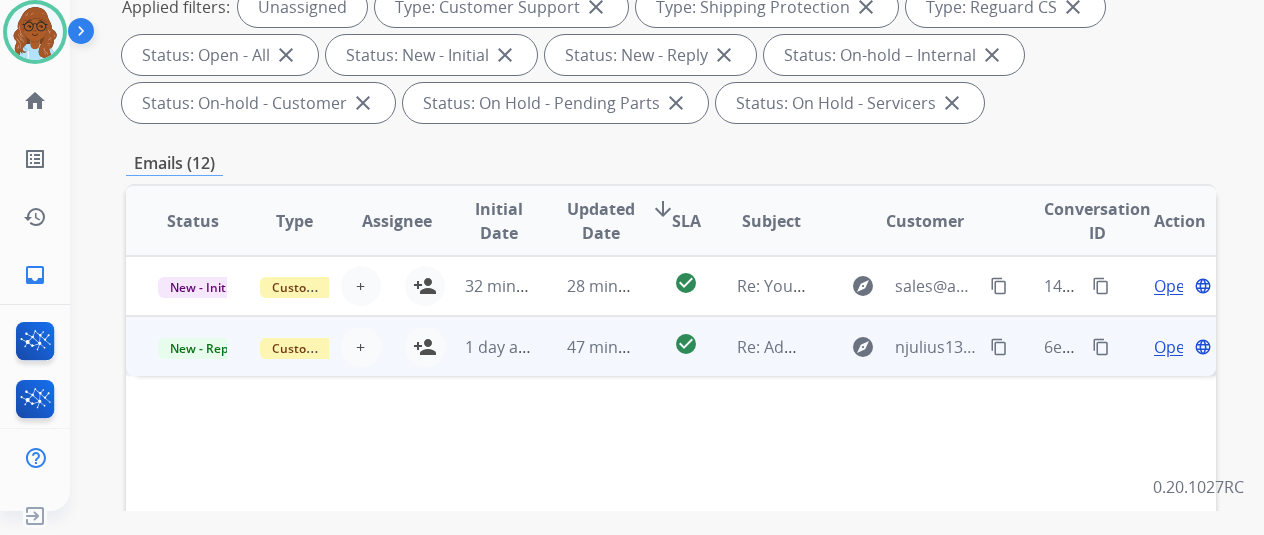 click on "Open" at bounding box center [1174, 347] 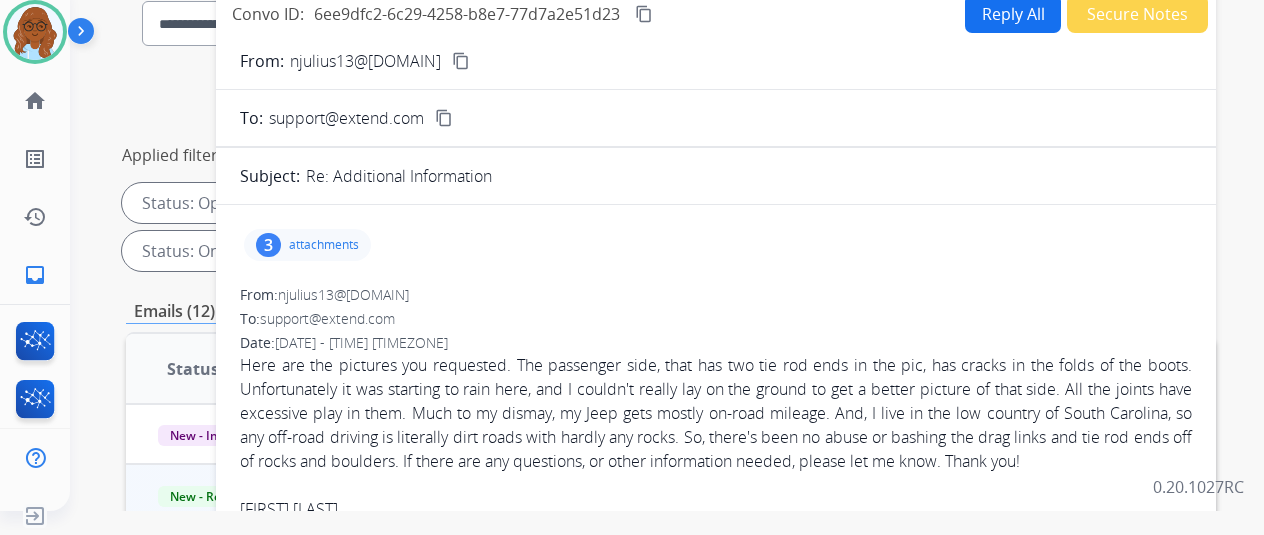 scroll, scrollTop: 0, scrollLeft: 0, axis: both 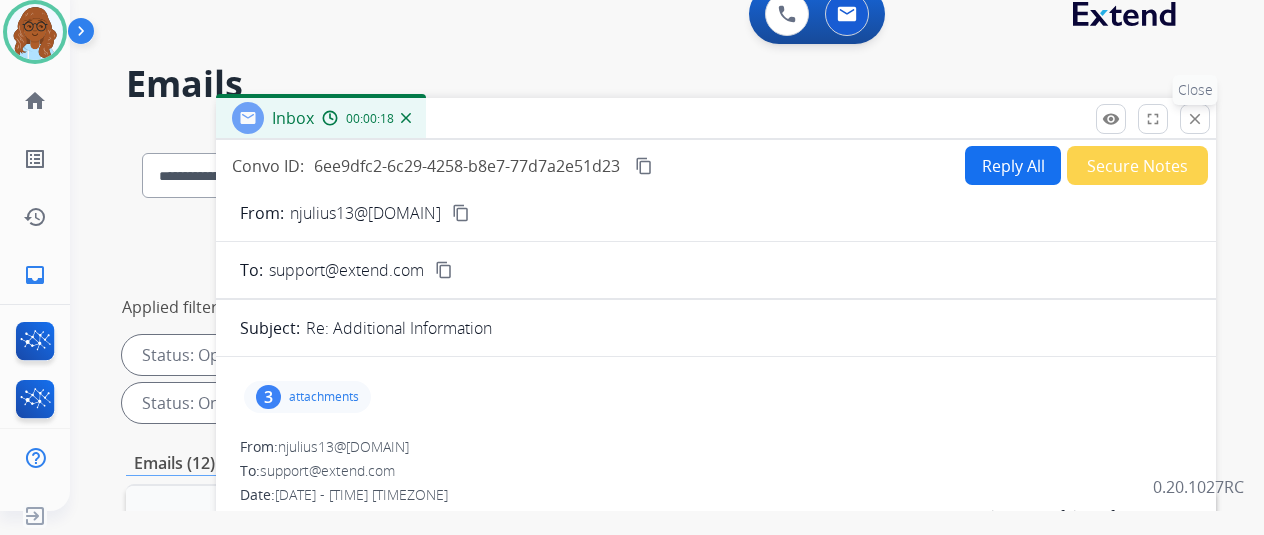 click on "close Close" at bounding box center (1195, 119) 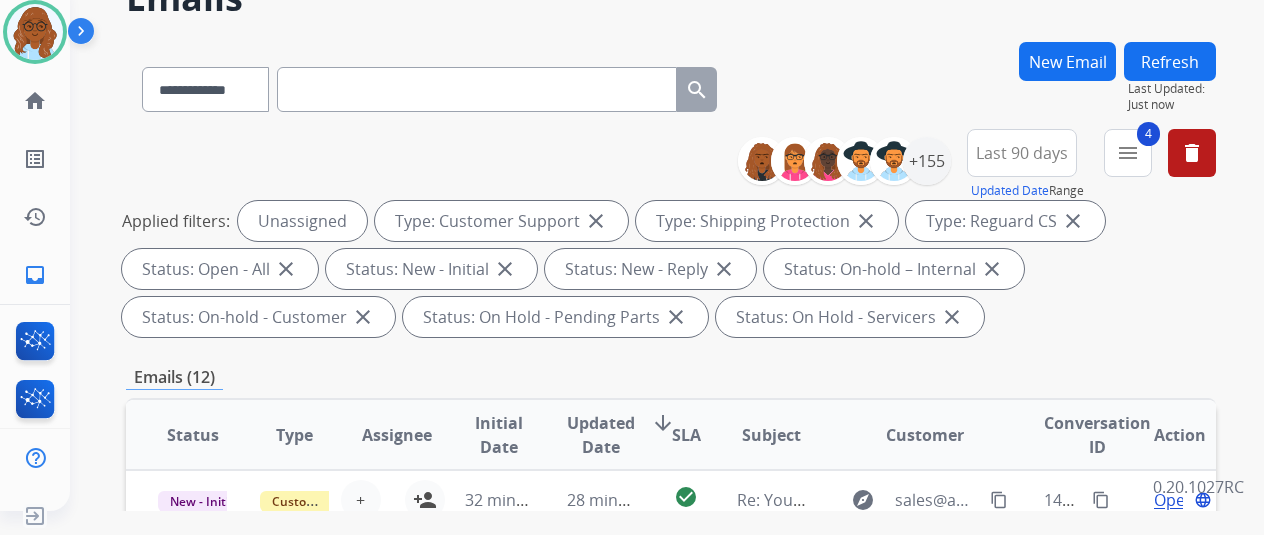 scroll, scrollTop: 200, scrollLeft: 0, axis: vertical 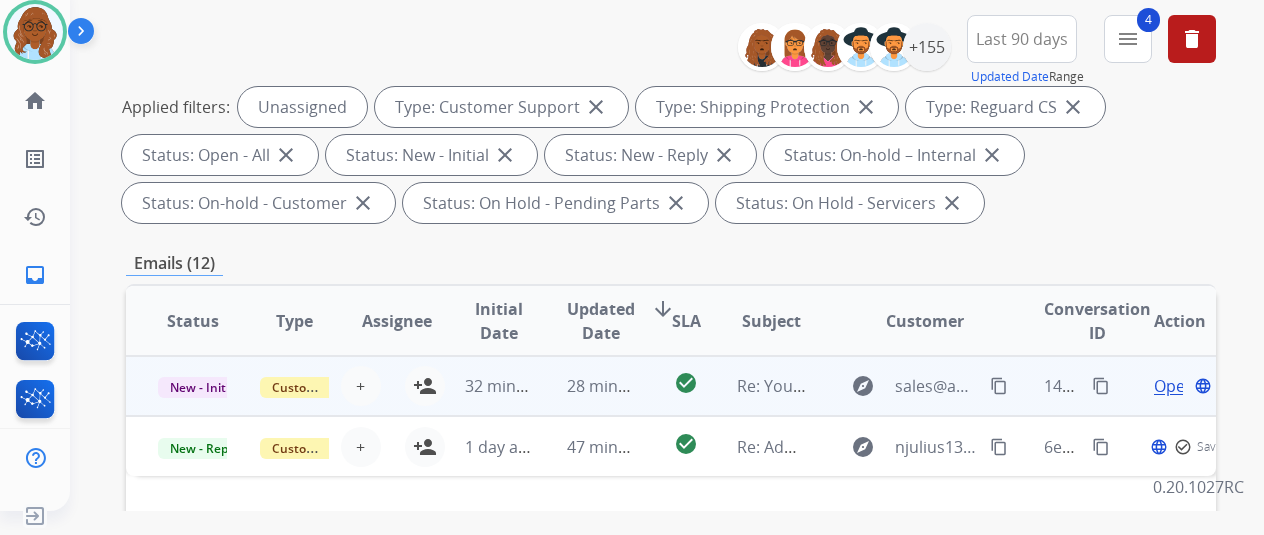 click on "Open" at bounding box center (1174, 386) 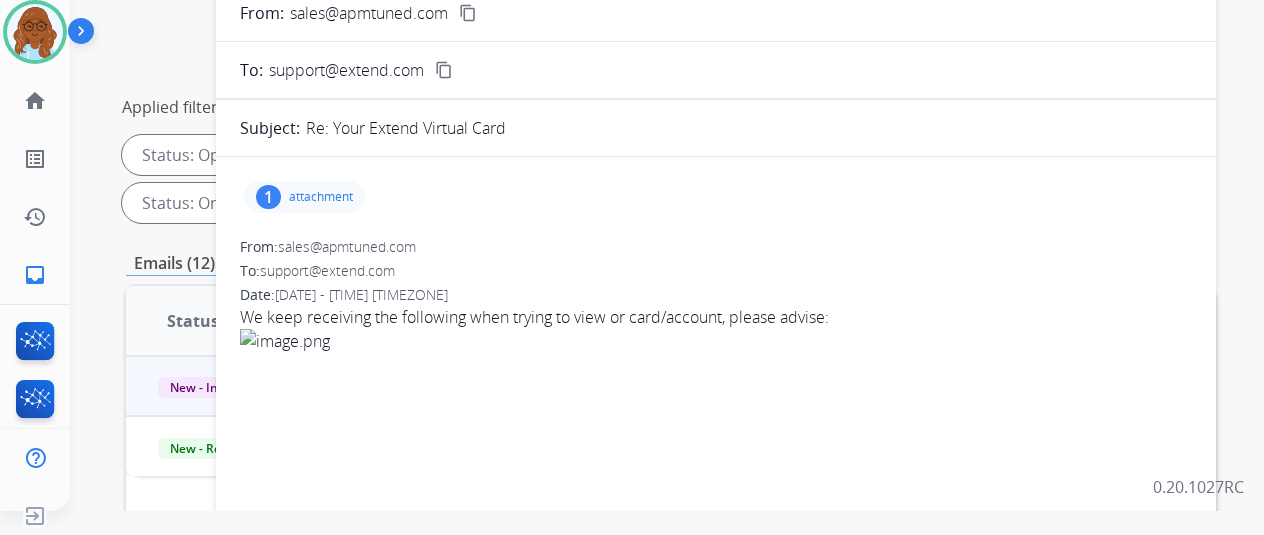 click on "1 attachment" at bounding box center (304, 197) 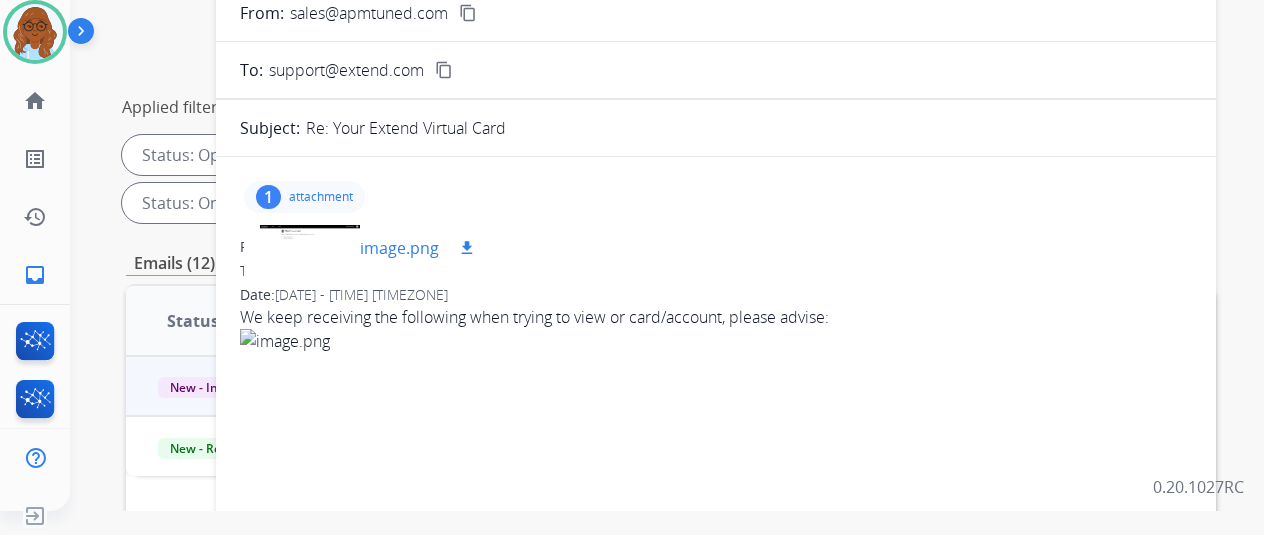 click at bounding box center [310, 248] 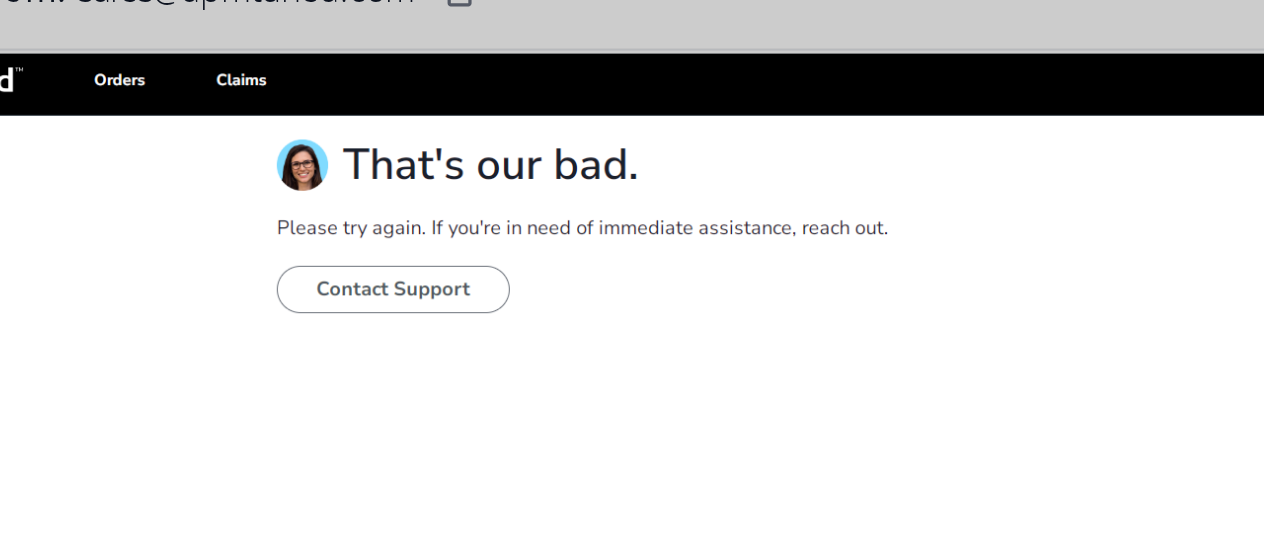 scroll, scrollTop: 24, scrollLeft: 0, axis: vertical 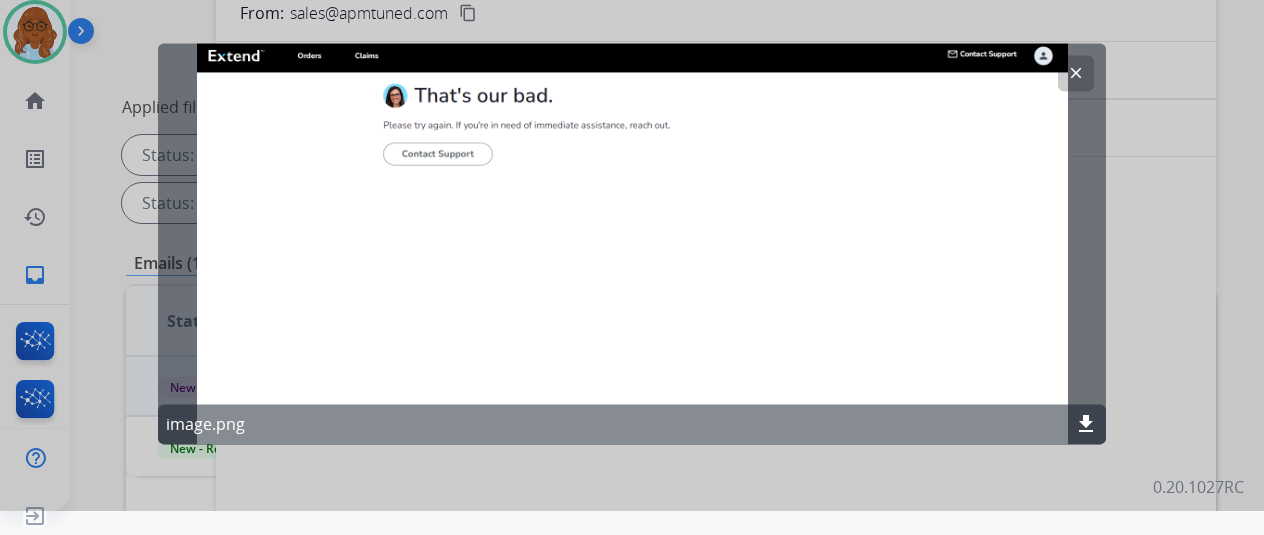 click on "clear image.png download" 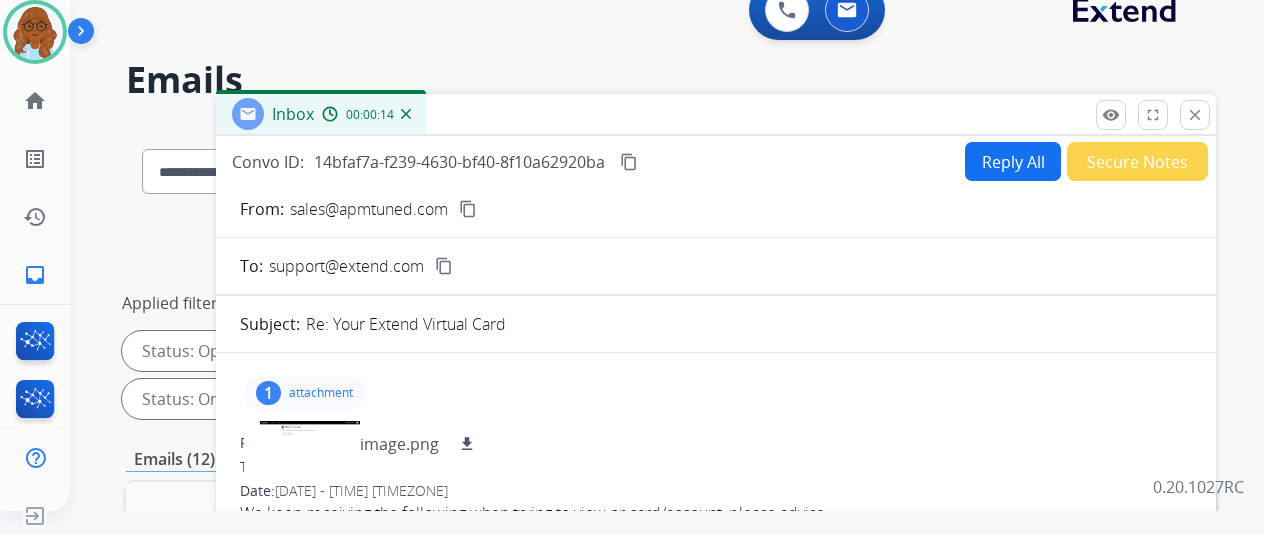 scroll, scrollTop: 0, scrollLeft: 0, axis: both 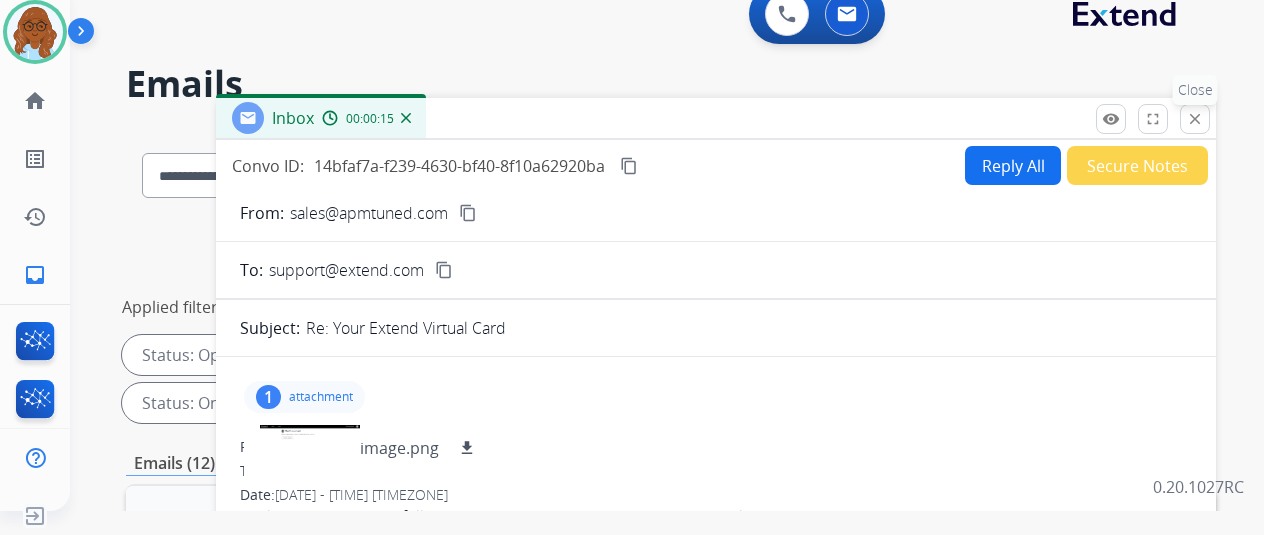 click on "close" at bounding box center [1195, 119] 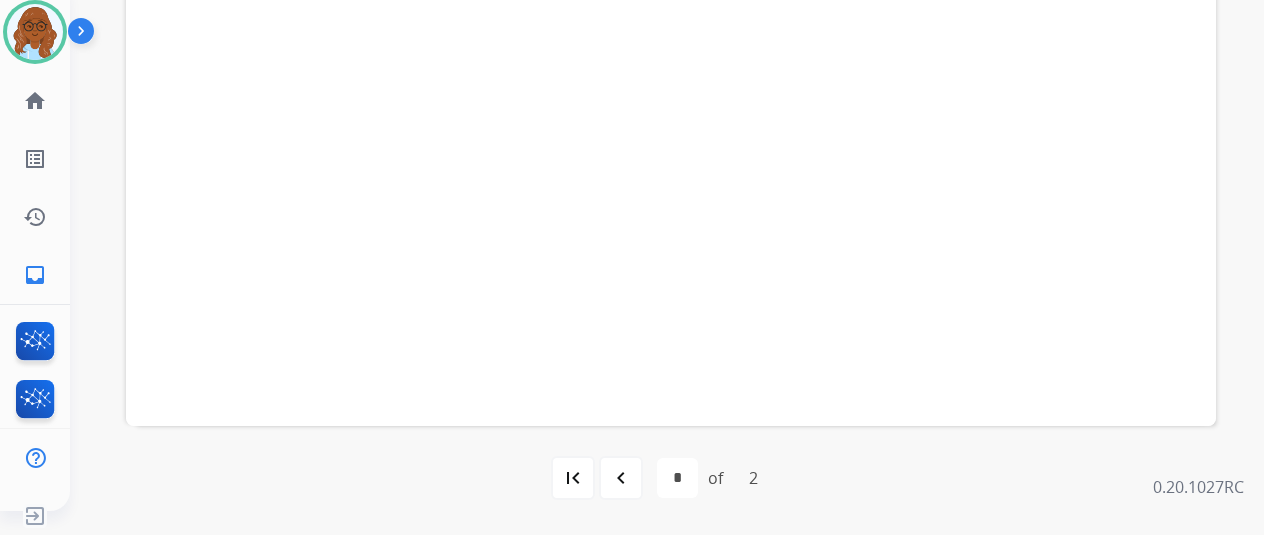 scroll, scrollTop: 730, scrollLeft: 0, axis: vertical 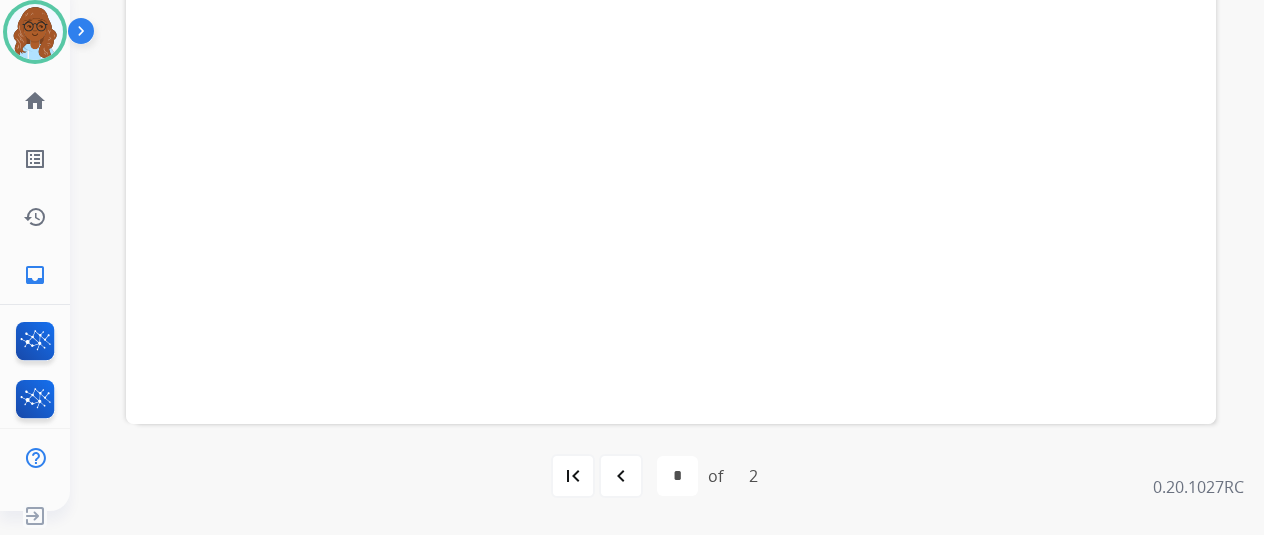 click on "navigate_before" at bounding box center (621, 476) 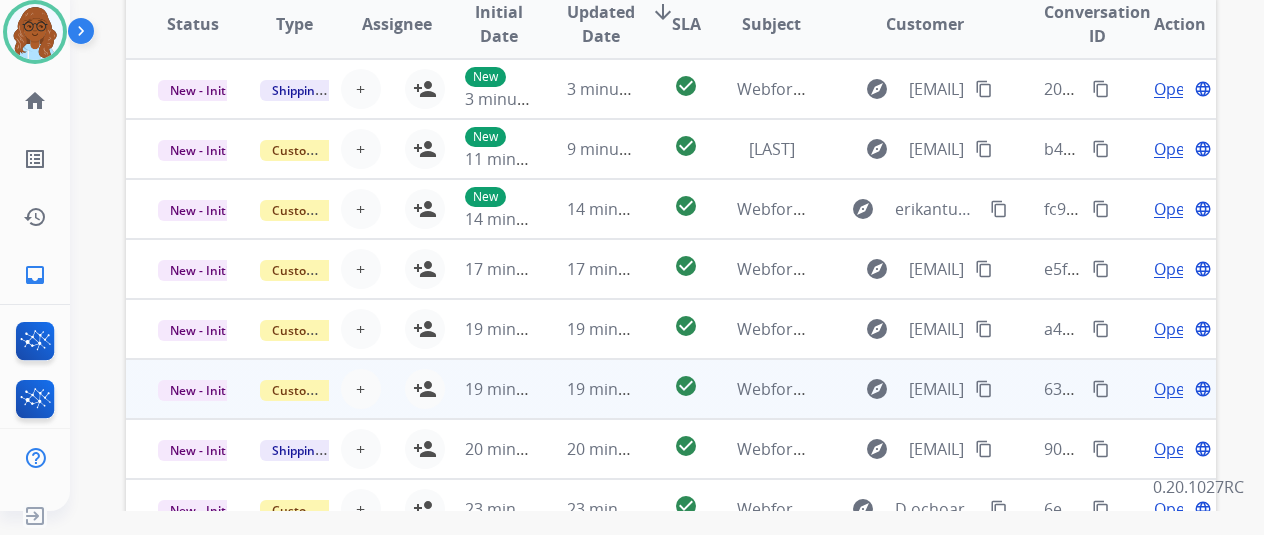 scroll, scrollTop: 500, scrollLeft: 0, axis: vertical 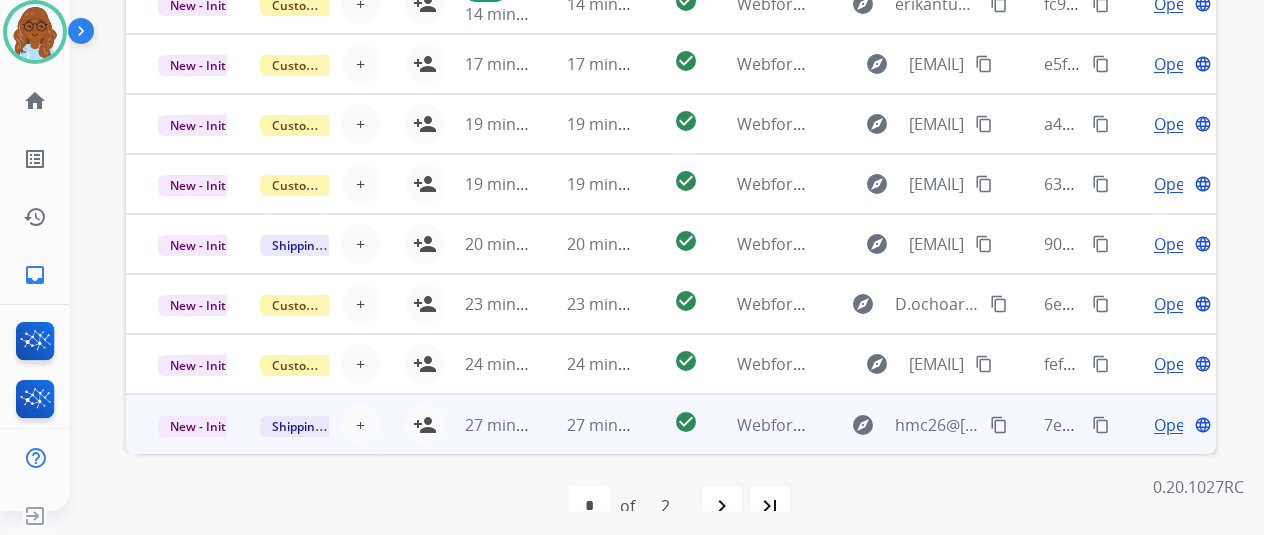 click on "Open" at bounding box center (1174, 425) 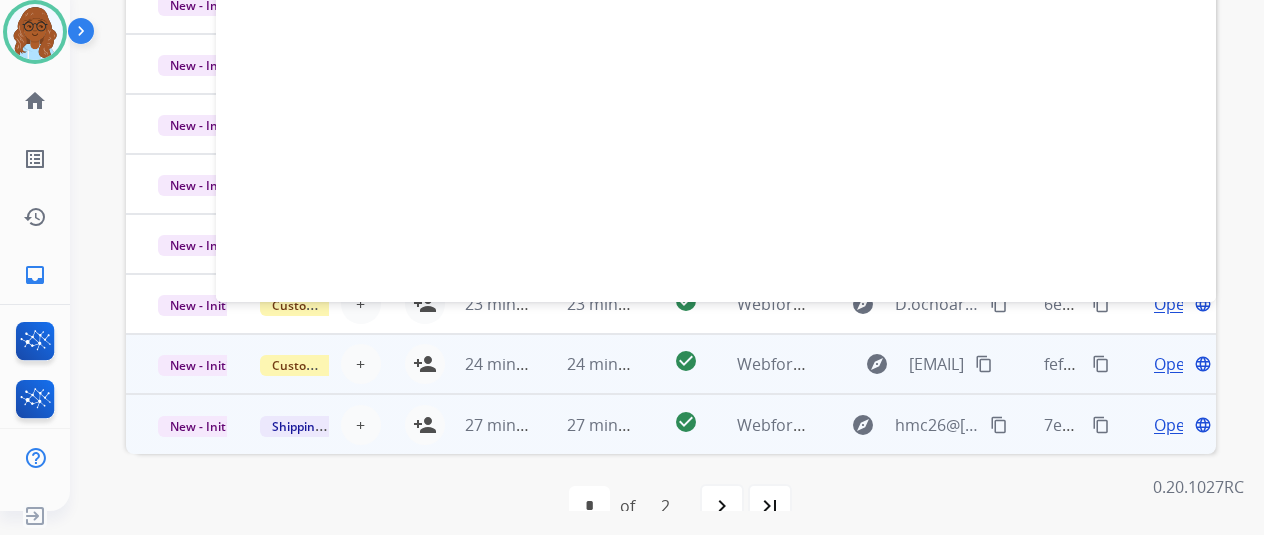 scroll, scrollTop: 0, scrollLeft: 0, axis: both 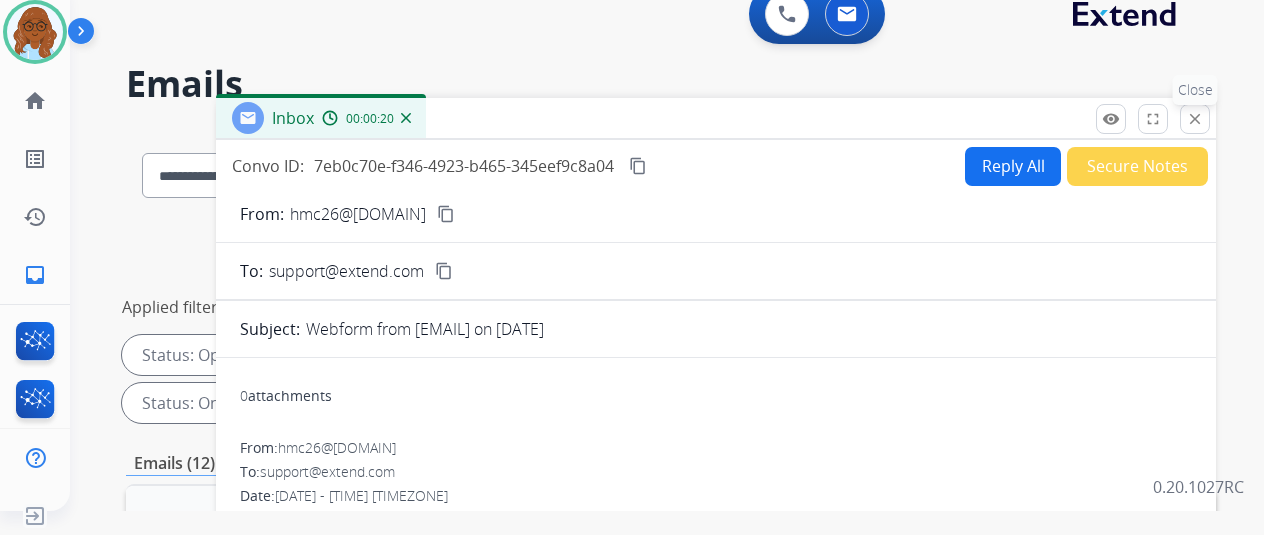 click on "close" at bounding box center [1195, 119] 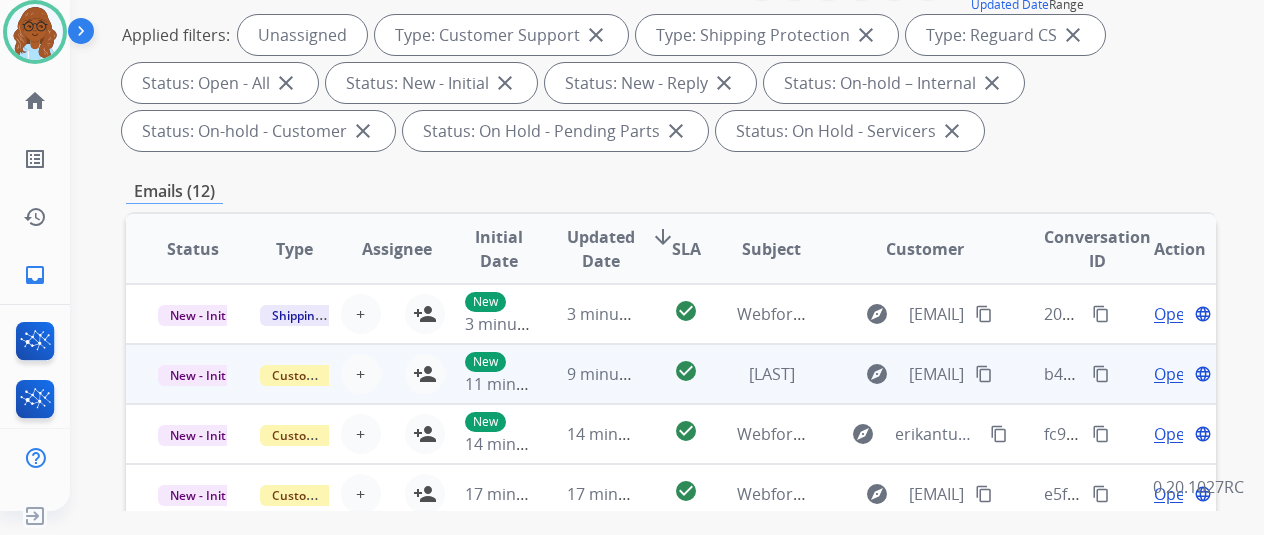 scroll, scrollTop: 500, scrollLeft: 0, axis: vertical 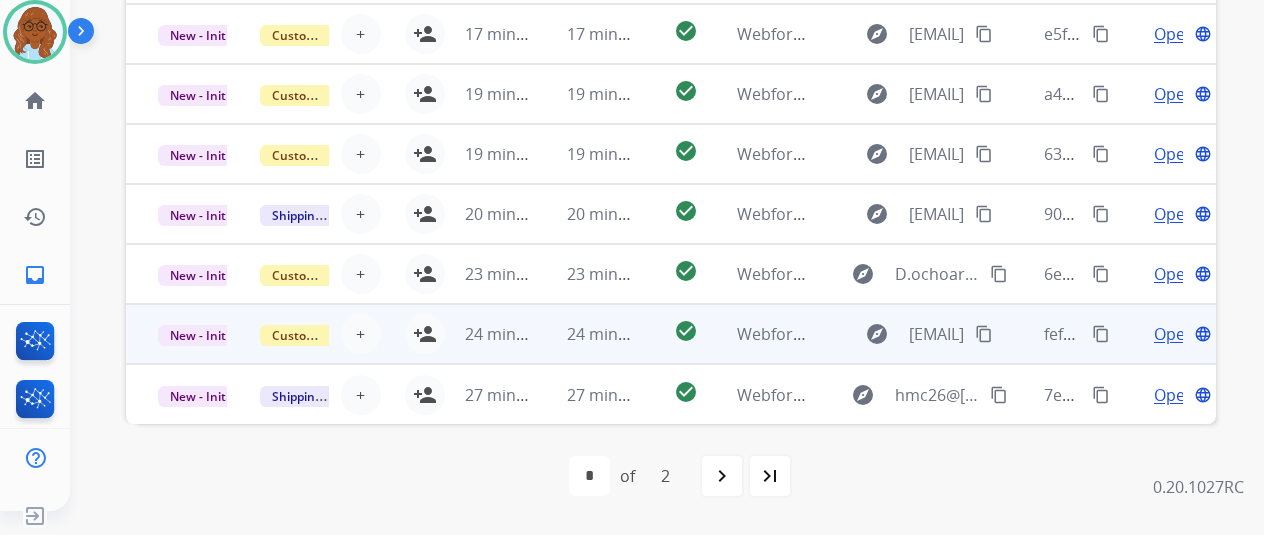click on "Open" at bounding box center [1174, 334] 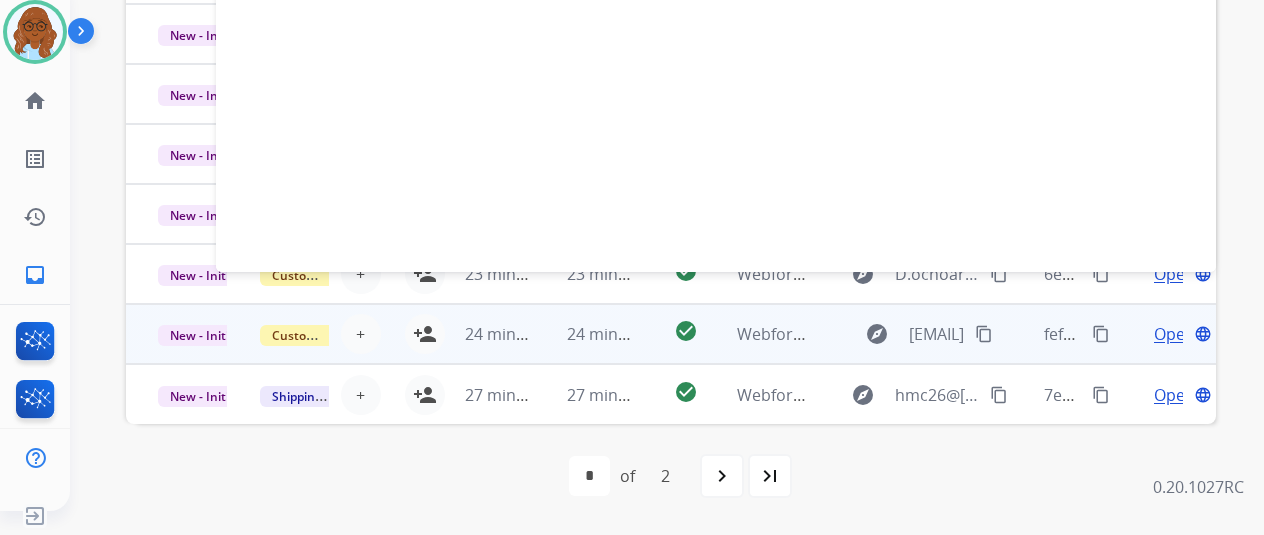 scroll, scrollTop: 0, scrollLeft: 0, axis: both 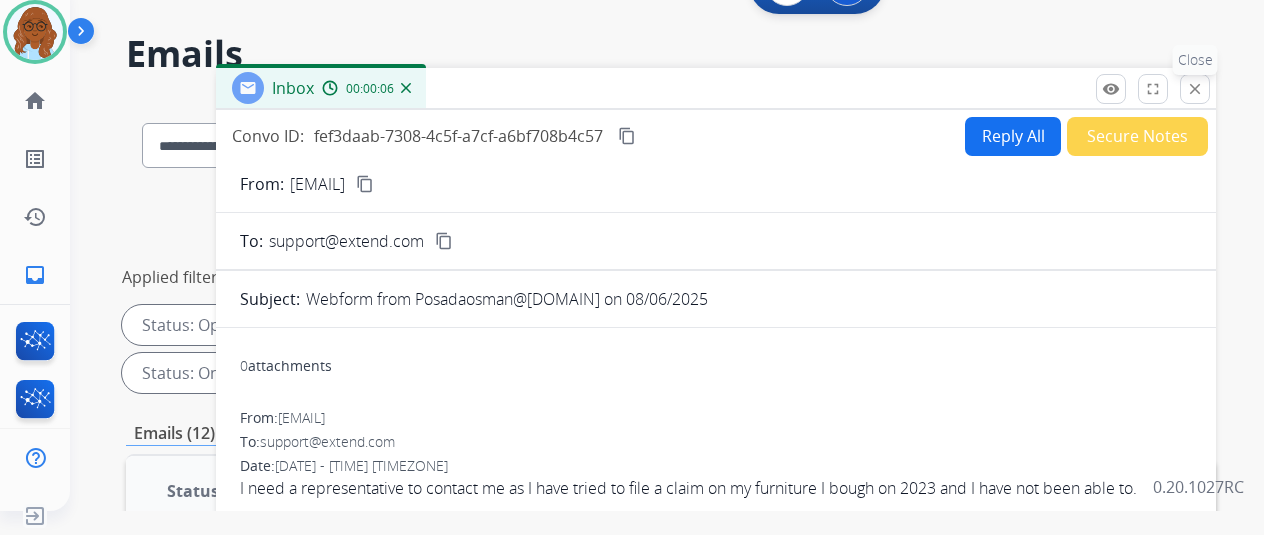 click on "close" at bounding box center [1195, 89] 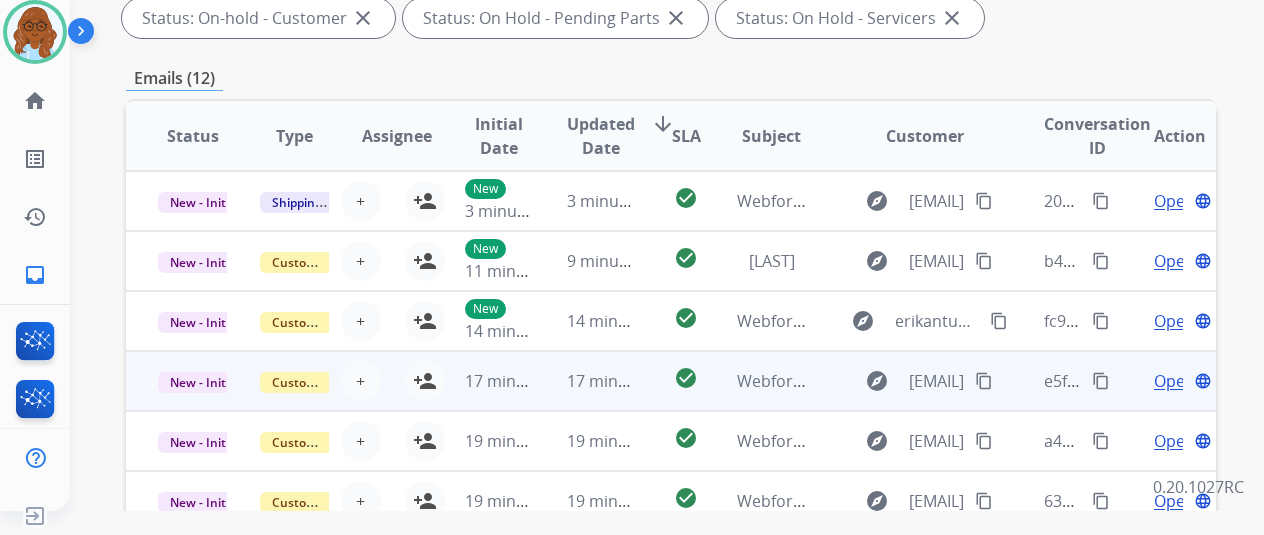scroll, scrollTop: 530, scrollLeft: 0, axis: vertical 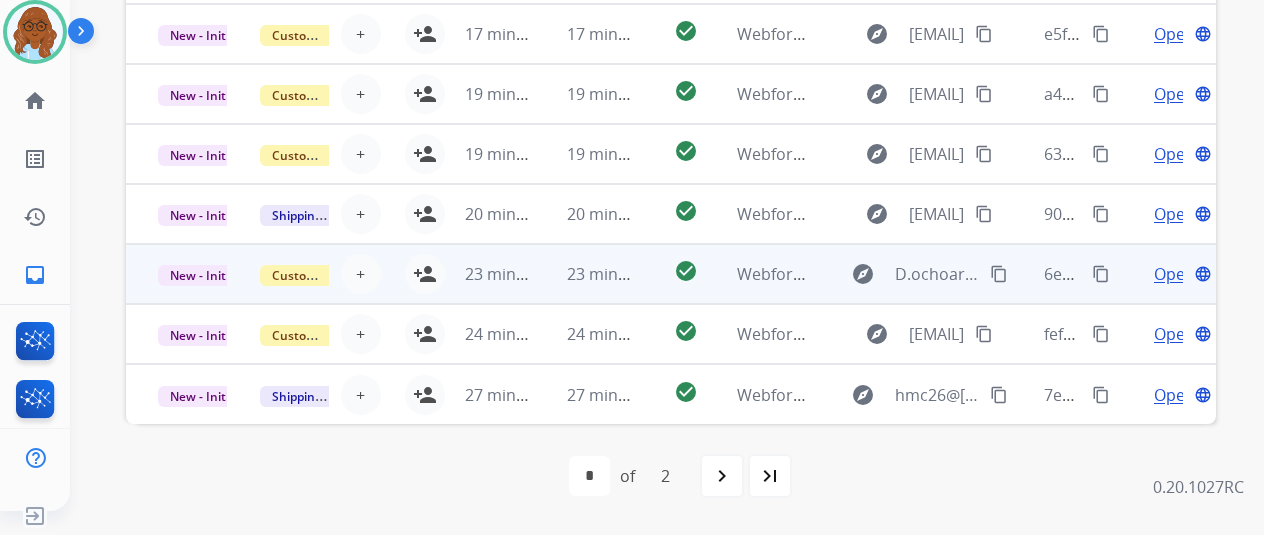 click on "Open" at bounding box center [1174, 274] 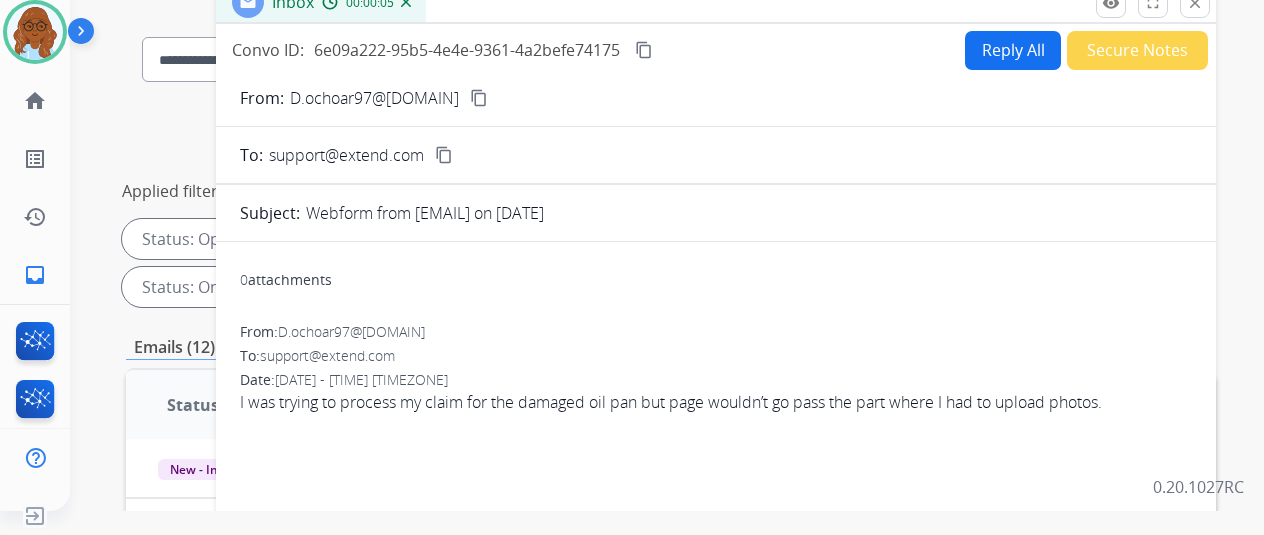 scroll, scrollTop: 0, scrollLeft: 0, axis: both 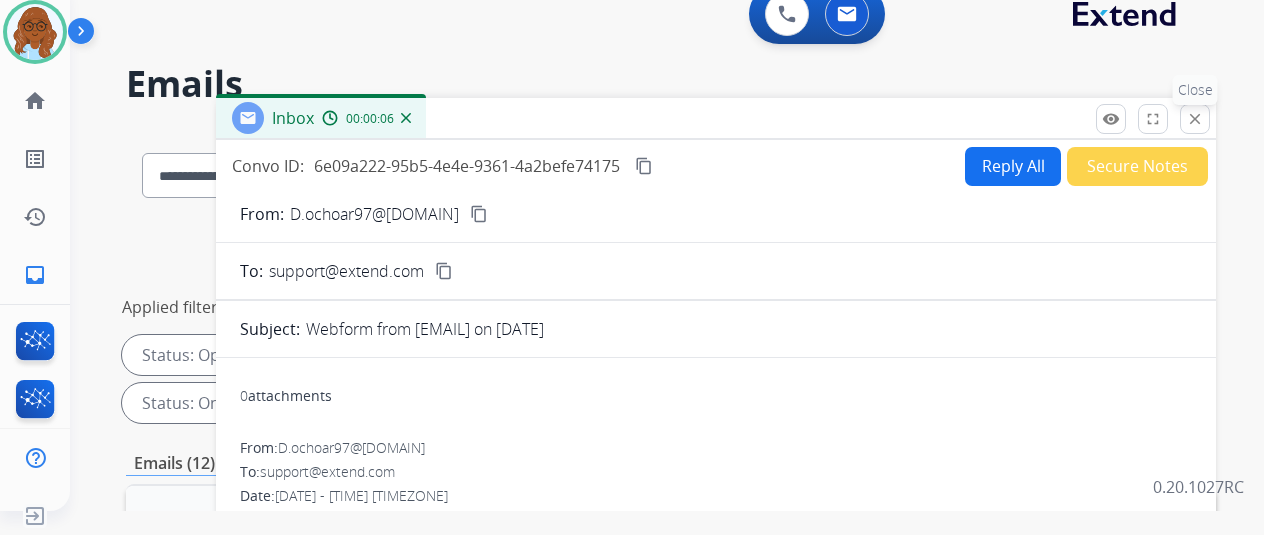 click on "close" at bounding box center (1195, 119) 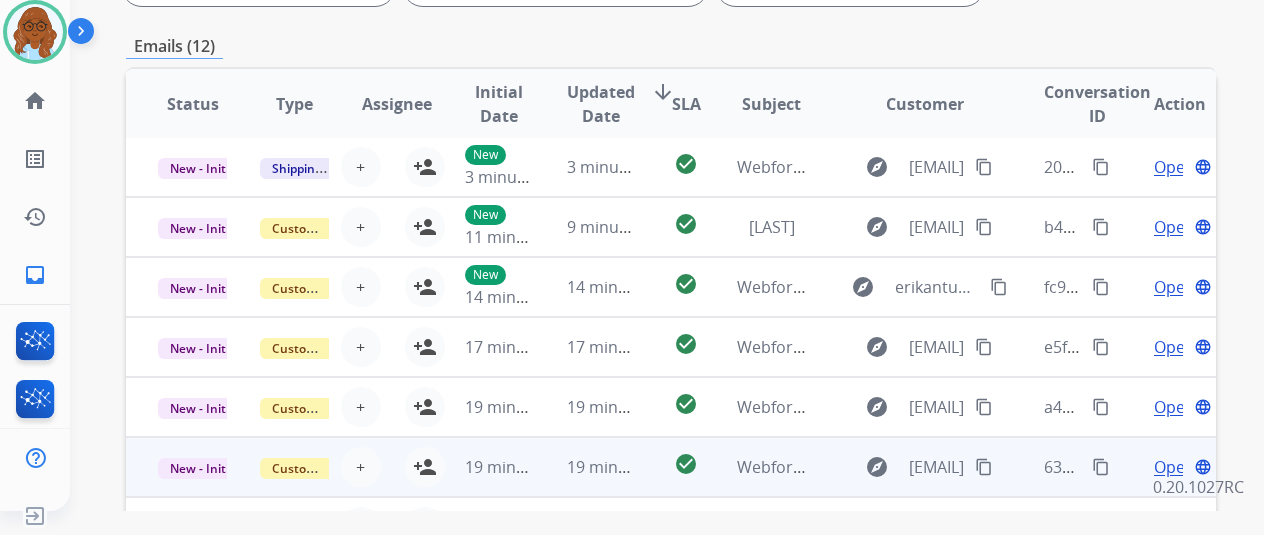 scroll, scrollTop: 500, scrollLeft: 0, axis: vertical 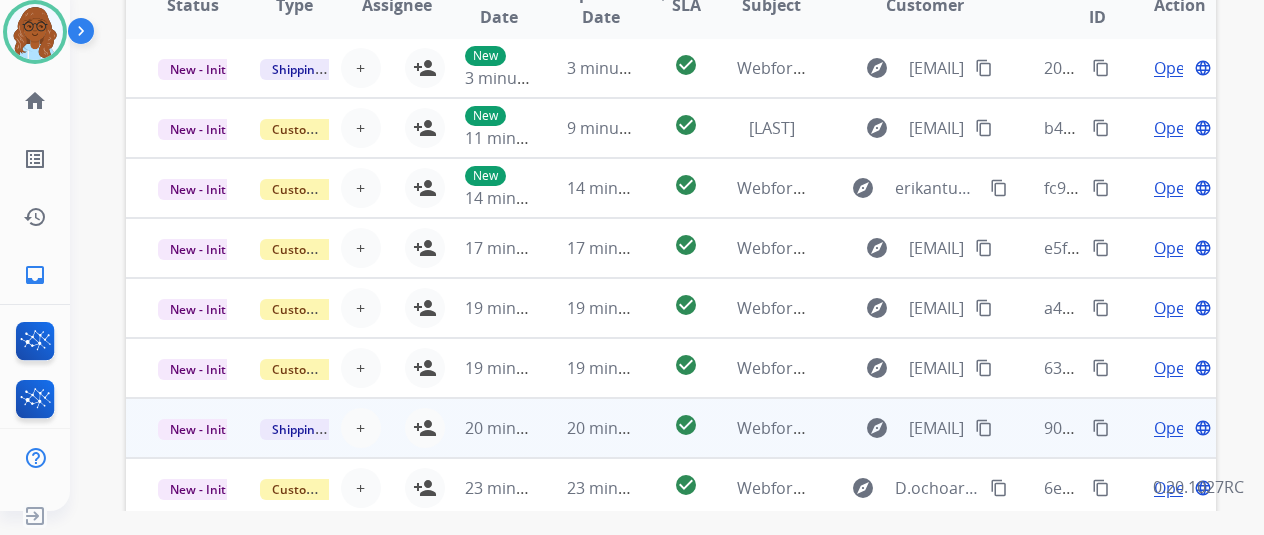 click on "Open" at bounding box center (1174, 428) 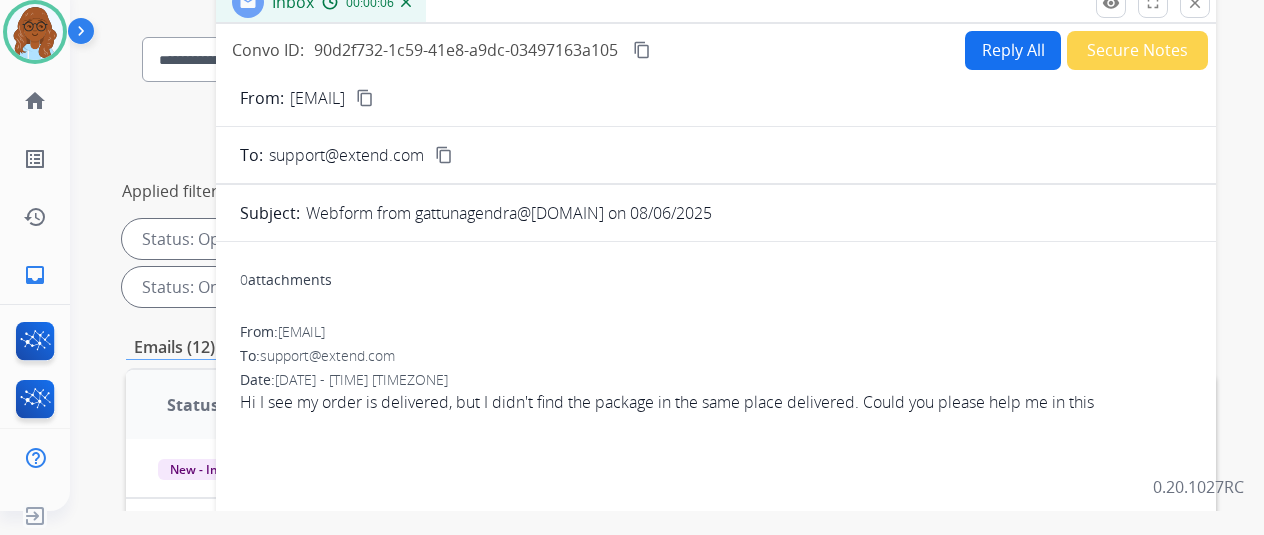 click on "content_copy" at bounding box center [365, 98] 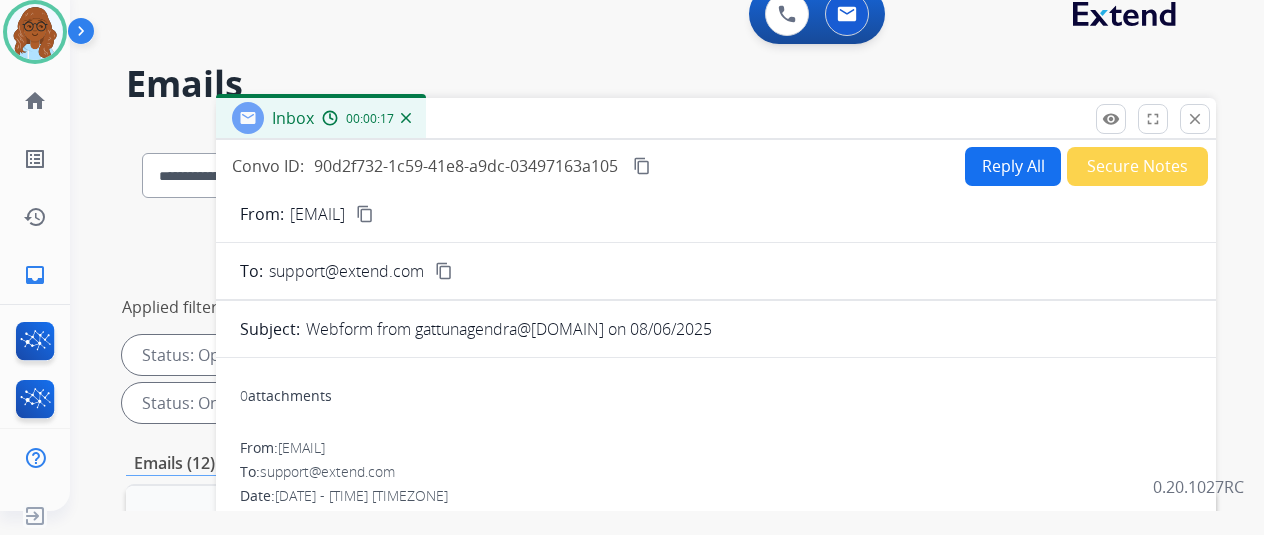 scroll, scrollTop: 0, scrollLeft: 0, axis: both 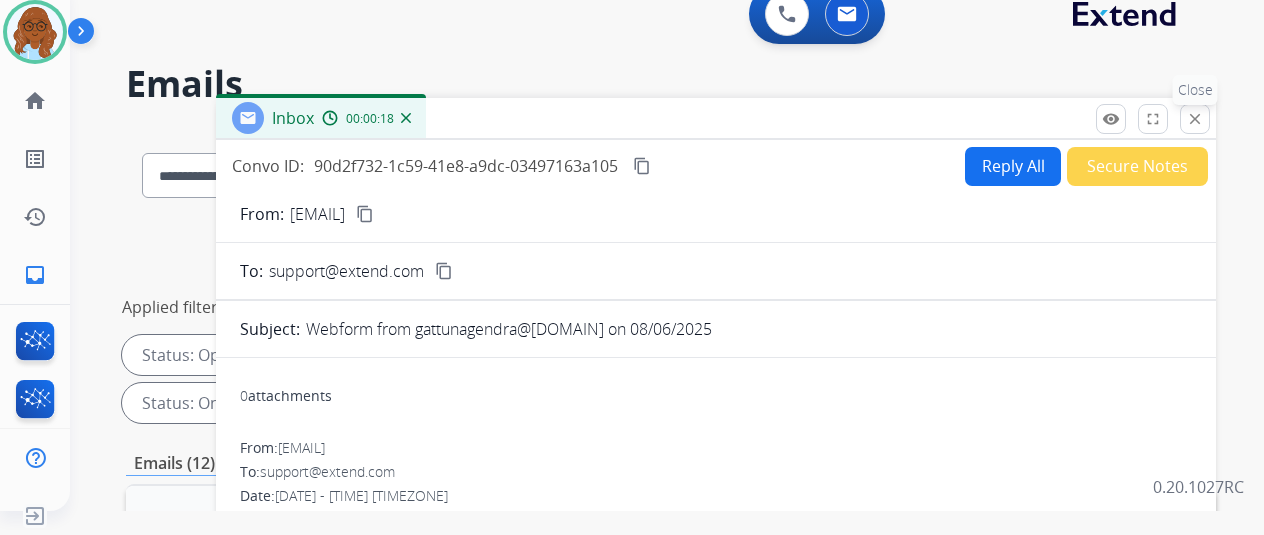 click on "close" at bounding box center (1195, 119) 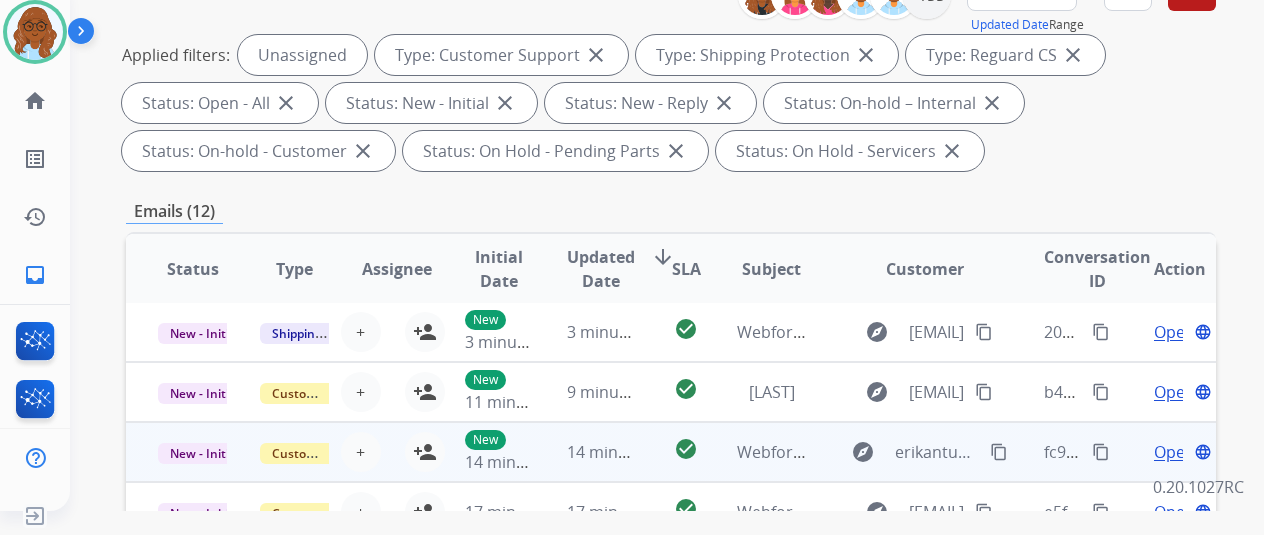scroll, scrollTop: 500, scrollLeft: 0, axis: vertical 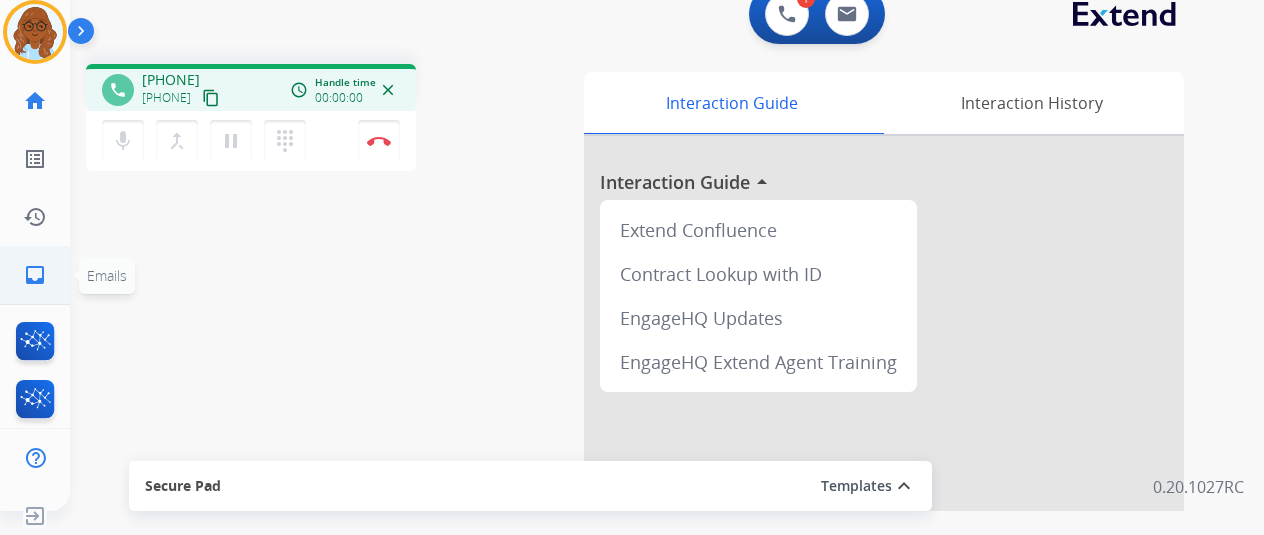 click on "inbox" 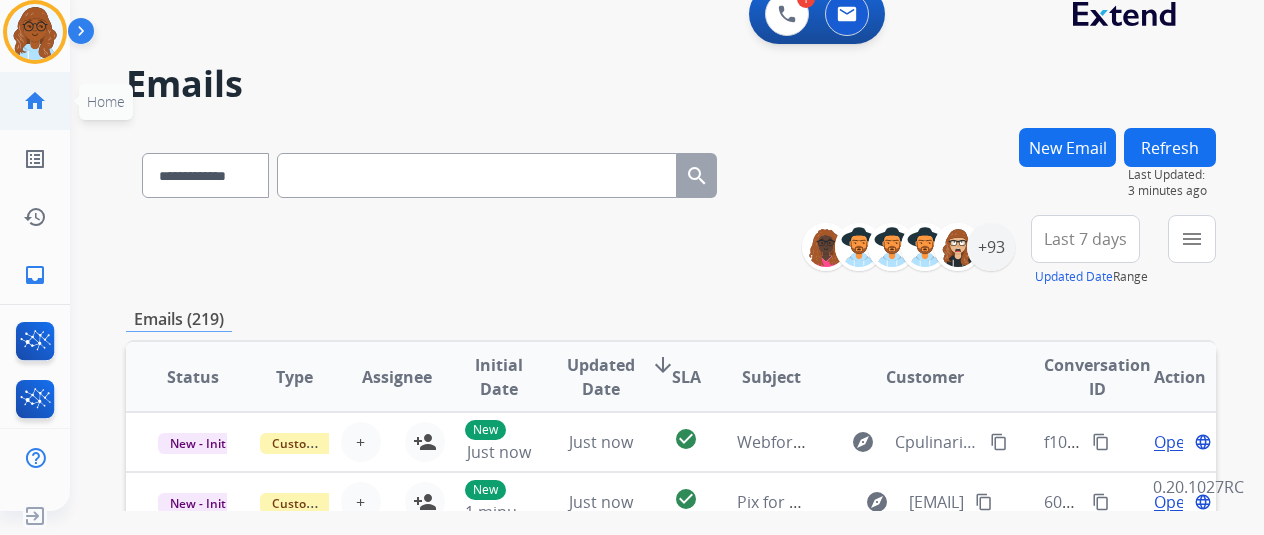 click on "home  Home" 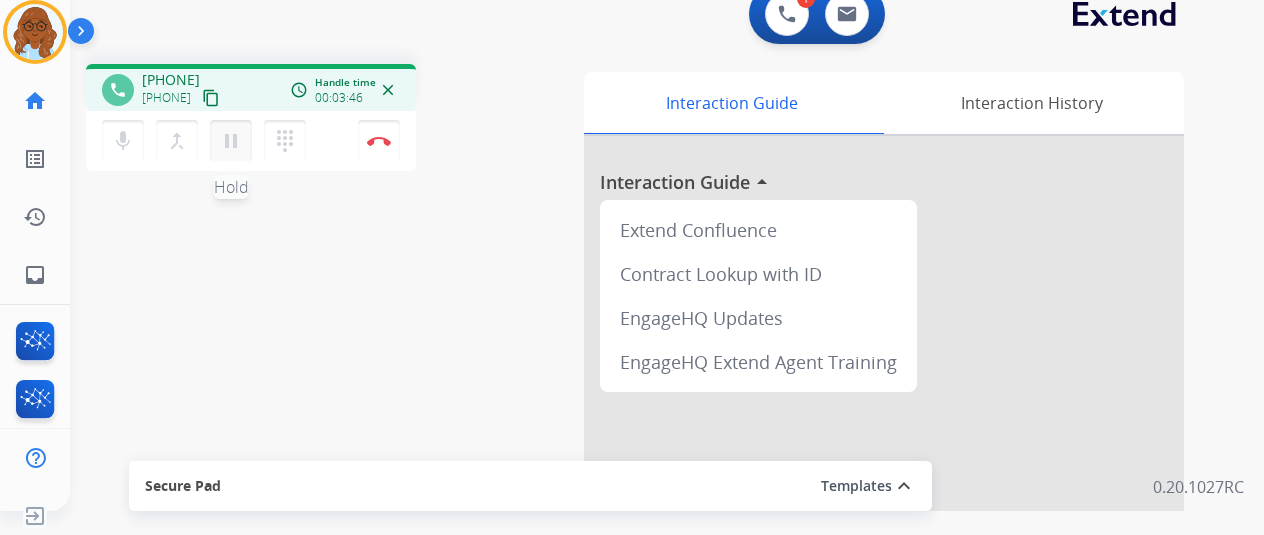 click on "pause" at bounding box center (231, 141) 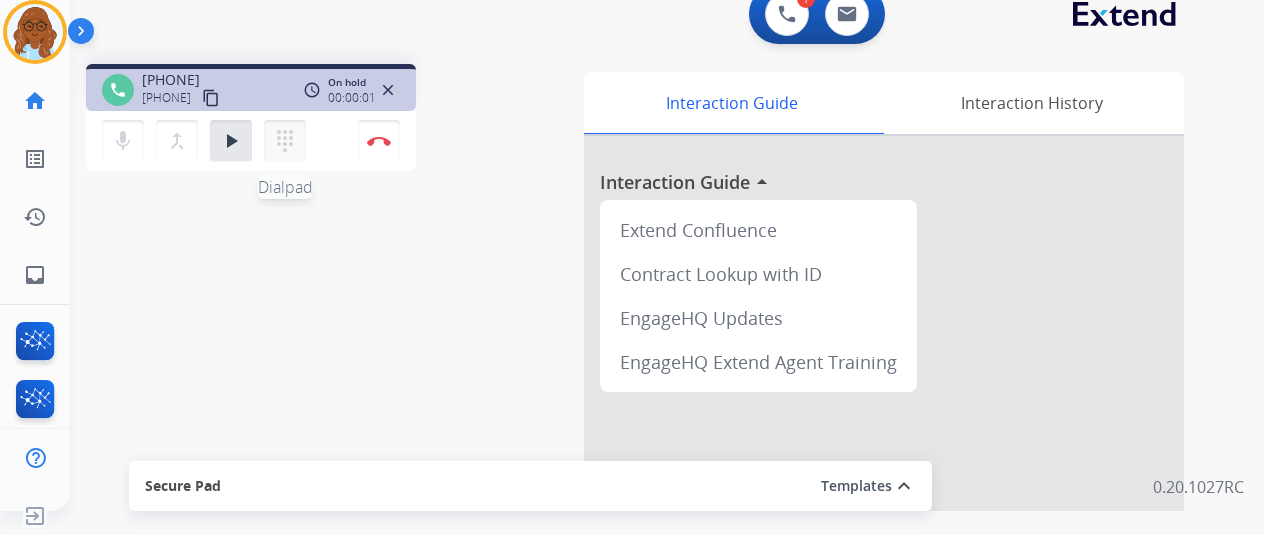 click on "mic Mute merge_type Bridge play_arrow Hold dialpad Dialpad Disconnect" at bounding box center (251, 141) 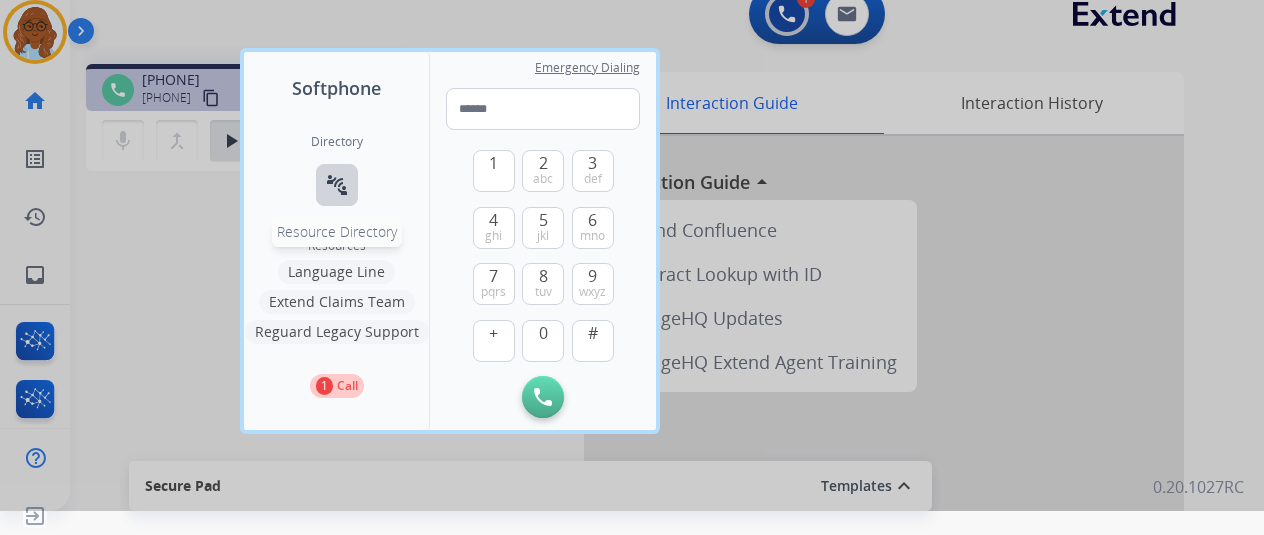click on "connect_without_contact" at bounding box center (337, 185) 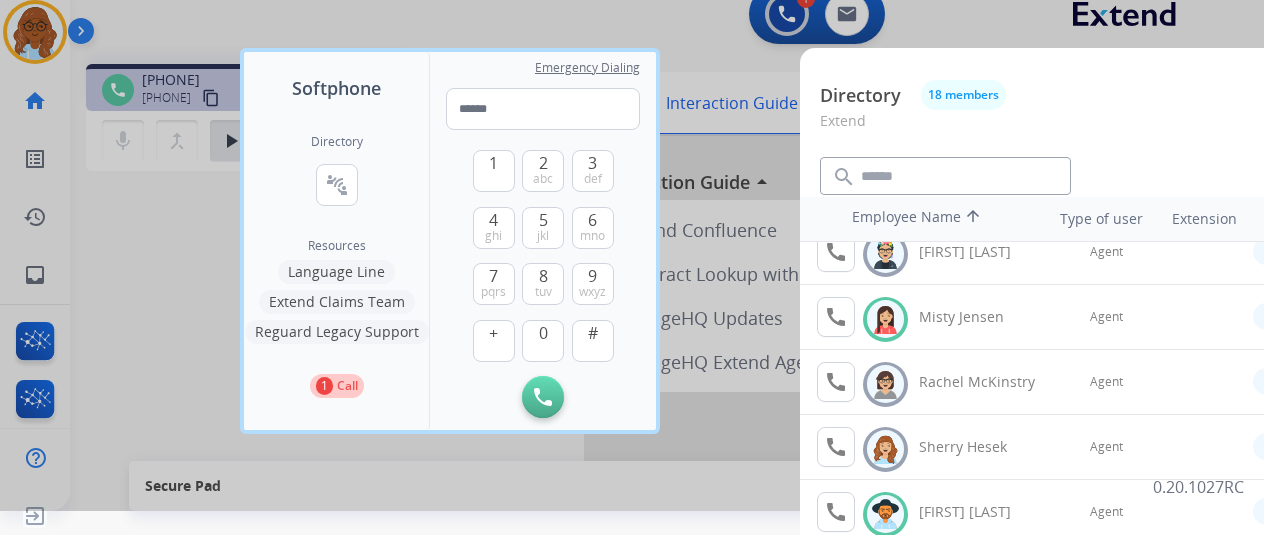 scroll, scrollTop: 756, scrollLeft: 0, axis: vertical 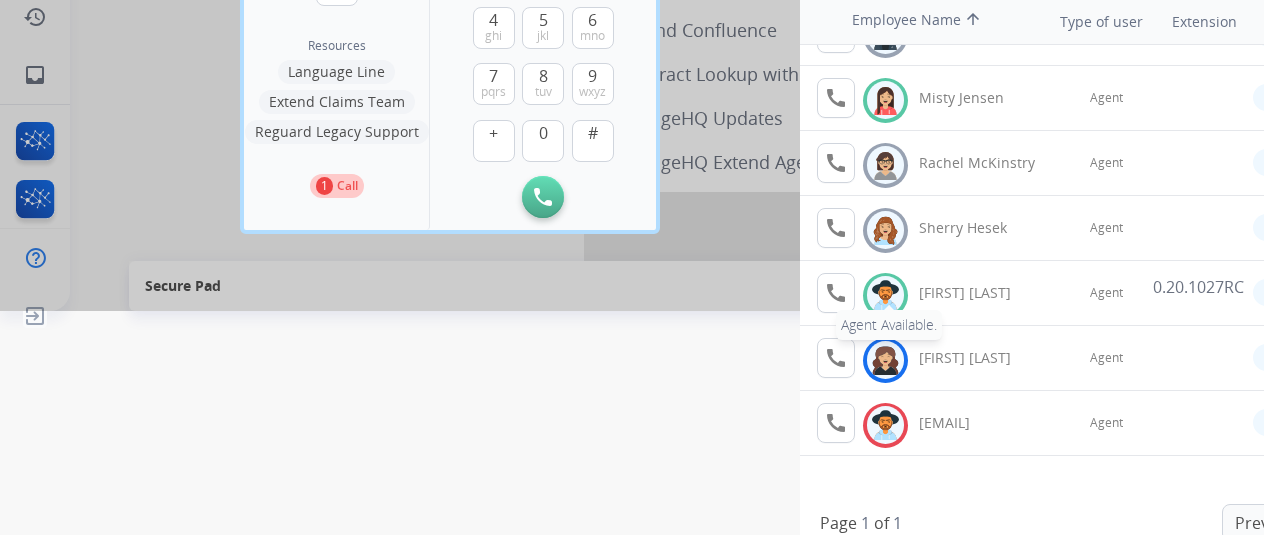click on "call" at bounding box center (836, 293) 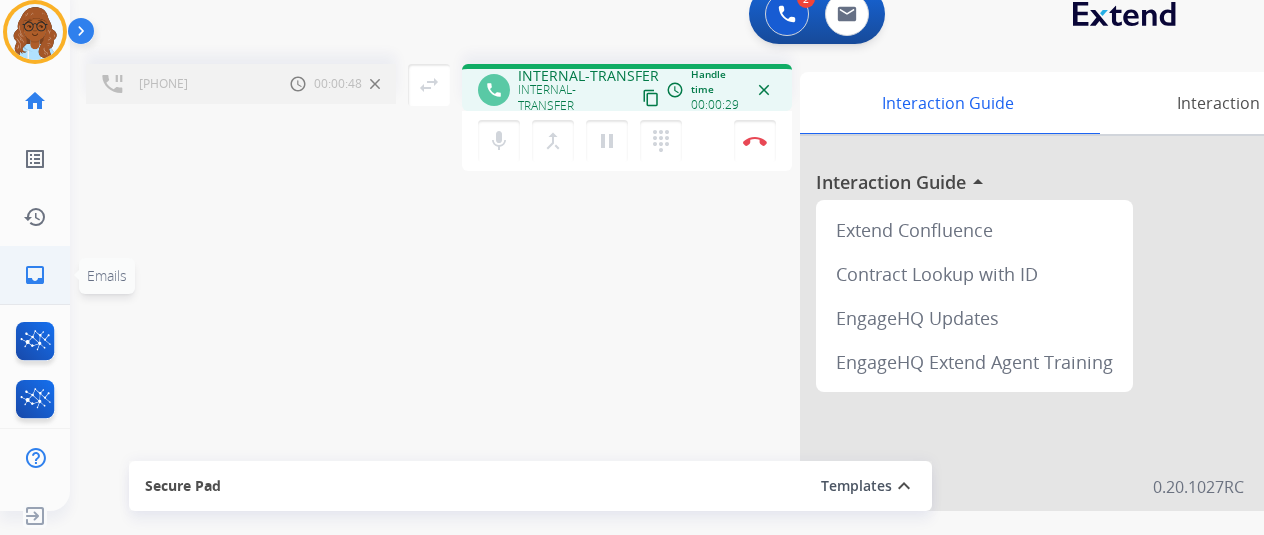 click on "inbox  Emails" 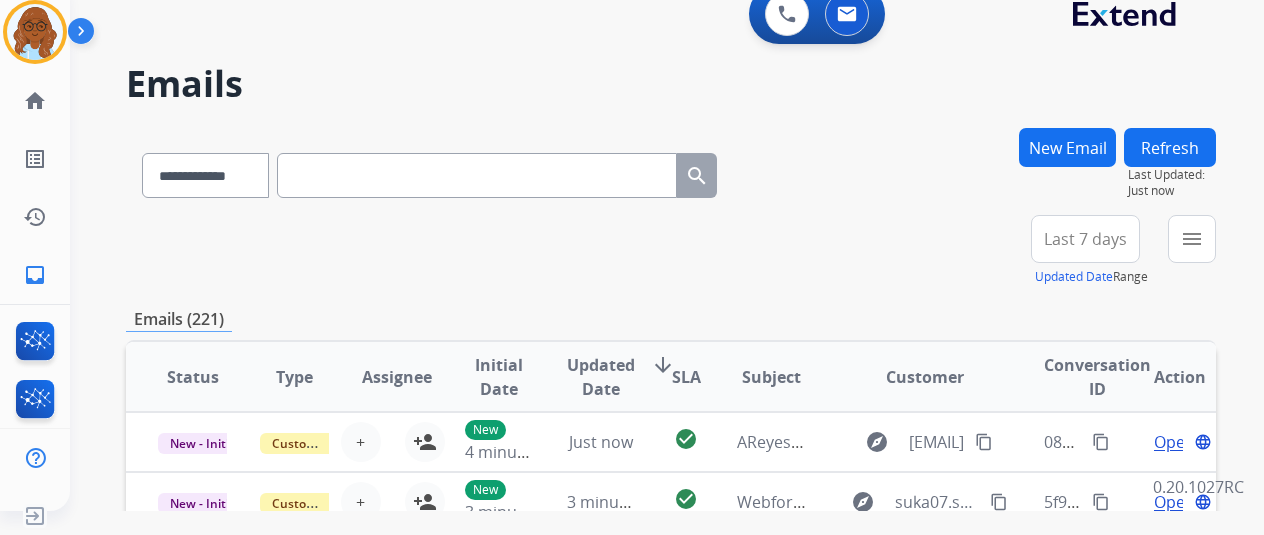 paste on "**********" 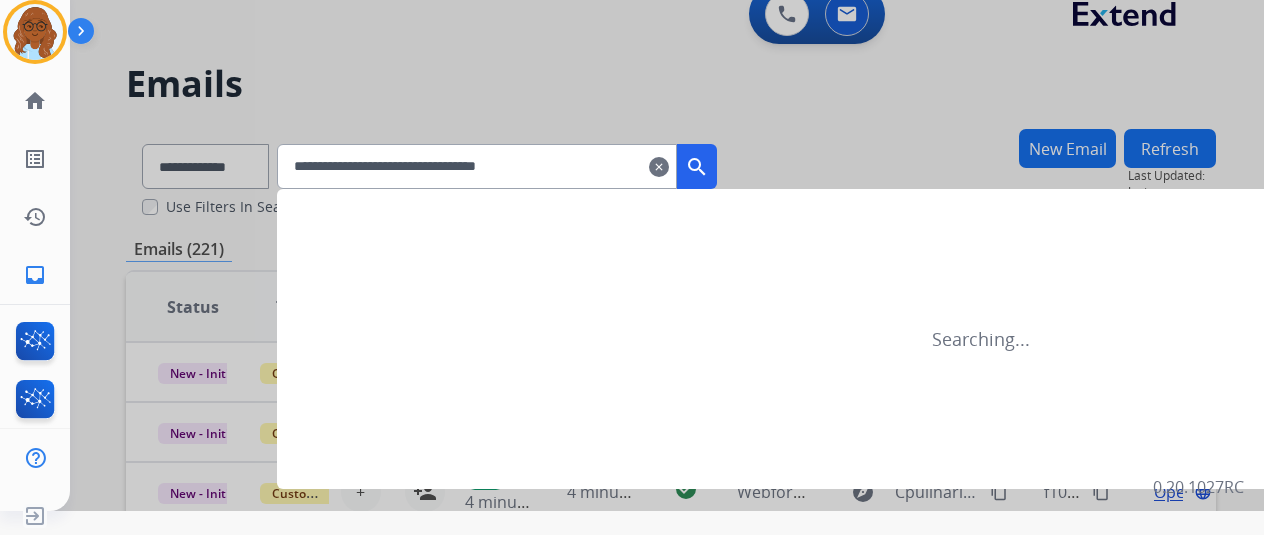 type on "**********" 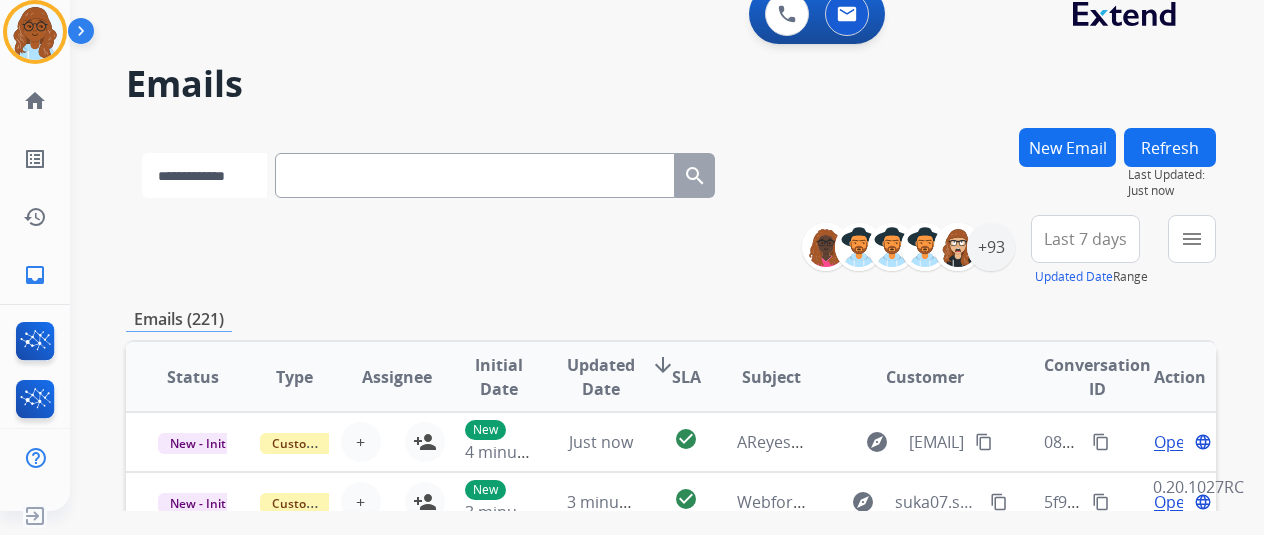 click on "**********" at bounding box center [204, 175] 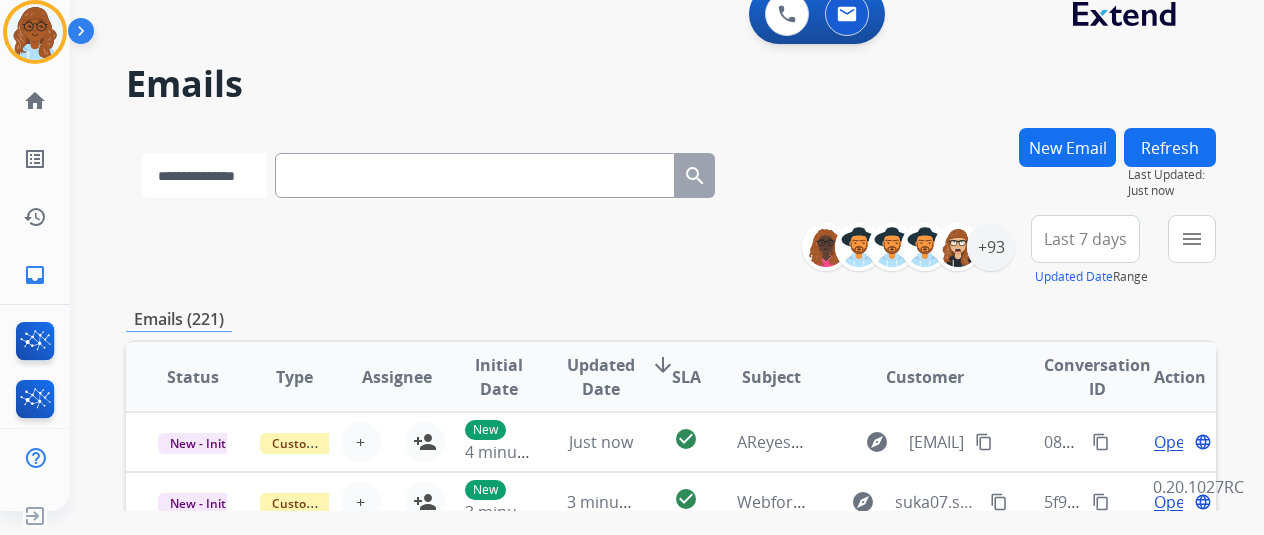 click on "**********" at bounding box center [204, 175] 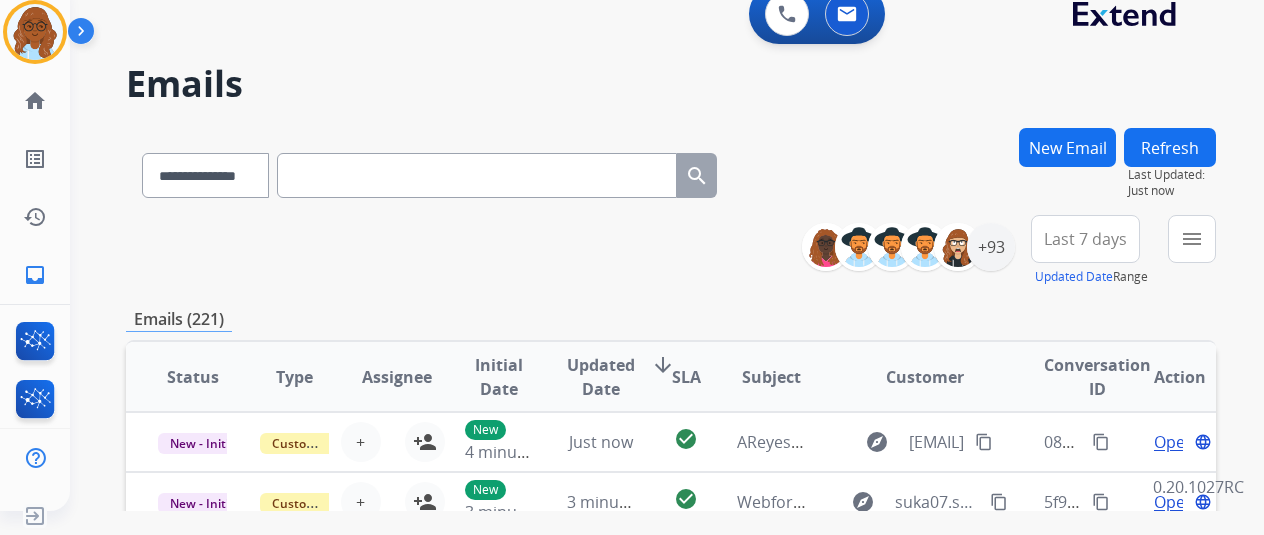 paste on "**********" 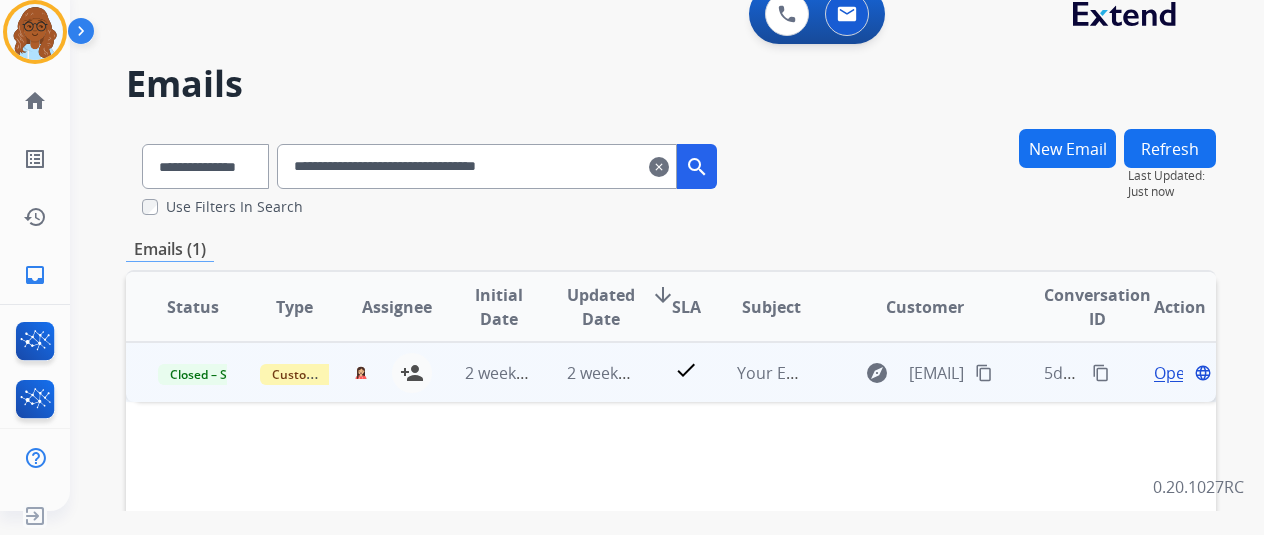 click on "Open" at bounding box center [1174, 373] 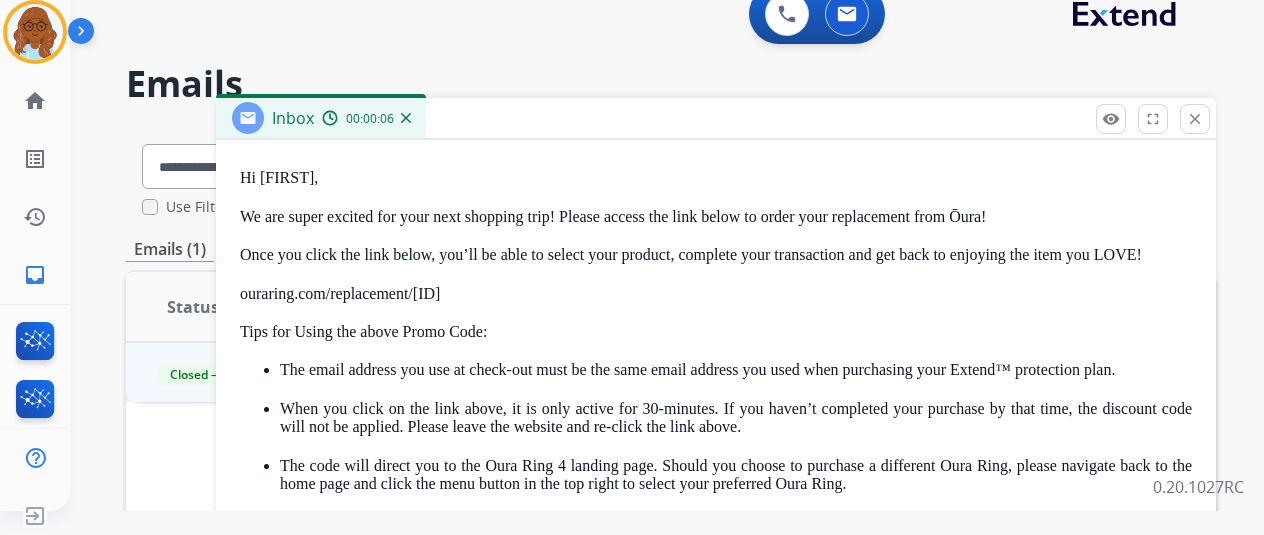 scroll, scrollTop: 534, scrollLeft: 0, axis: vertical 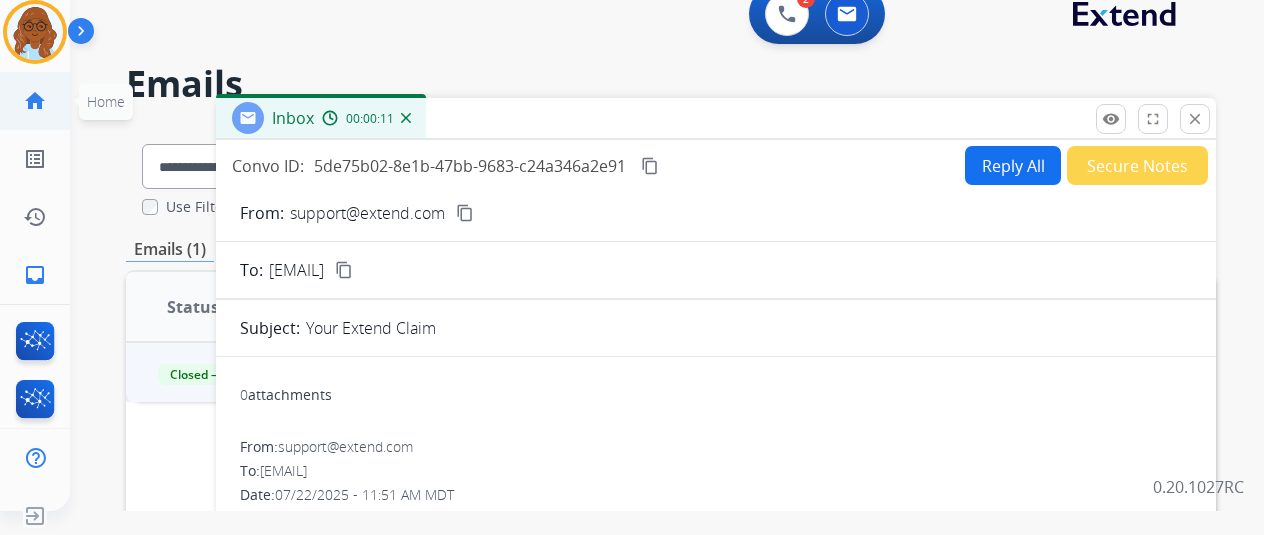 click on "home" 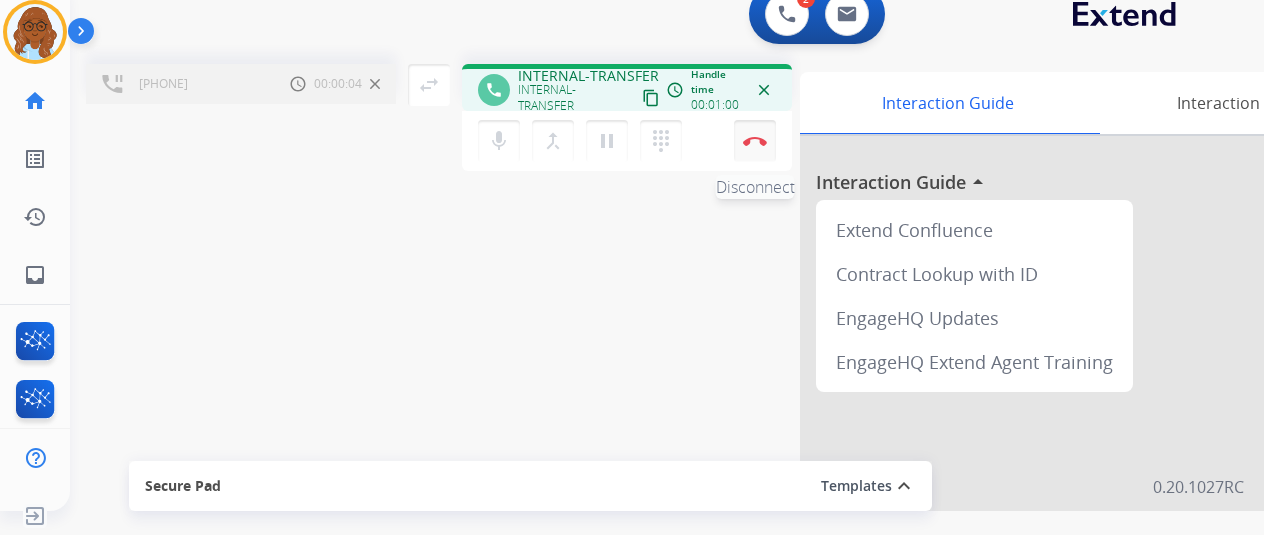 click at bounding box center (755, 141) 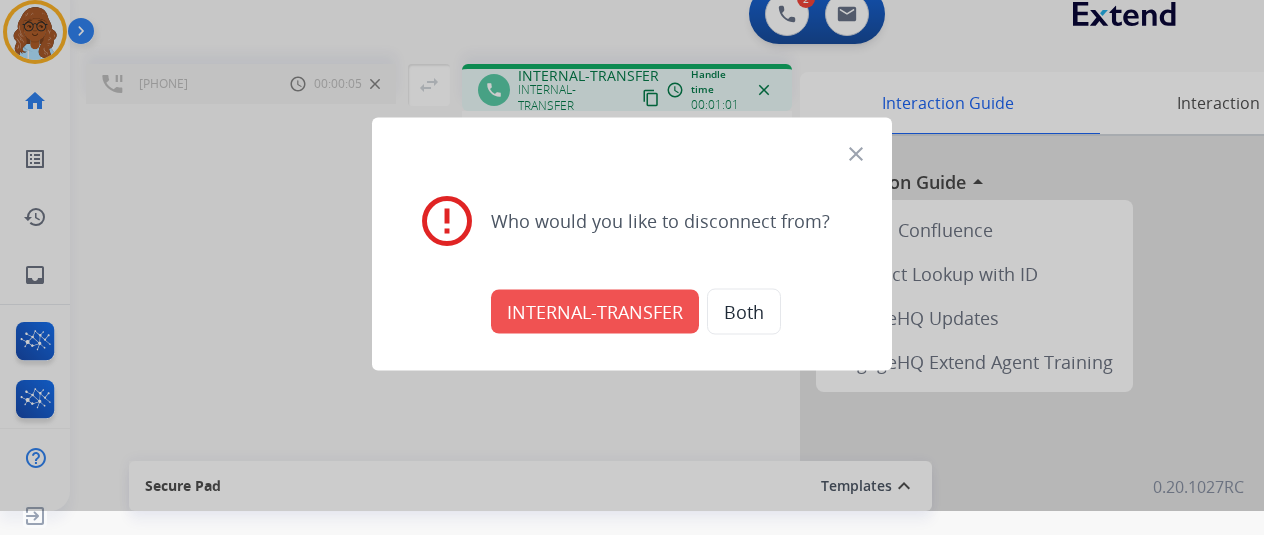 click on "INTERNAL-TRANSFER" at bounding box center (595, 311) 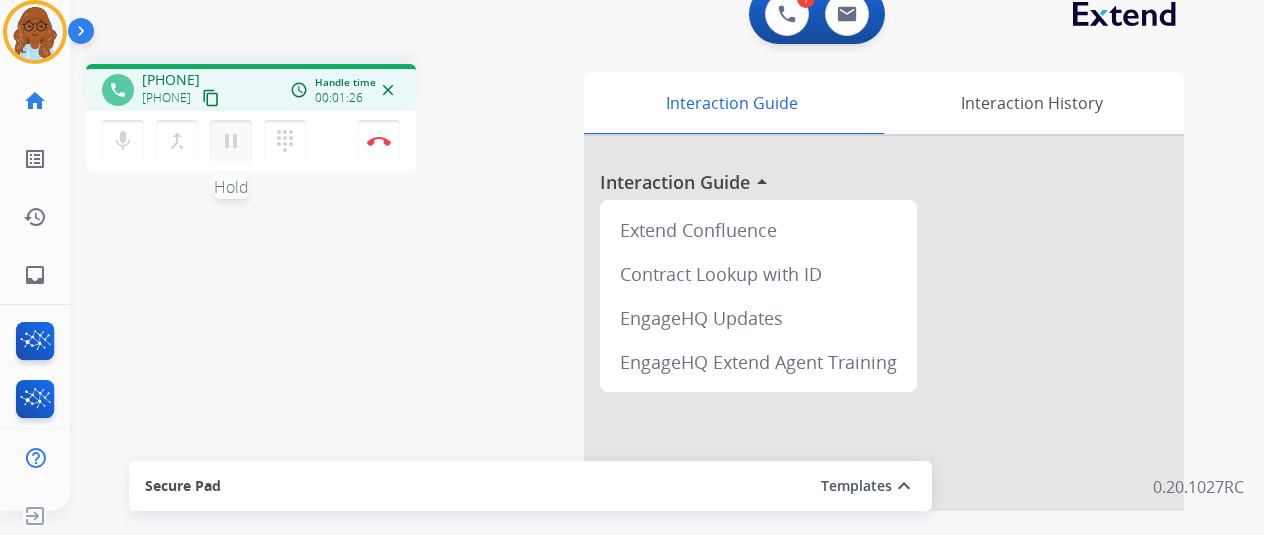click on "pause" at bounding box center [231, 141] 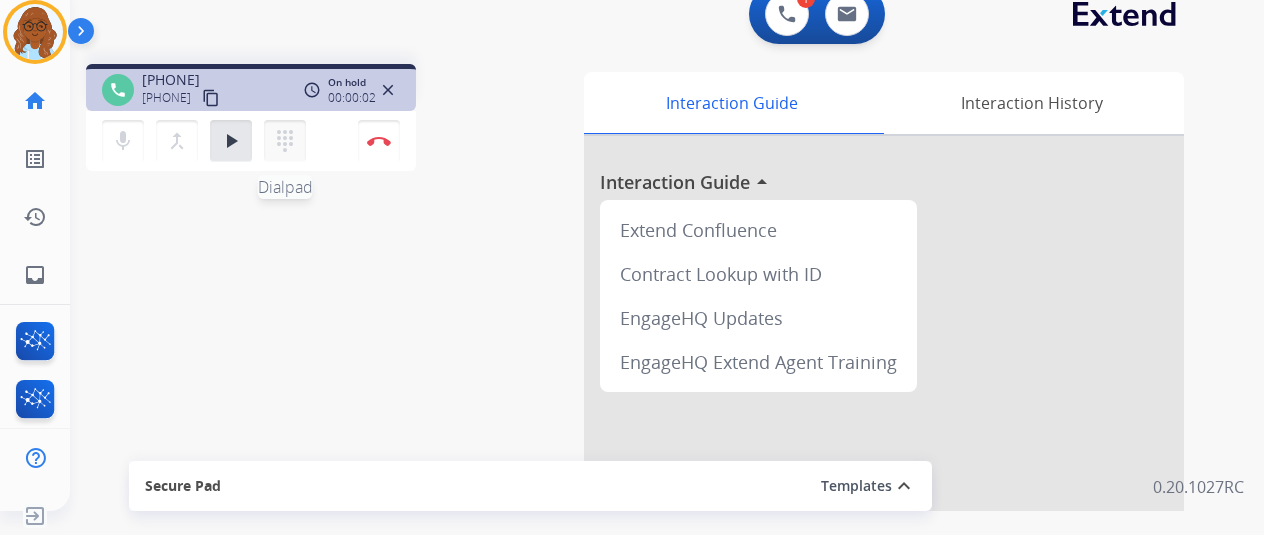 click on "dialpad" at bounding box center (285, 141) 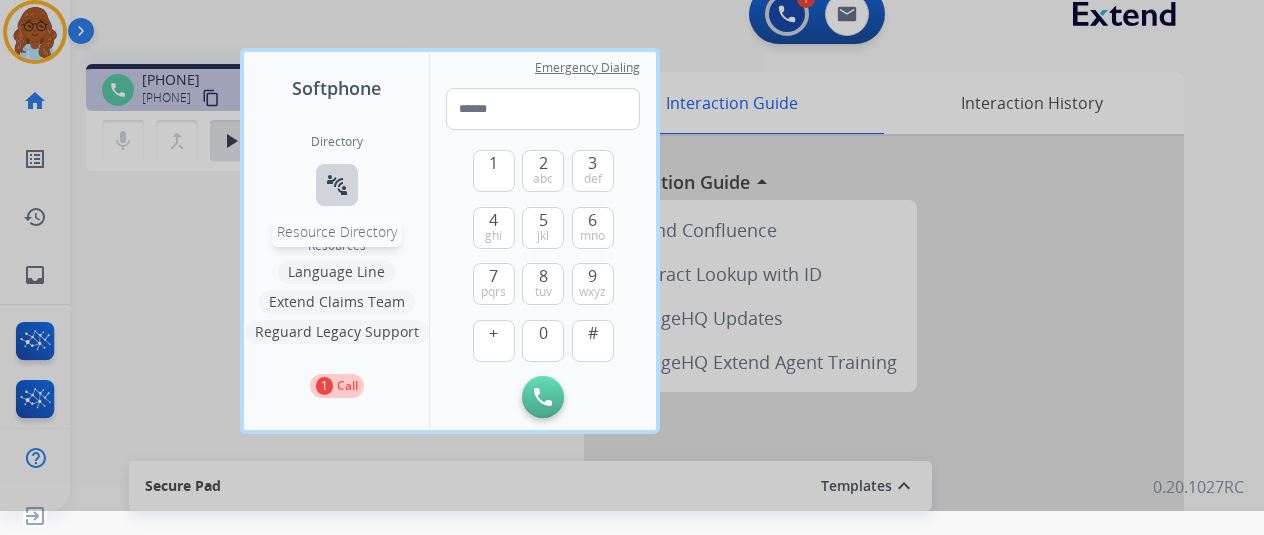 click on "connect_without_contact Resource Directory" at bounding box center [337, 185] 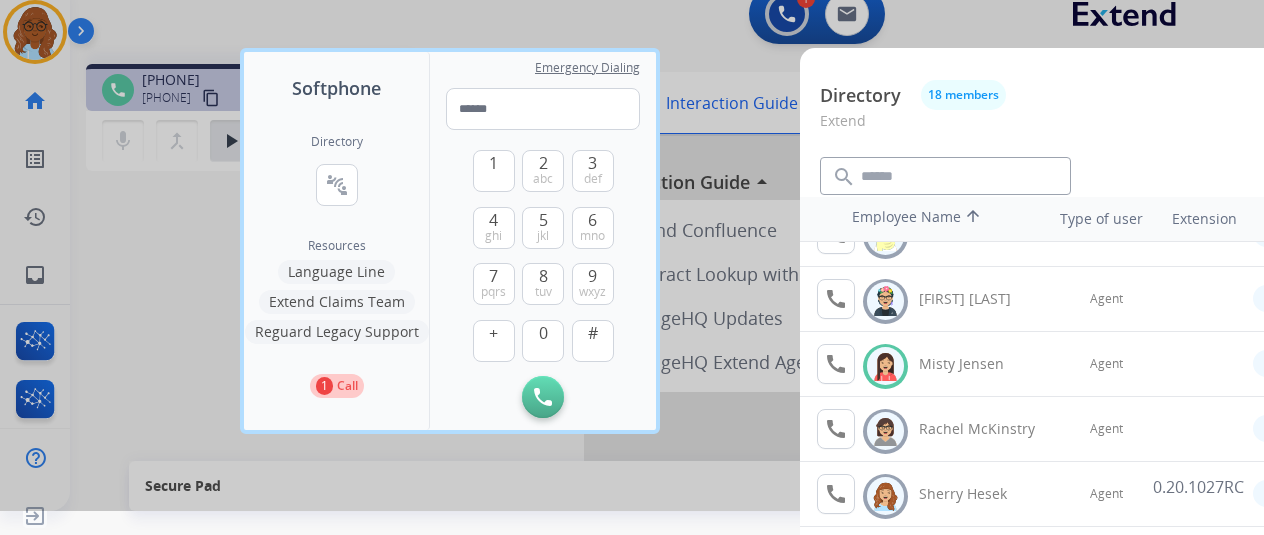 scroll, scrollTop: 756, scrollLeft: 0, axis: vertical 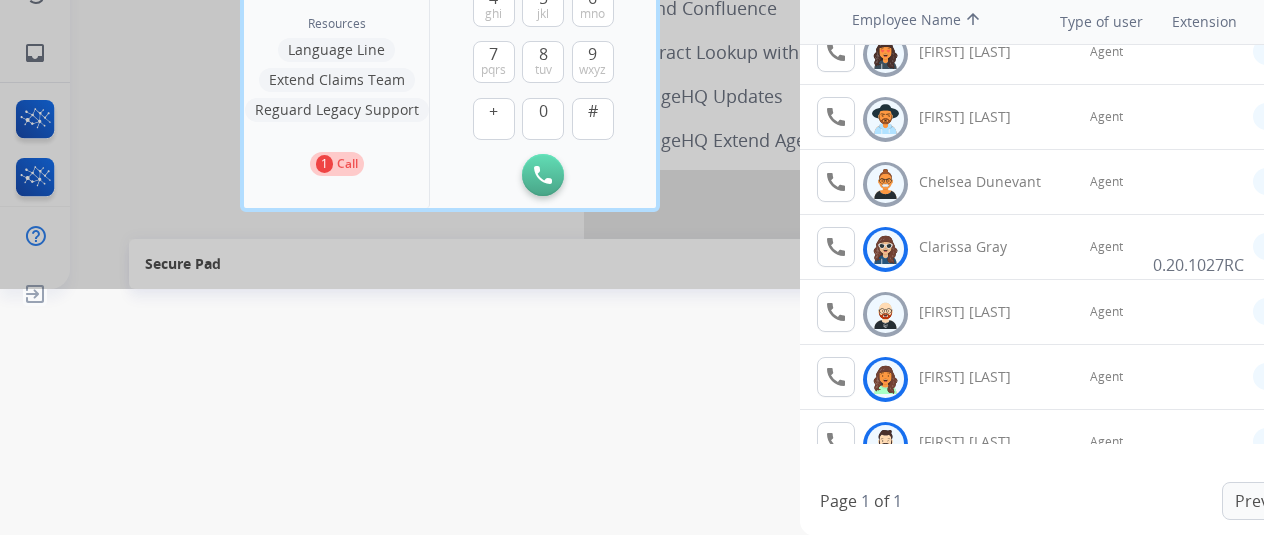 click at bounding box center (632, 21) 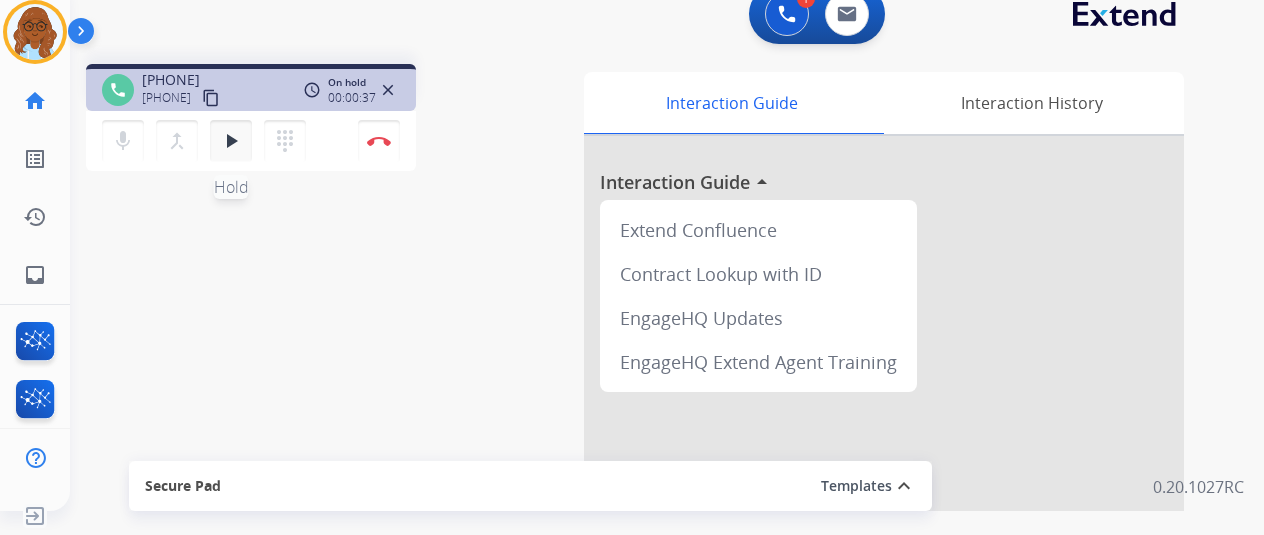click on "play_arrow" at bounding box center (231, 141) 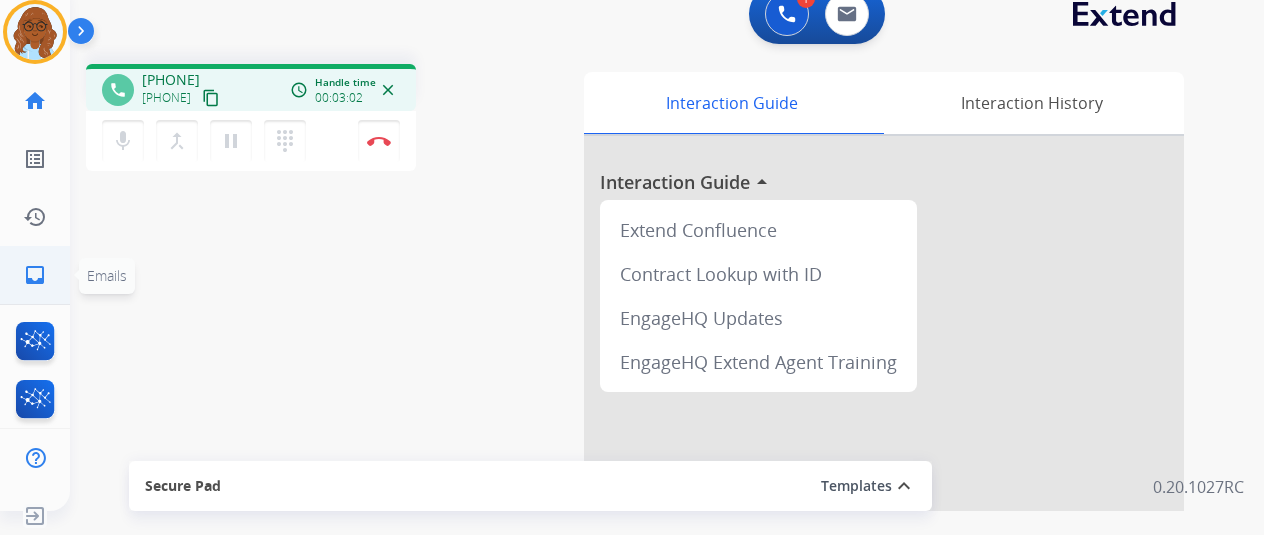 click on "inbox  Emails" 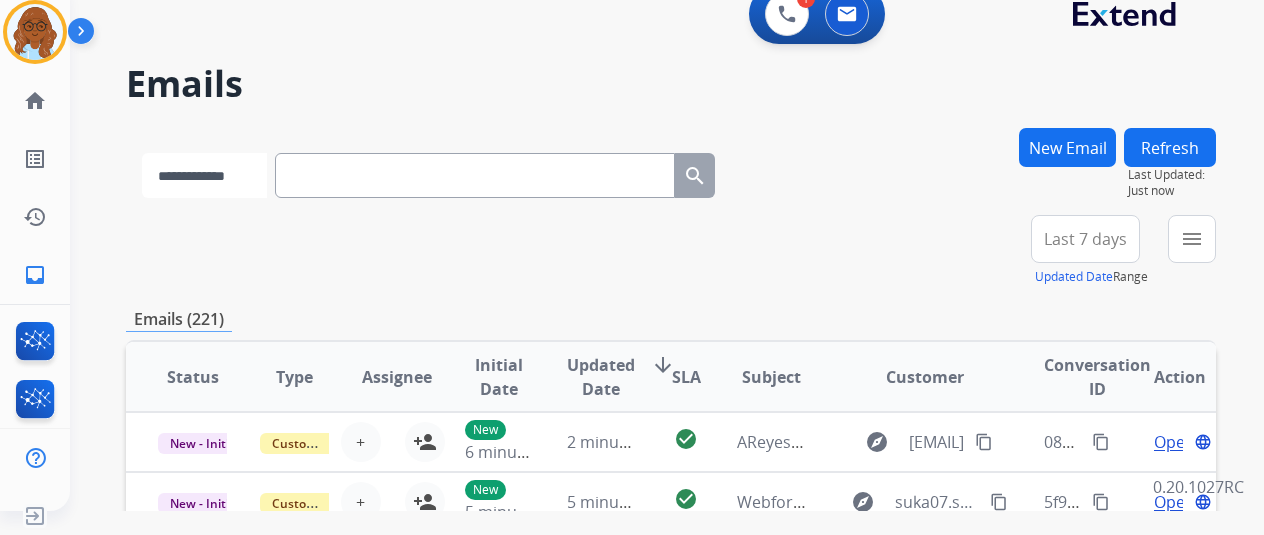 click on "**********" at bounding box center [204, 175] 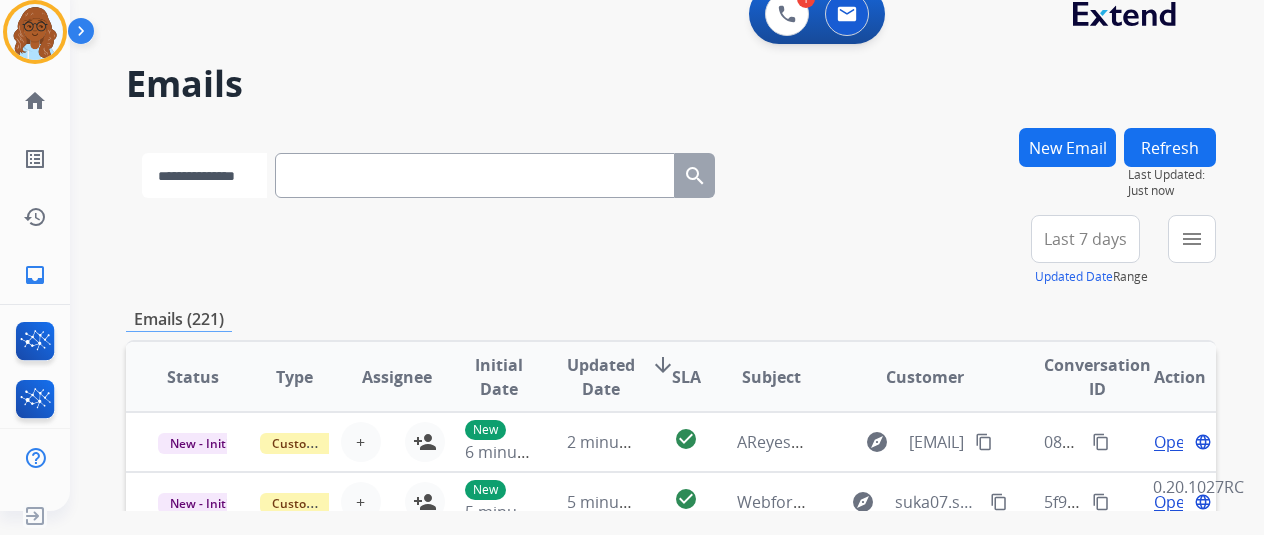click on "**********" at bounding box center [204, 175] 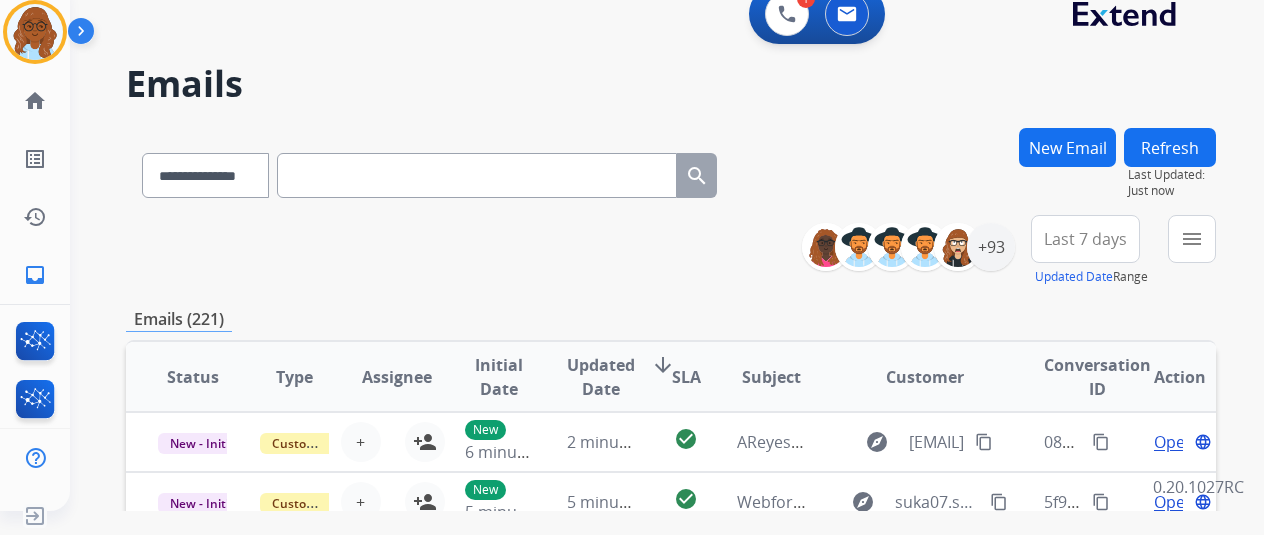 paste on "**********" 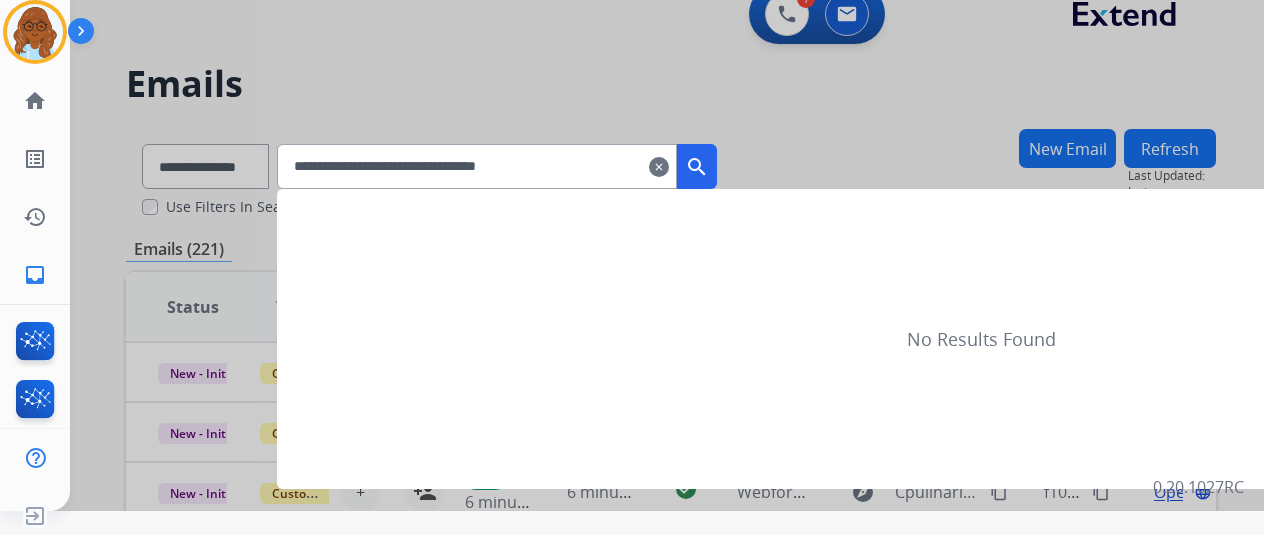 type on "**********" 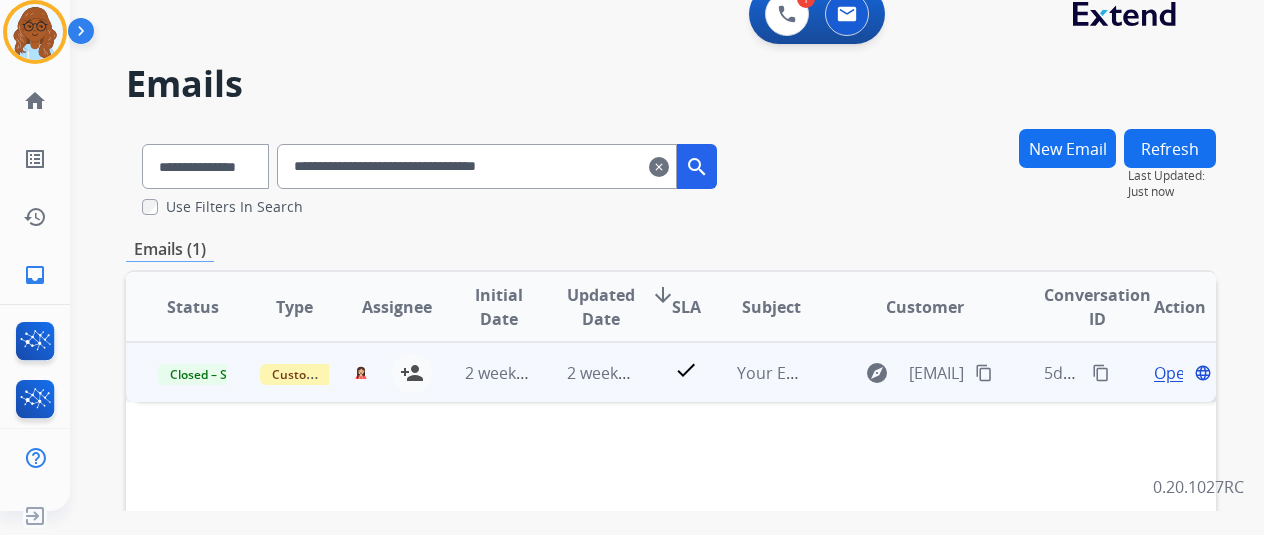 click on "Open" at bounding box center (1174, 373) 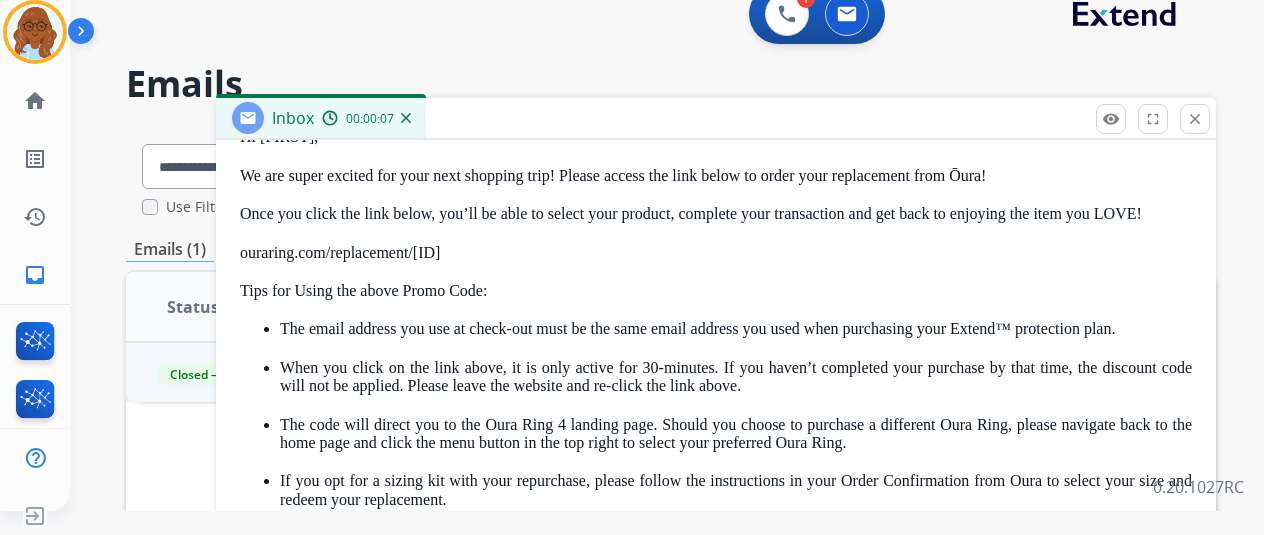 scroll, scrollTop: 534, scrollLeft: 0, axis: vertical 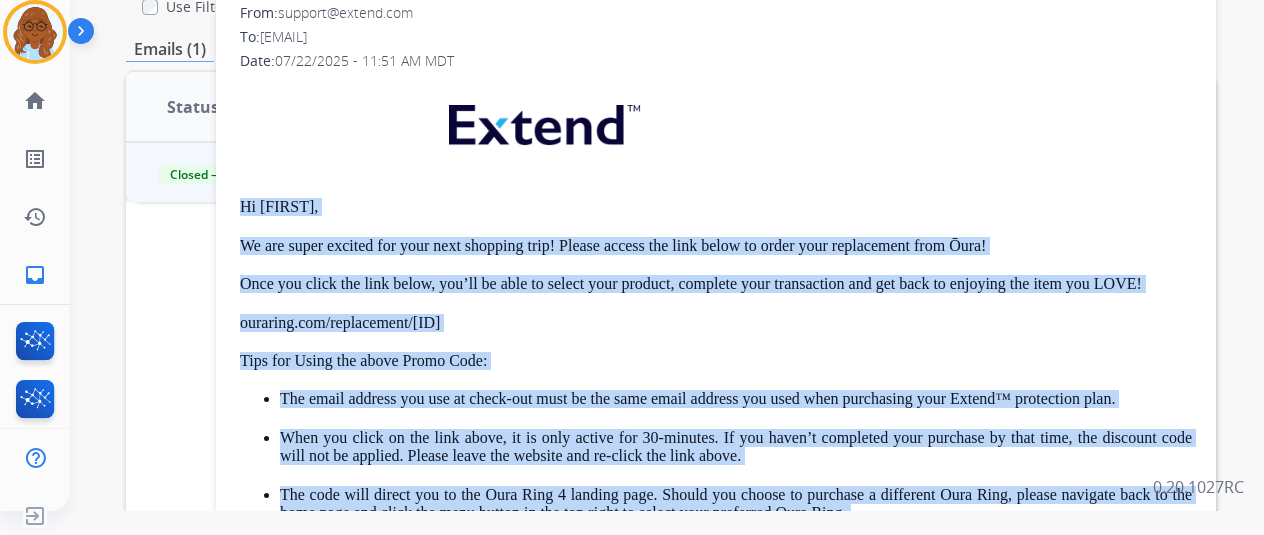drag, startPoint x: 534, startPoint y: 407, endPoint x: 253, endPoint y: 197, distance: 350.8005 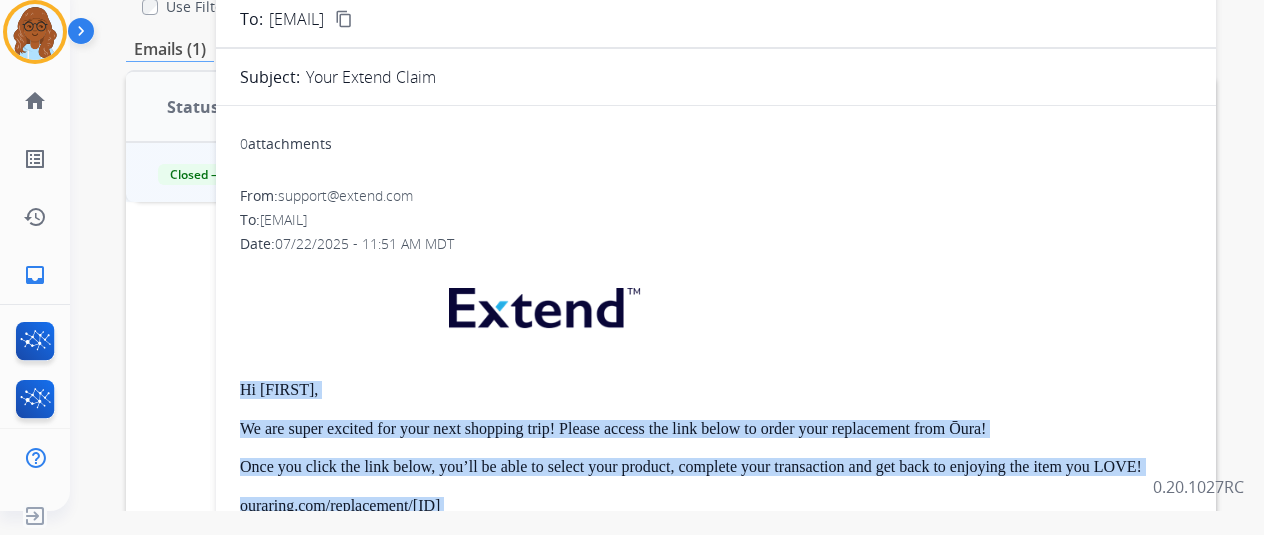 scroll, scrollTop: 0, scrollLeft: 0, axis: both 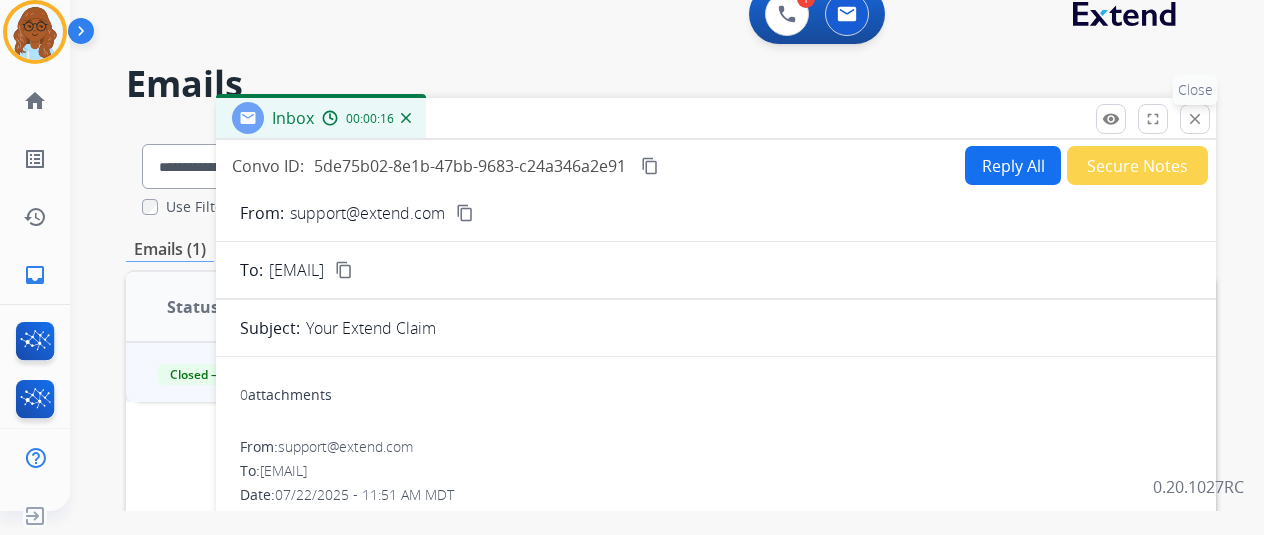 click on "close" at bounding box center [1195, 119] 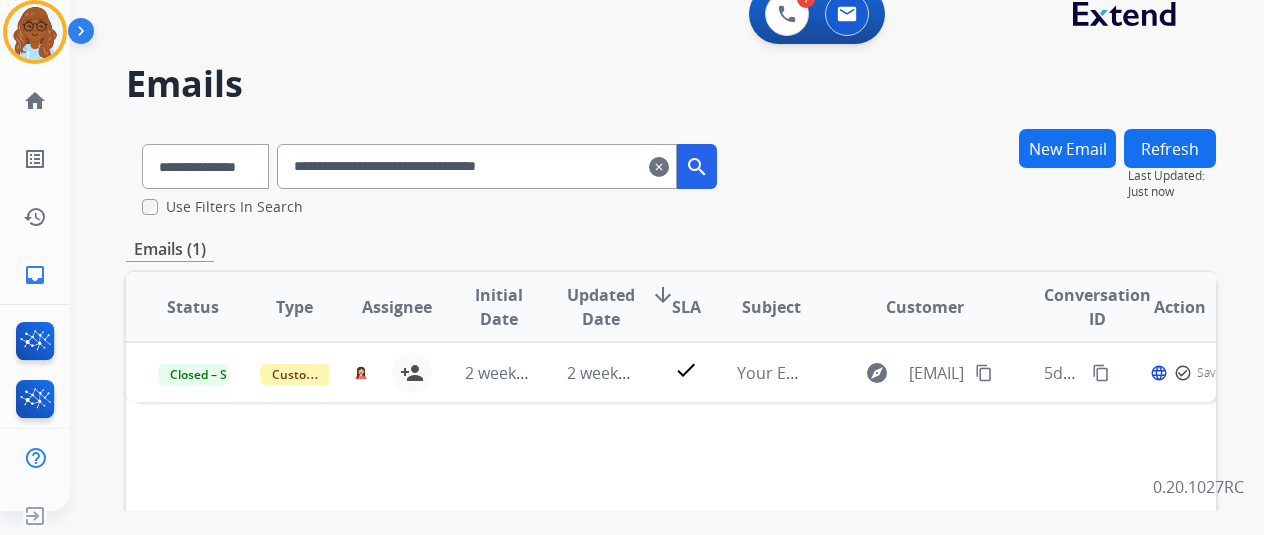 click on "New Email" at bounding box center [1067, 148] 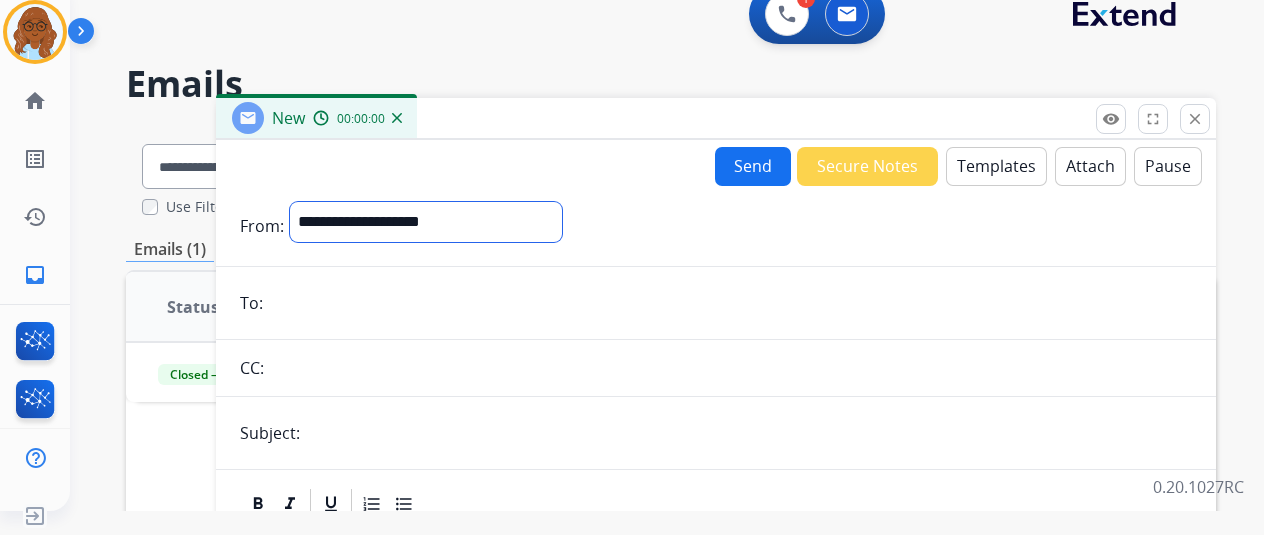 click on "**********" at bounding box center [426, 222] 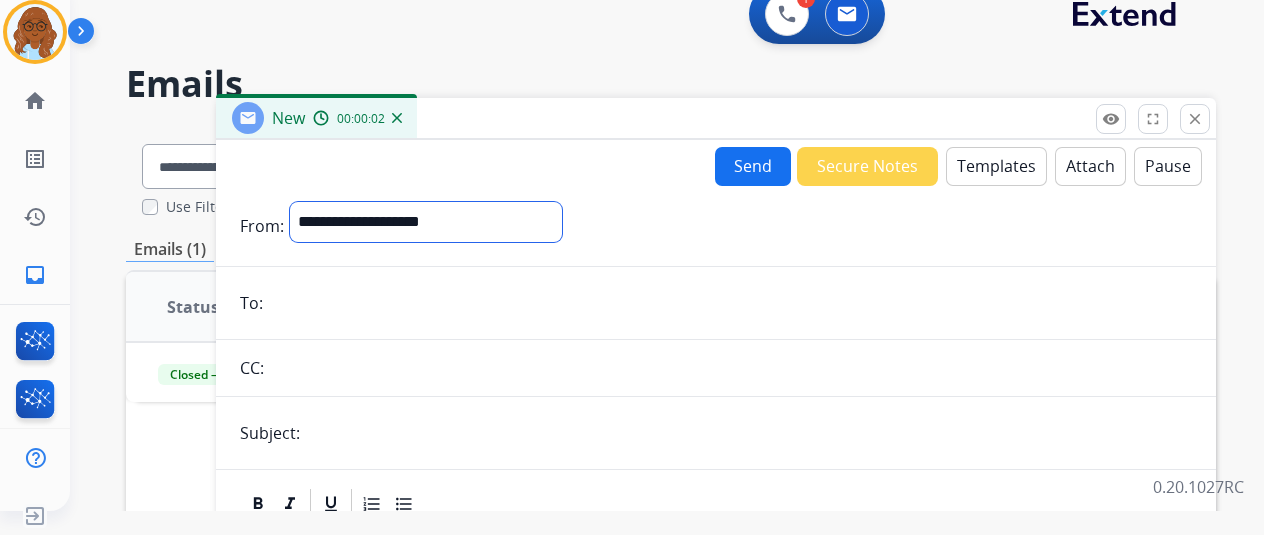 select on "**********" 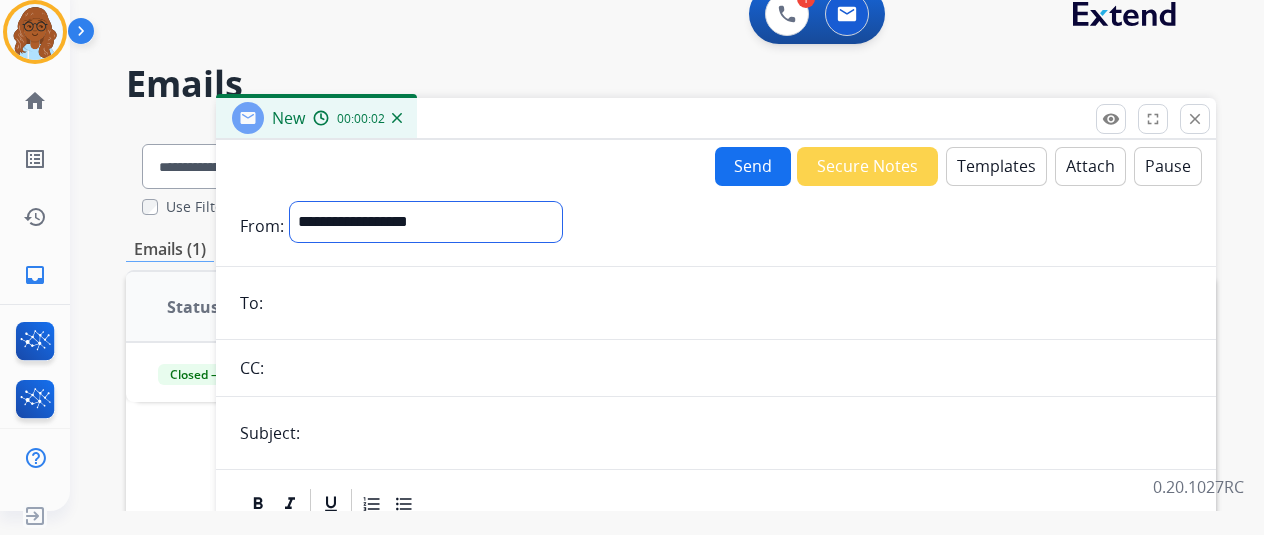 click on "**********" at bounding box center [426, 222] 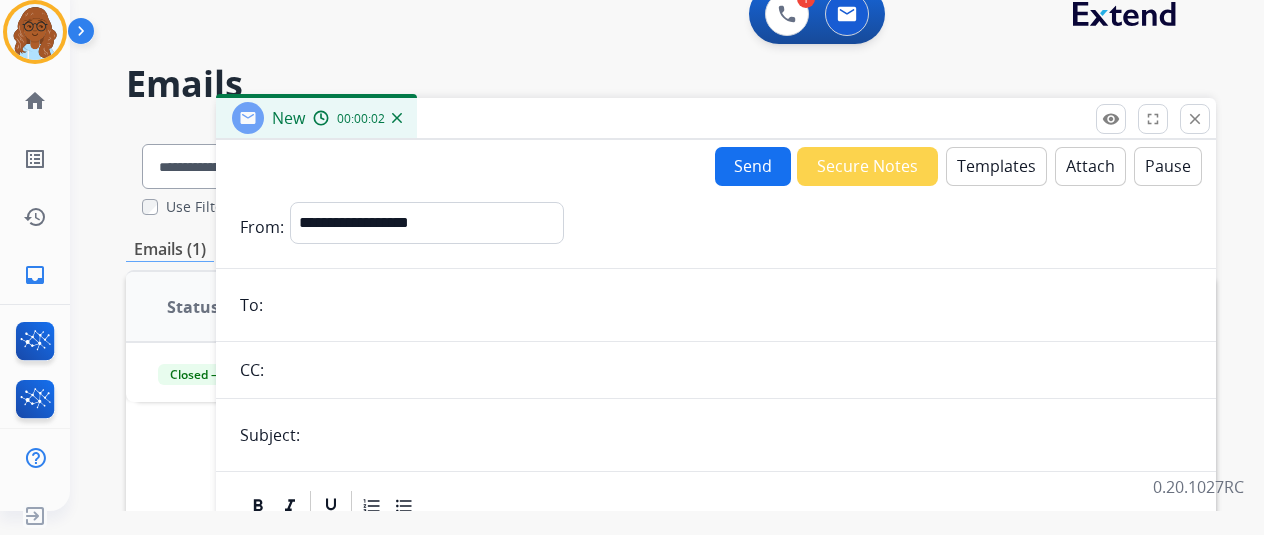click on "Templates" at bounding box center [996, 166] 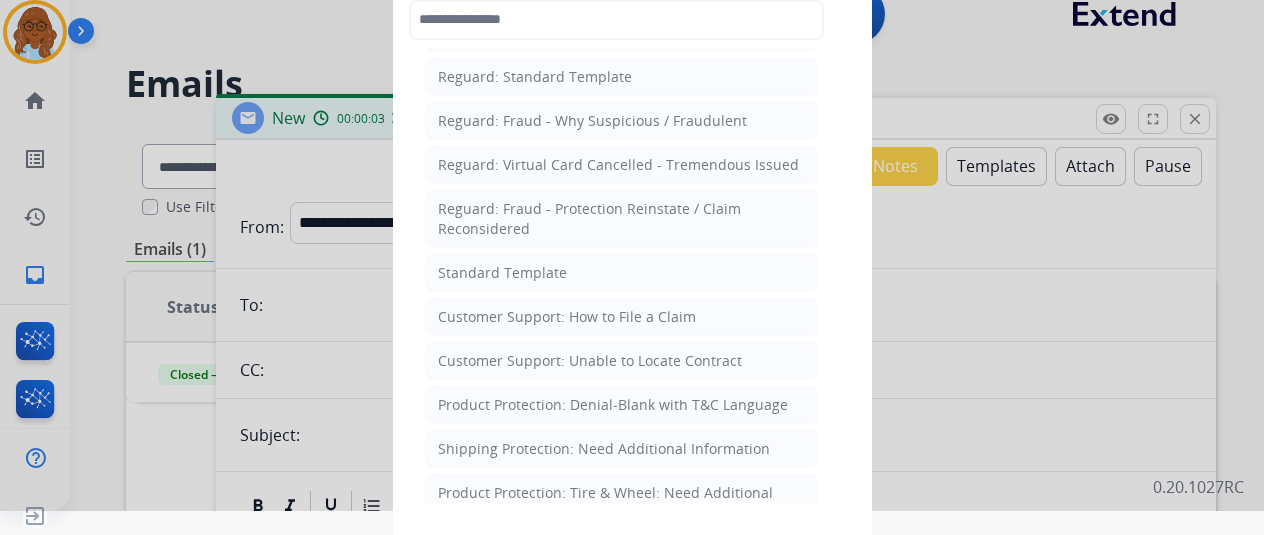 scroll, scrollTop: 200, scrollLeft: 0, axis: vertical 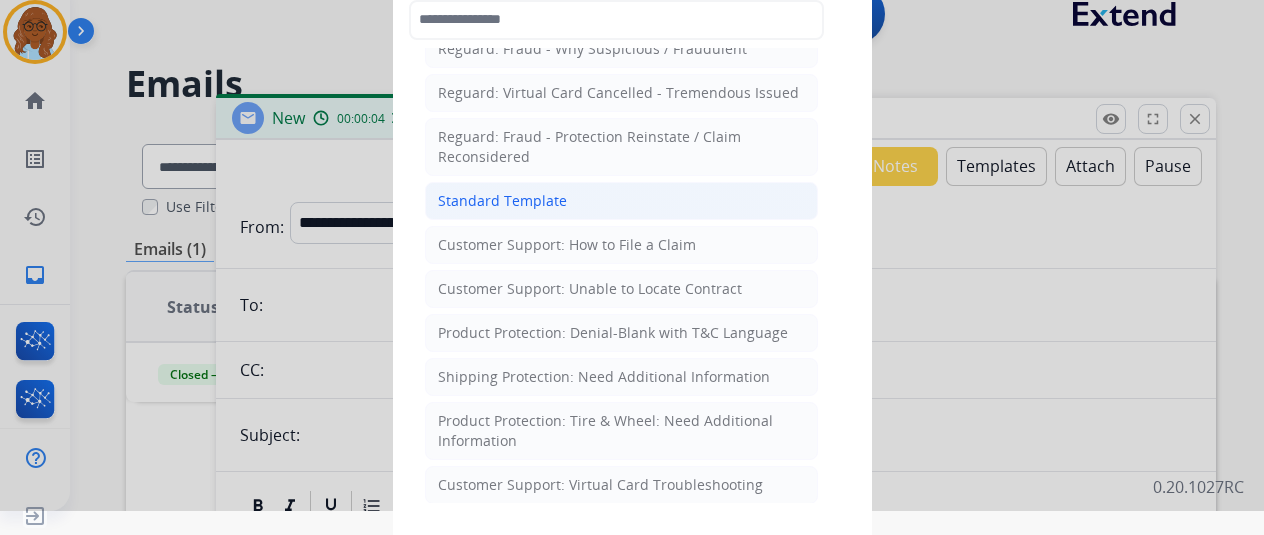 click on "Standard Template" 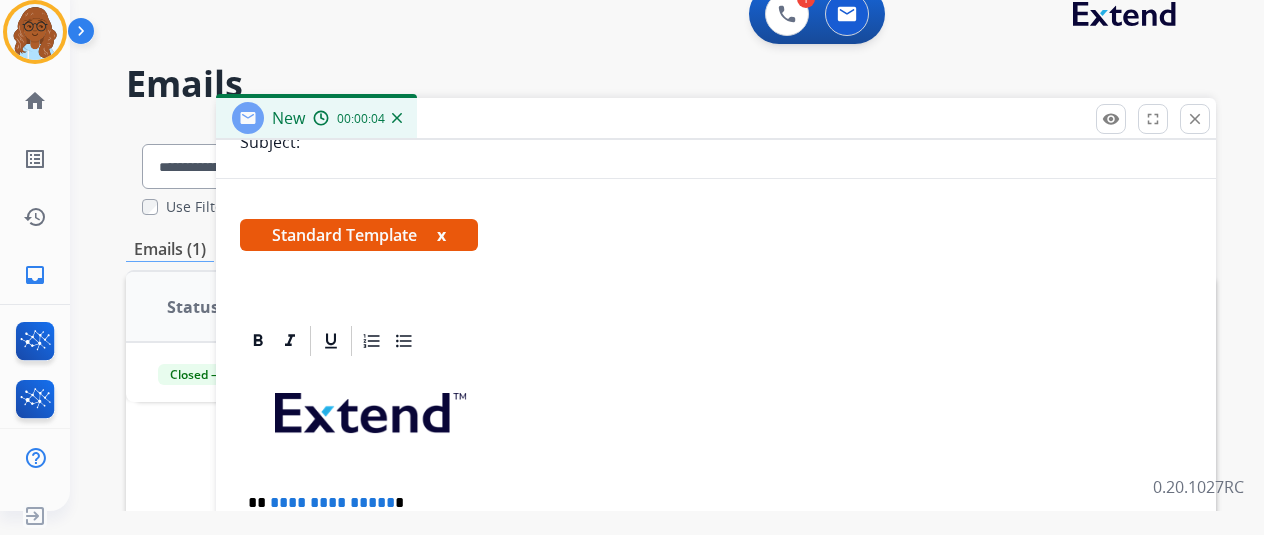 scroll, scrollTop: 500, scrollLeft: 0, axis: vertical 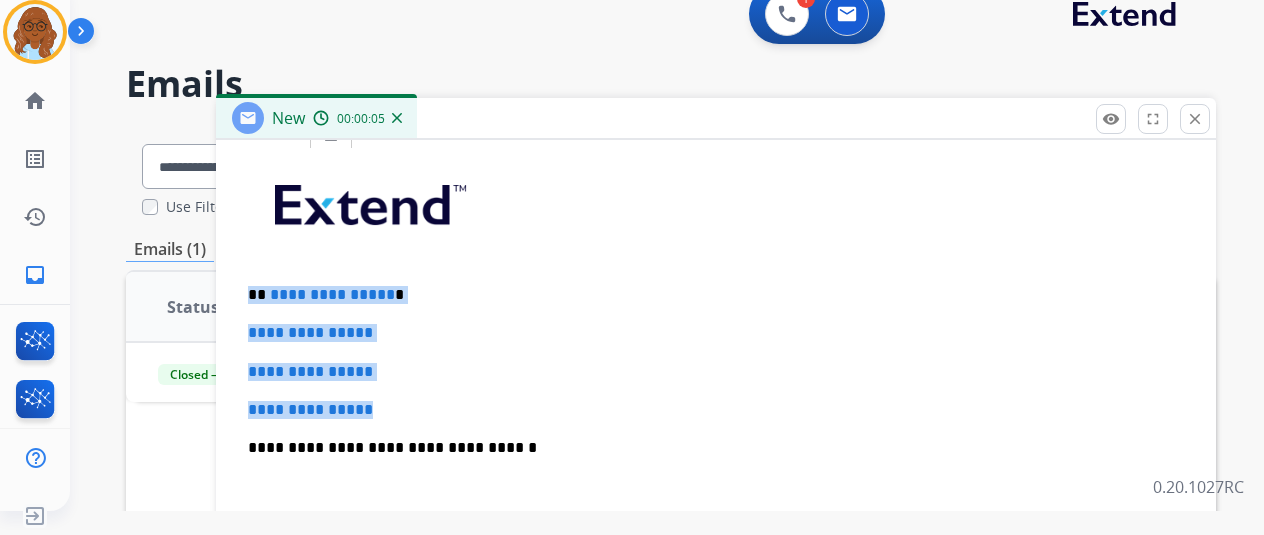 drag, startPoint x: 412, startPoint y: 415, endPoint x: 242, endPoint y: 276, distance: 219.5928 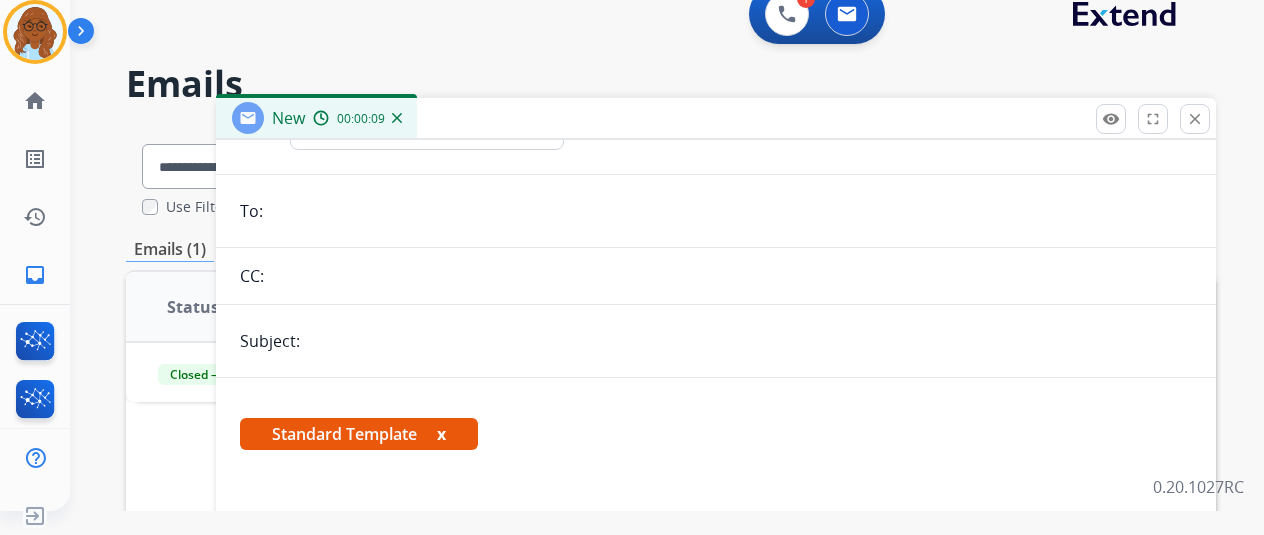 scroll, scrollTop: 0, scrollLeft: 0, axis: both 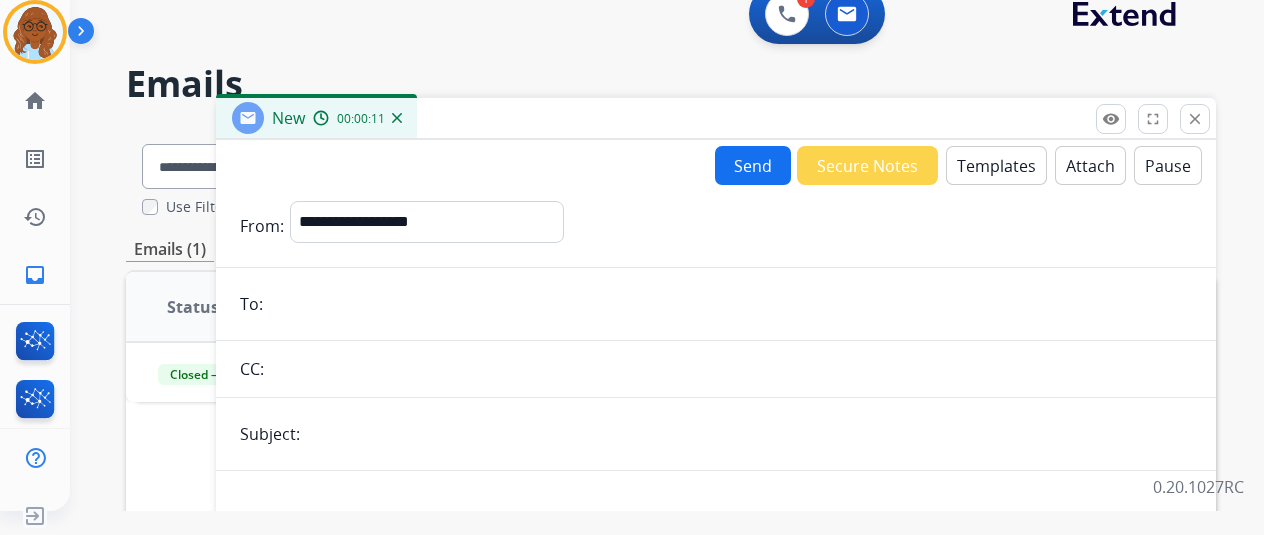 click at bounding box center (730, 304) 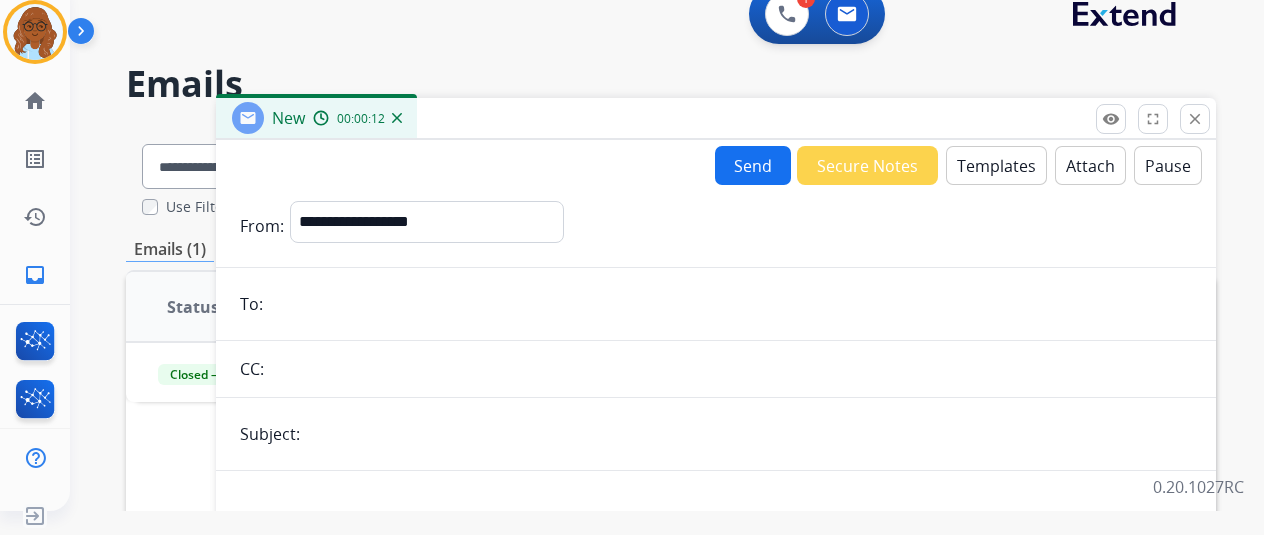 paste on "**********" 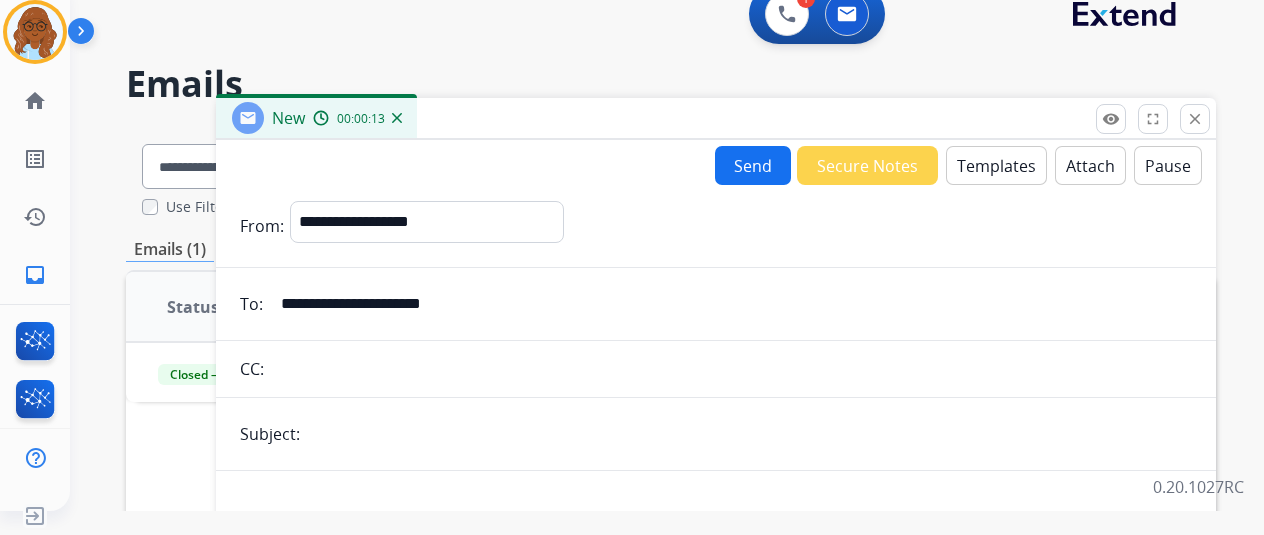 type on "**********" 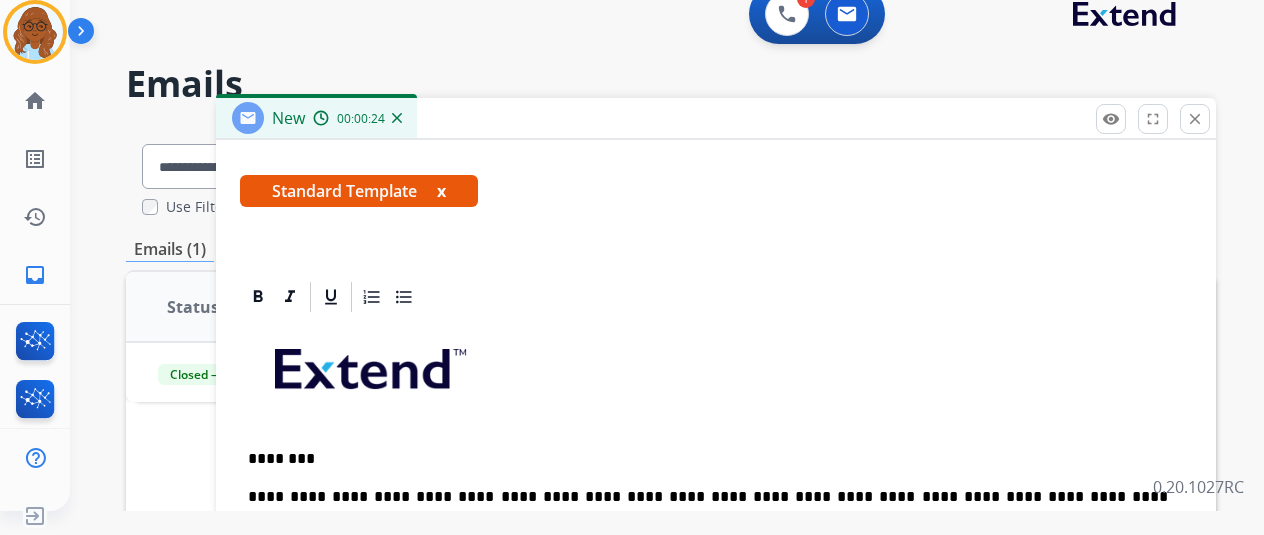 scroll, scrollTop: 500, scrollLeft: 0, axis: vertical 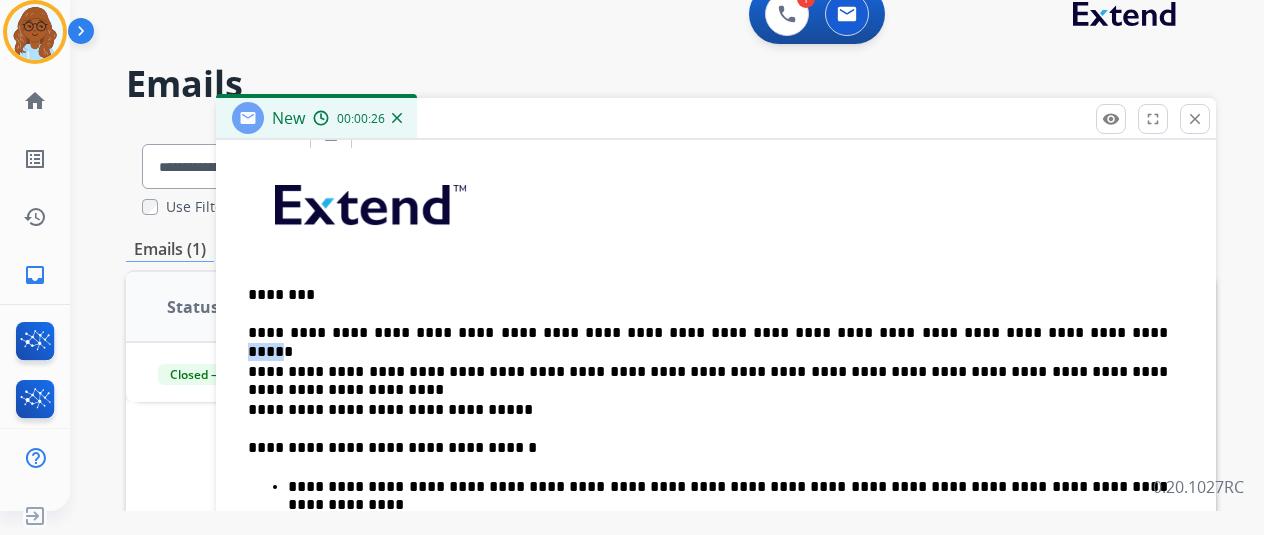 drag, startPoint x: 972, startPoint y: 330, endPoint x: 1004, endPoint y: 328, distance: 32.06244 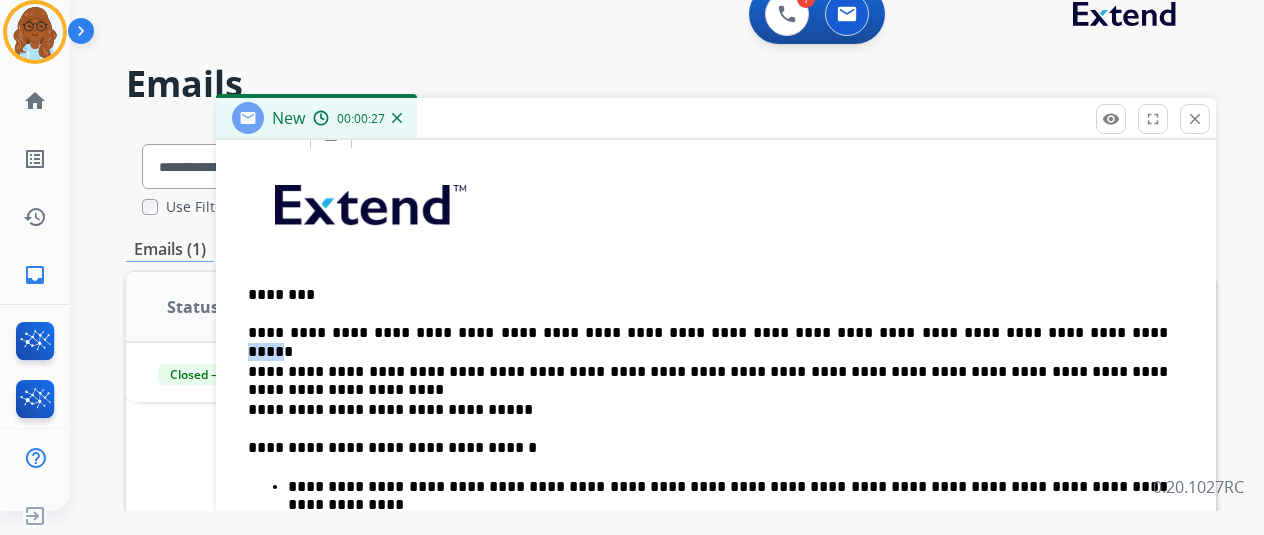 copy on "****" 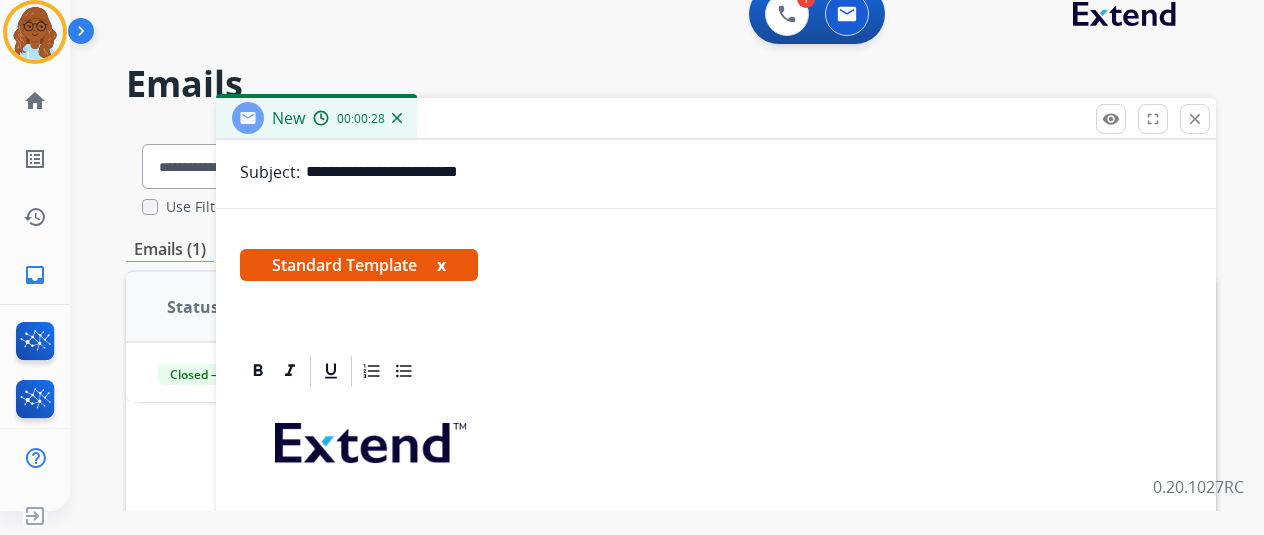 scroll, scrollTop: 100, scrollLeft: 0, axis: vertical 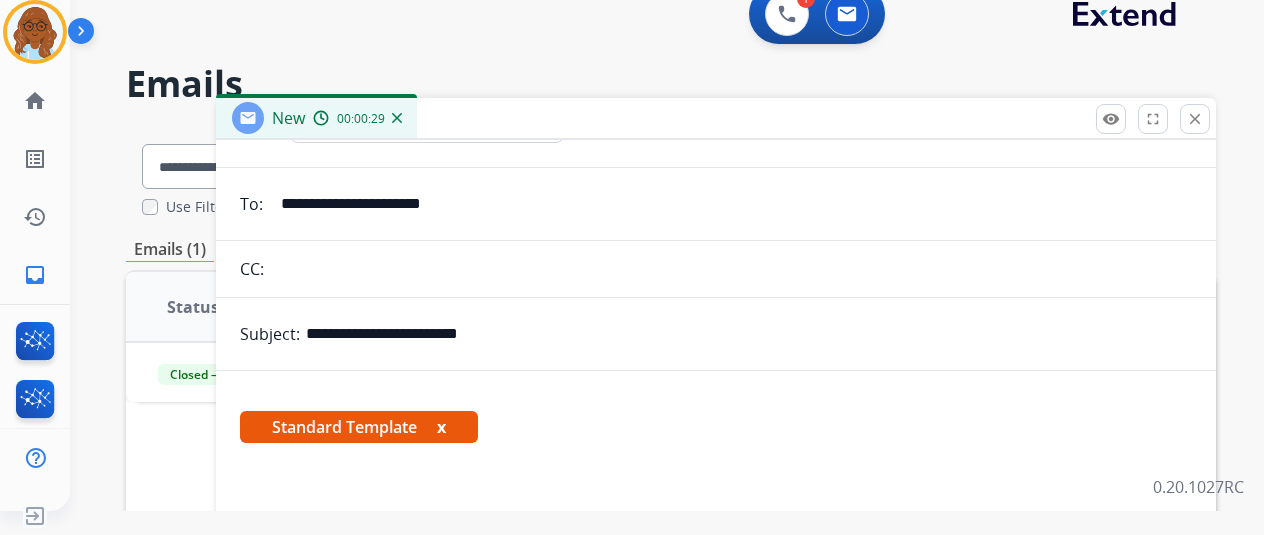 click on "**********" at bounding box center [749, 334] 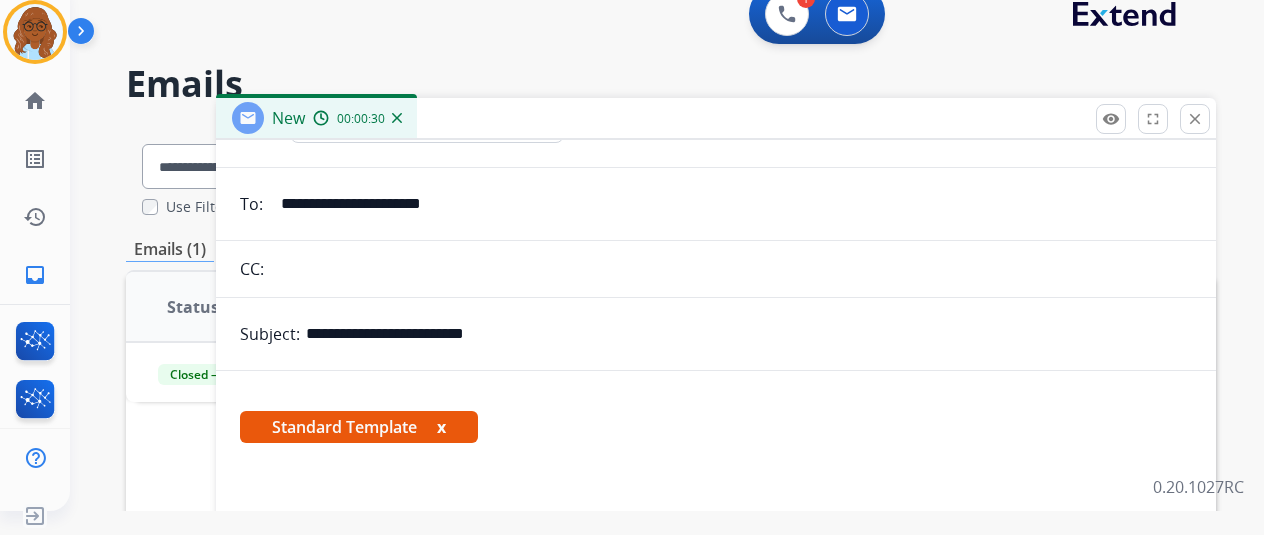 paste on "****" 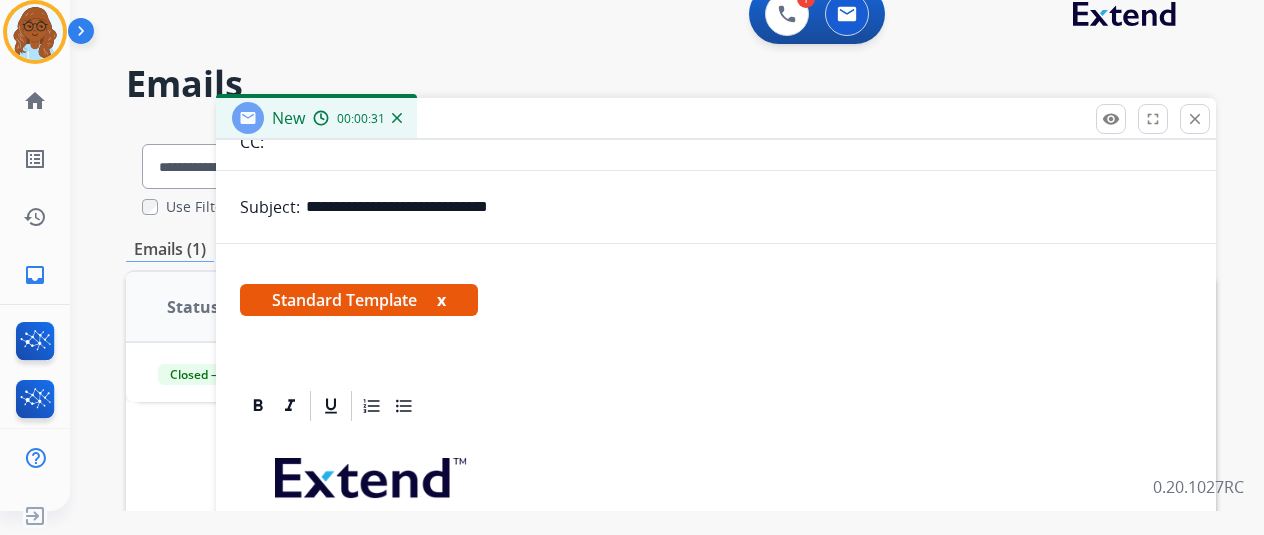 scroll, scrollTop: 300, scrollLeft: 0, axis: vertical 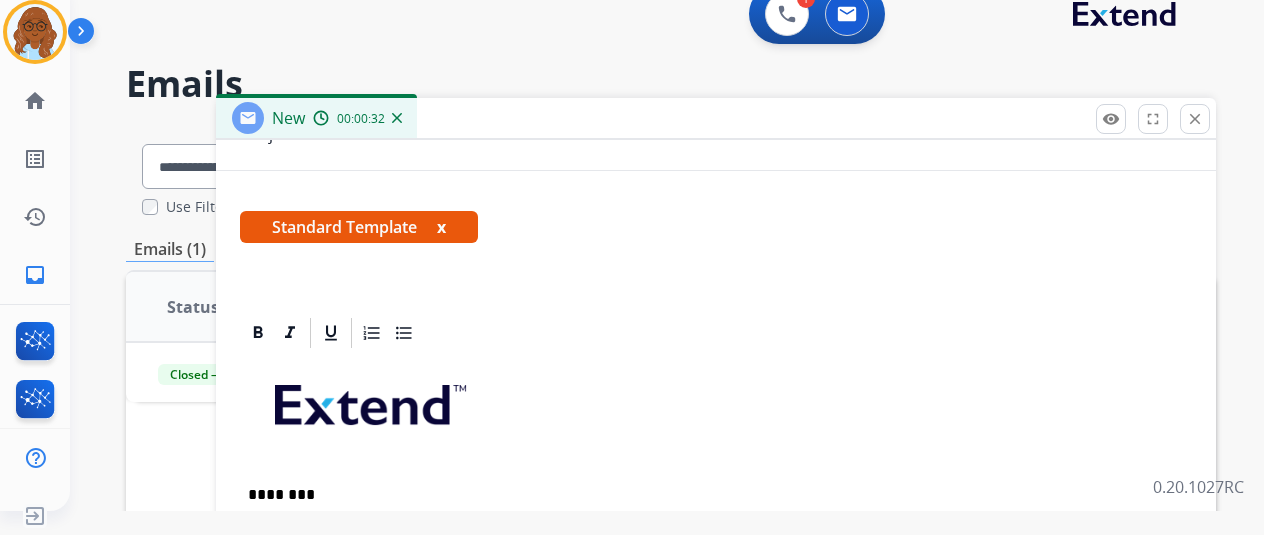 type on "**********" 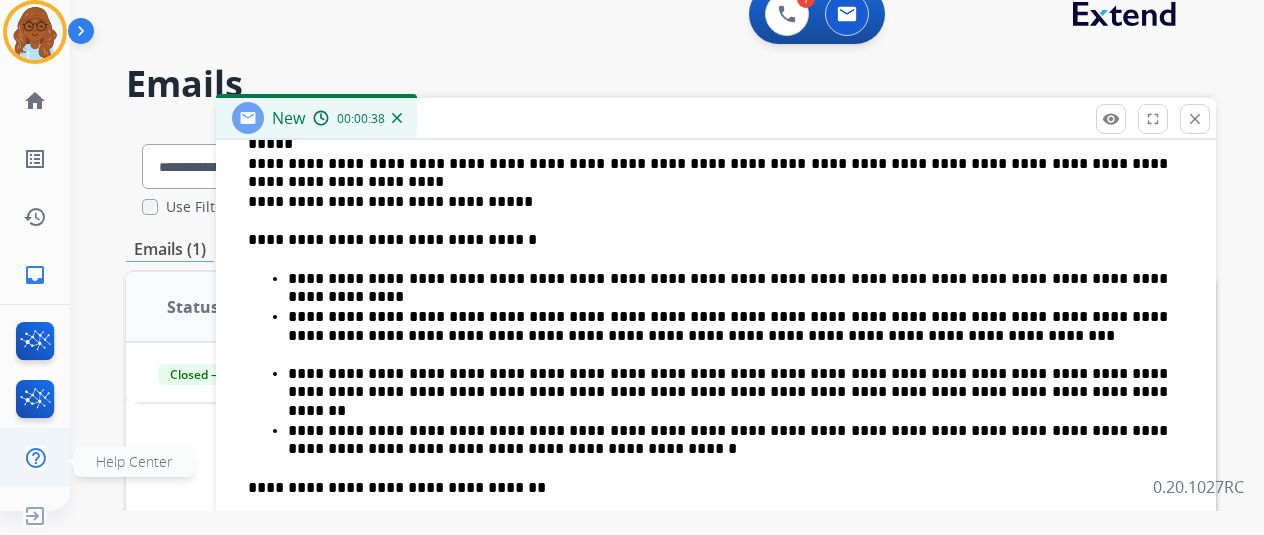 scroll, scrollTop: 674, scrollLeft: 0, axis: vertical 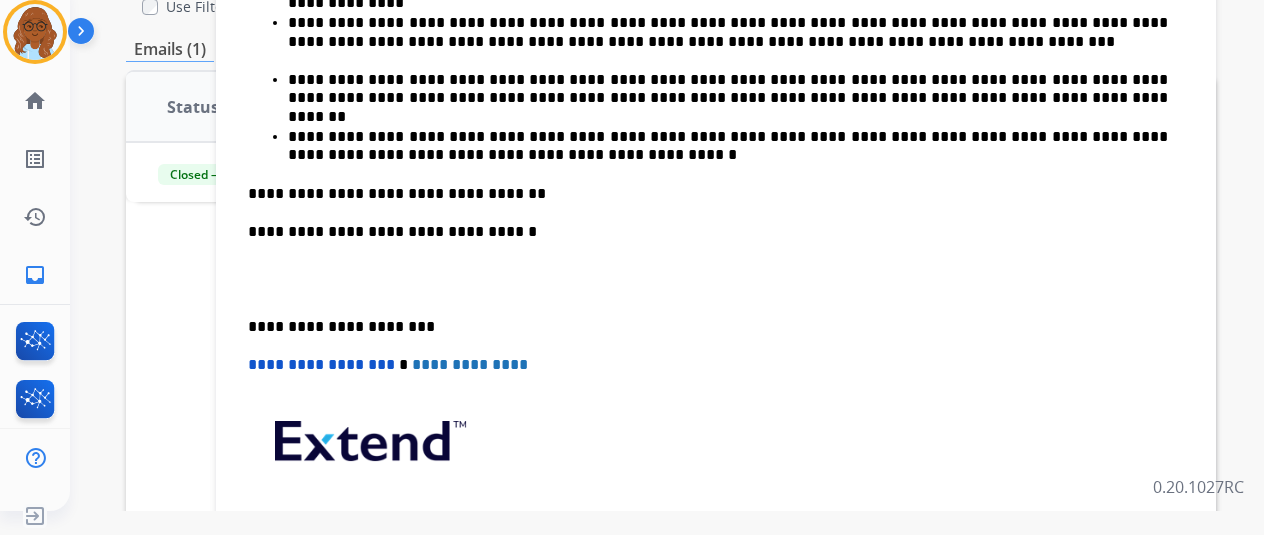 click on "**********" at bounding box center [716, 115] 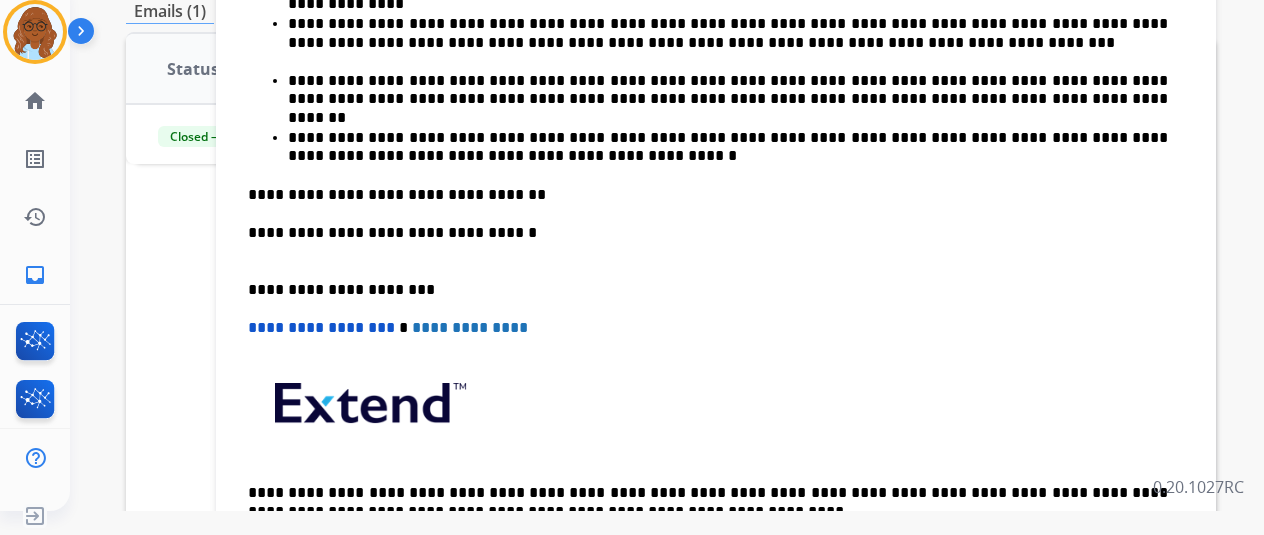 scroll, scrollTop: 617, scrollLeft: 0, axis: vertical 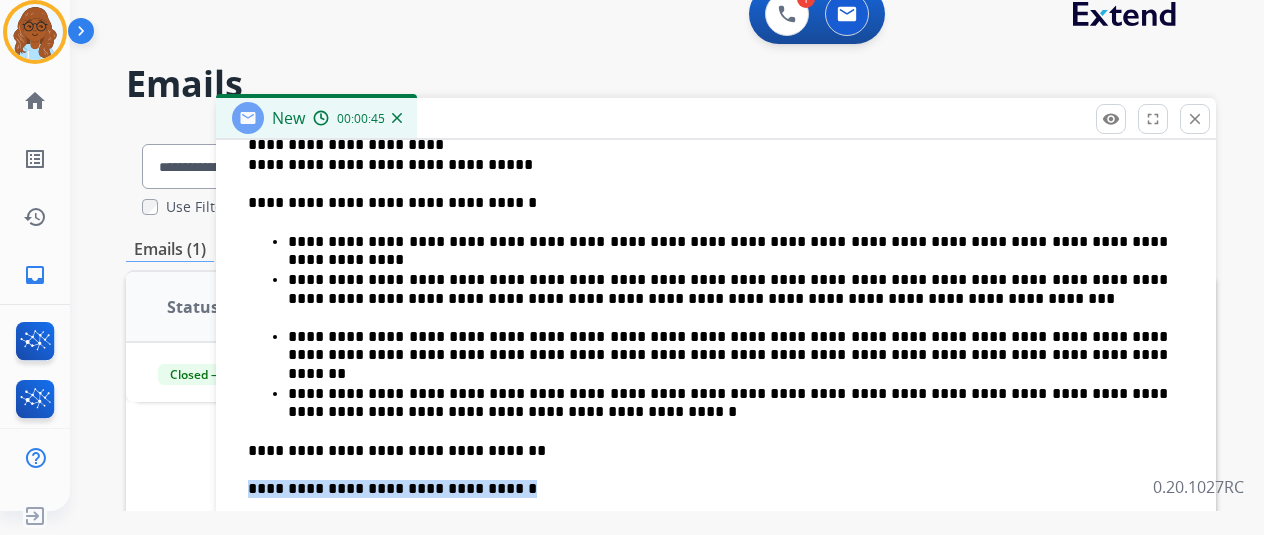 drag, startPoint x: 523, startPoint y: 483, endPoint x: 364, endPoint y: 487, distance: 159.05031 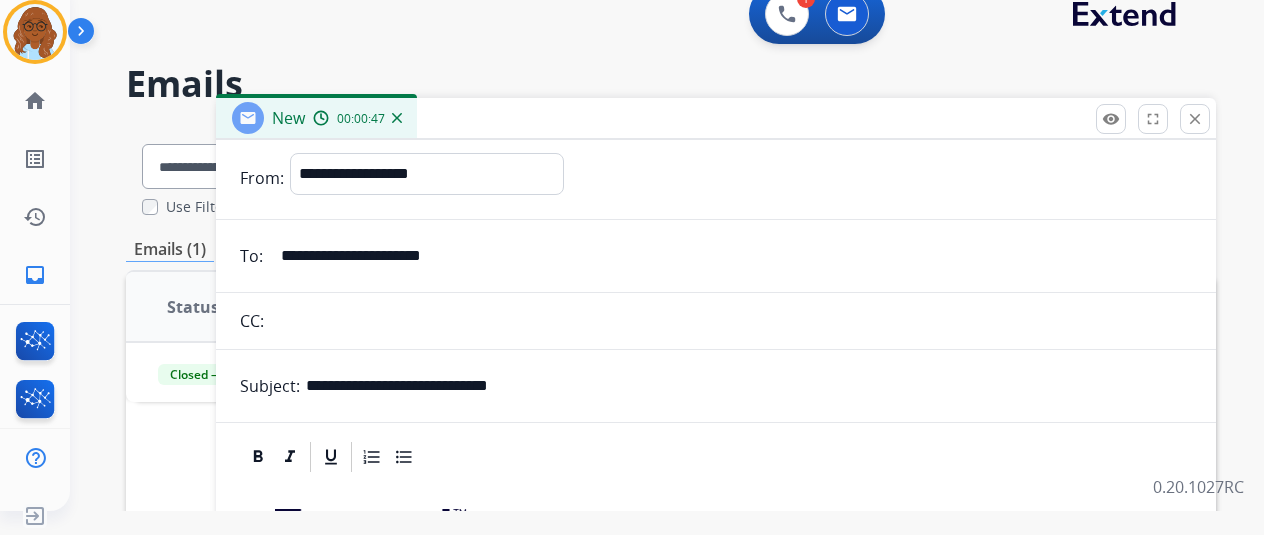 scroll, scrollTop: 0, scrollLeft: 0, axis: both 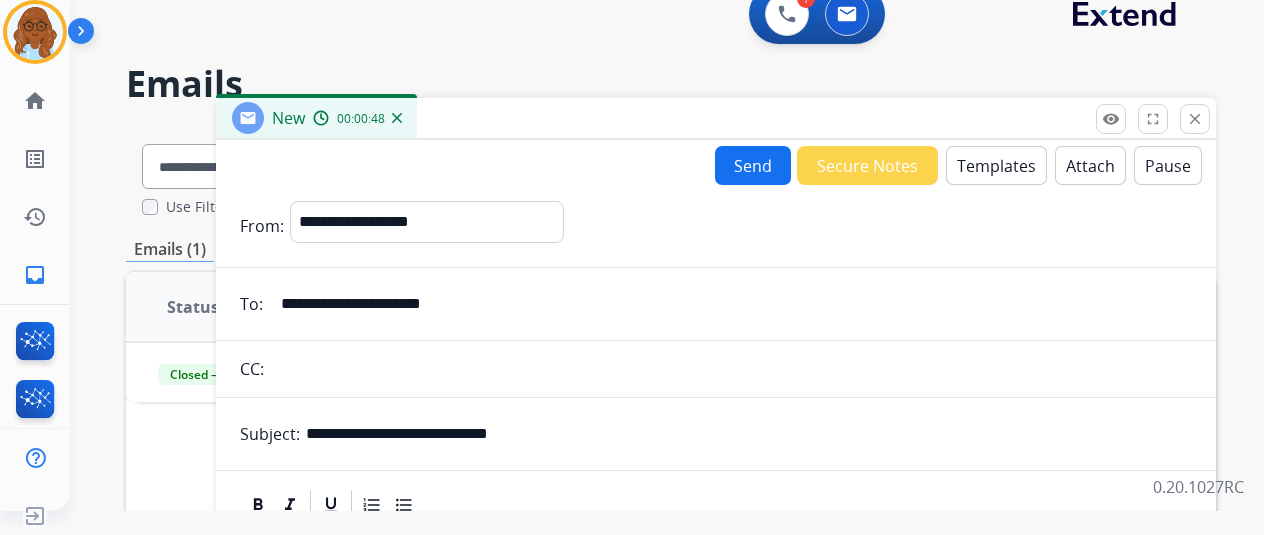 click on "Send" at bounding box center [753, 165] 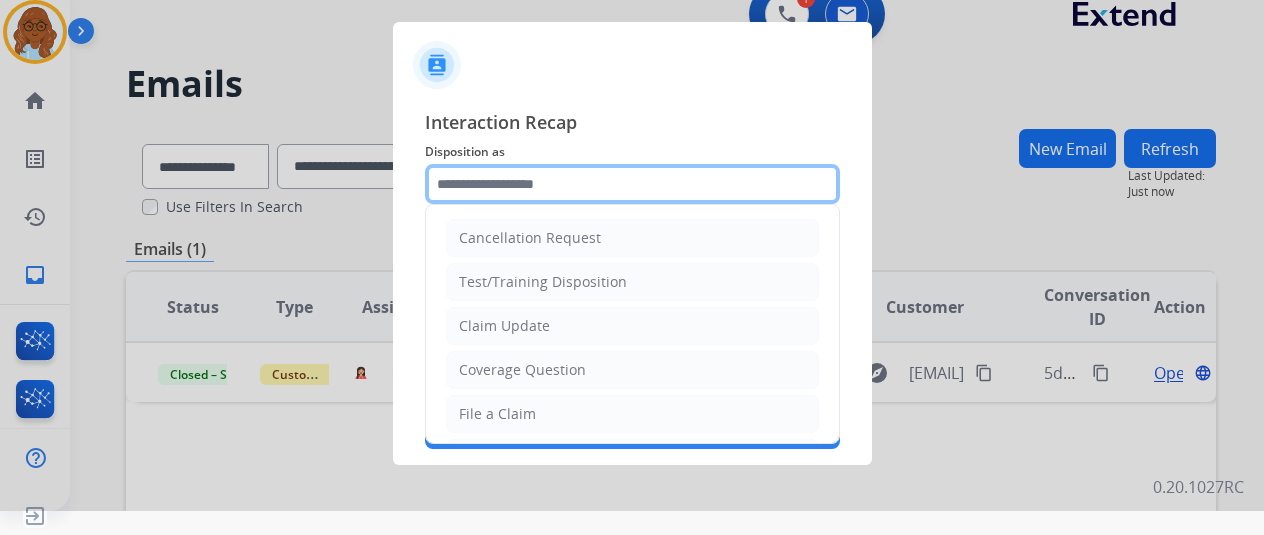 click 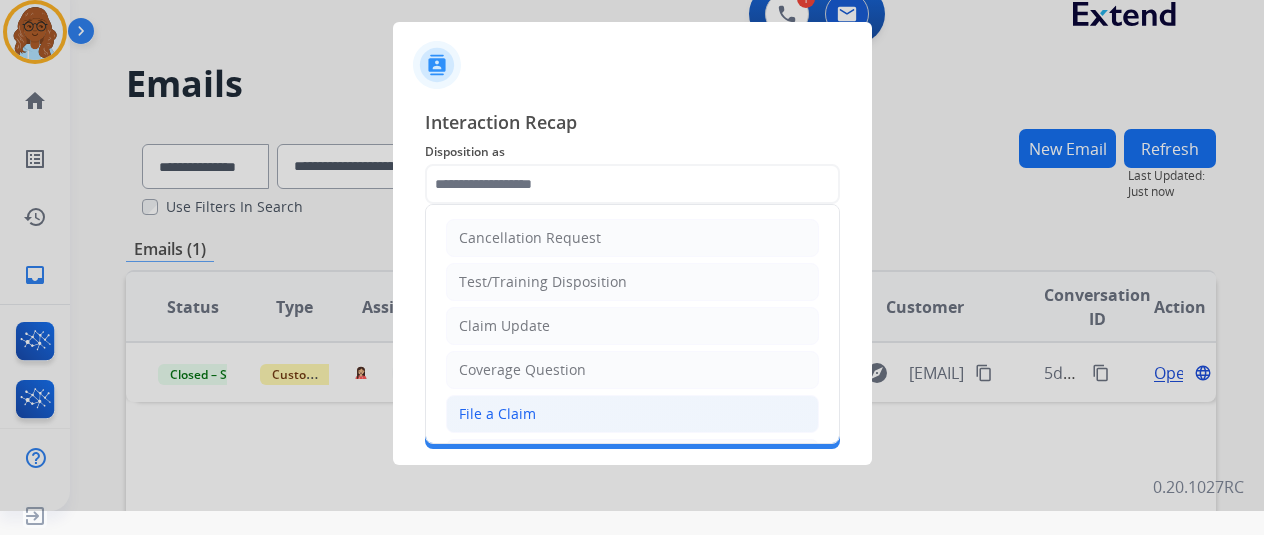 click on "File a Claim" 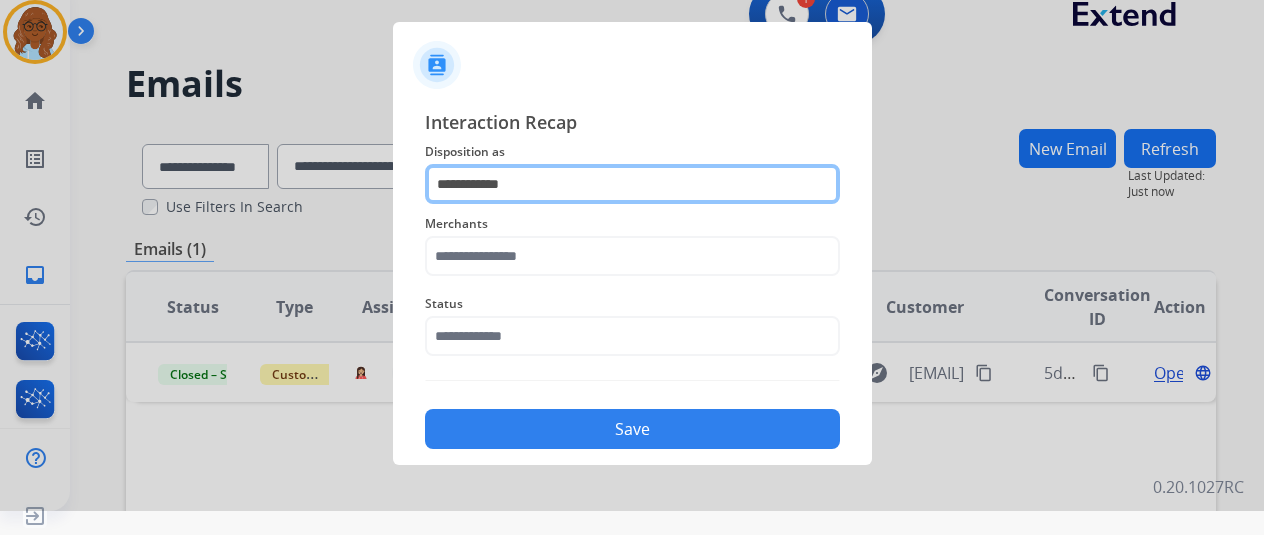 click on "**********" 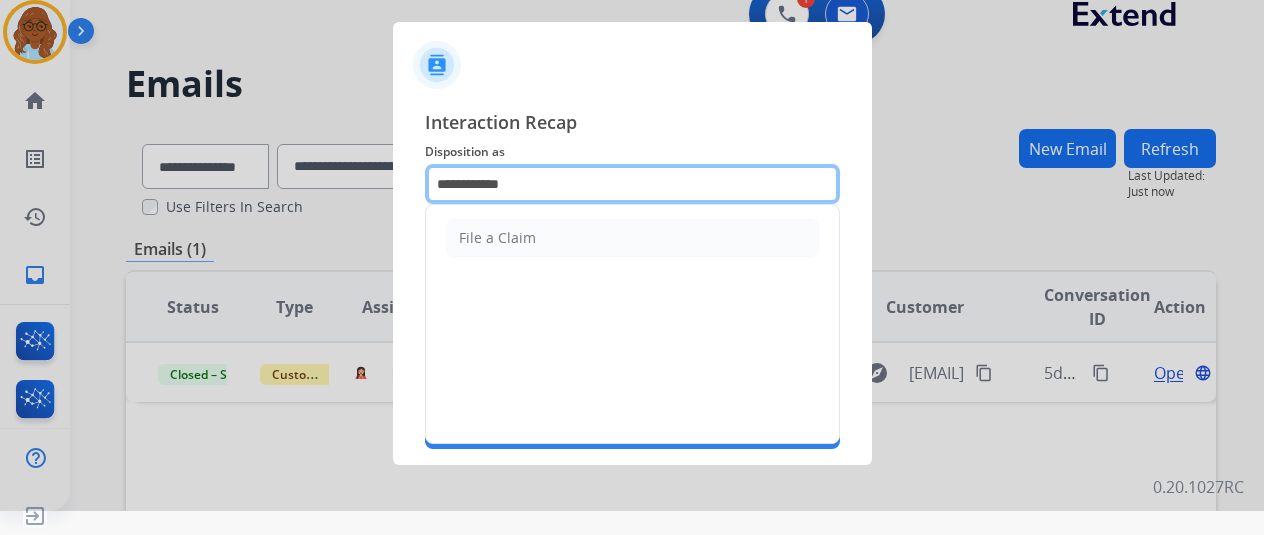 drag, startPoint x: 511, startPoint y: 180, endPoint x: 380, endPoint y: 195, distance: 131.85599 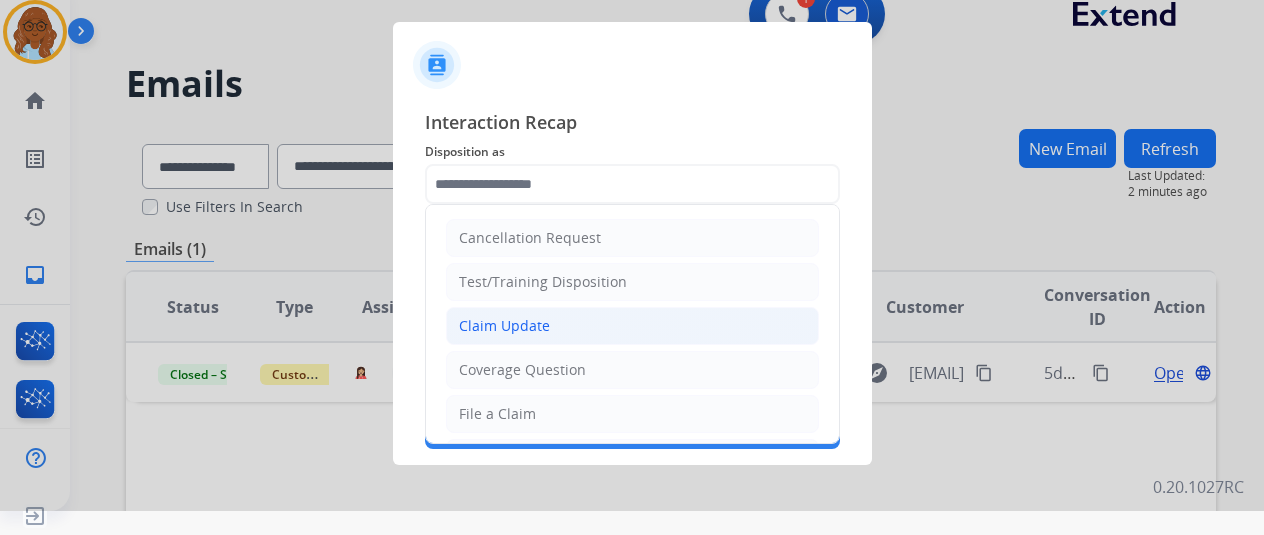 click on "Claim Update" 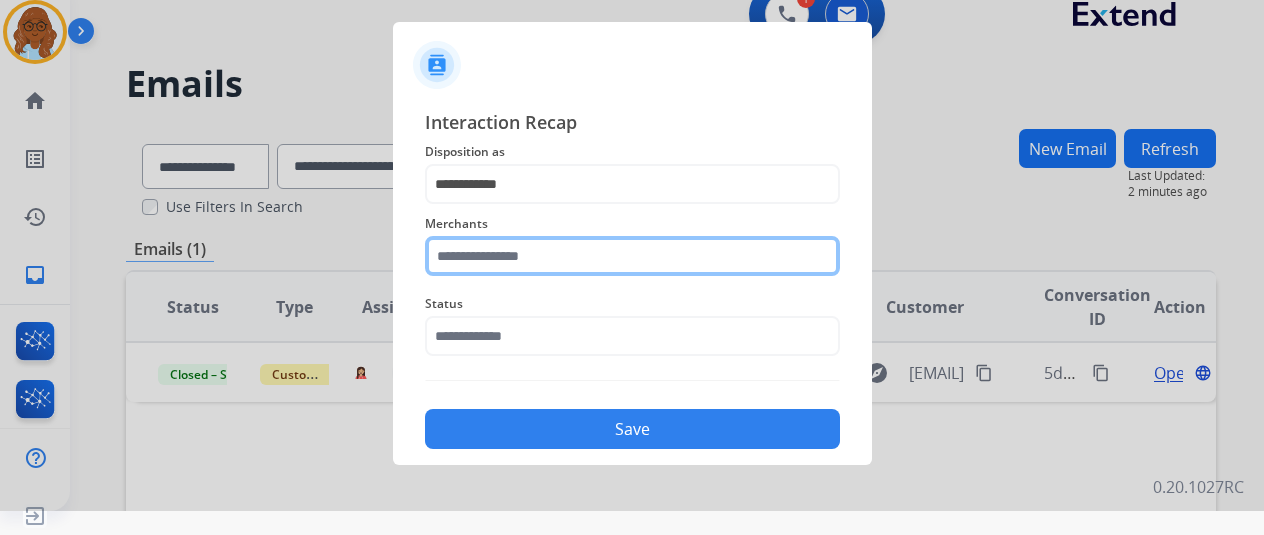 click 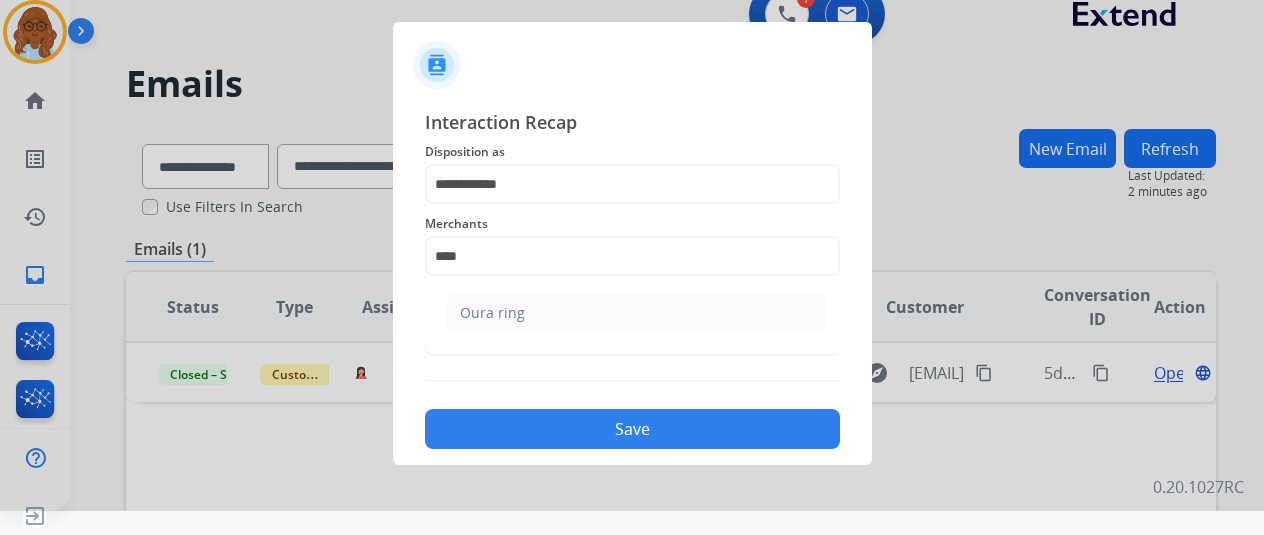 click on "Oura ring" 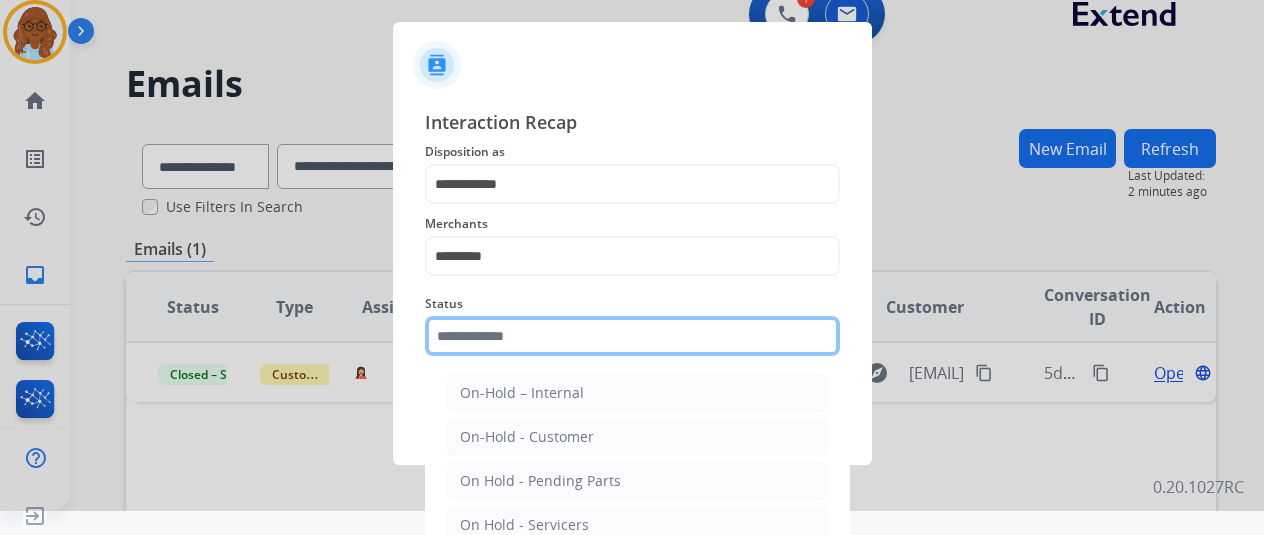 click 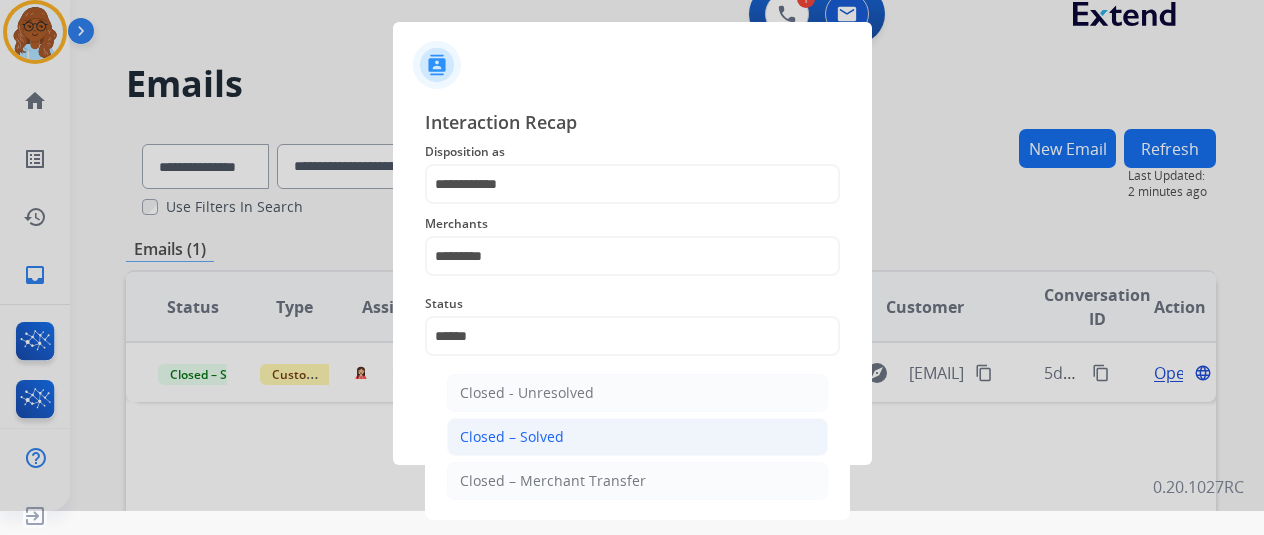 click on "Closed – Solved" 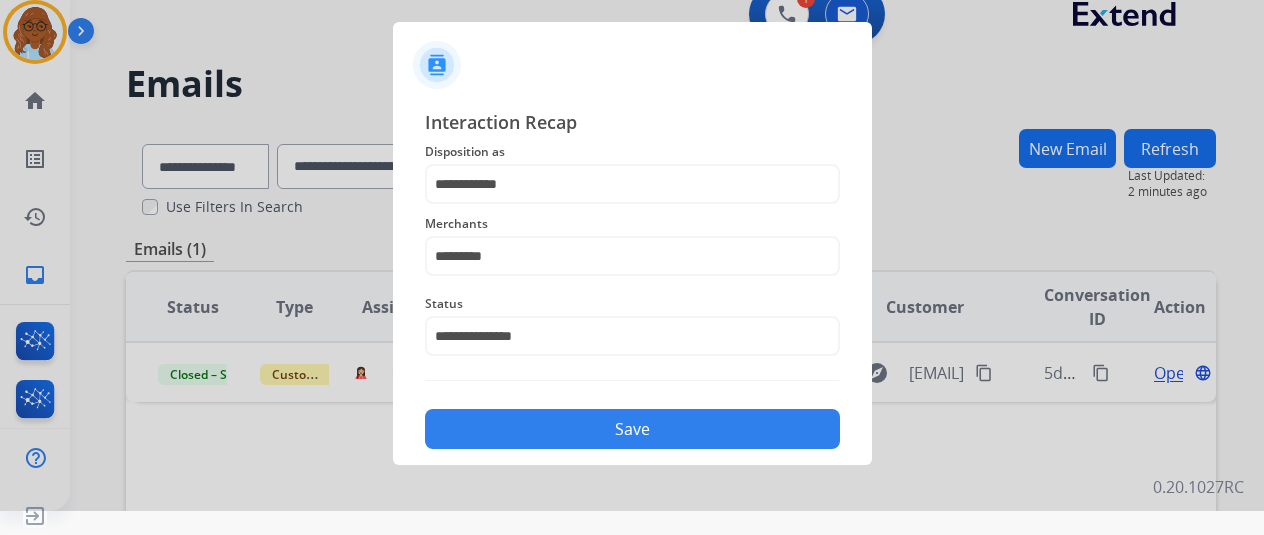 click on "Save" 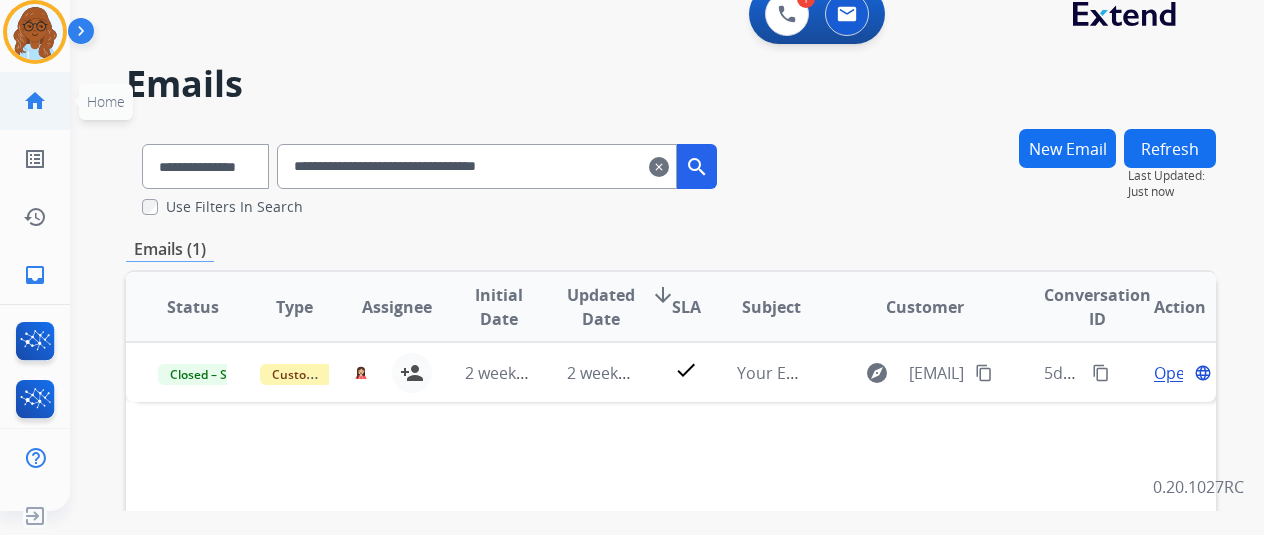 click on "home" 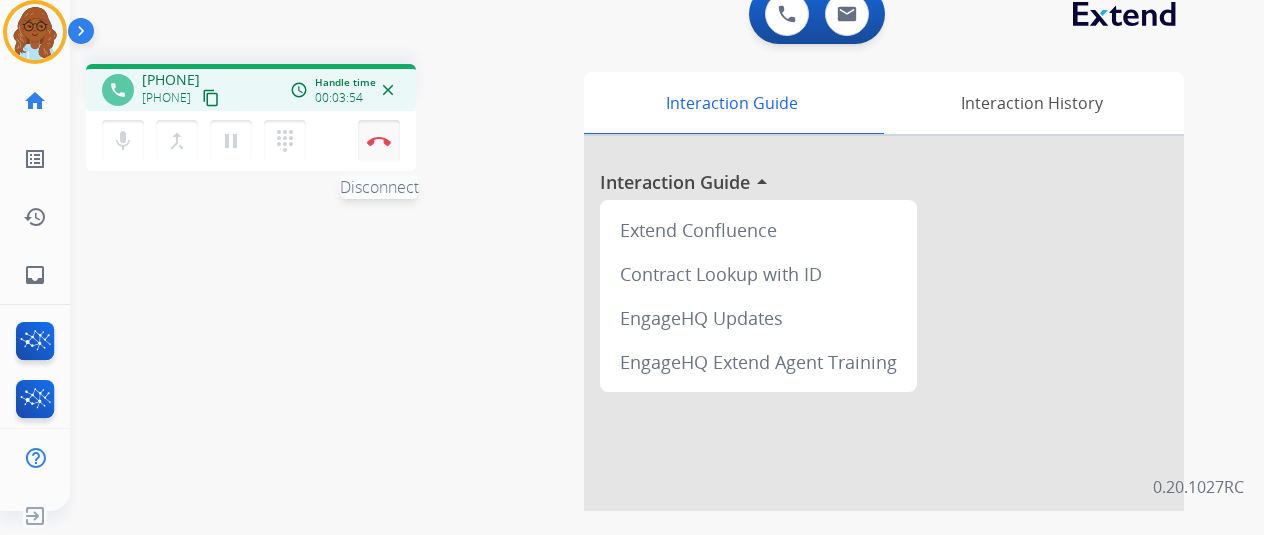 click at bounding box center [379, 141] 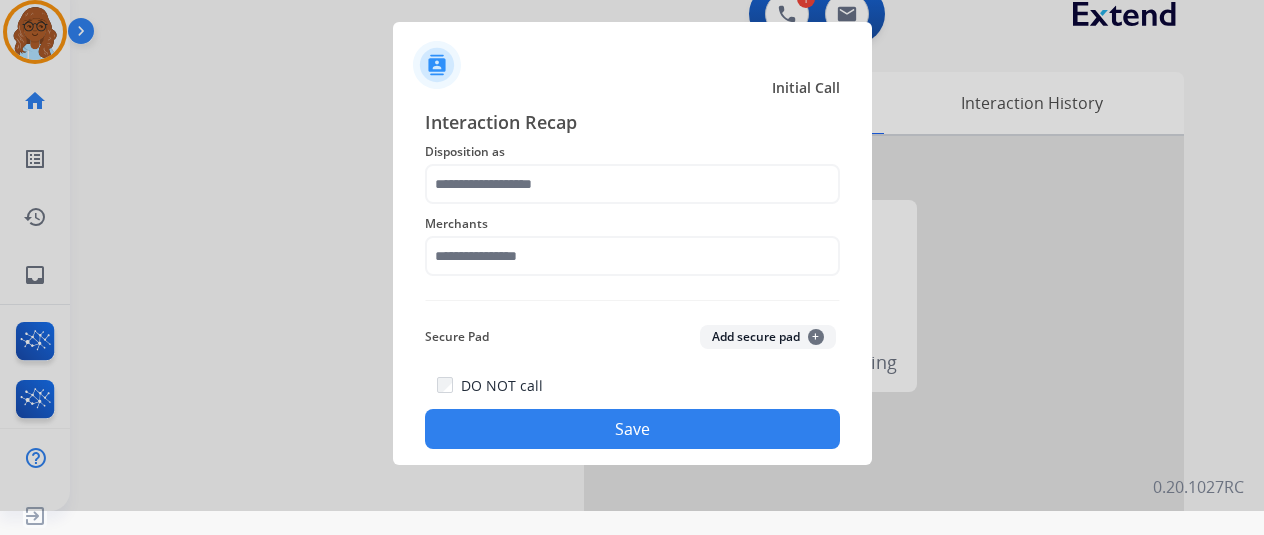 click on "Disposition as" 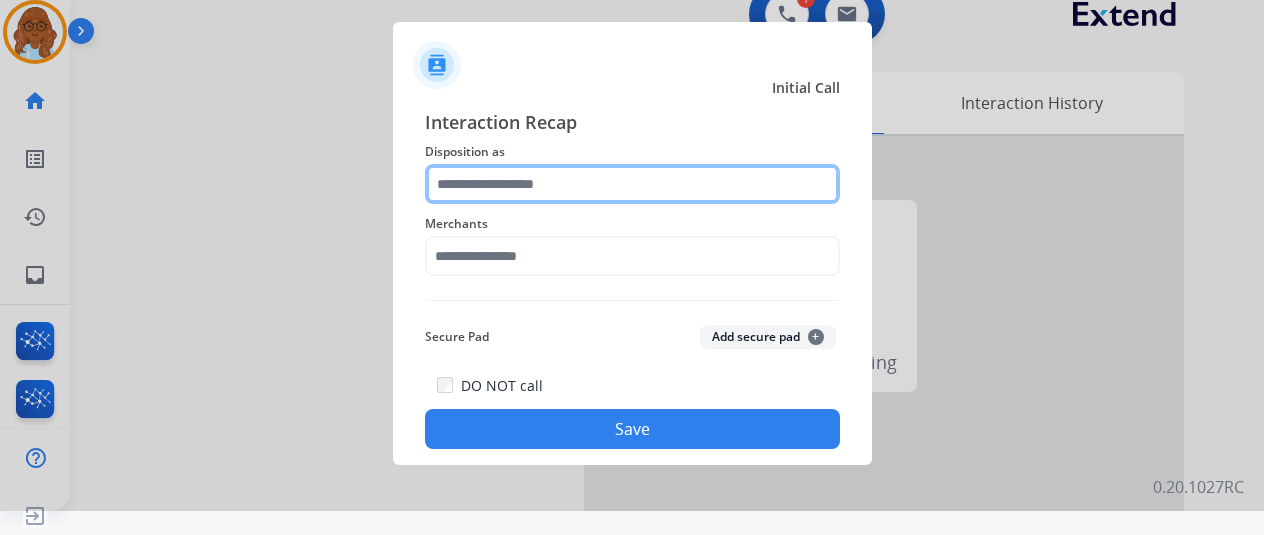 click 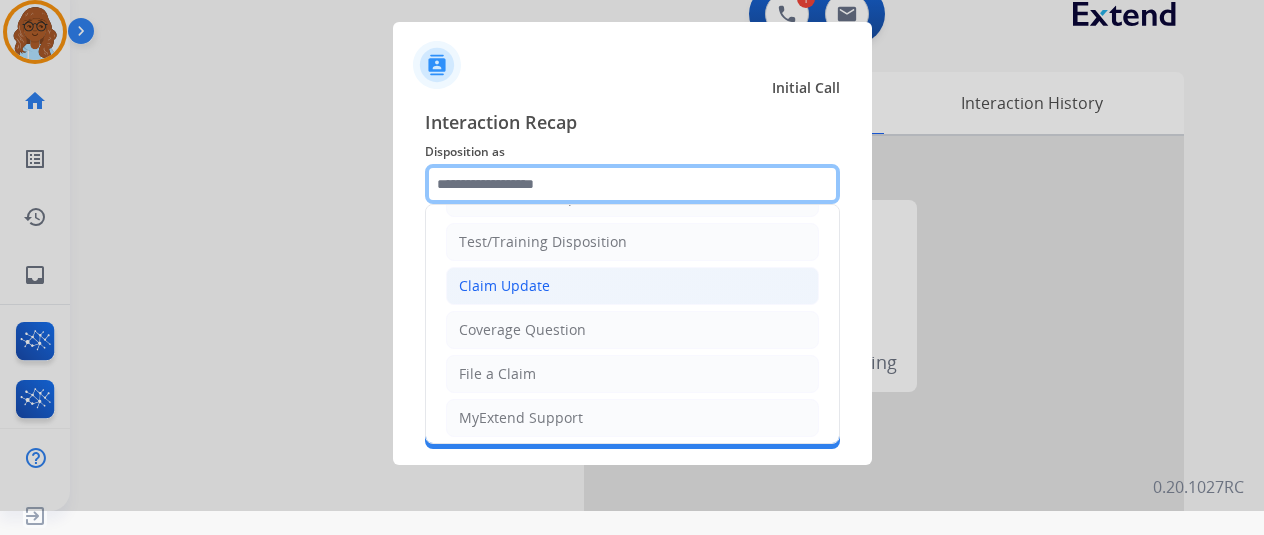 scroll, scrollTop: 0, scrollLeft: 0, axis: both 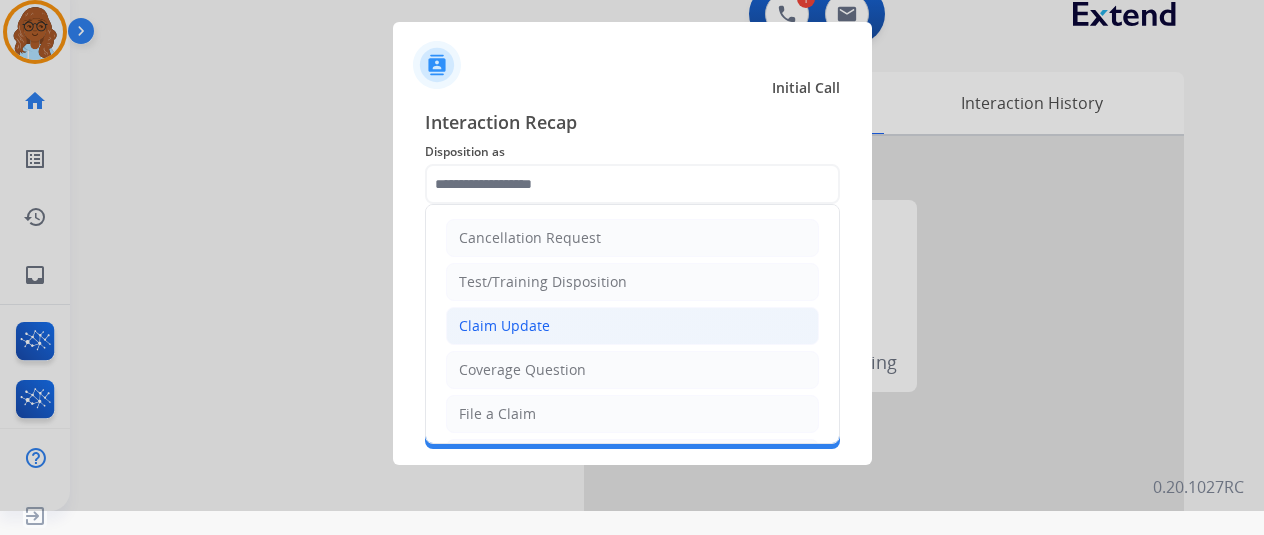 click on "Claim Update" 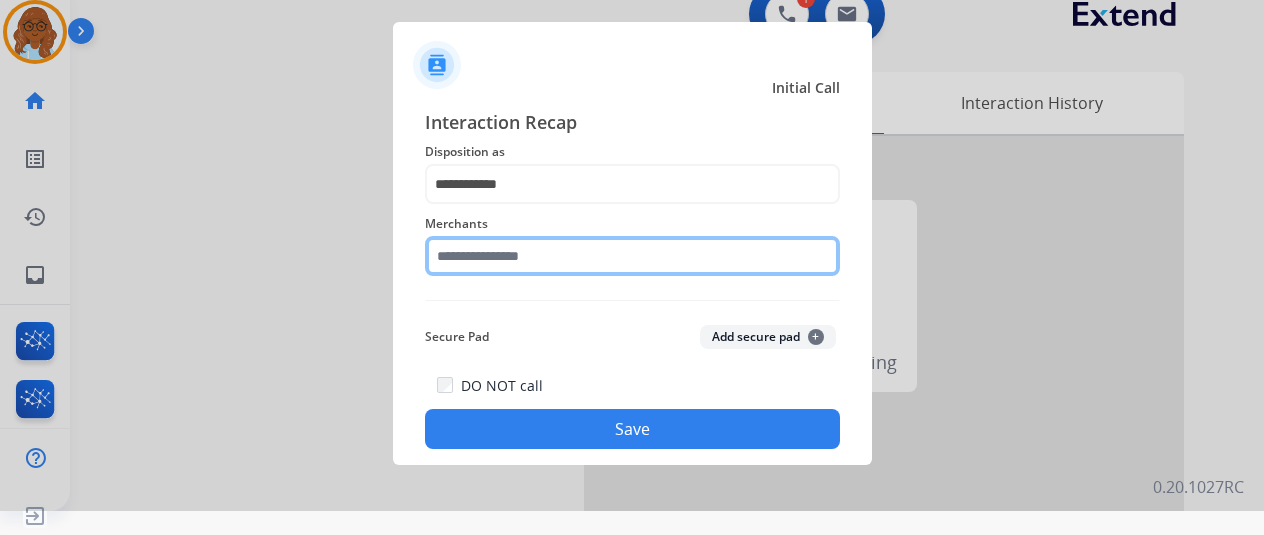 click 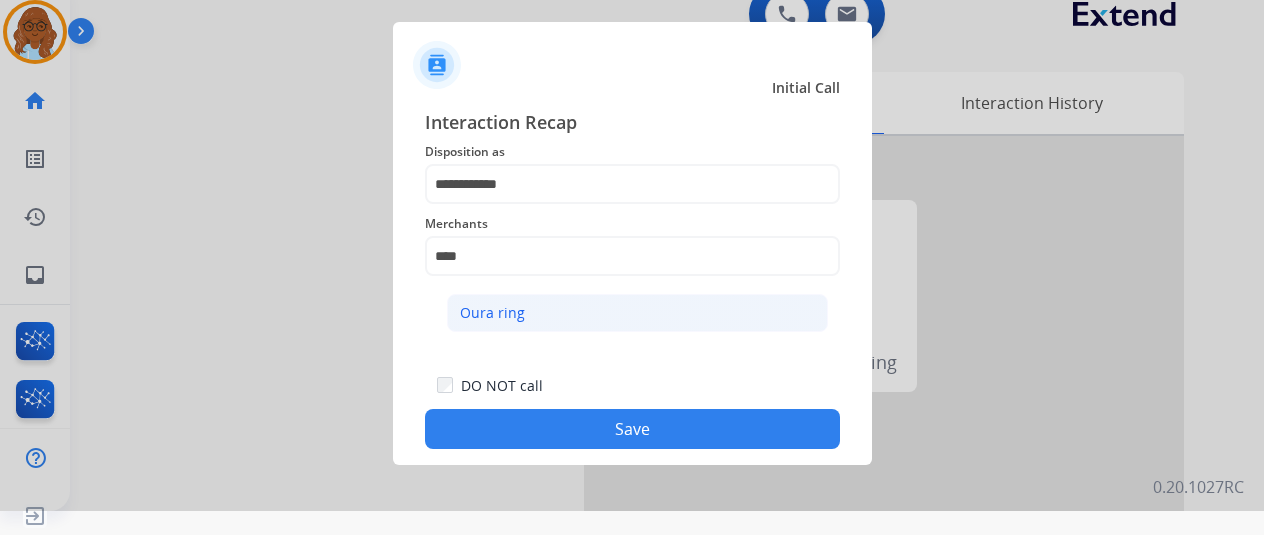 click on "Oura ring" 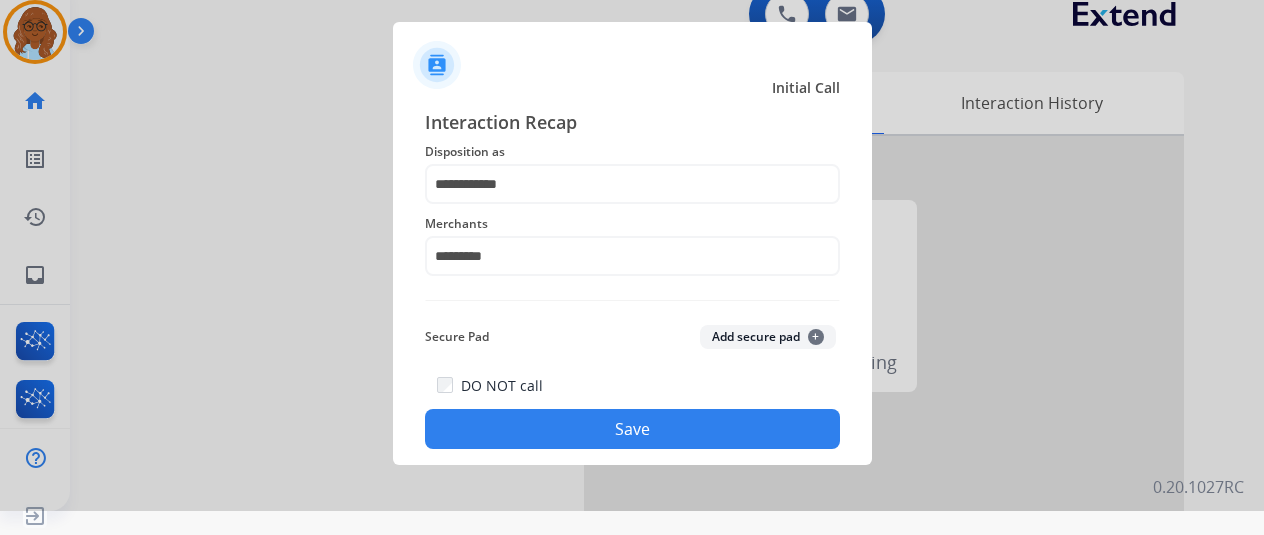 click on "Save" 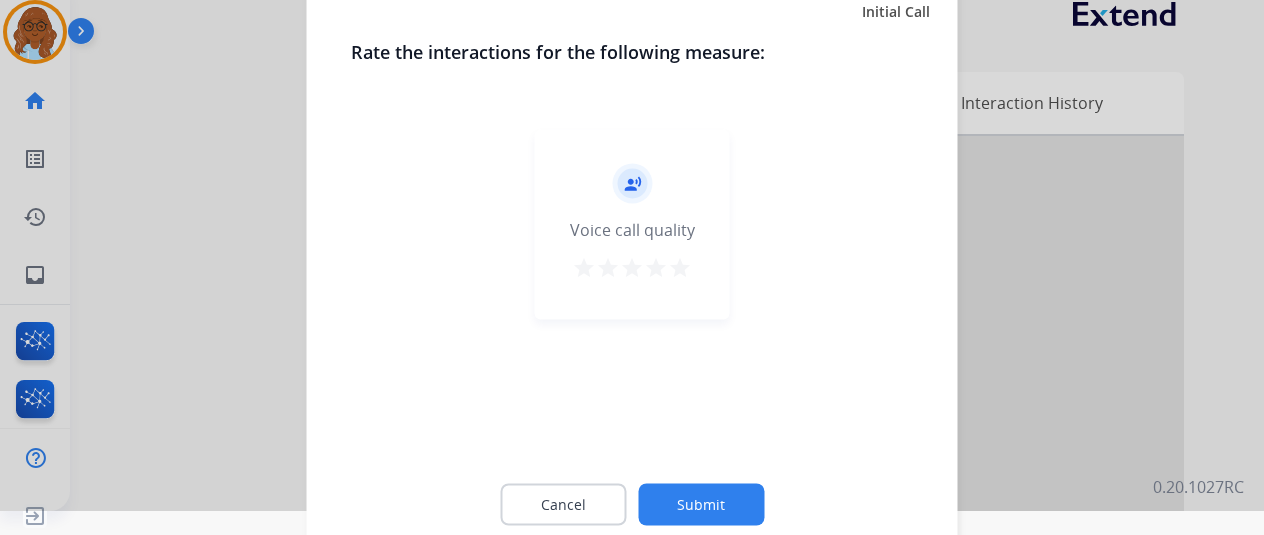 click on "star" at bounding box center (680, 267) 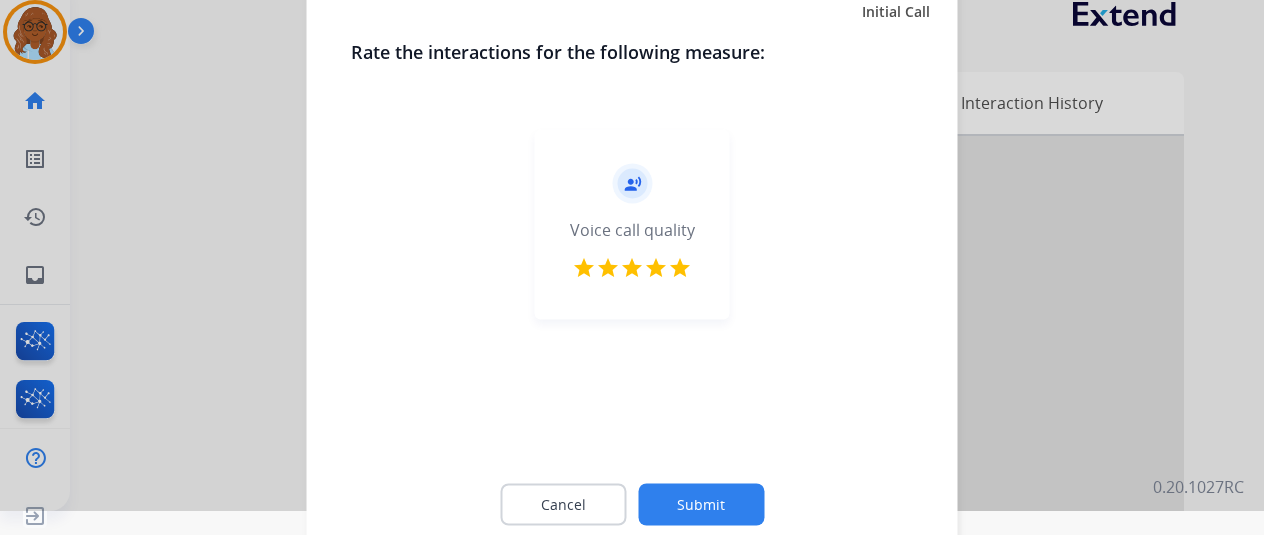 click on "Submit" 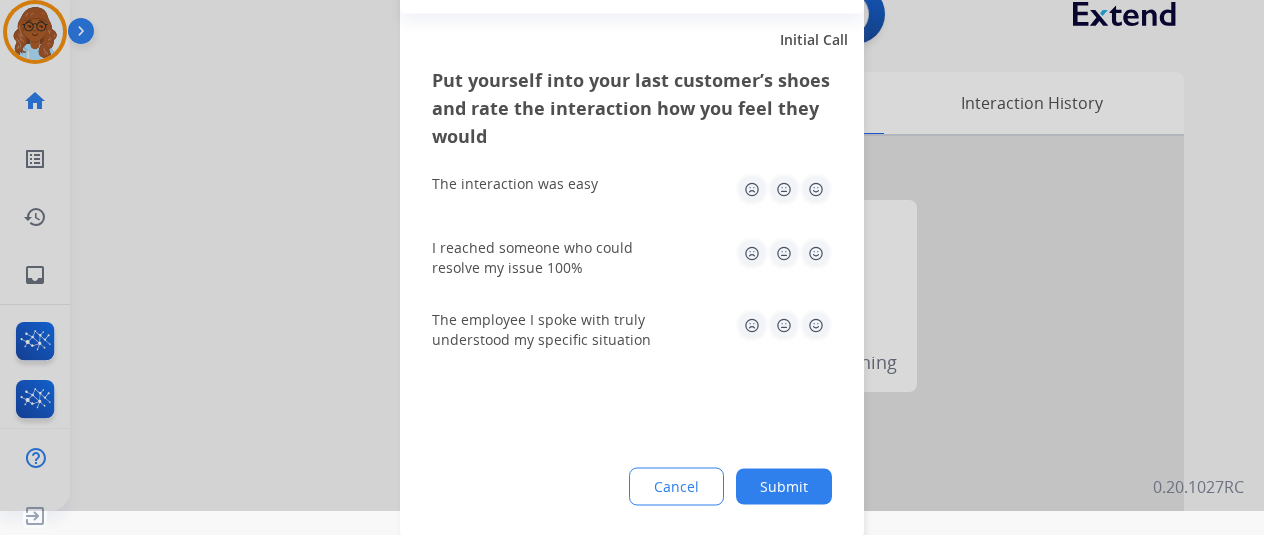 click 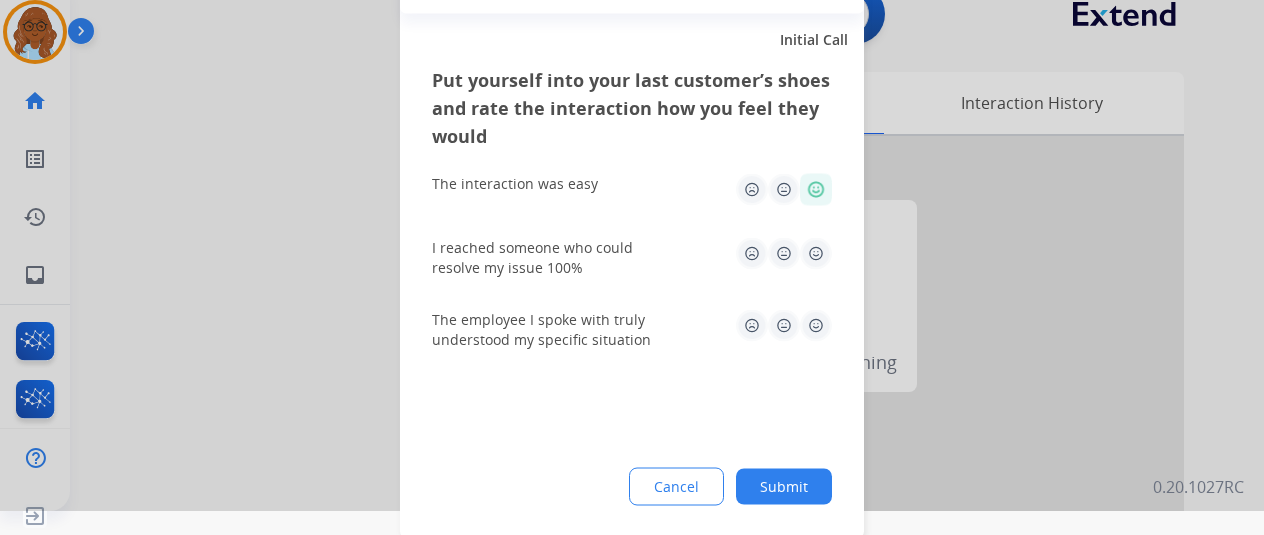 click 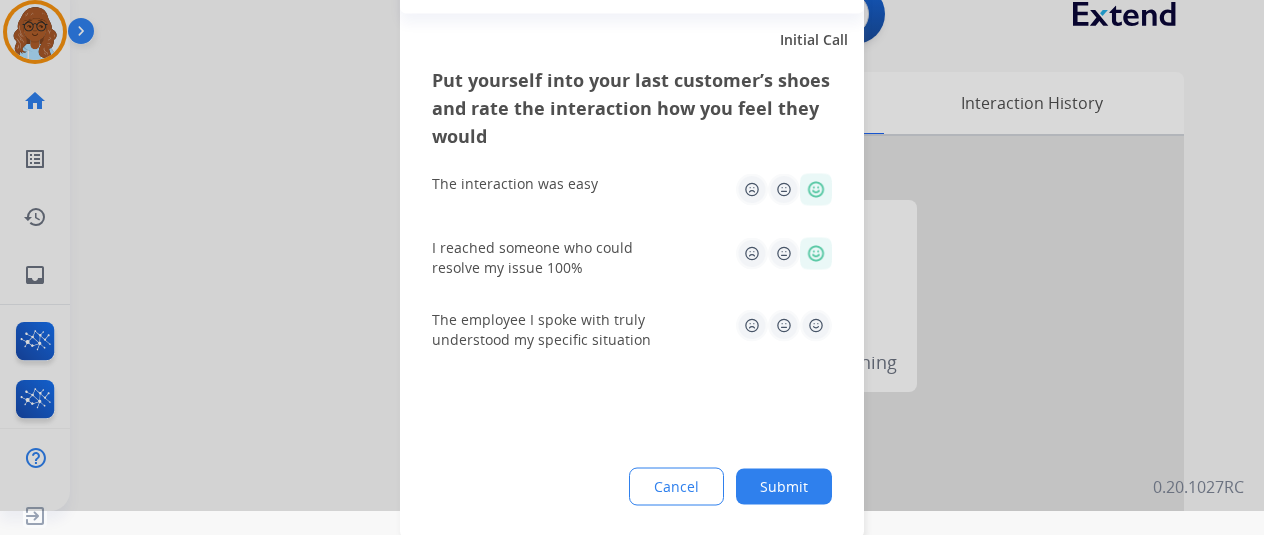 click 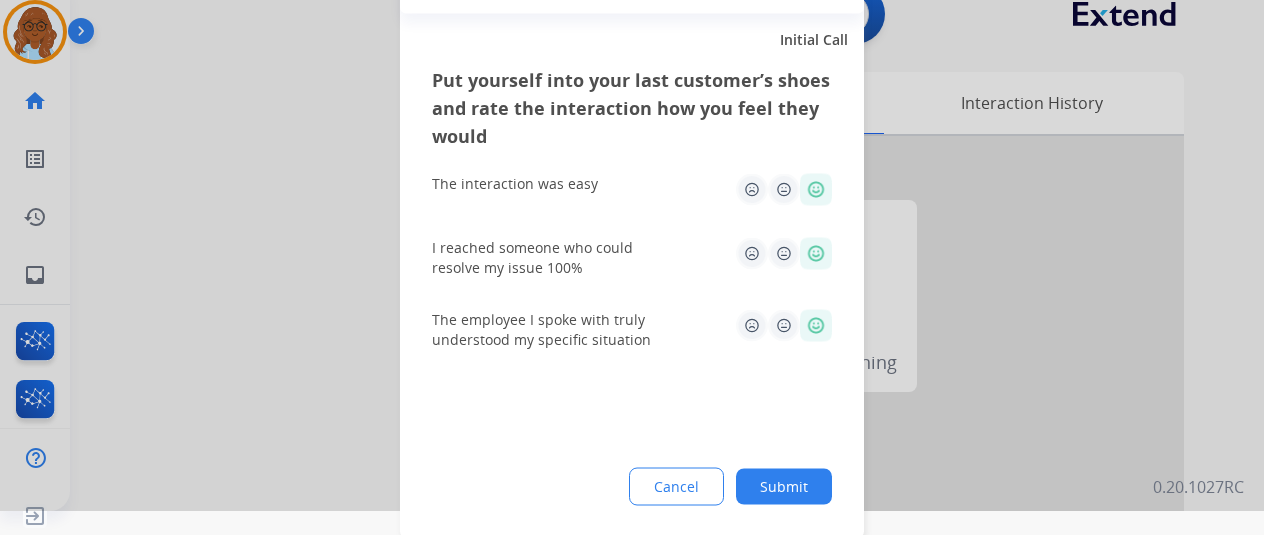 drag, startPoint x: 792, startPoint y: 474, endPoint x: 772, endPoint y: 475, distance: 20.024984 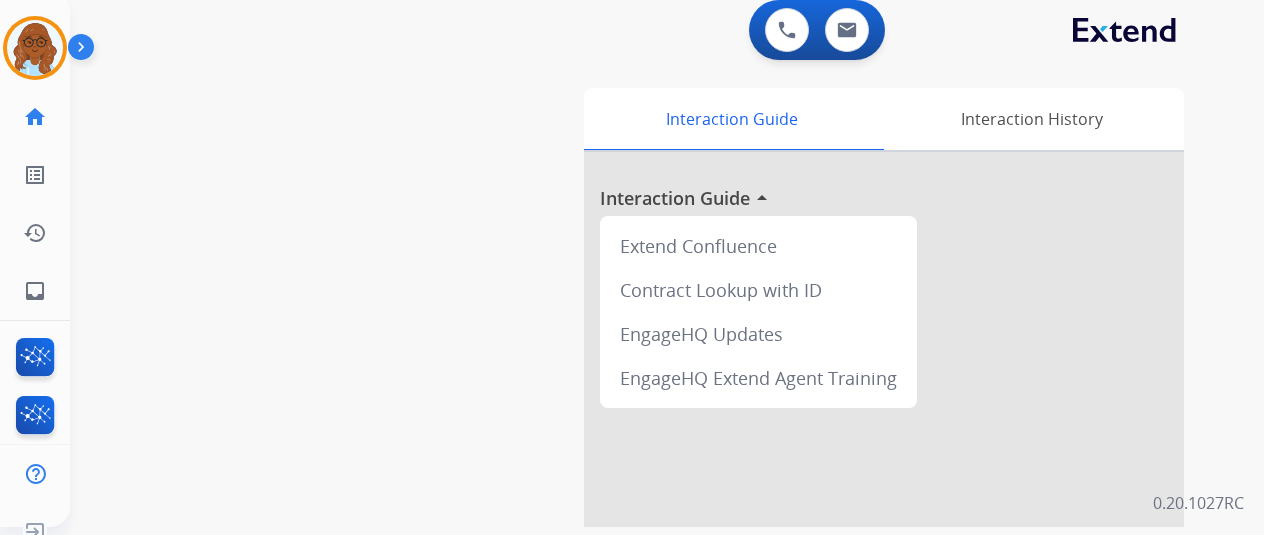 scroll, scrollTop: 0, scrollLeft: 0, axis: both 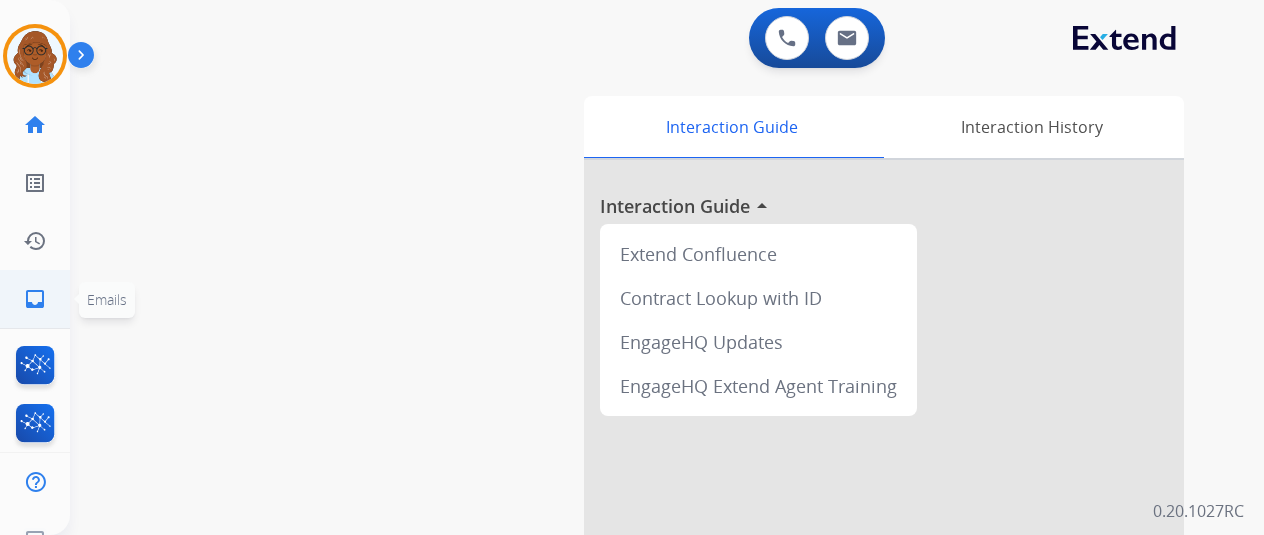 click on "inbox" 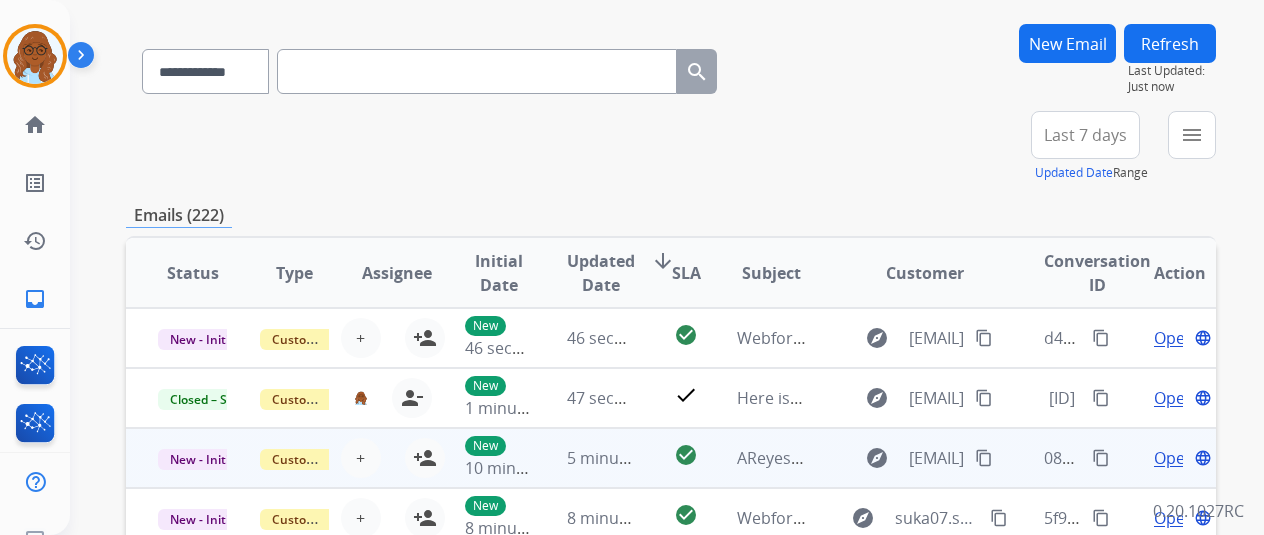 scroll, scrollTop: 200, scrollLeft: 0, axis: vertical 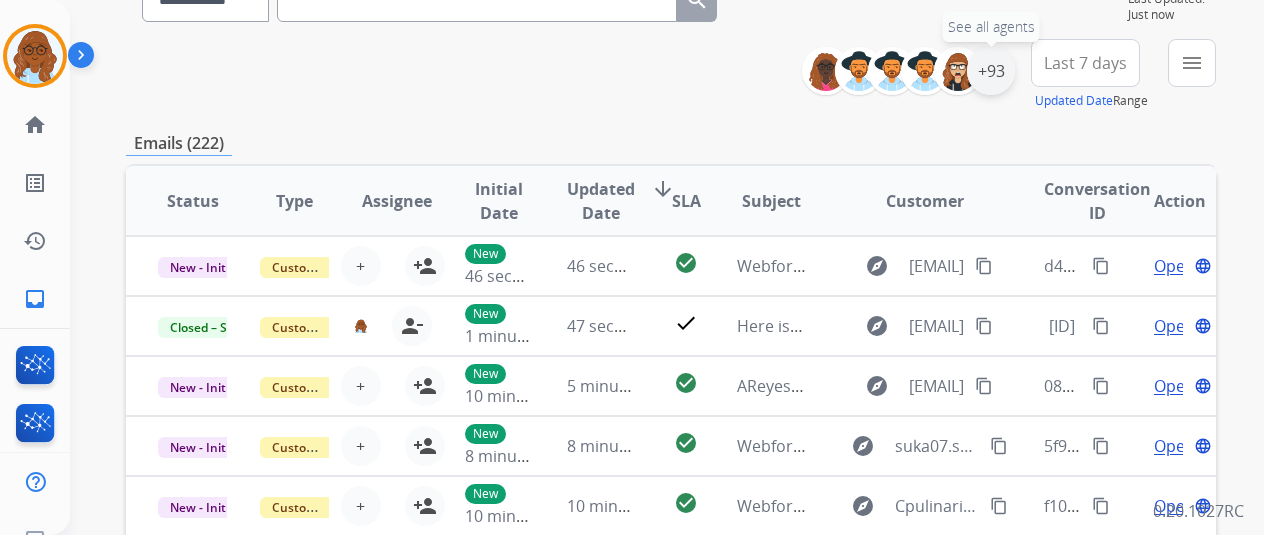 click on "+93" at bounding box center (991, 71) 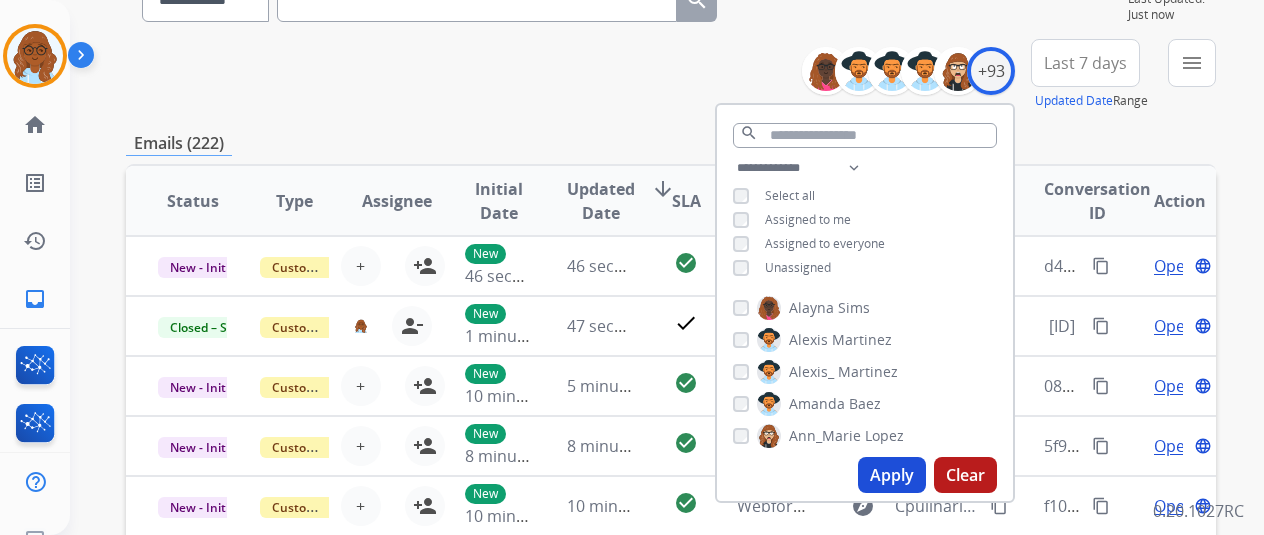 click on "Apply" at bounding box center [892, 475] 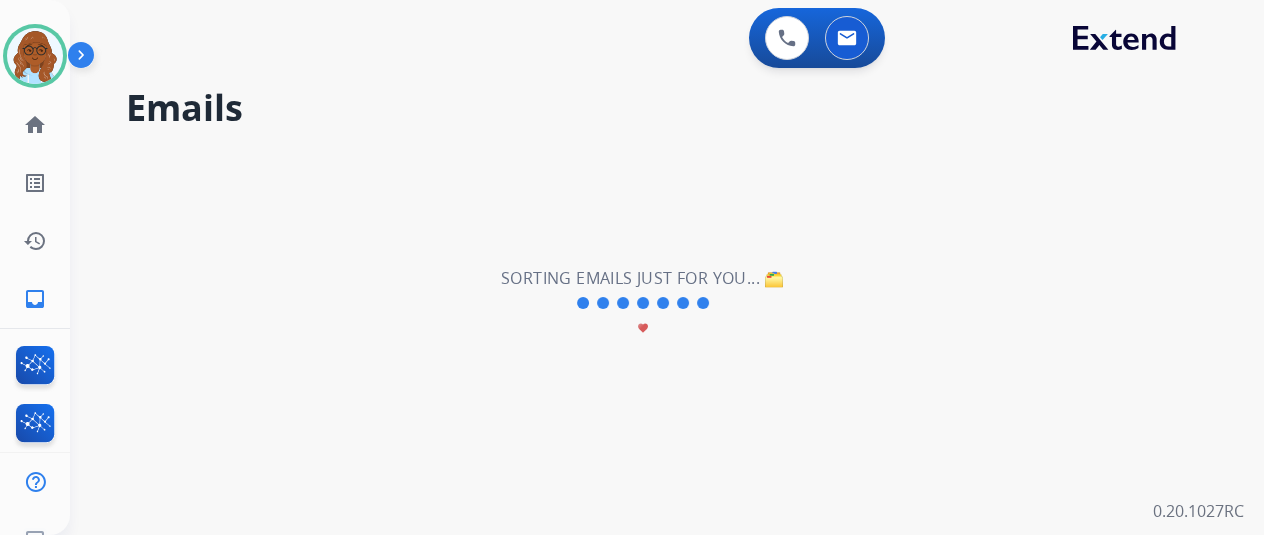 scroll, scrollTop: 0, scrollLeft: 0, axis: both 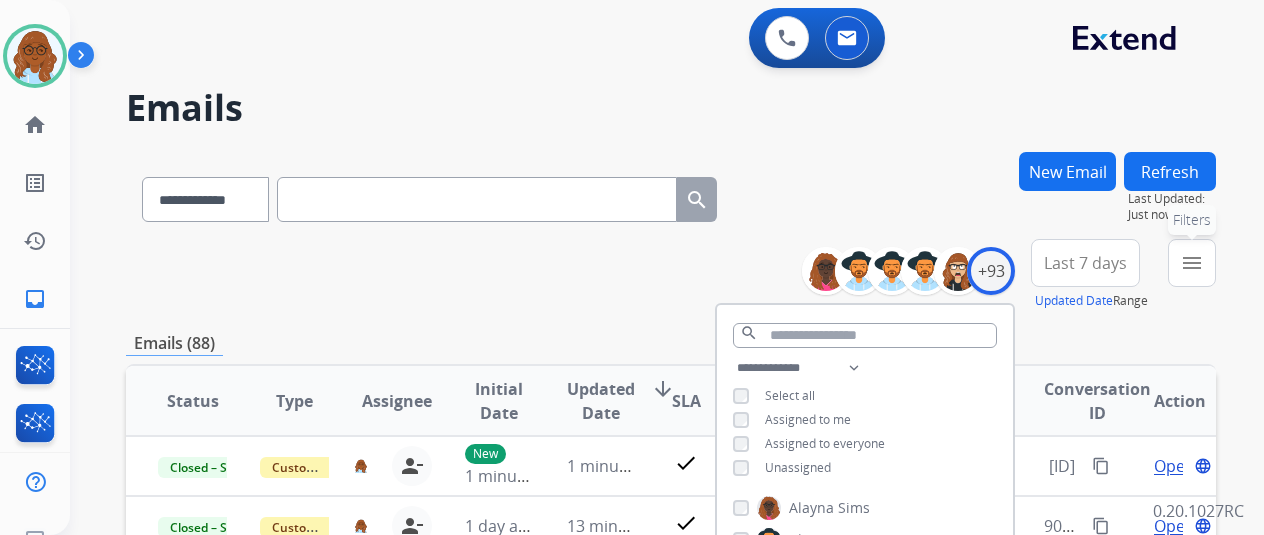 click on "menu" at bounding box center (1192, 263) 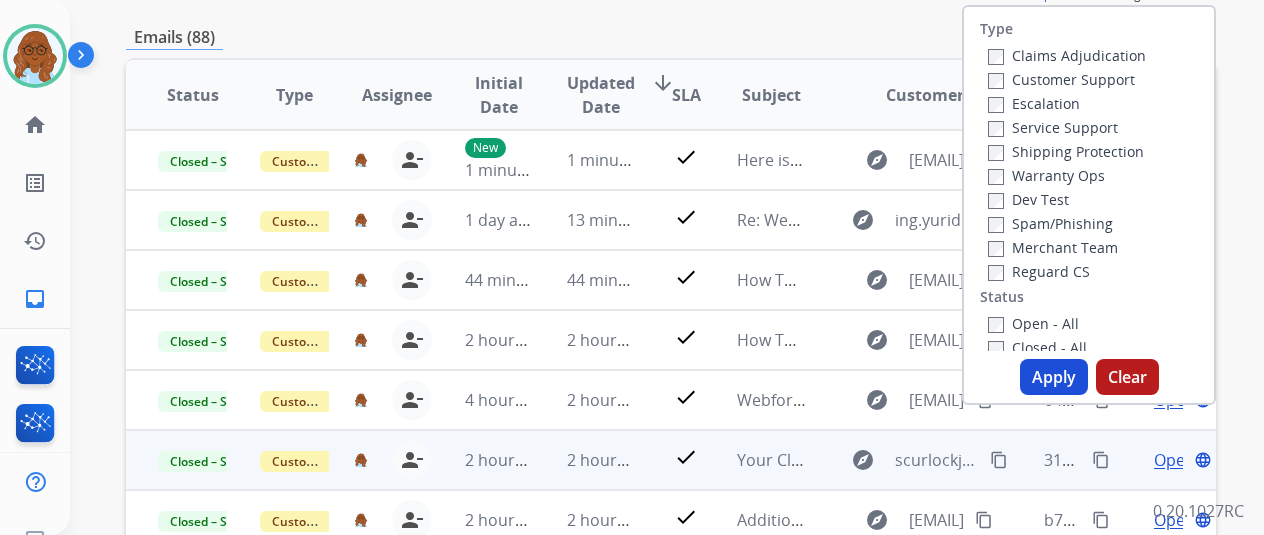 scroll, scrollTop: 500, scrollLeft: 0, axis: vertical 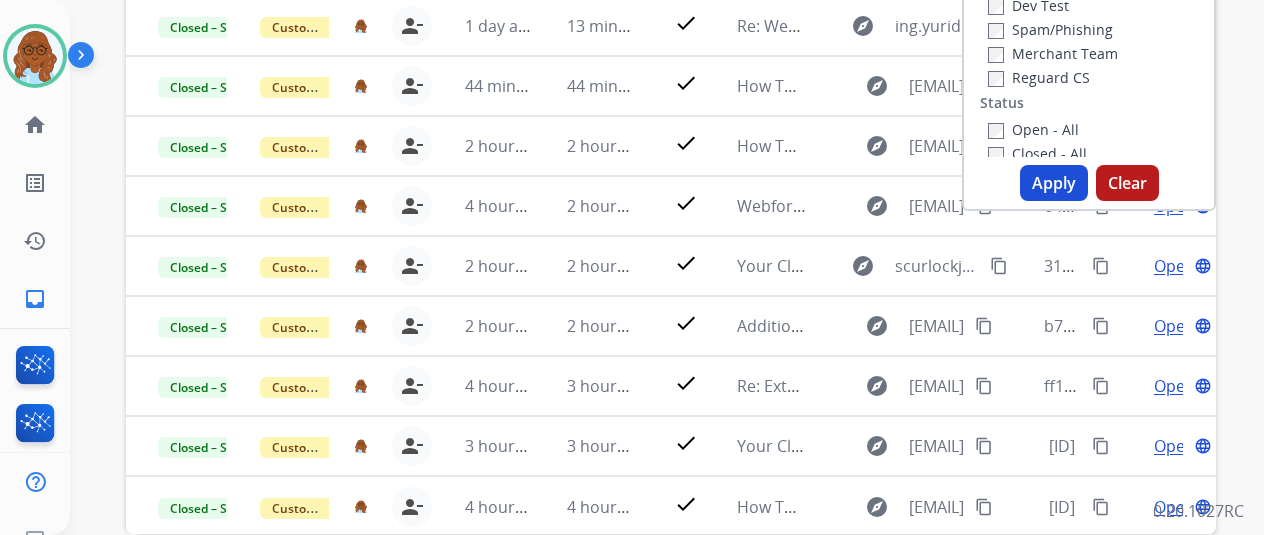 click on "Apply" at bounding box center [1054, 183] 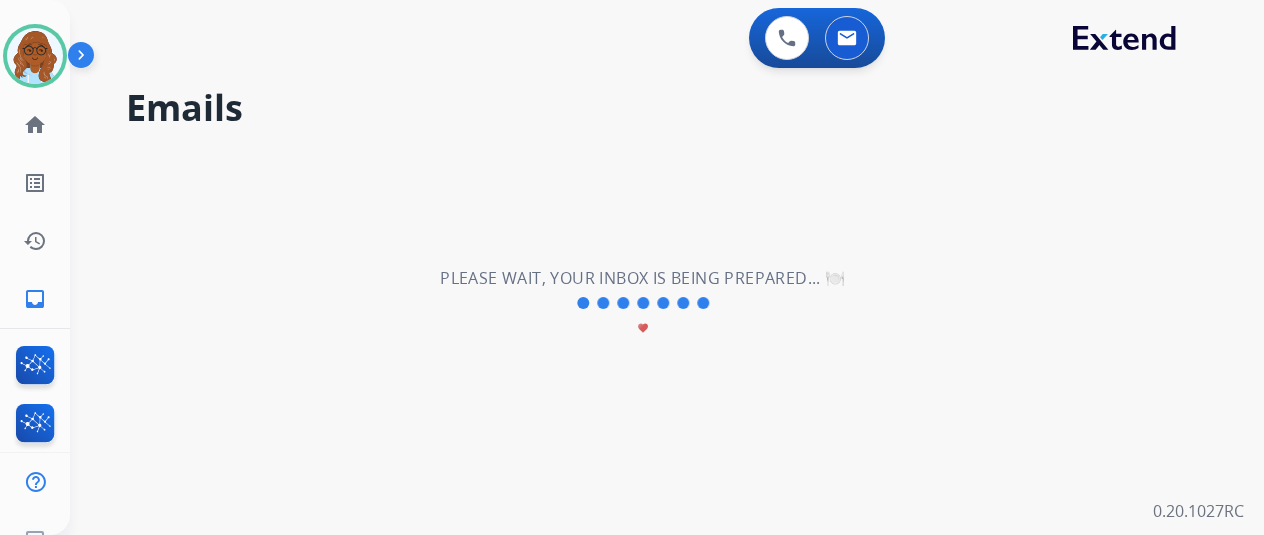 scroll, scrollTop: 0, scrollLeft: 0, axis: both 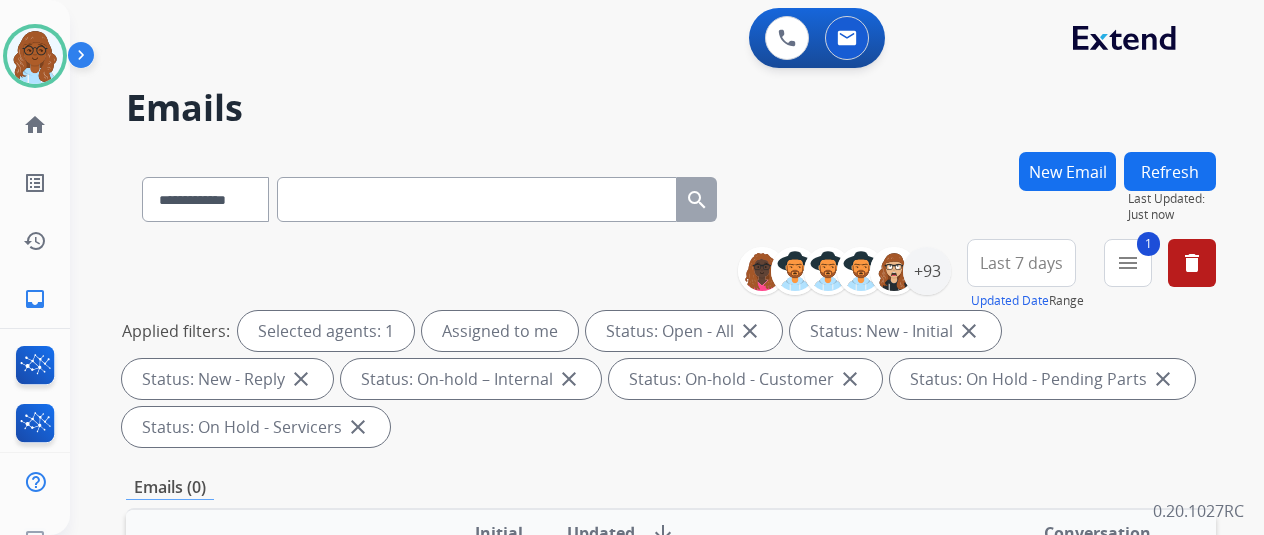 click on "Last 7 days" at bounding box center [1021, 263] 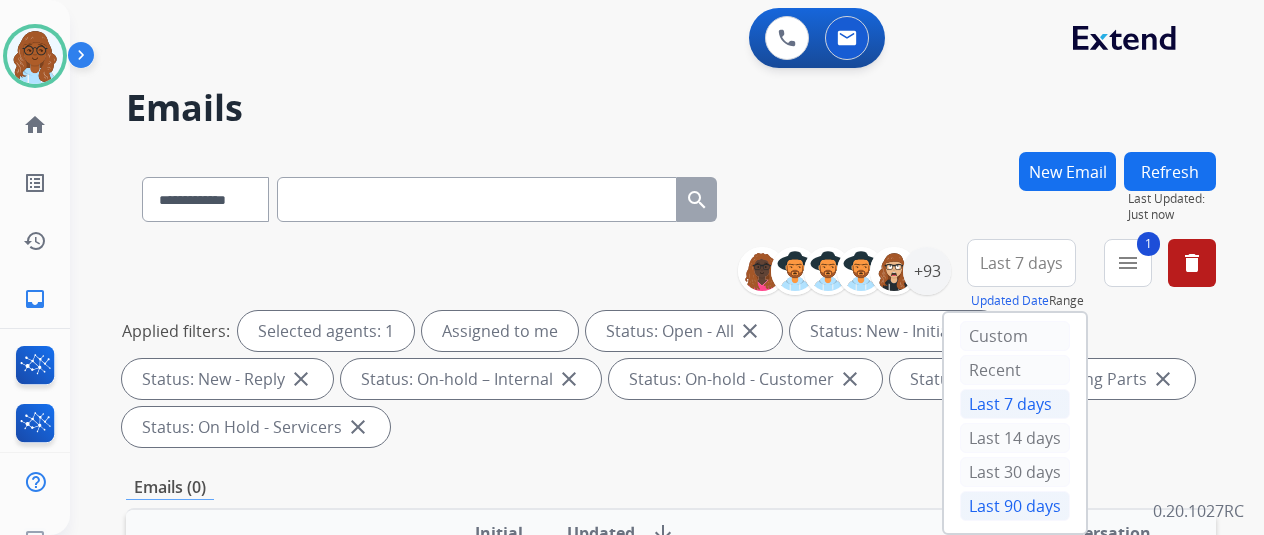 click on "Last 90 days" at bounding box center (1015, 506) 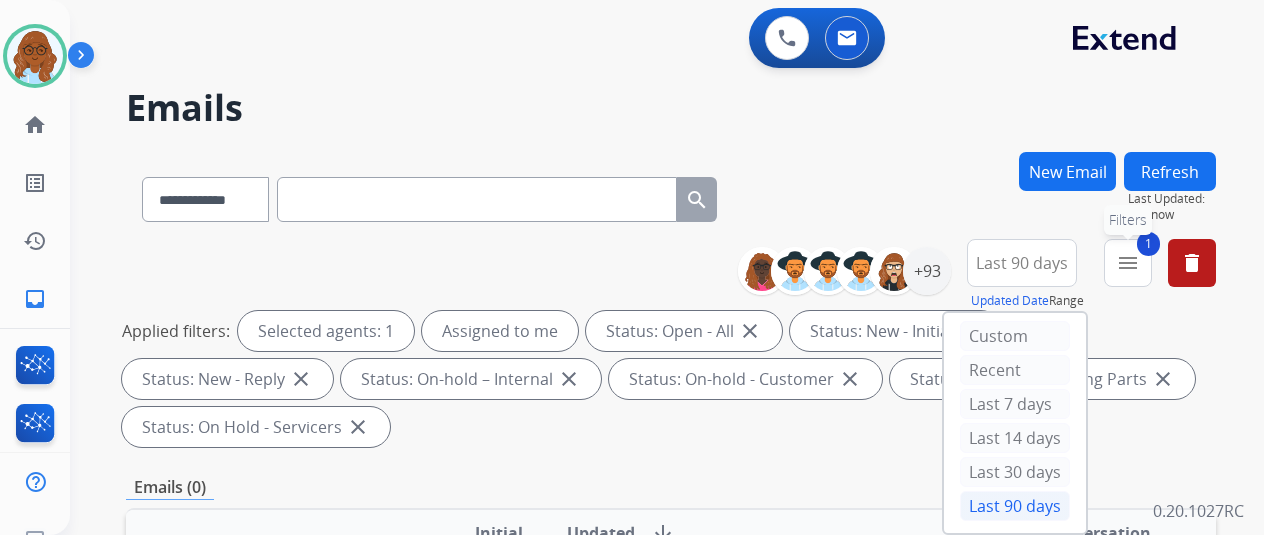 click on "menu" at bounding box center (1128, 263) 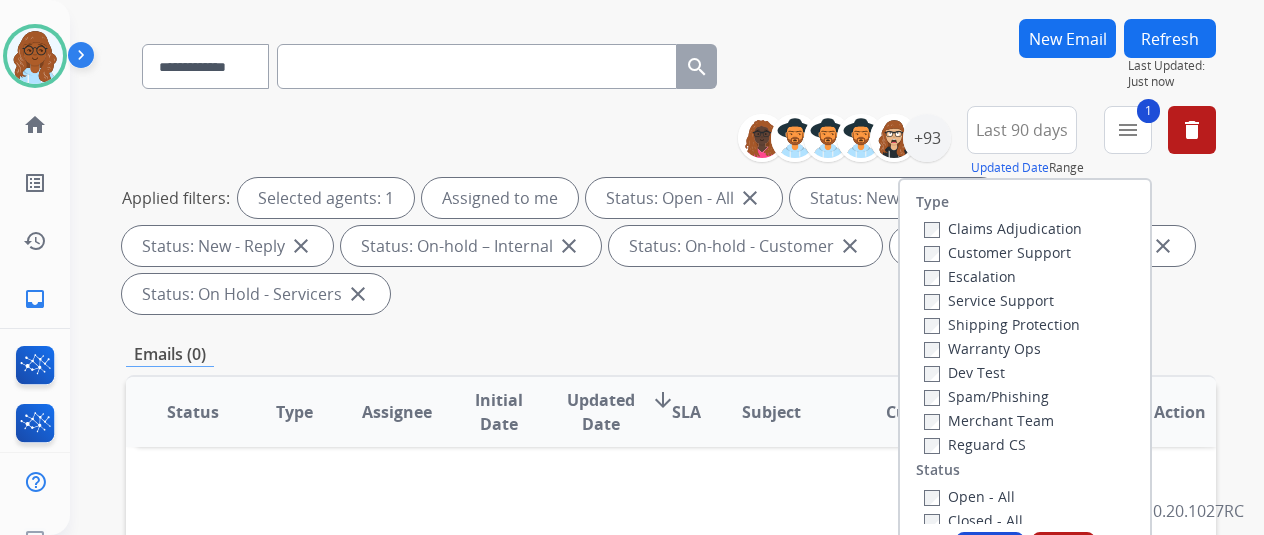 scroll, scrollTop: 200, scrollLeft: 0, axis: vertical 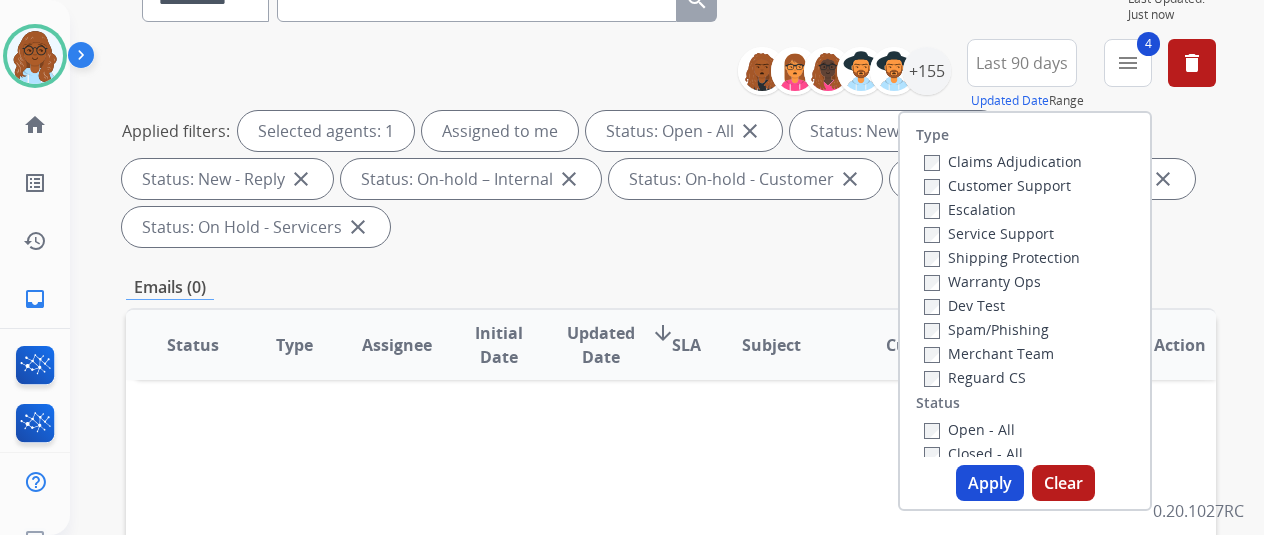 click on "Apply" at bounding box center (990, 483) 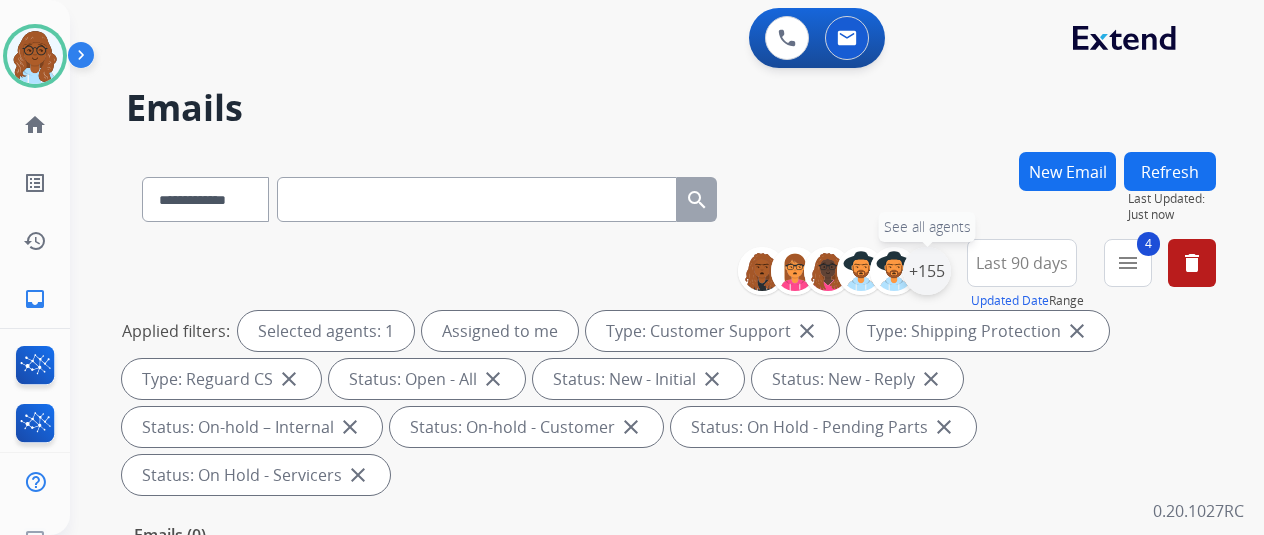 click on "+155" at bounding box center [927, 271] 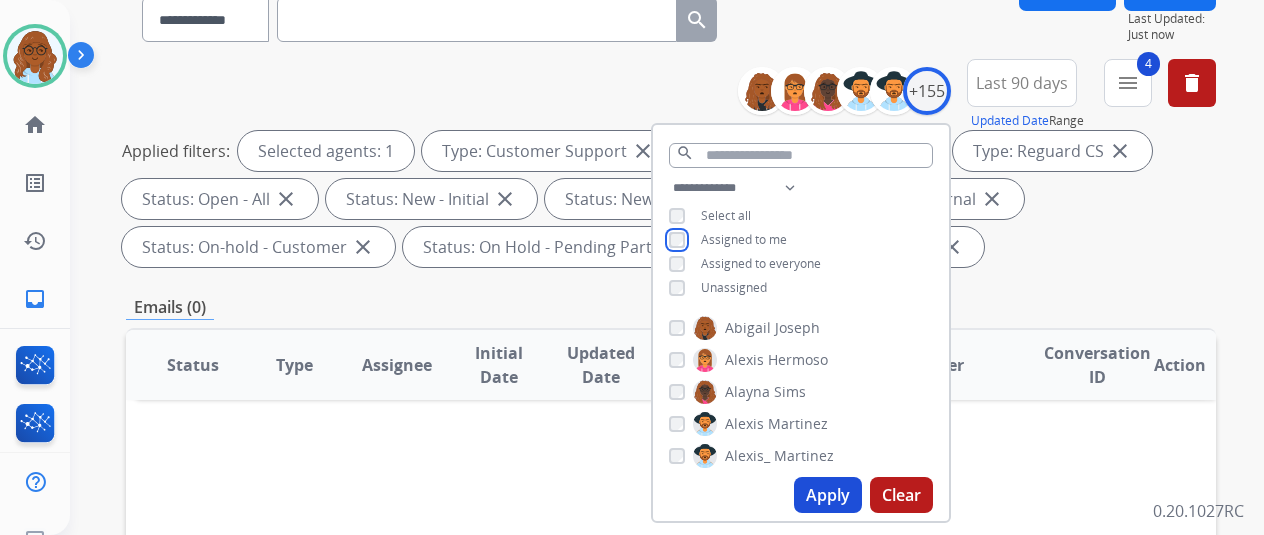 scroll, scrollTop: 200, scrollLeft: 0, axis: vertical 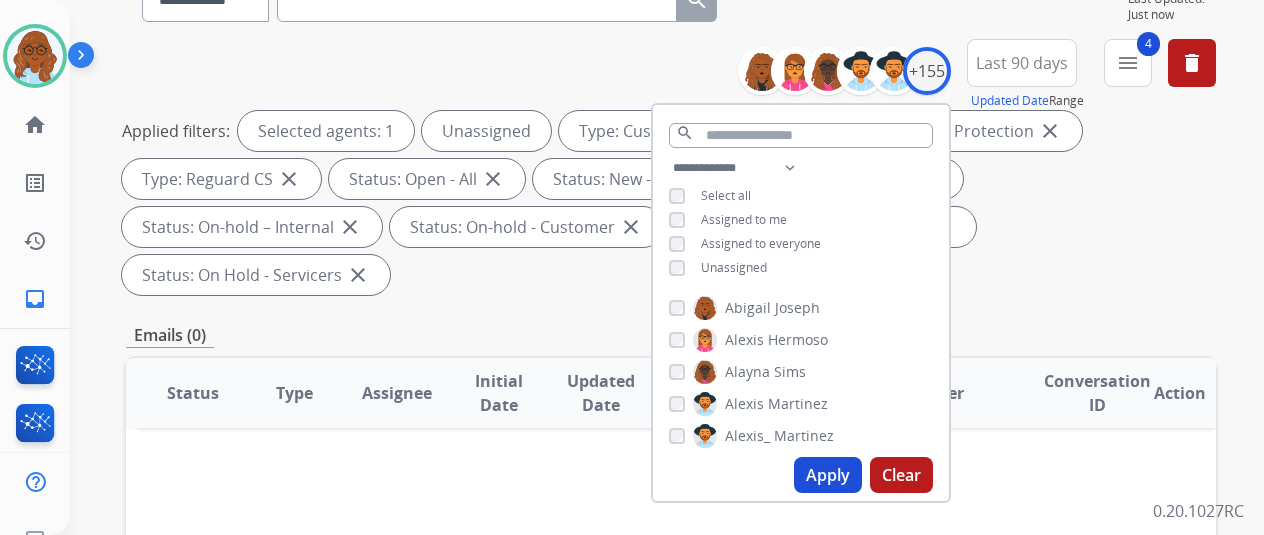 click on "Apply" at bounding box center [828, 475] 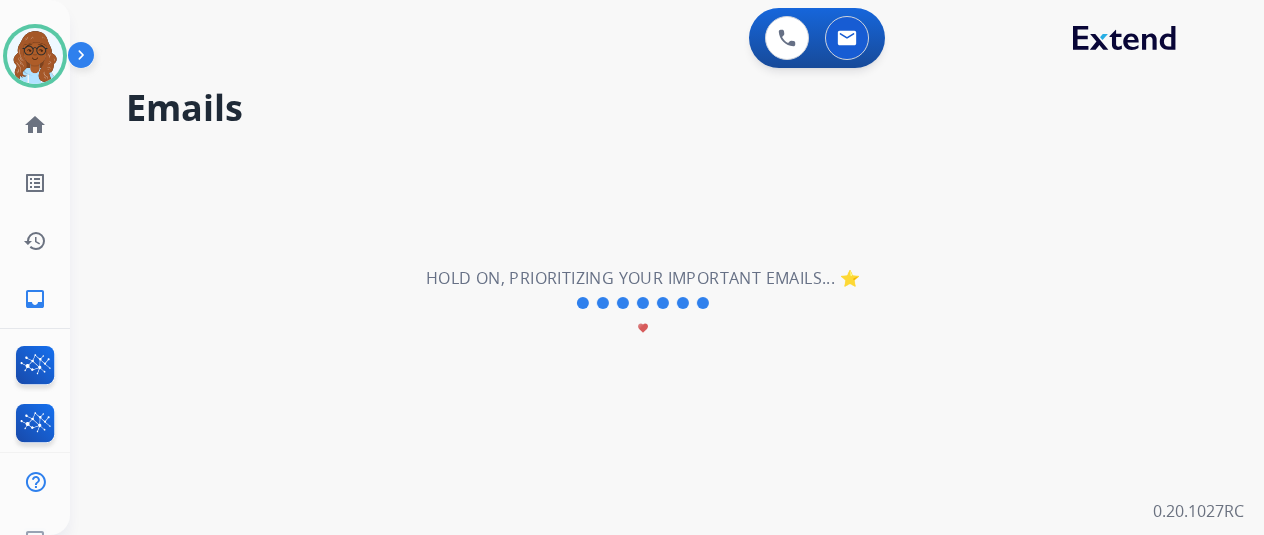 scroll, scrollTop: 0, scrollLeft: 0, axis: both 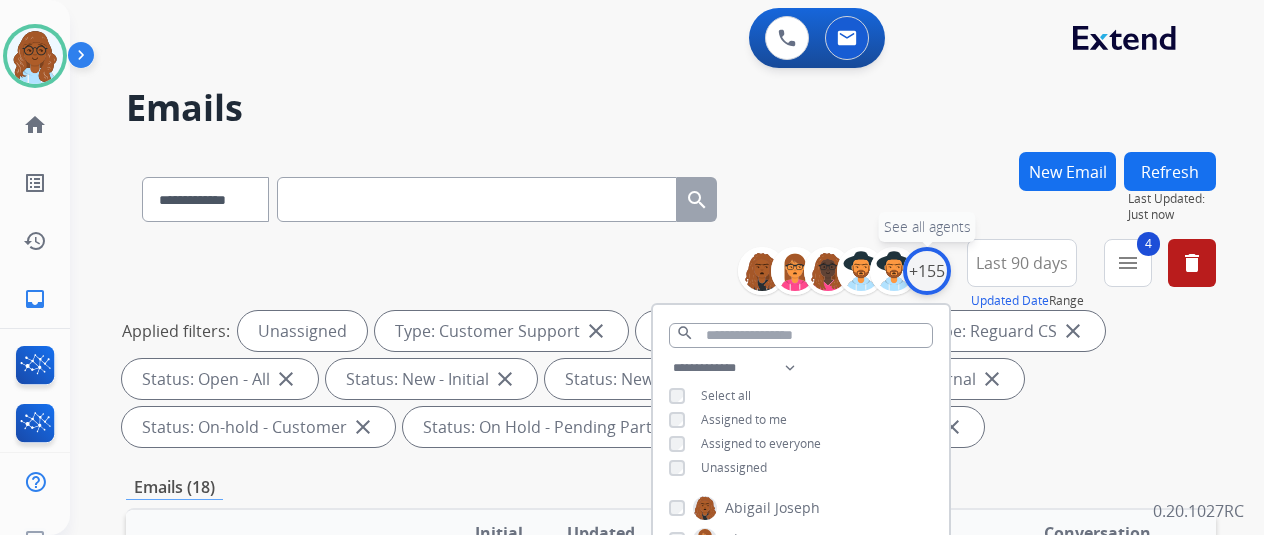click on "+155" at bounding box center [927, 271] 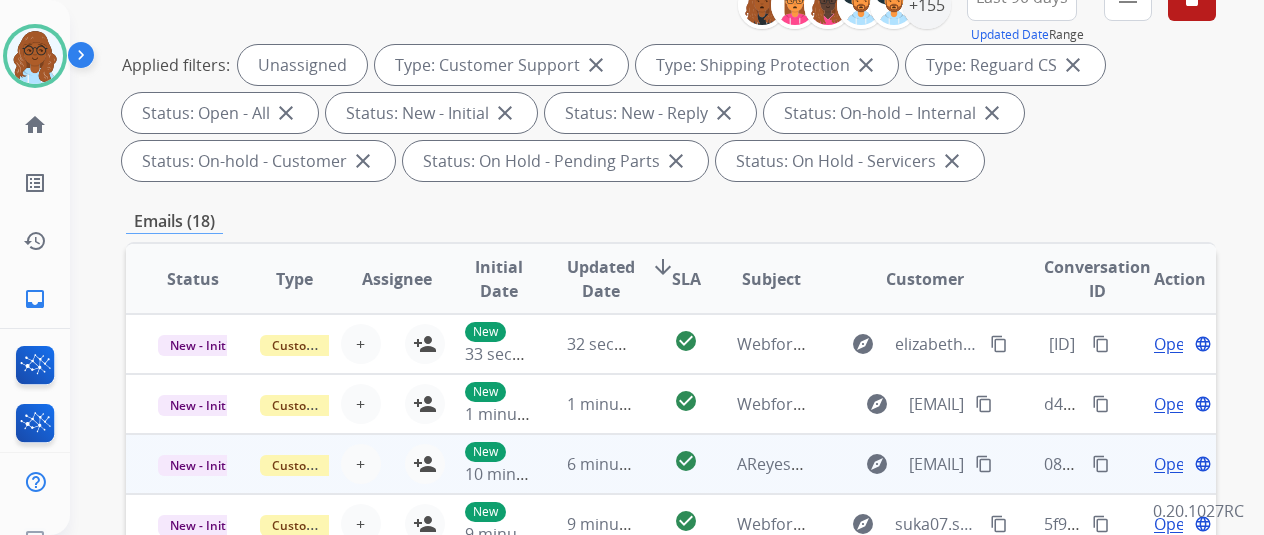 scroll, scrollTop: 400, scrollLeft: 0, axis: vertical 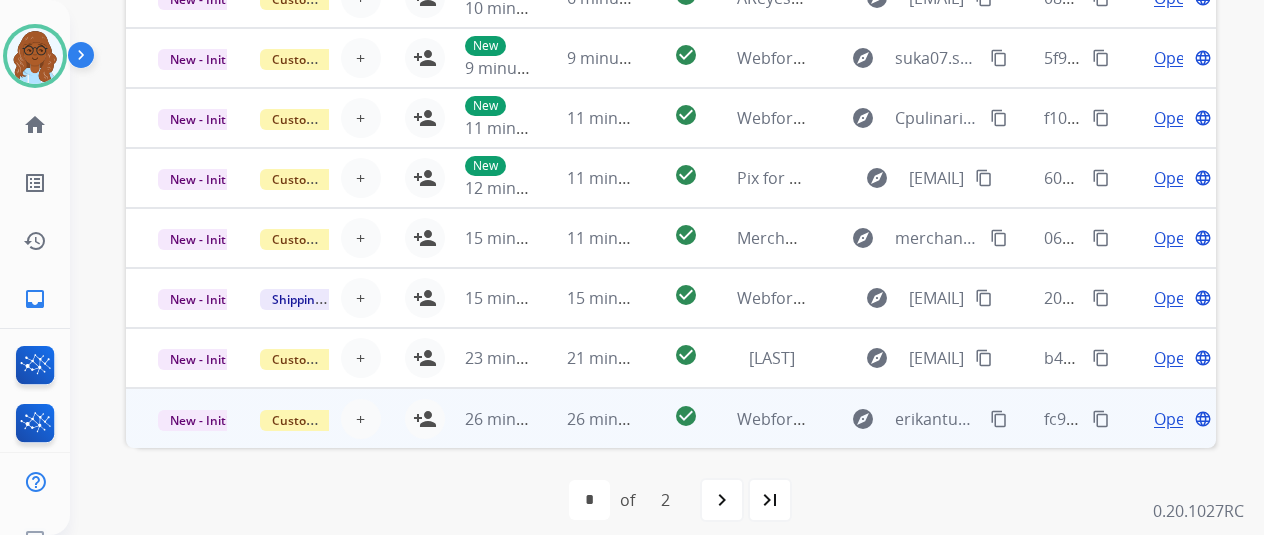 click on "Open language" at bounding box center [1165, 418] 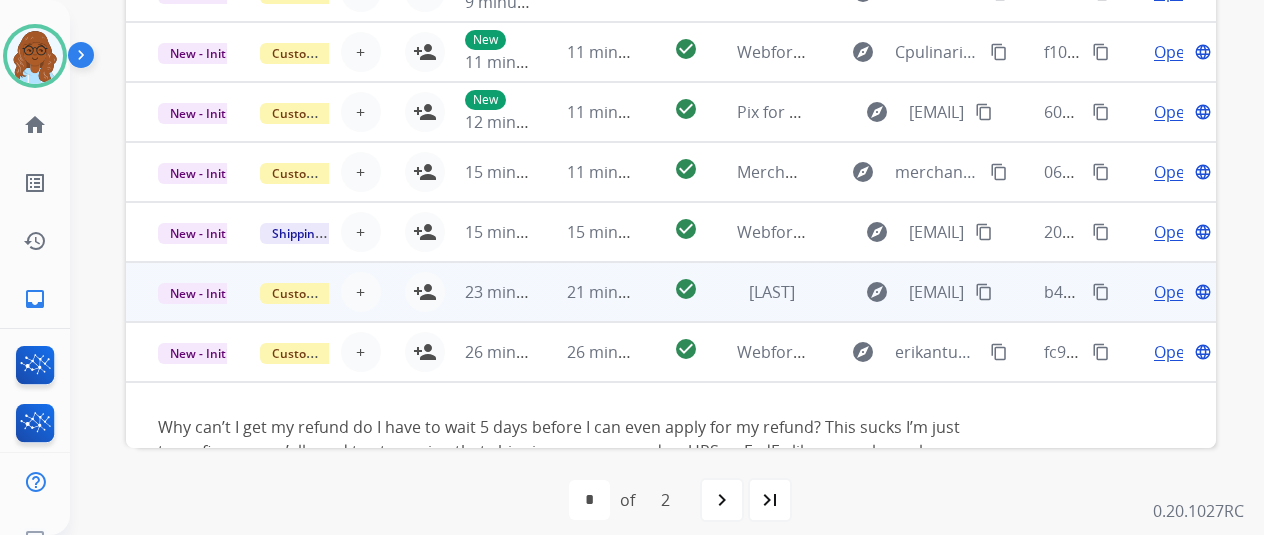 scroll, scrollTop: 100, scrollLeft: 0, axis: vertical 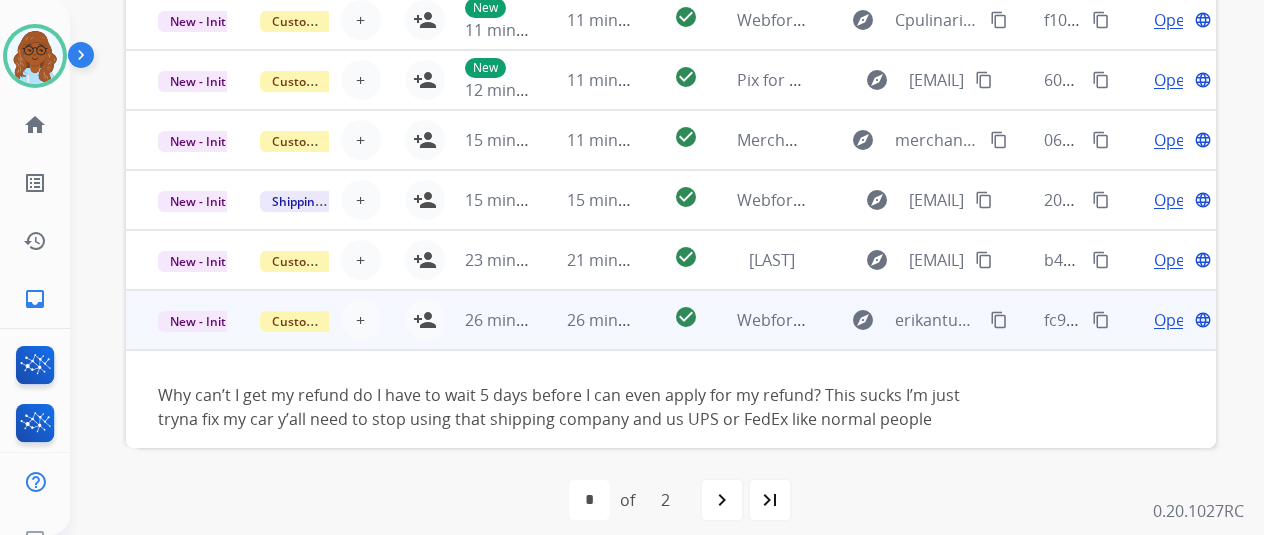 click on "content_copy" at bounding box center [999, 320] 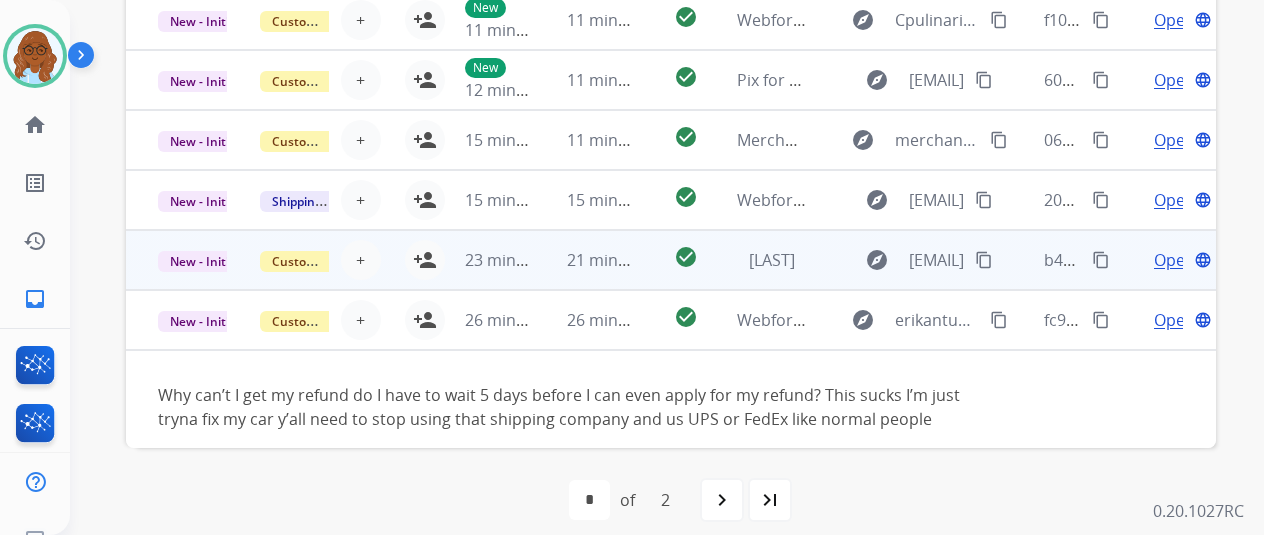click on "Open language" at bounding box center (1165, 260) 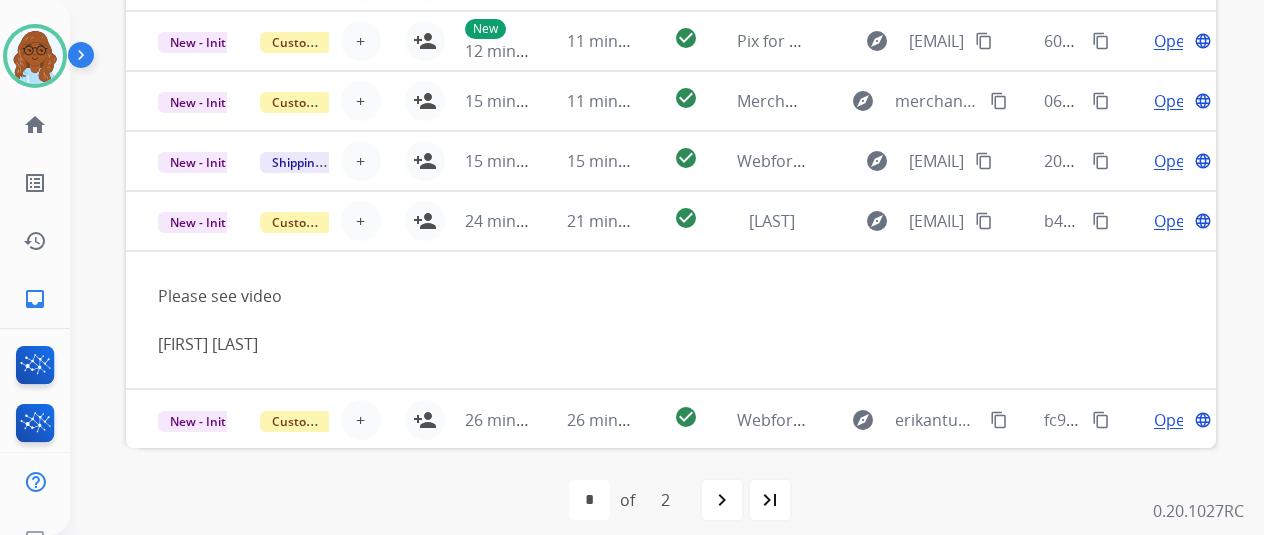 scroll, scrollTop: 140, scrollLeft: 0, axis: vertical 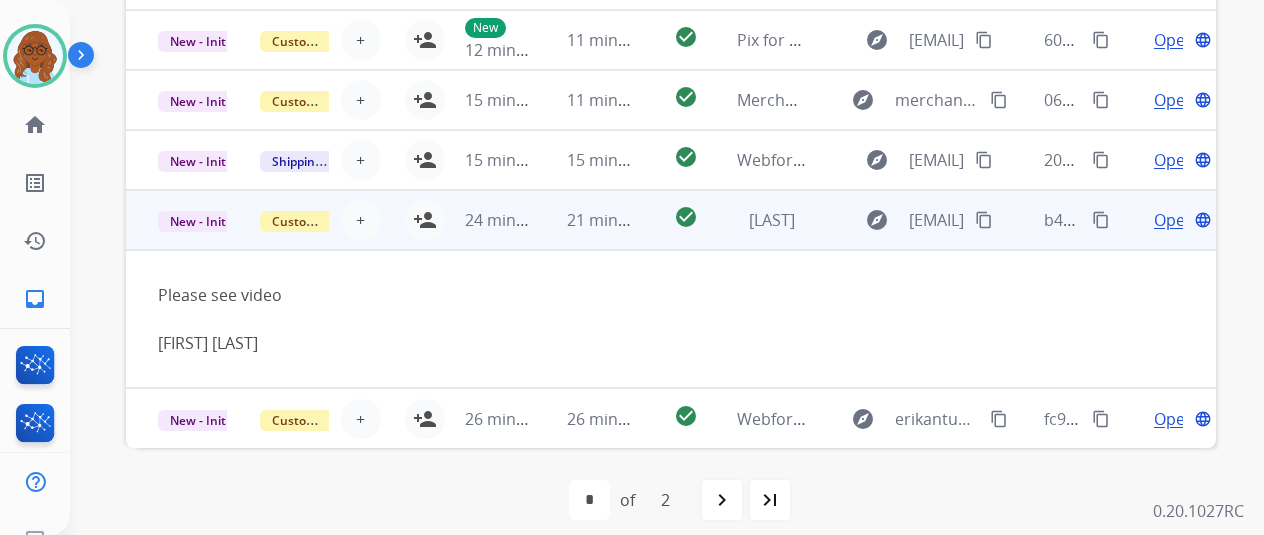 click on "Open" at bounding box center [1174, 220] 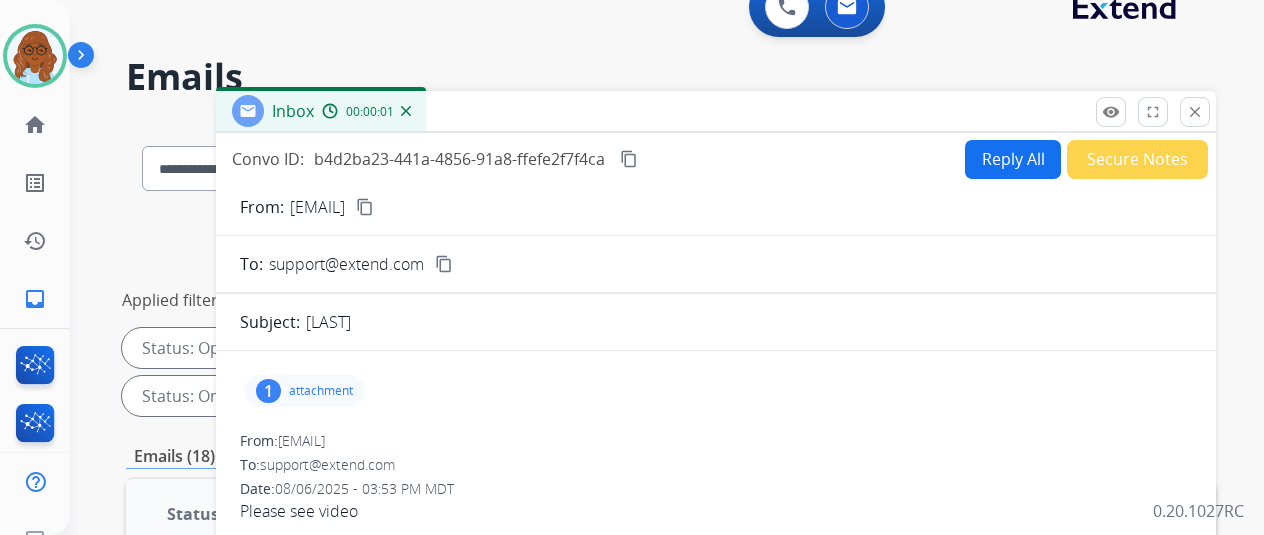 scroll, scrollTop: 30, scrollLeft: 0, axis: vertical 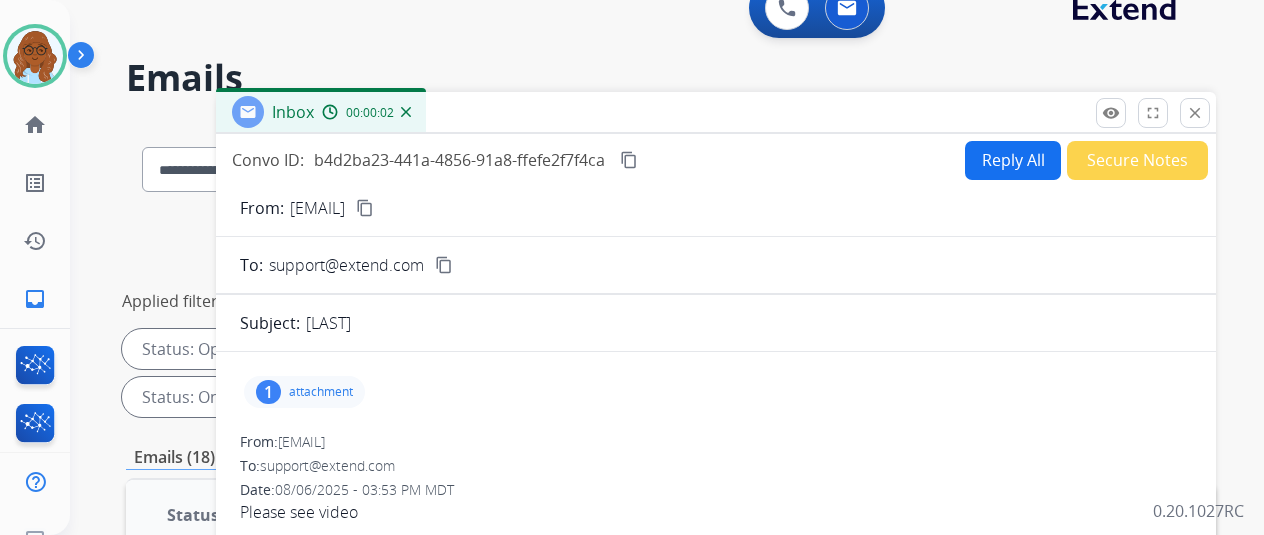 click on "attachment" at bounding box center [321, 392] 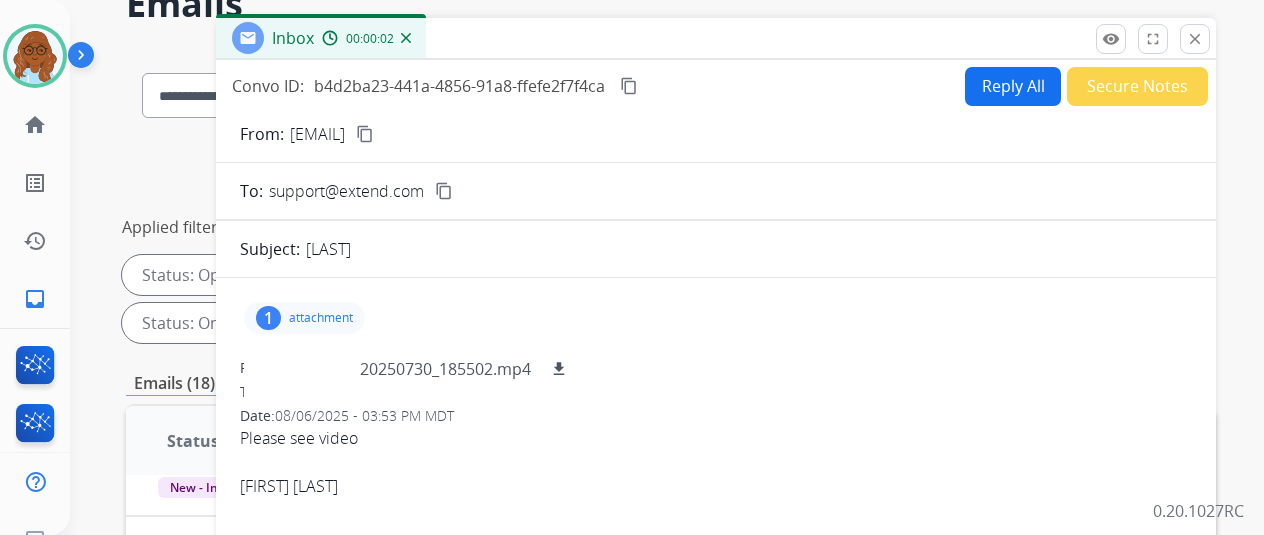 scroll, scrollTop: 230, scrollLeft: 0, axis: vertical 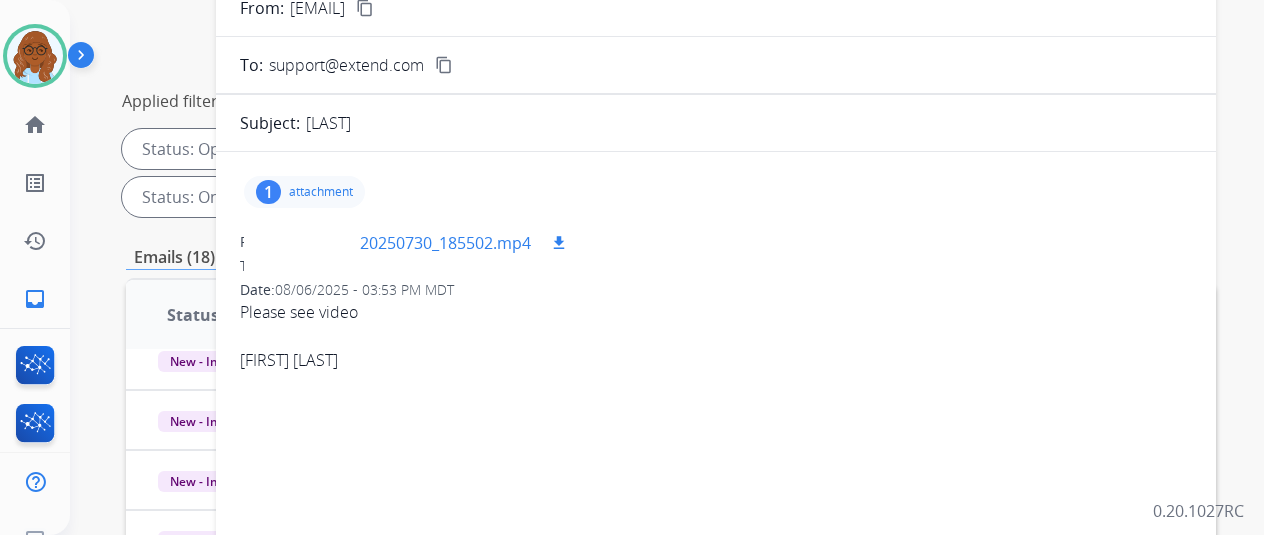 click on "download" at bounding box center [559, 243] 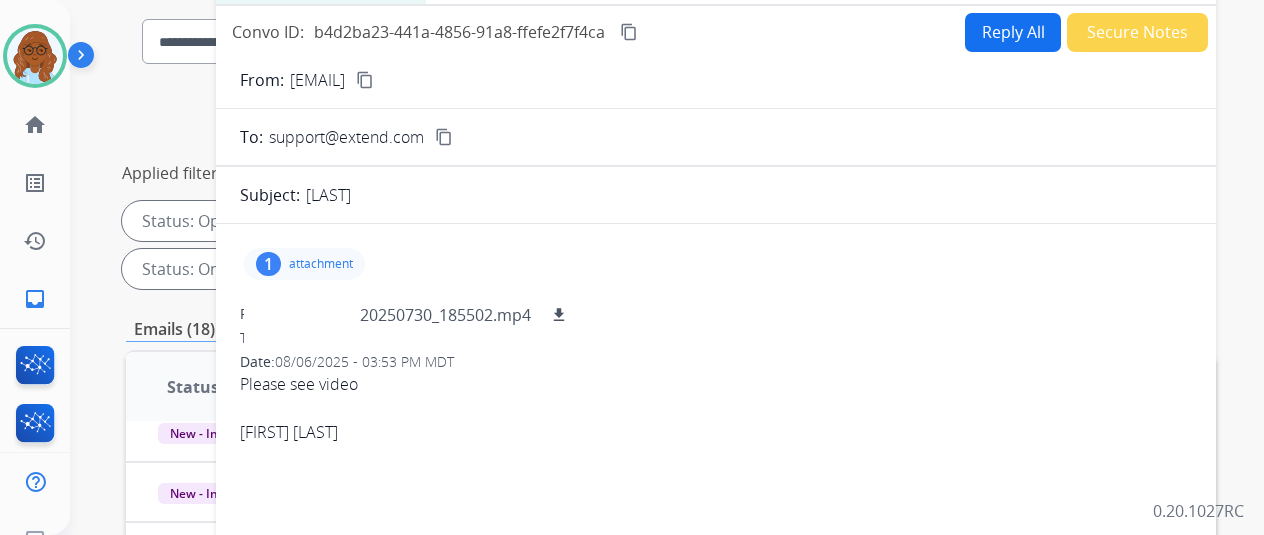 scroll, scrollTop: 30, scrollLeft: 0, axis: vertical 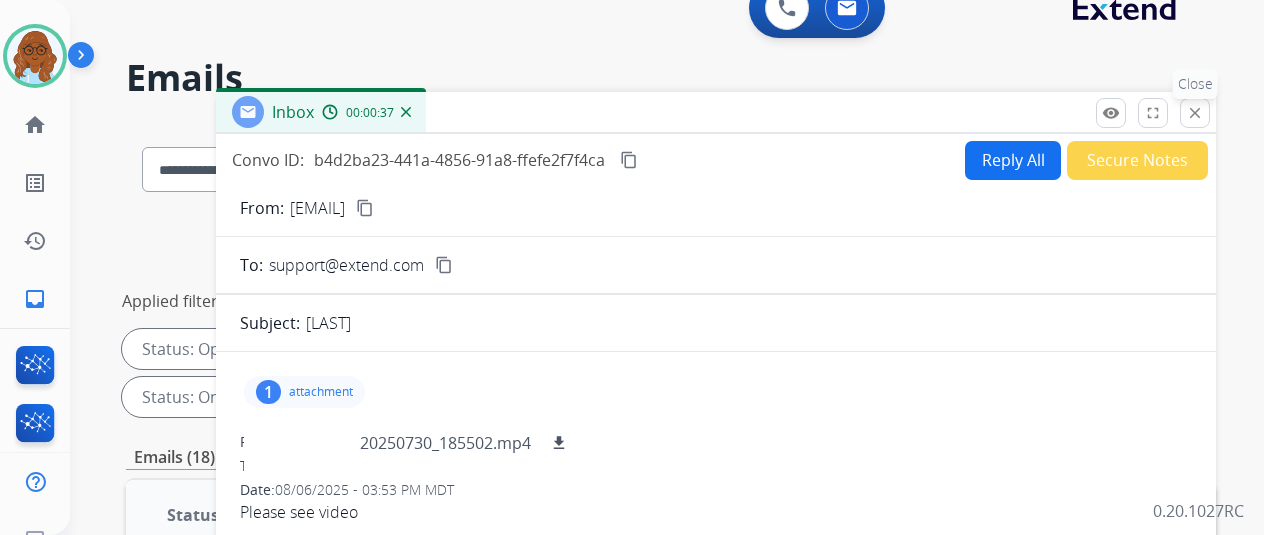 click on "close" at bounding box center [1195, 113] 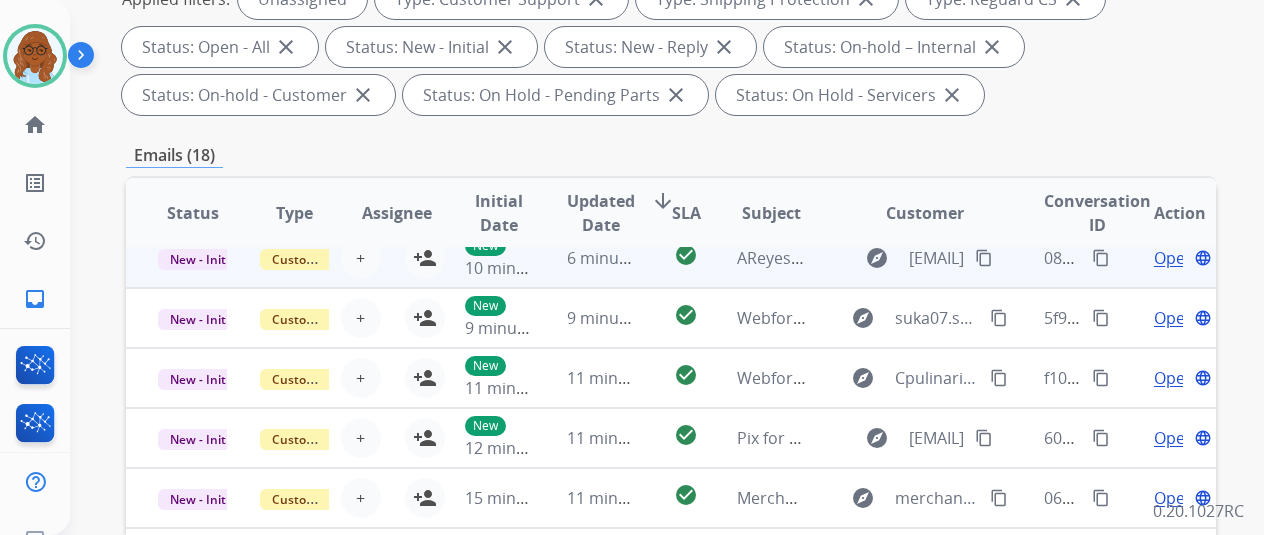 scroll, scrollTop: 430, scrollLeft: 0, axis: vertical 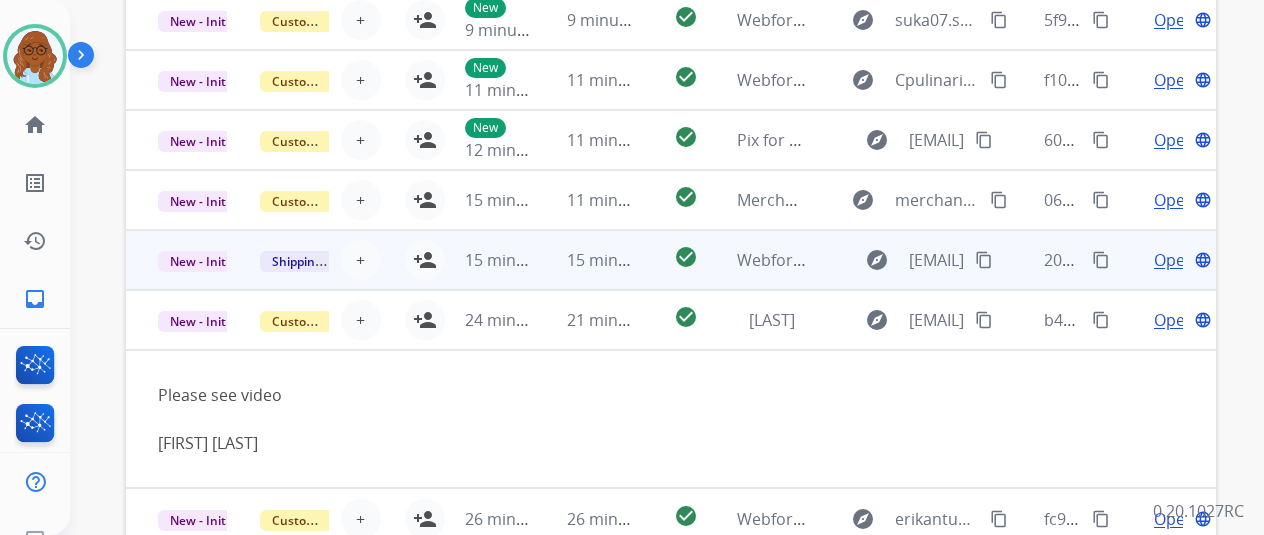 click on "Open language" at bounding box center [1165, 260] 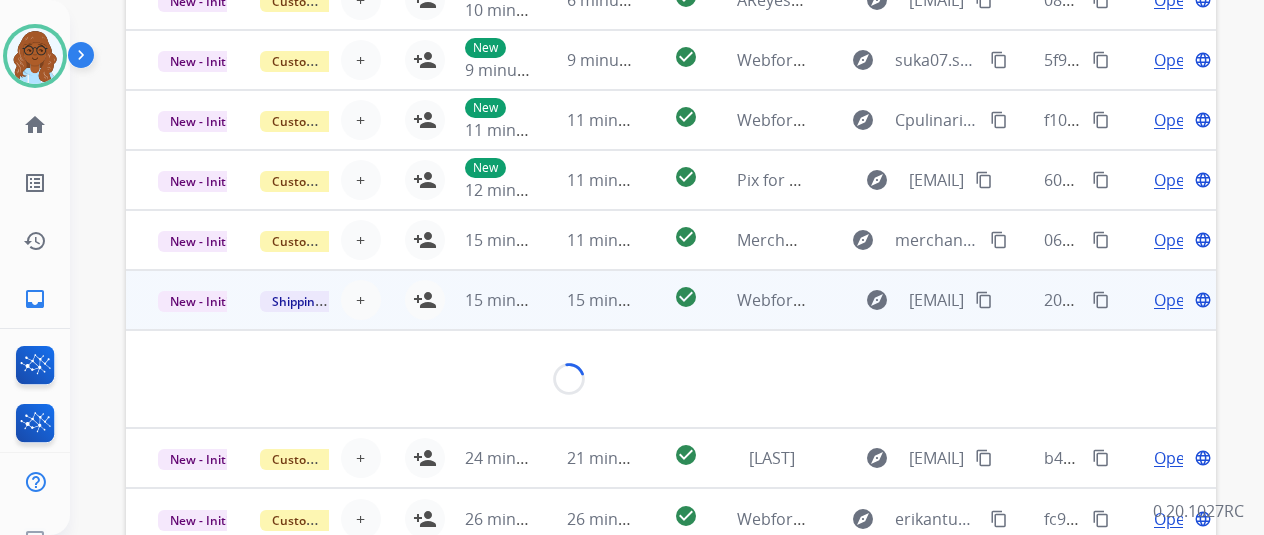 scroll, scrollTop: 100, scrollLeft: 0, axis: vertical 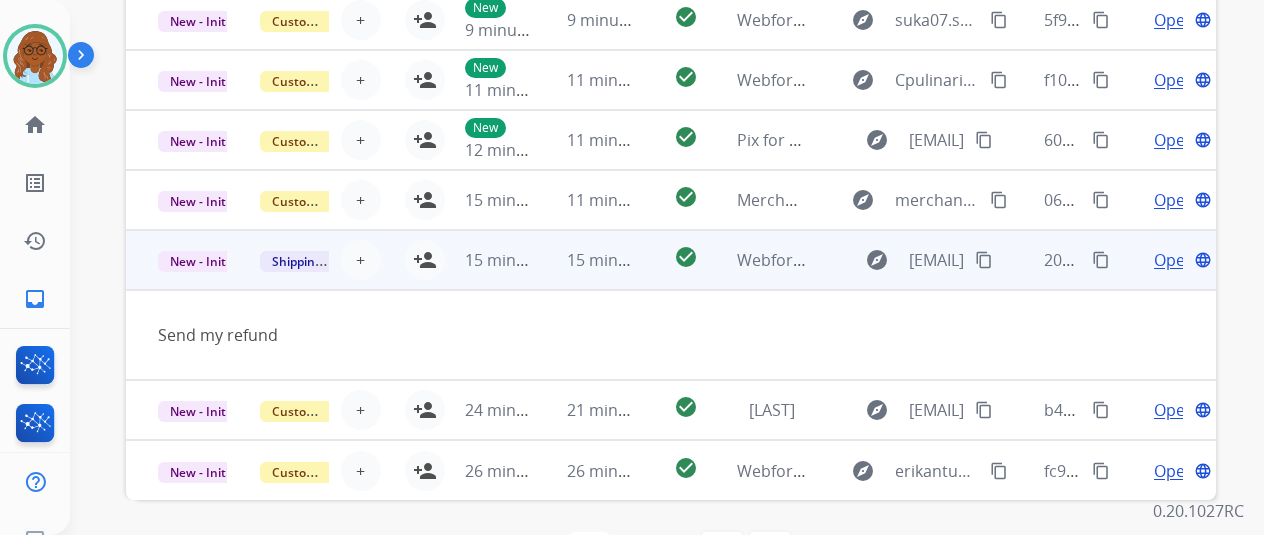 click on "content_copy" at bounding box center [984, 260] 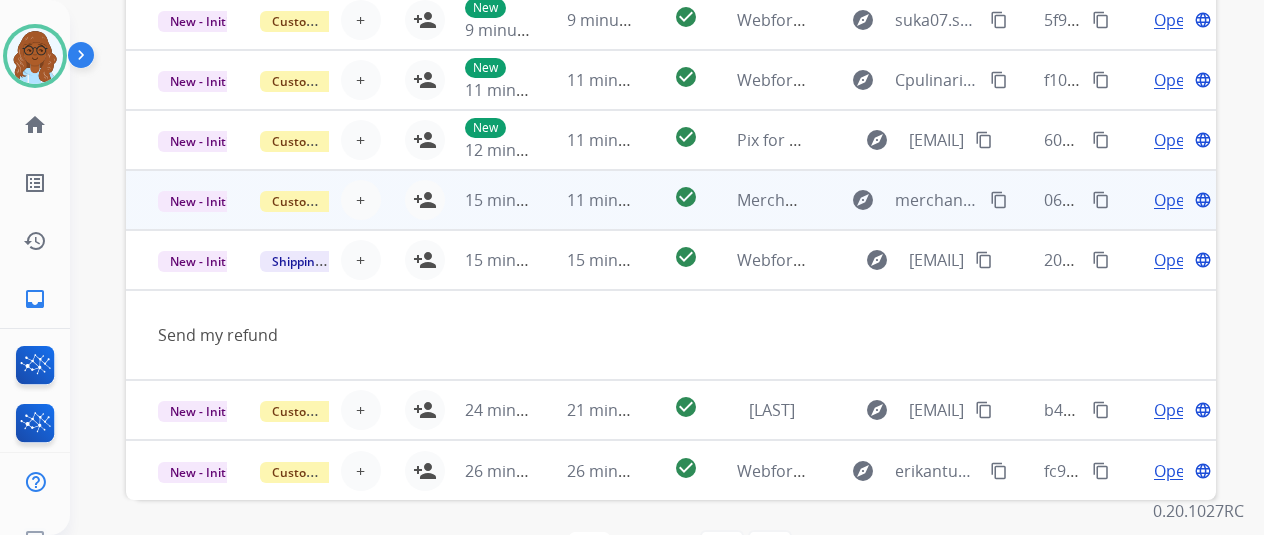 click on "Open language" at bounding box center [1165, 200] 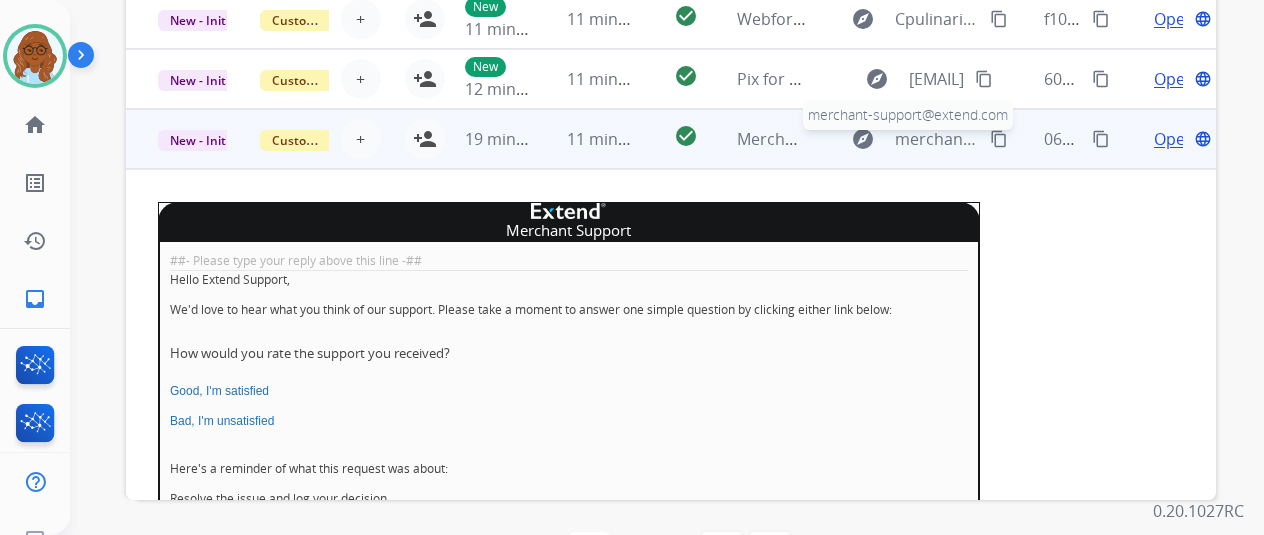 scroll, scrollTop: 60, scrollLeft: 0, axis: vertical 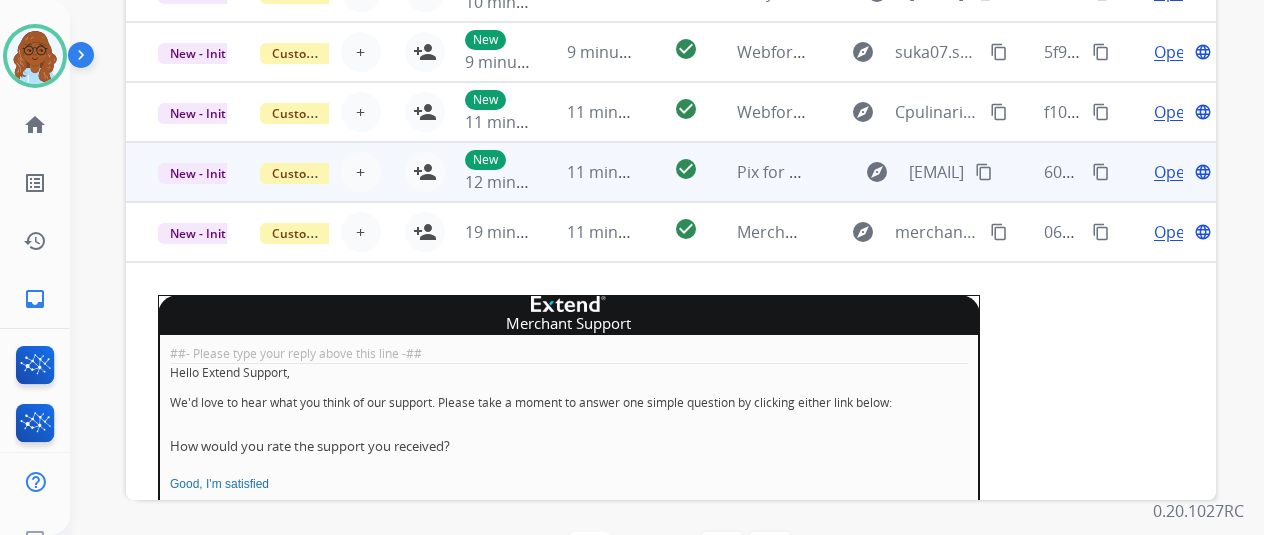 click on "Open" at bounding box center [1174, 172] 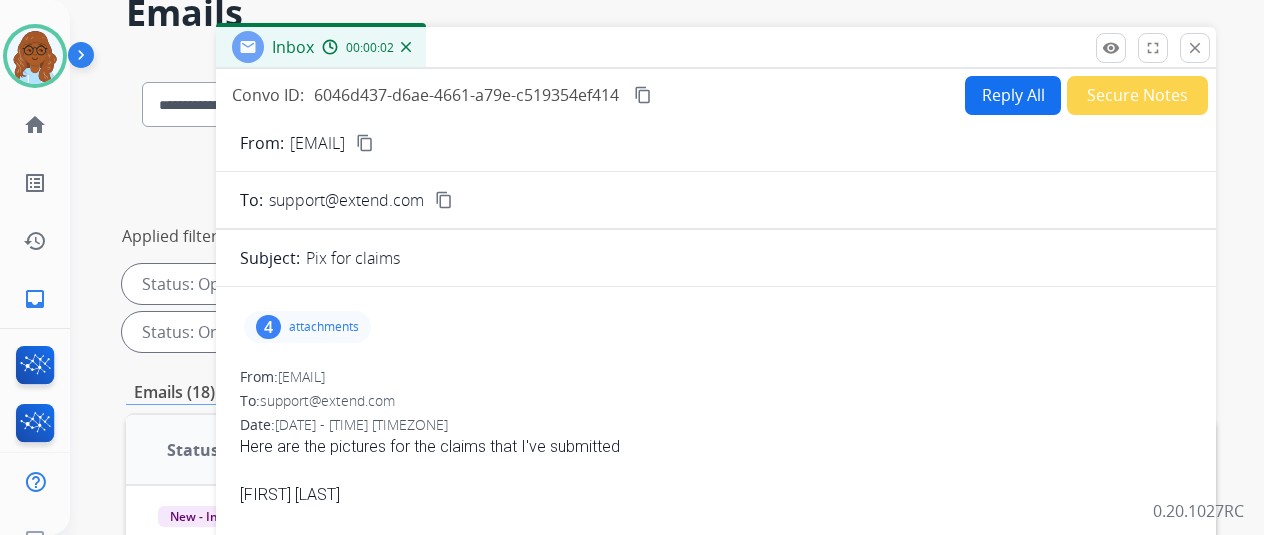 scroll, scrollTop: 0, scrollLeft: 0, axis: both 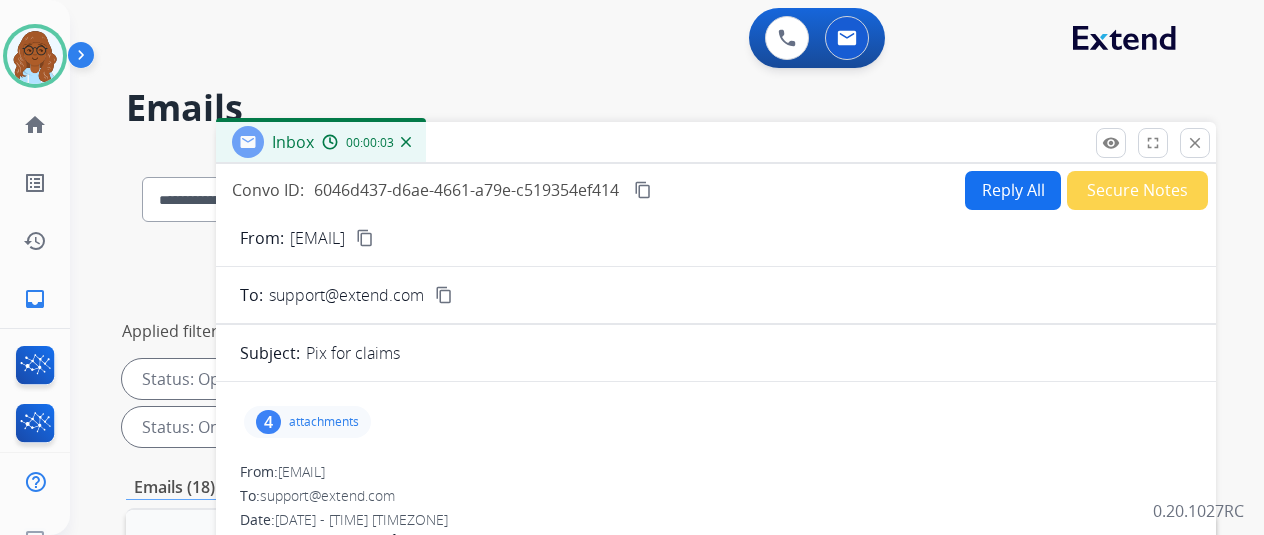 click on "close" at bounding box center [1195, 143] 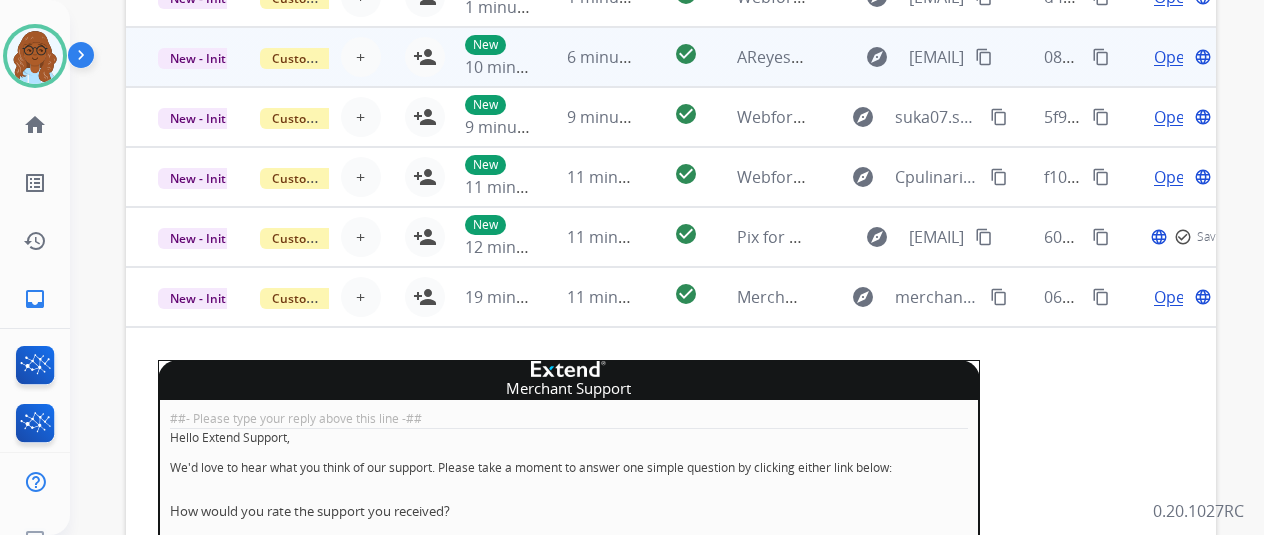 scroll, scrollTop: 730, scrollLeft: 0, axis: vertical 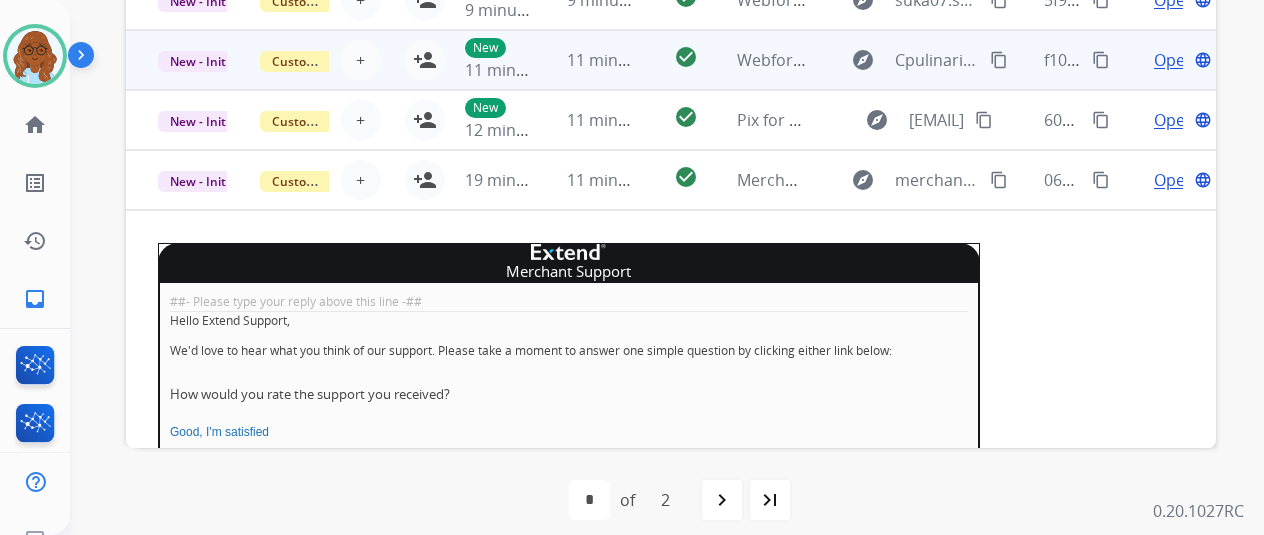 click on "Open language" at bounding box center (1165, 60) 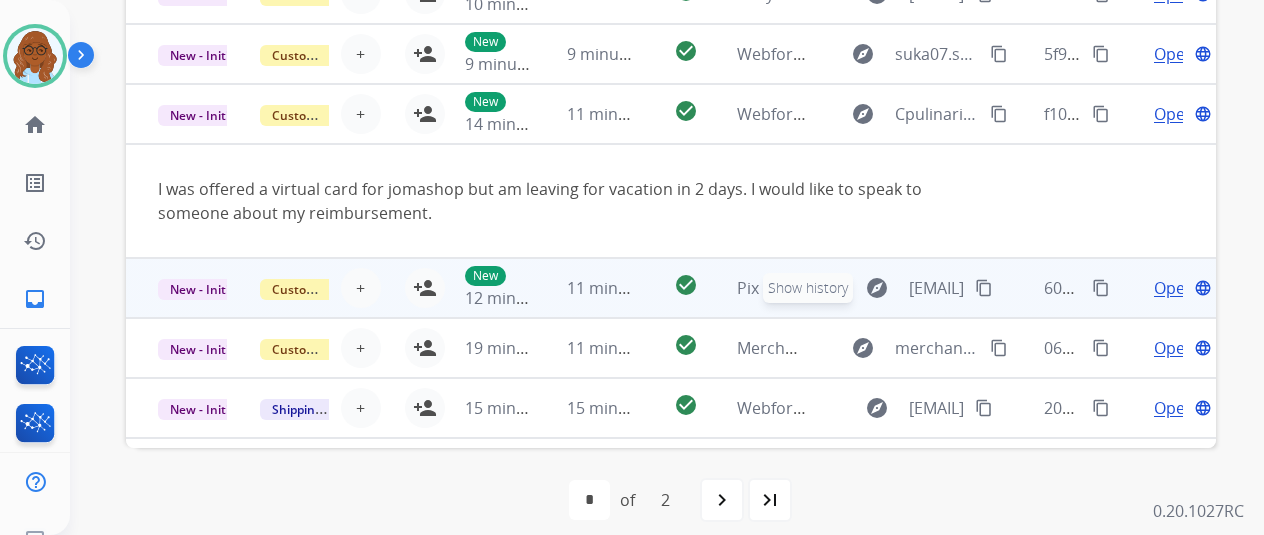 scroll, scrollTop: 0, scrollLeft: 0, axis: both 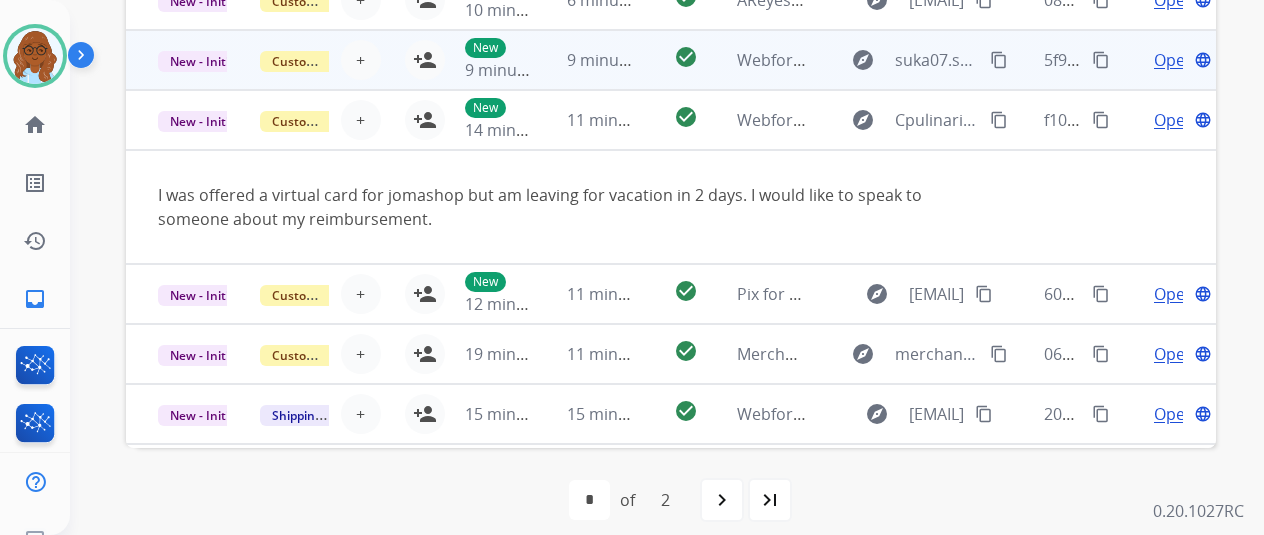 click on "Open language" at bounding box center (1165, 60) 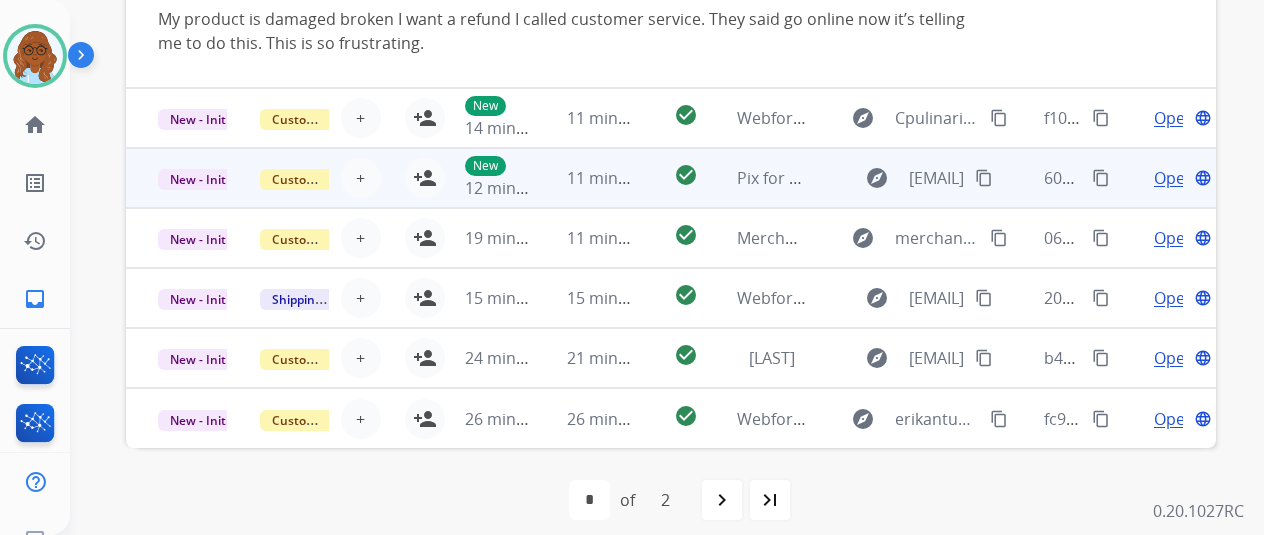 scroll, scrollTop: 16, scrollLeft: 0, axis: vertical 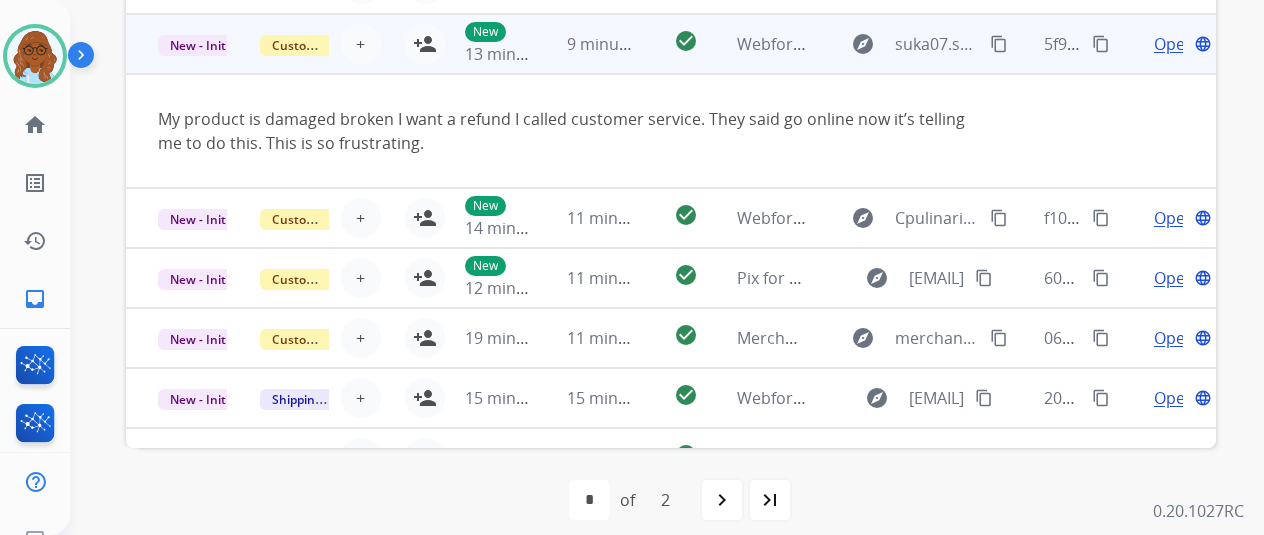 click on "content_copy" at bounding box center [999, 44] 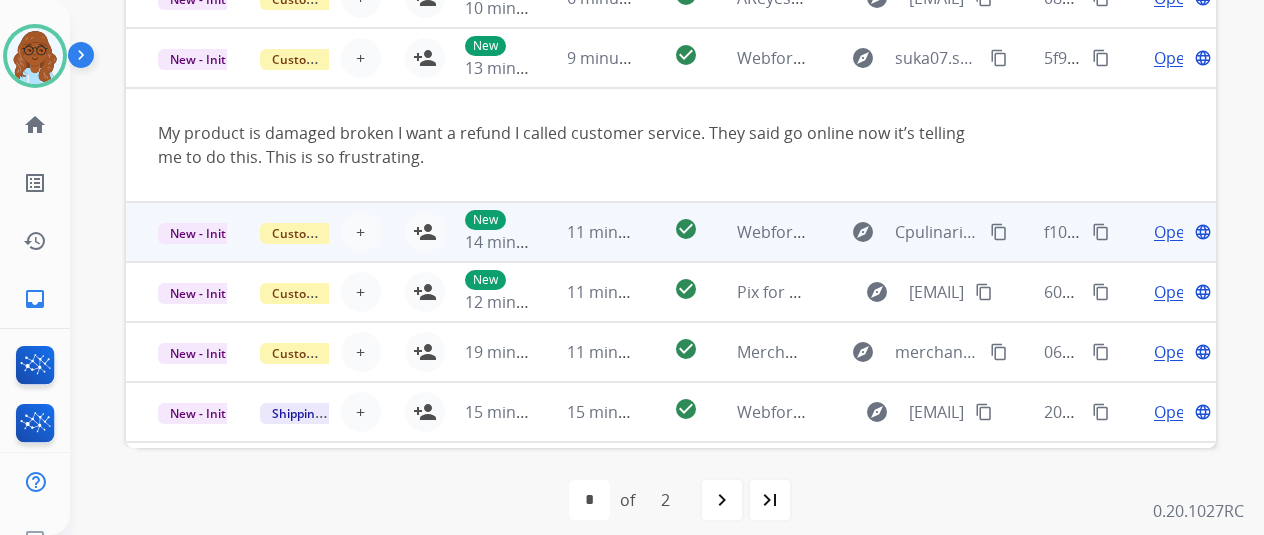 scroll, scrollTop: 0, scrollLeft: 0, axis: both 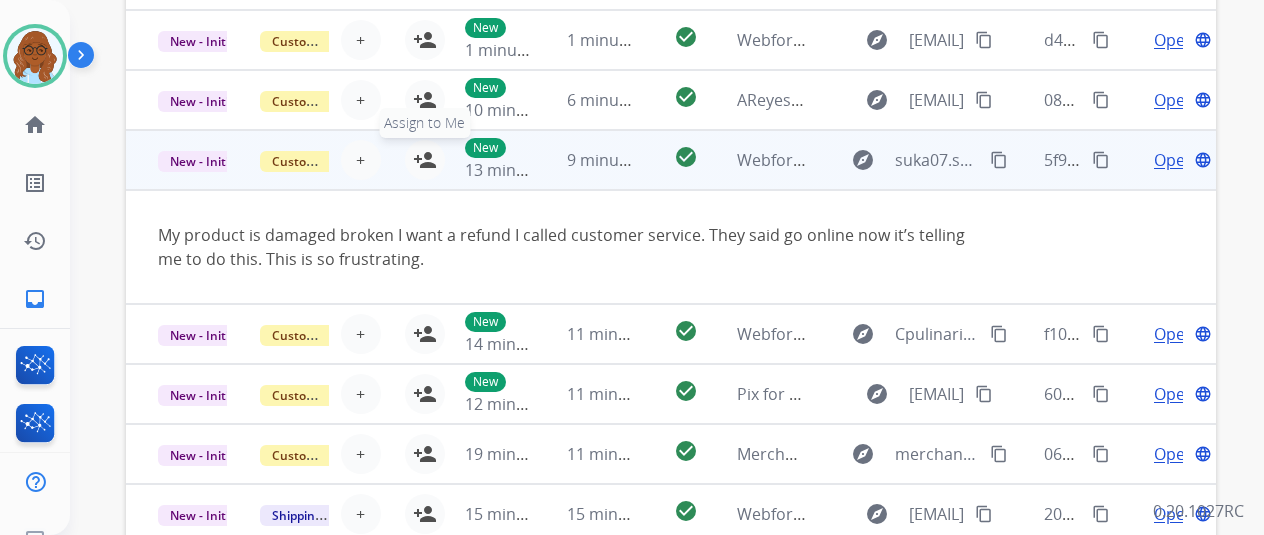 click on "person_add" at bounding box center [425, 160] 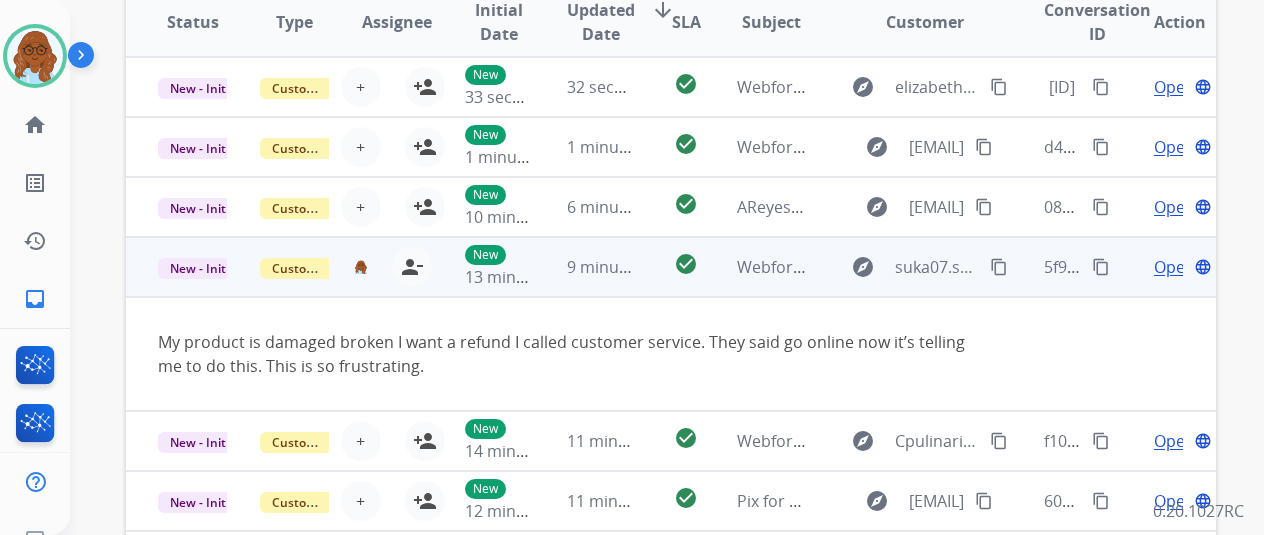 scroll, scrollTop: 430, scrollLeft: 0, axis: vertical 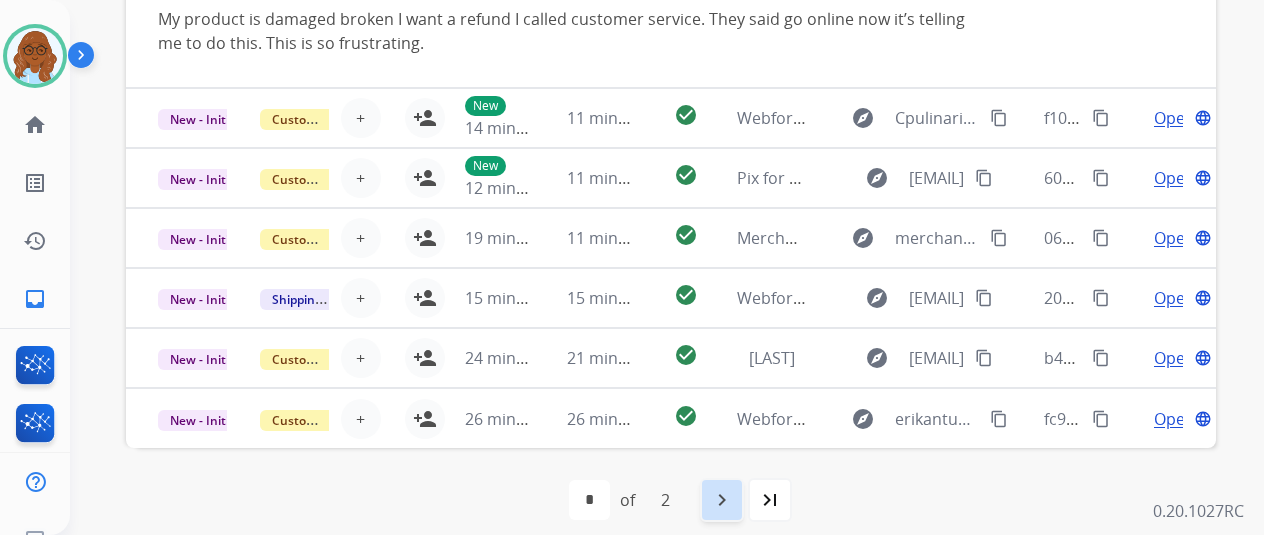 click on "navigate_next" at bounding box center [722, 500] 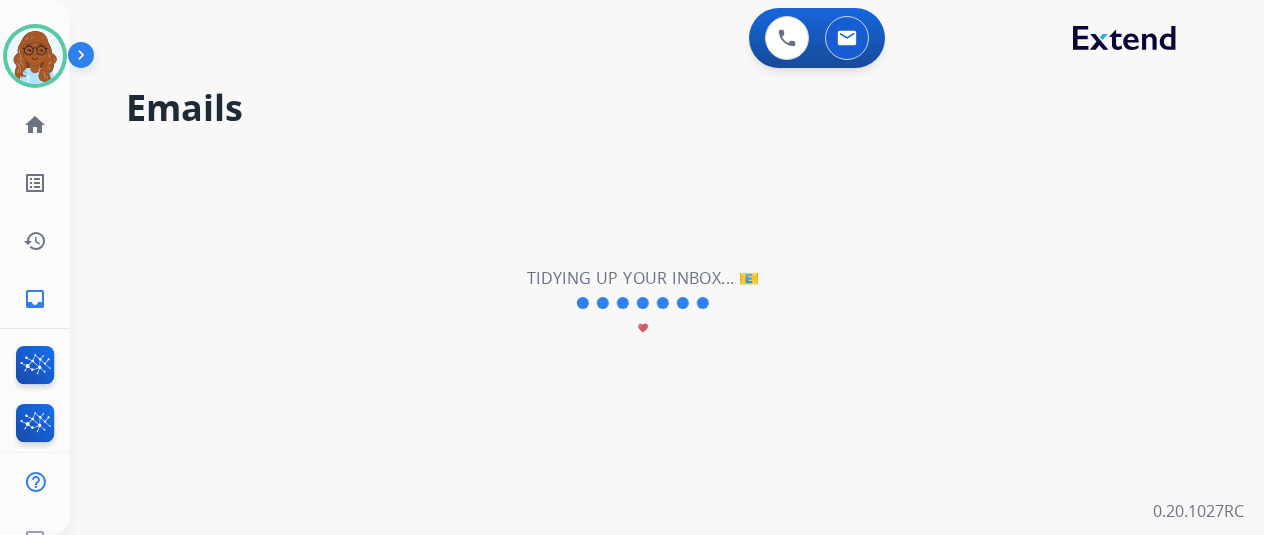 scroll, scrollTop: 0, scrollLeft: 0, axis: both 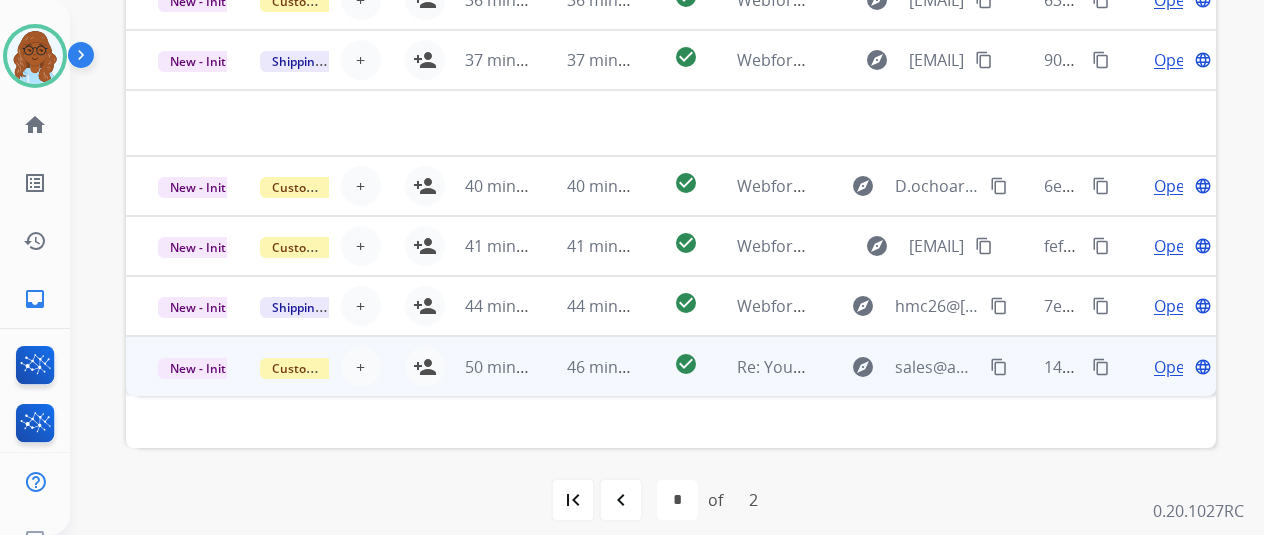 click on "Open language" at bounding box center (1165, 366) 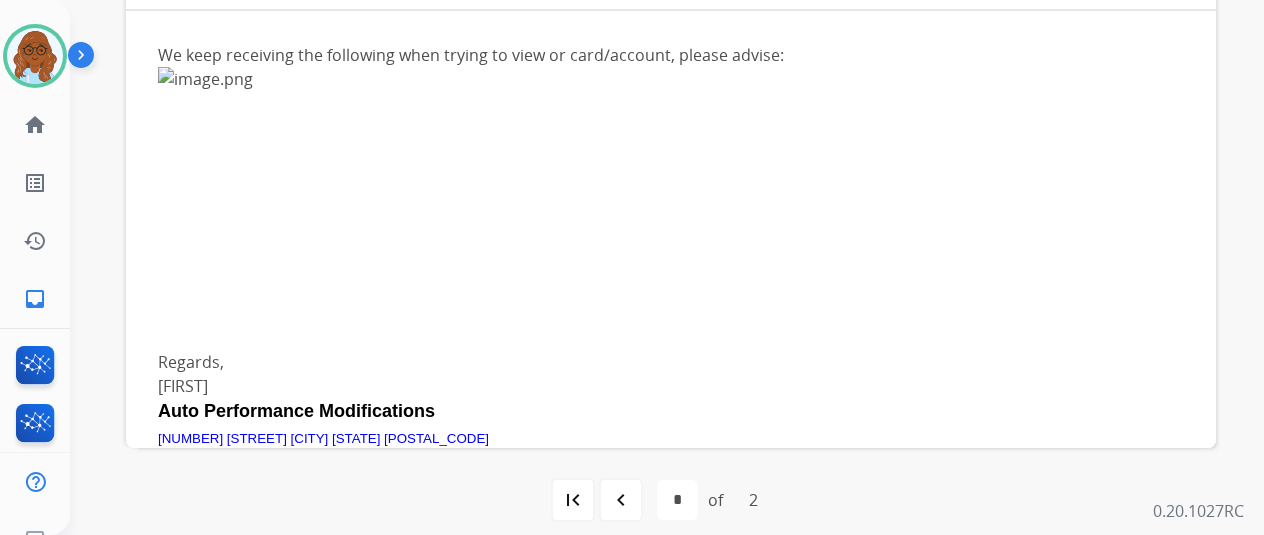 scroll, scrollTop: 0, scrollLeft: 0, axis: both 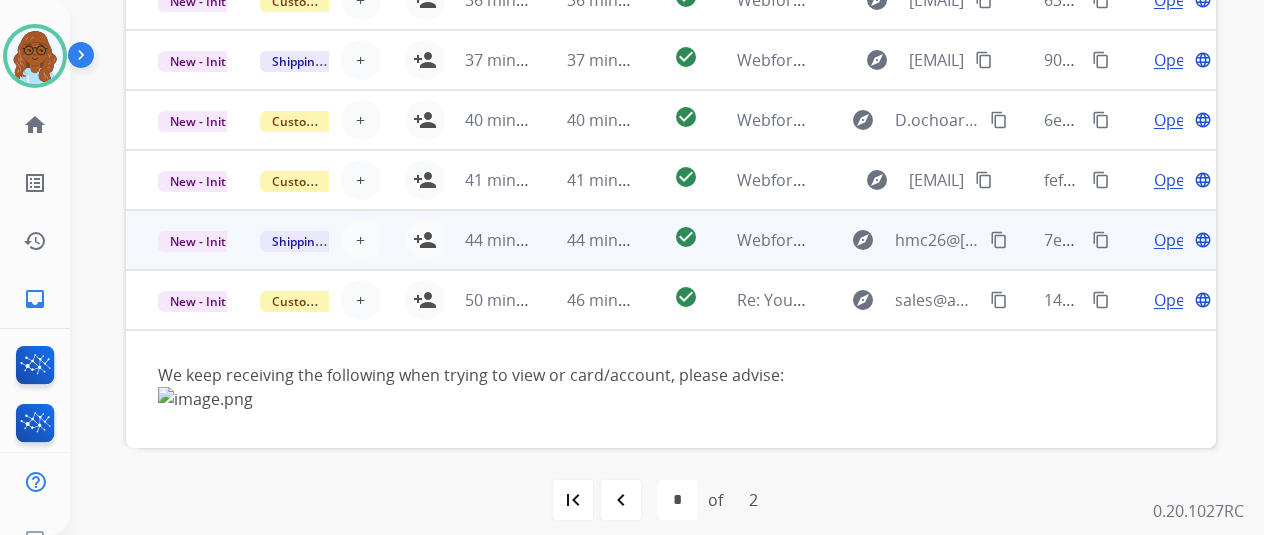 click on "Open language" at bounding box center (1165, 240) 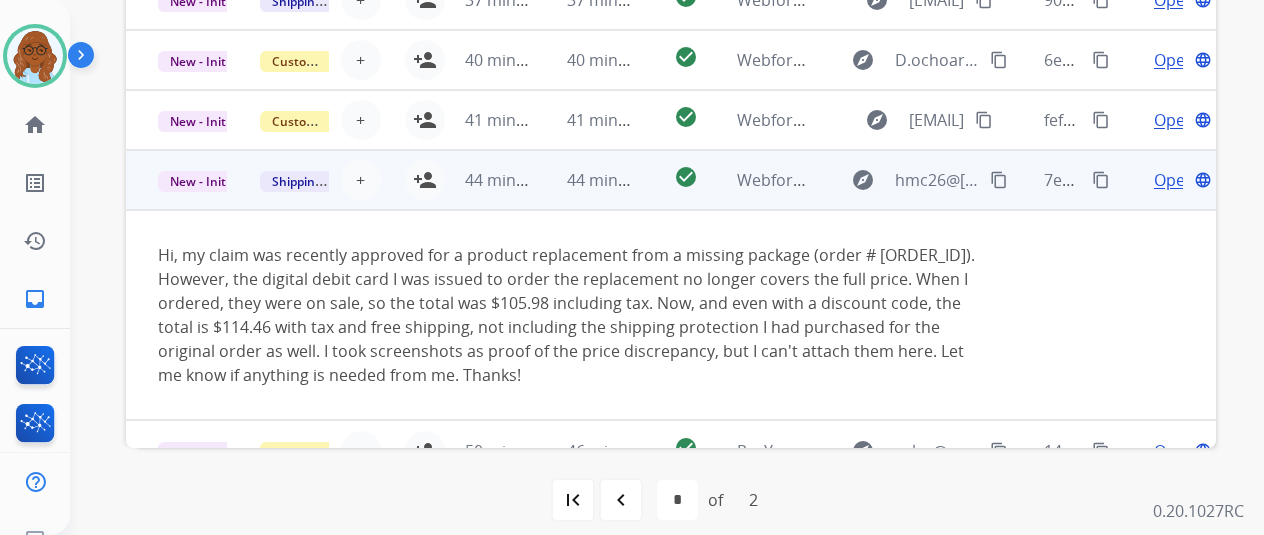 scroll, scrollTop: 92, scrollLeft: 0, axis: vertical 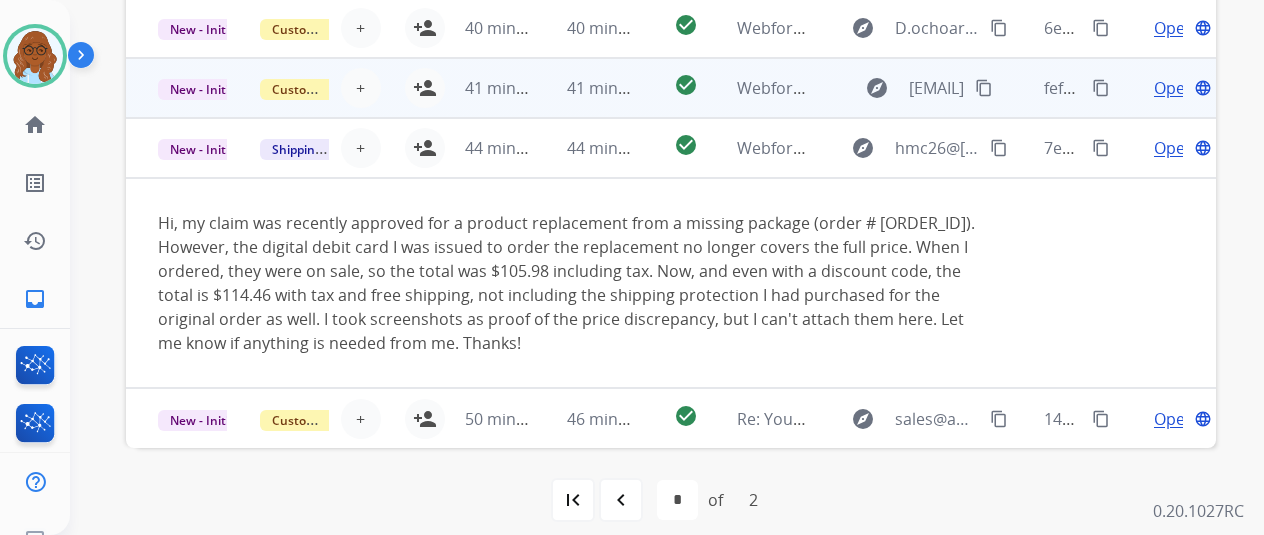 click on "Open language" at bounding box center (1165, 88) 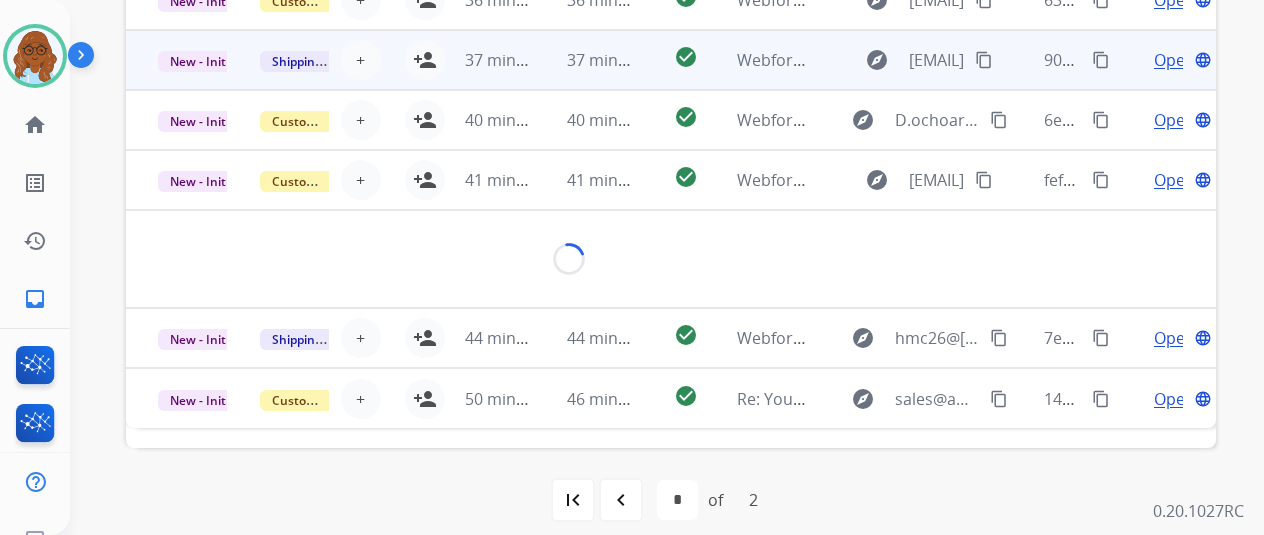 scroll, scrollTop: 0, scrollLeft: 0, axis: both 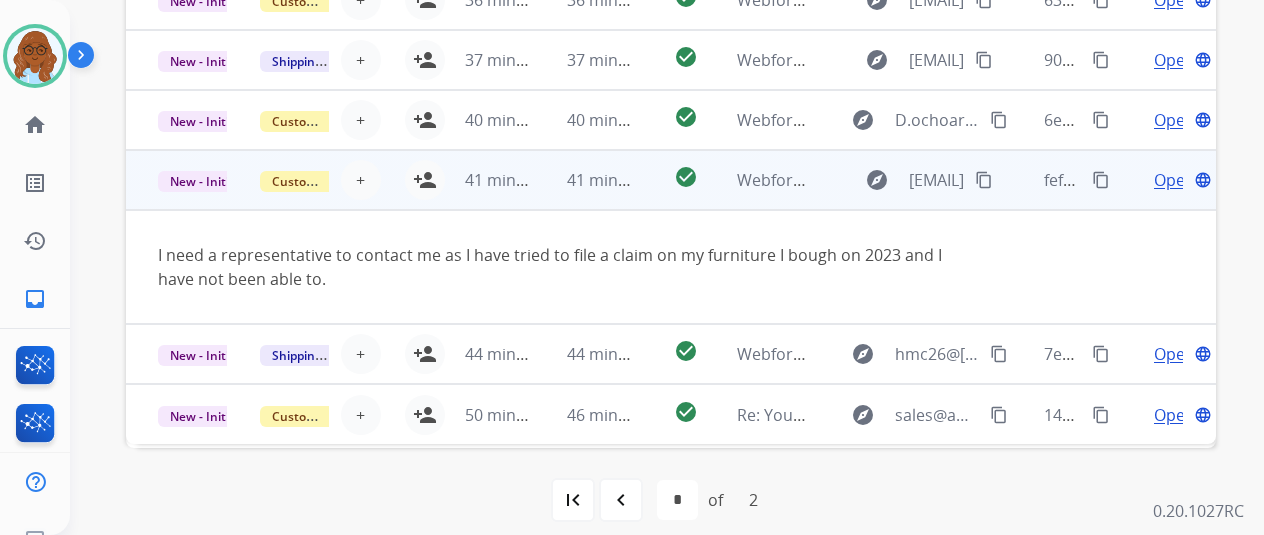 click on "content_copy" at bounding box center [984, 180] 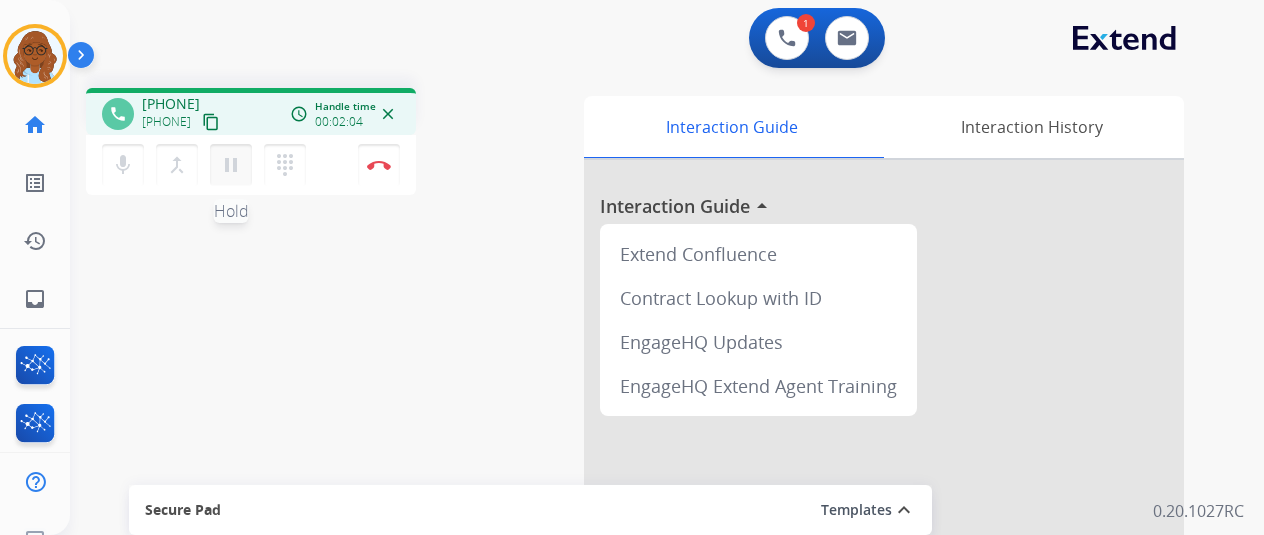 click on "pause" at bounding box center (231, 165) 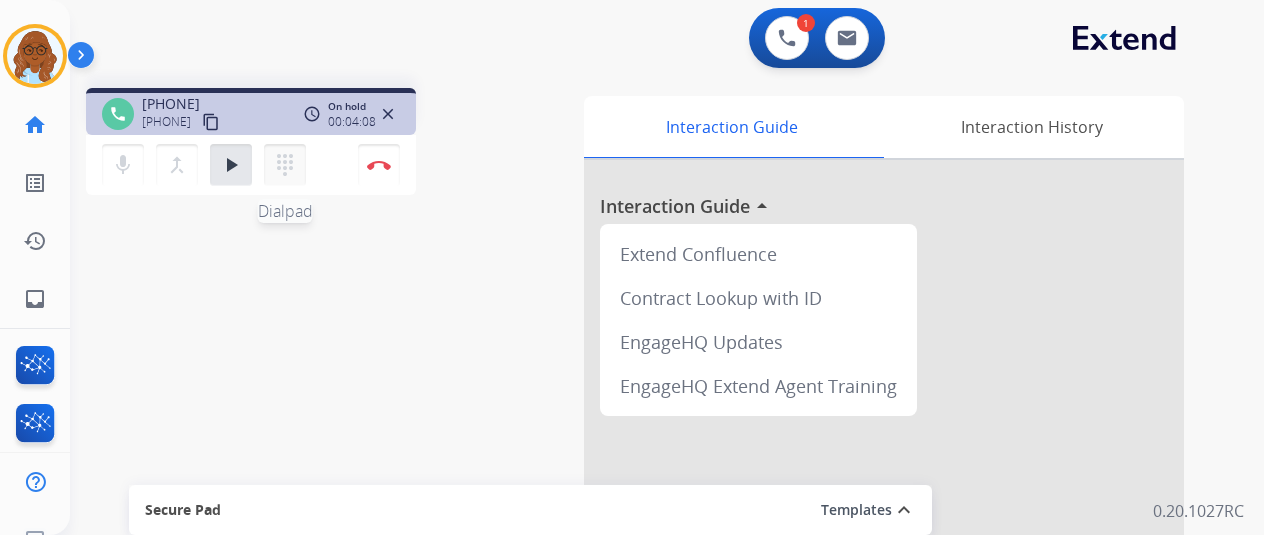 drag, startPoint x: 231, startPoint y: 155, endPoint x: 268, endPoint y: 157, distance: 37.054016 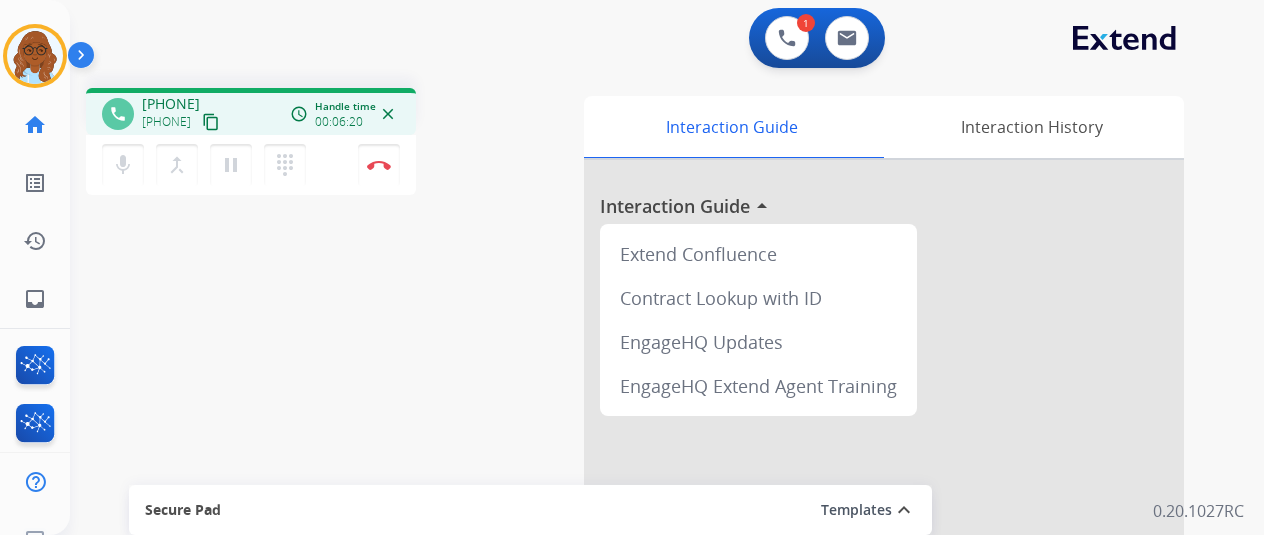 scroll, scrollTop: 0, scrollLeft: 0, axis: both 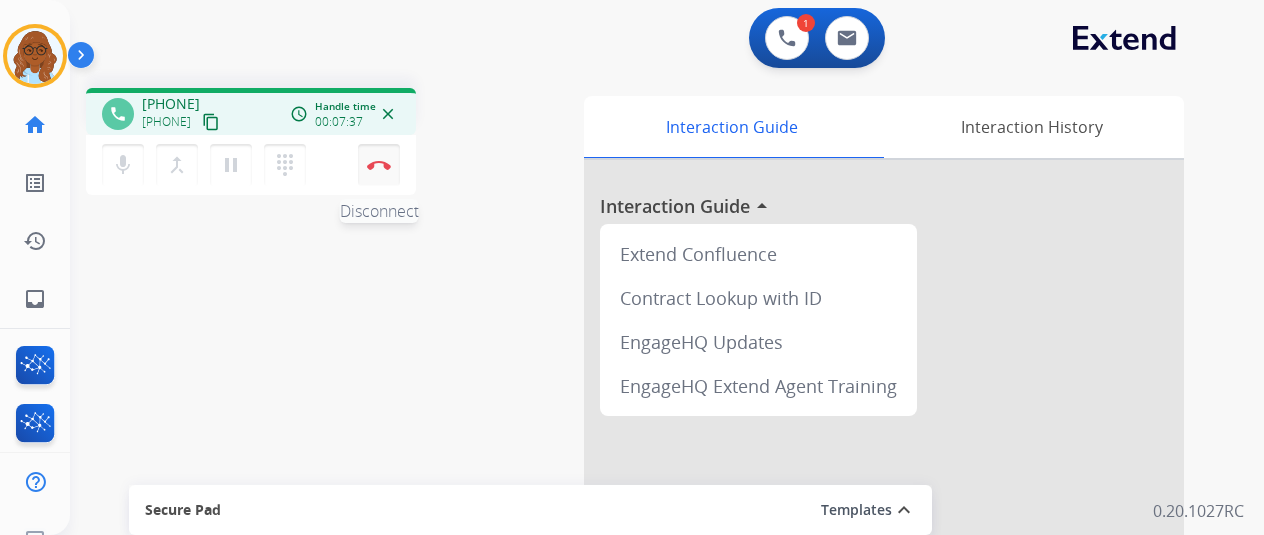 drag, startPoint x: 377, startPoint y: 155, endPoint x: 390, endPoint y: 171, distance: 20.615528 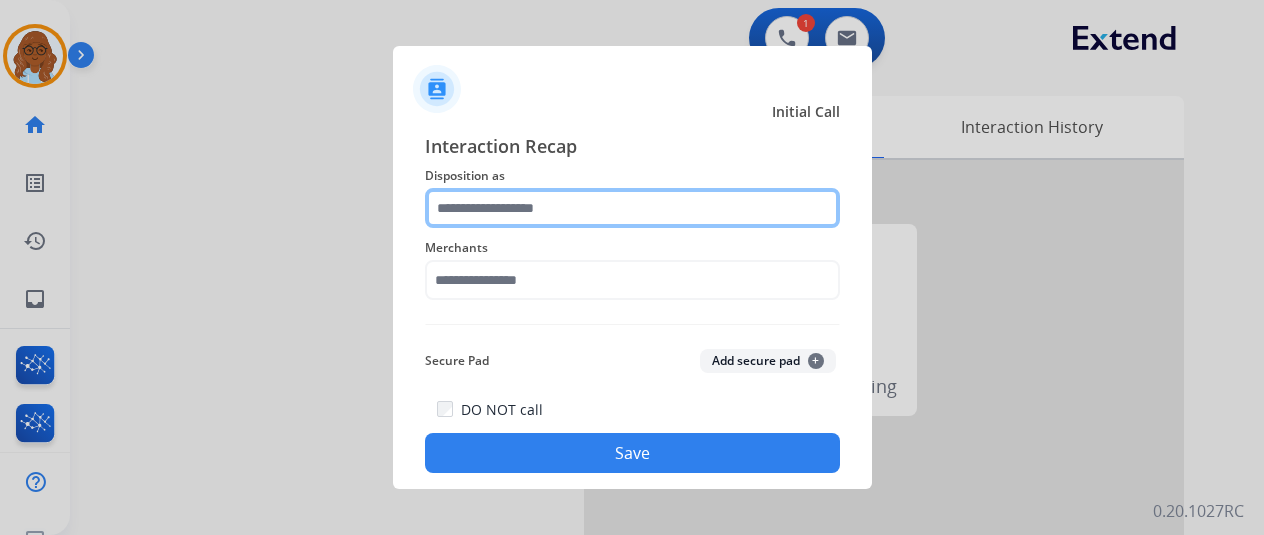 click 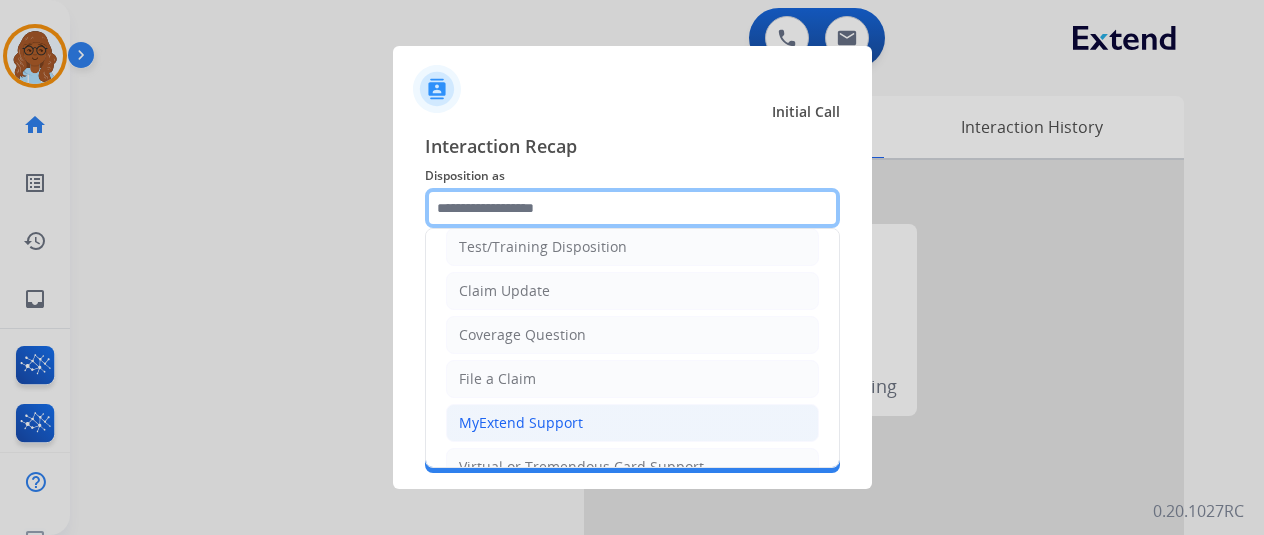 scroll, scrollTop: 100, scrollLeft: 0, axis: vertical 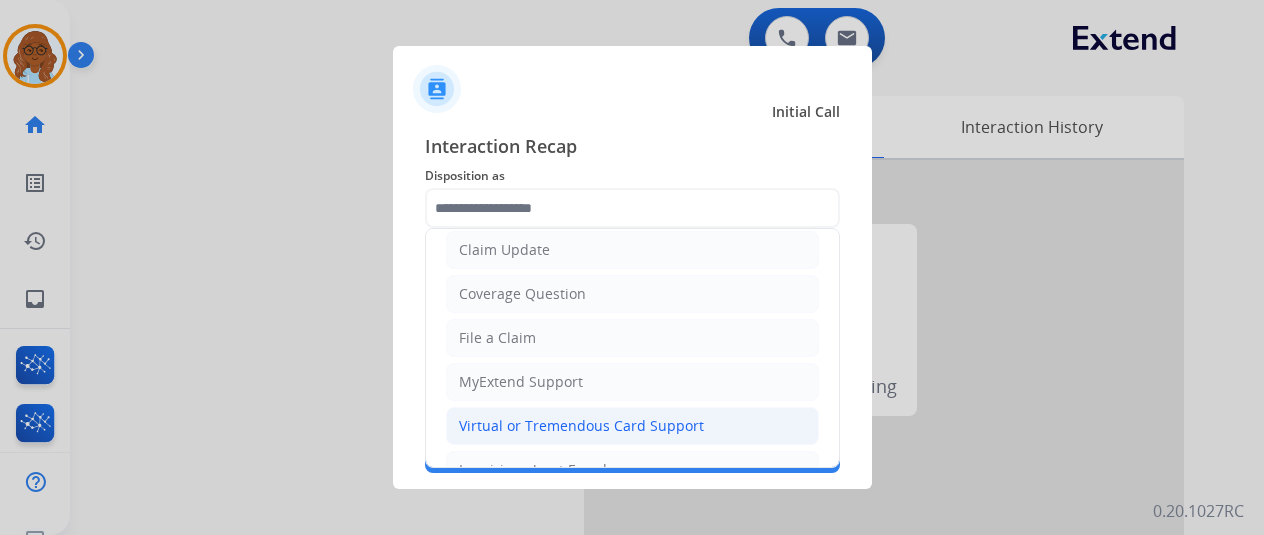 click on "Virtual or Tremendous Card Support" 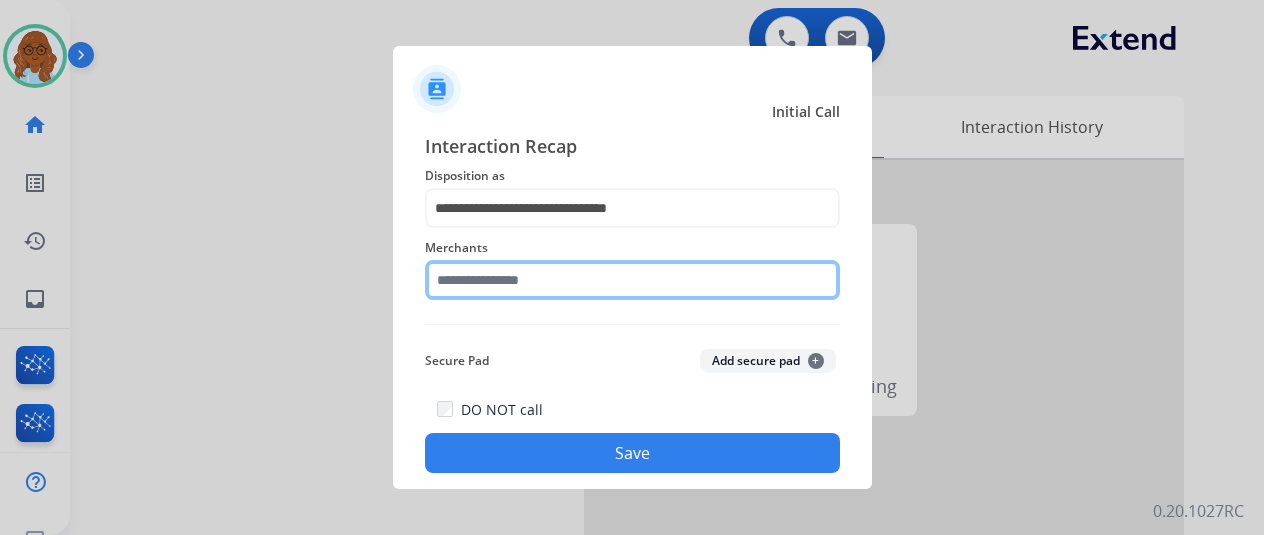click 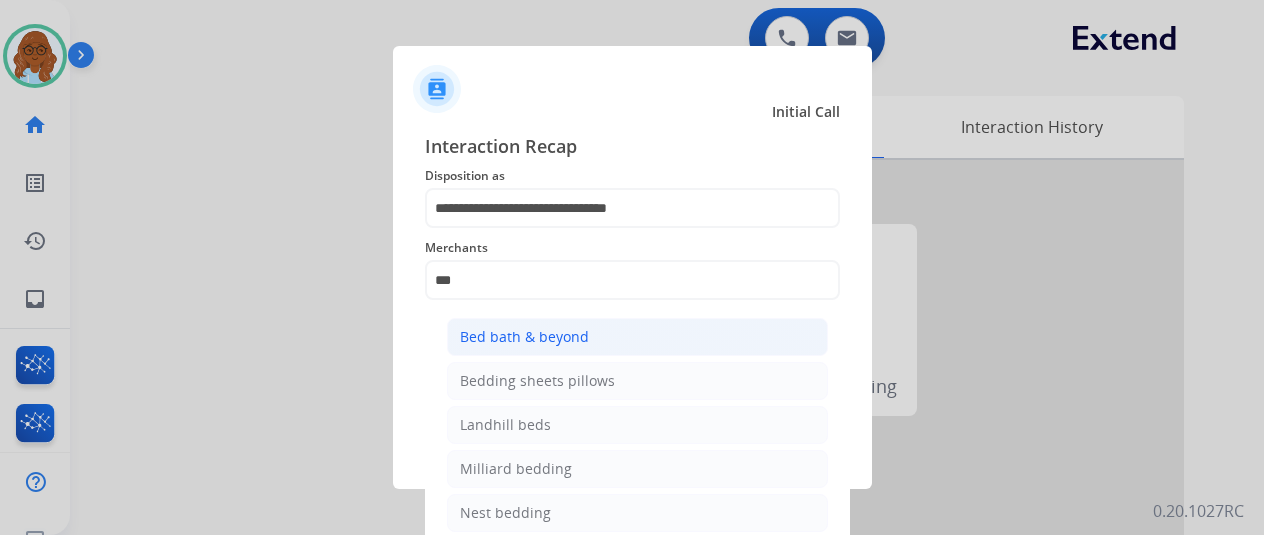 click on "Bed bath & beyond" 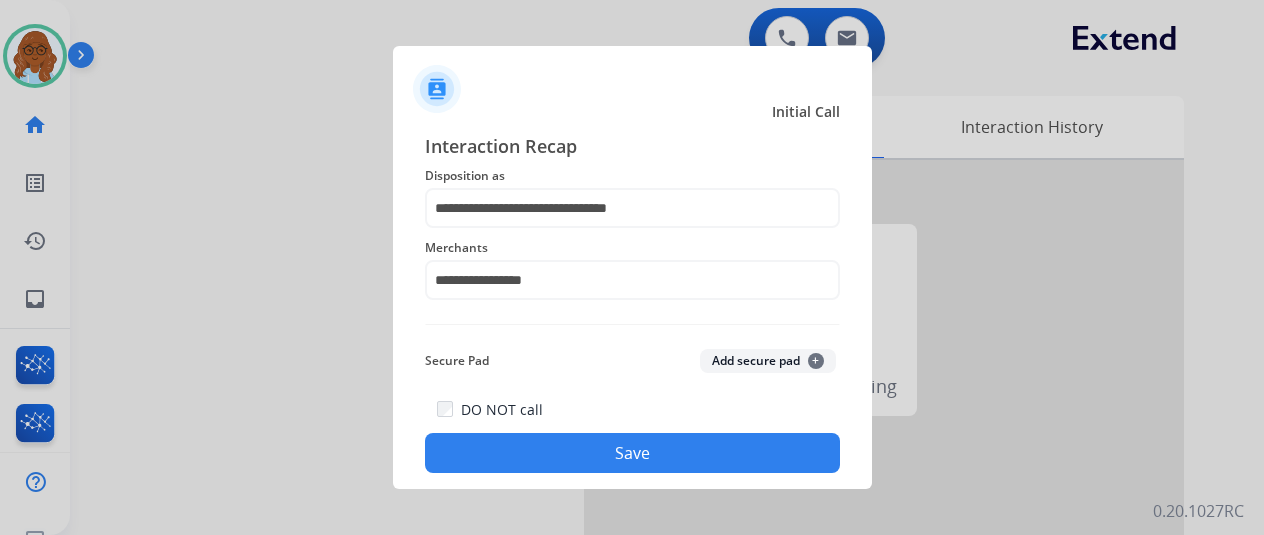 click on "Save" 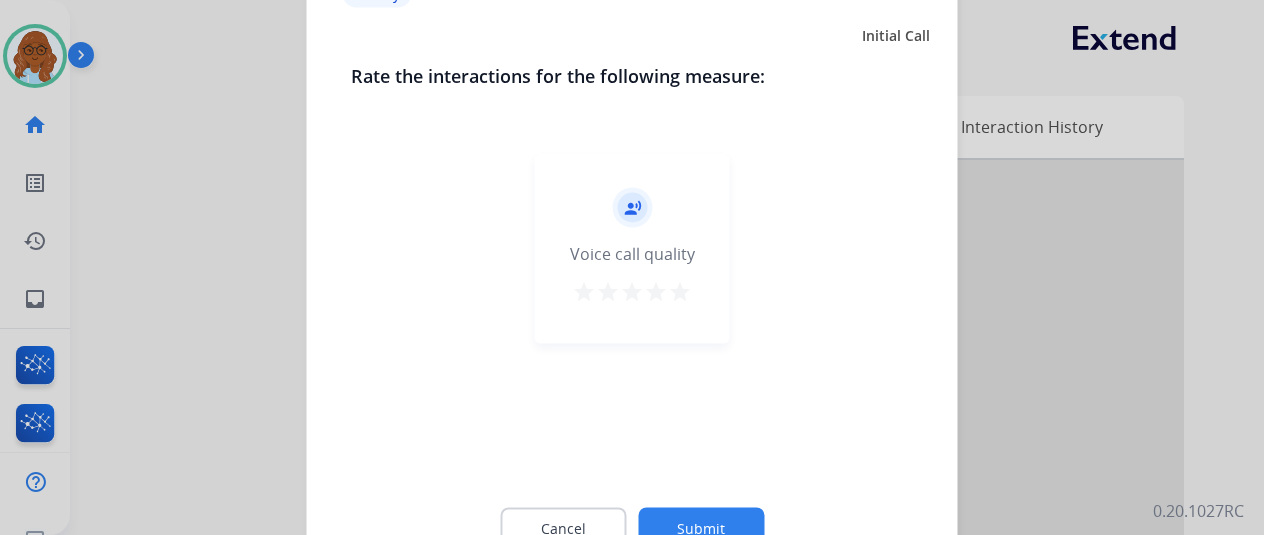 click on "star" at bounding box center [680, 291] 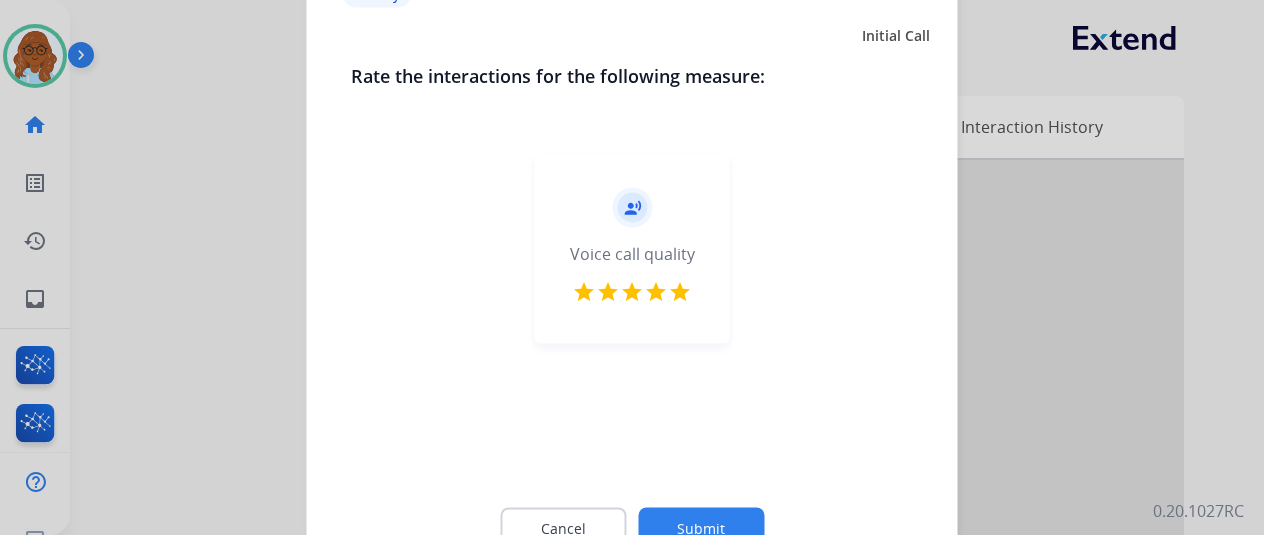 click on "Submit" 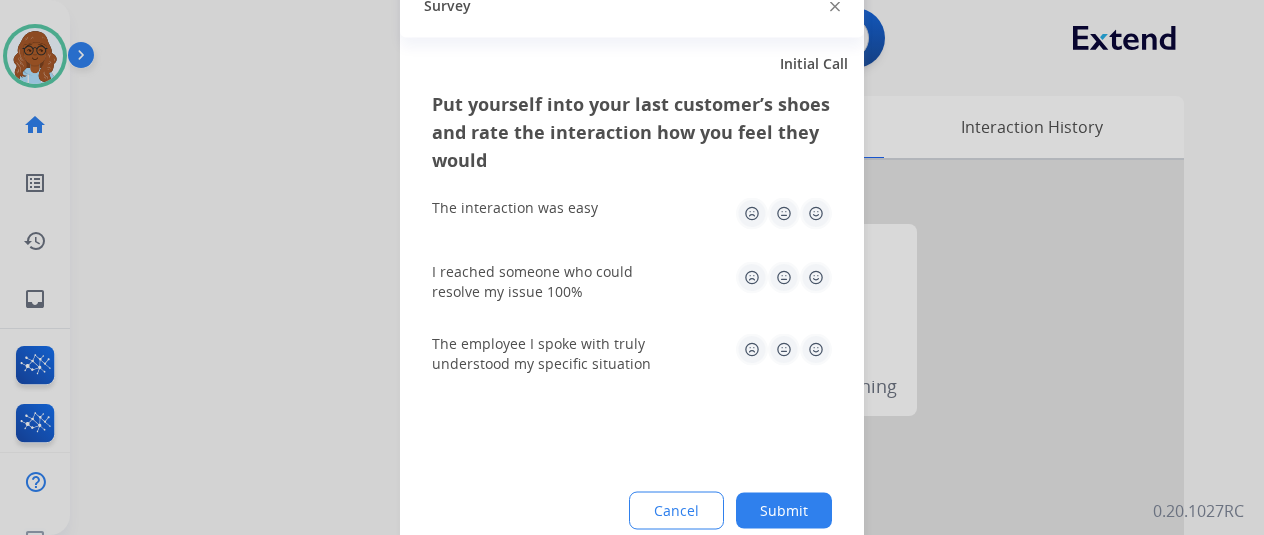 click 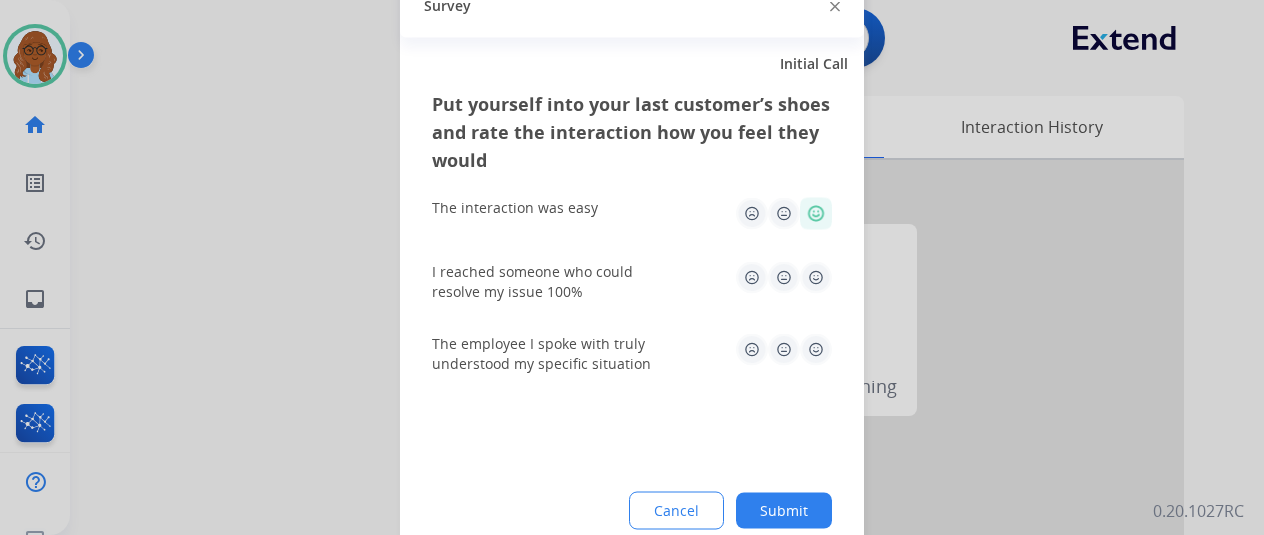 click 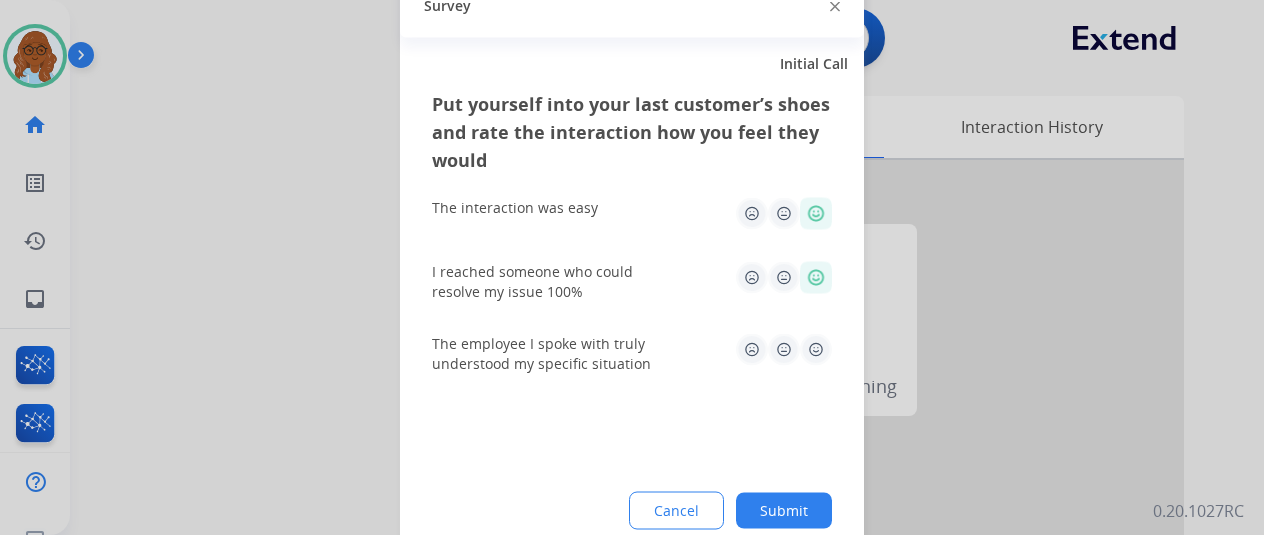 click 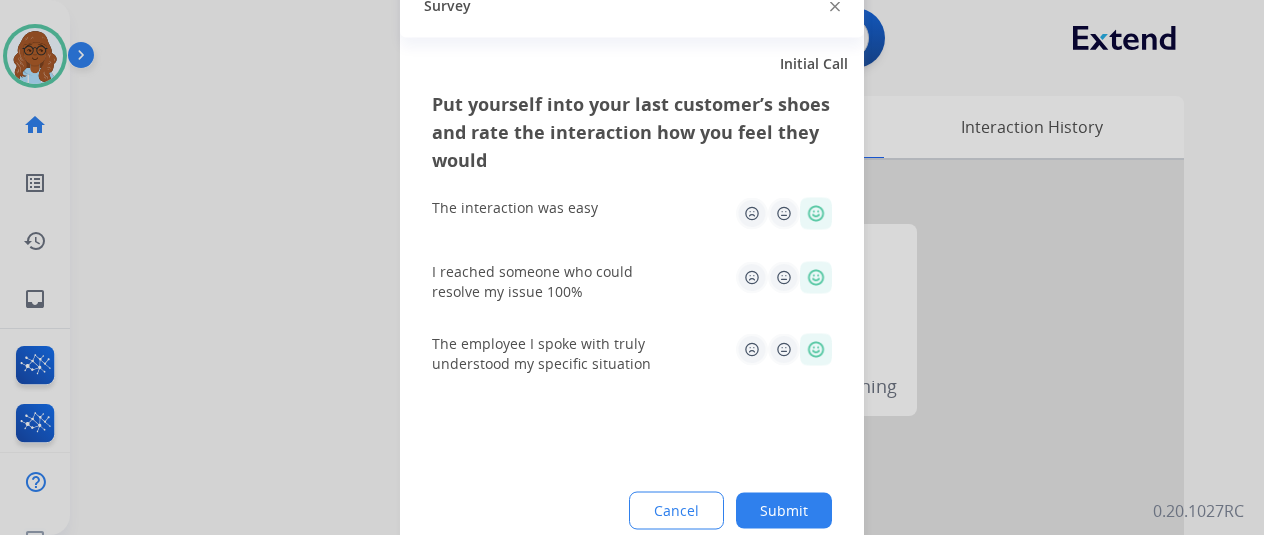 click on "Submit" 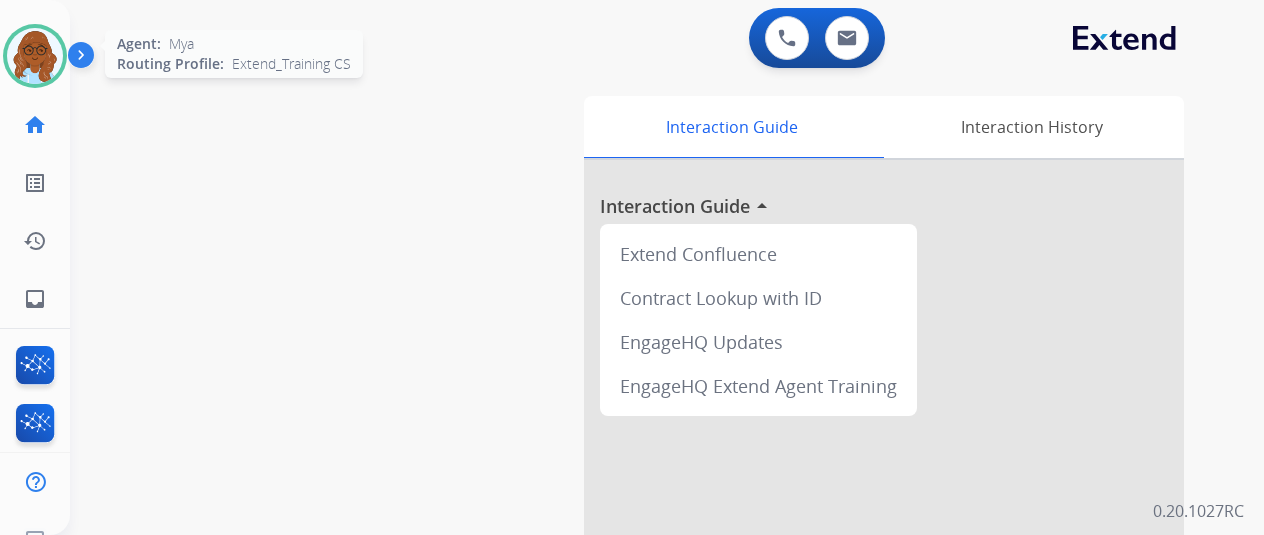 click at bounding box center [35, 56] 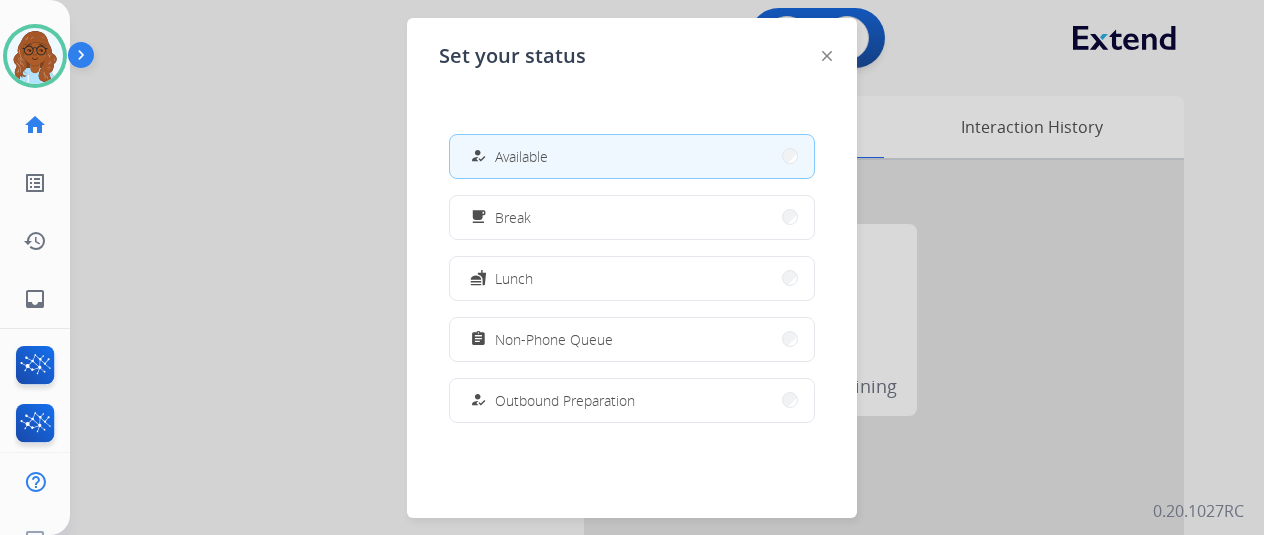 click on "how_to_reg Available free_breakfast Break fastfood Lunch assignment Non-Phone Queue how_to_reg Outbound Preparation campaign Team Huddle menu_book Training school Coaching phonelink_off System Issue login Logged In work_off Offline" at bounding box center [632, 278] 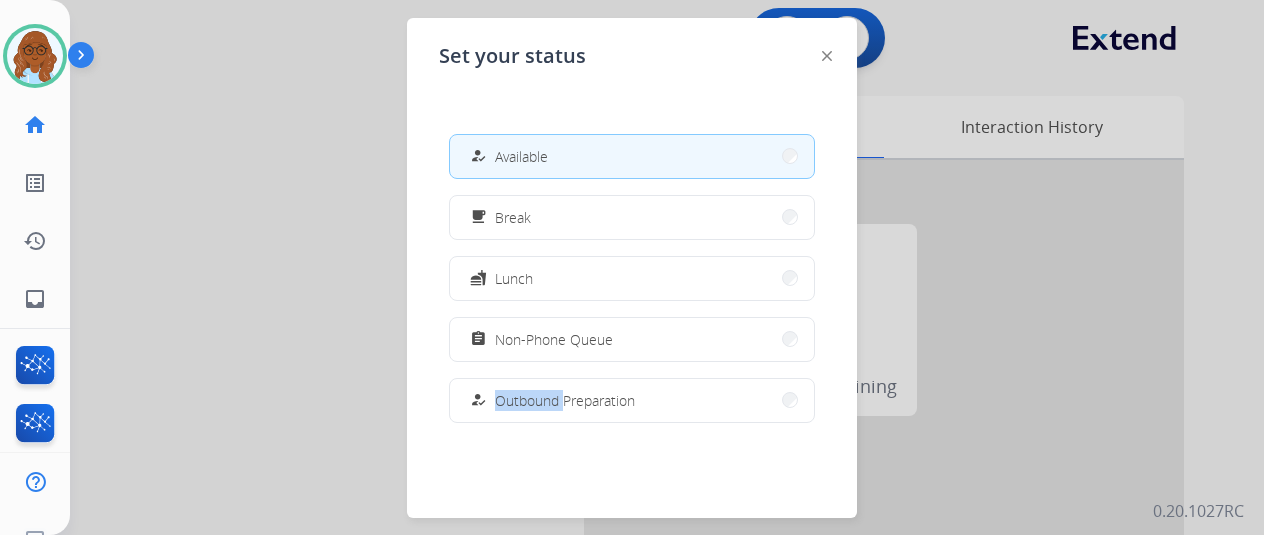 click on "how_to_reg Available free_breakfast Break fastfood Lunch assignment Non-Phone Queue how_to_reg Outbound Preparation campaign Team Huddle menu_book Training school Coaching phonelink_off System Issue login Logged In work_off Offline" at bounding box center (632, 278) 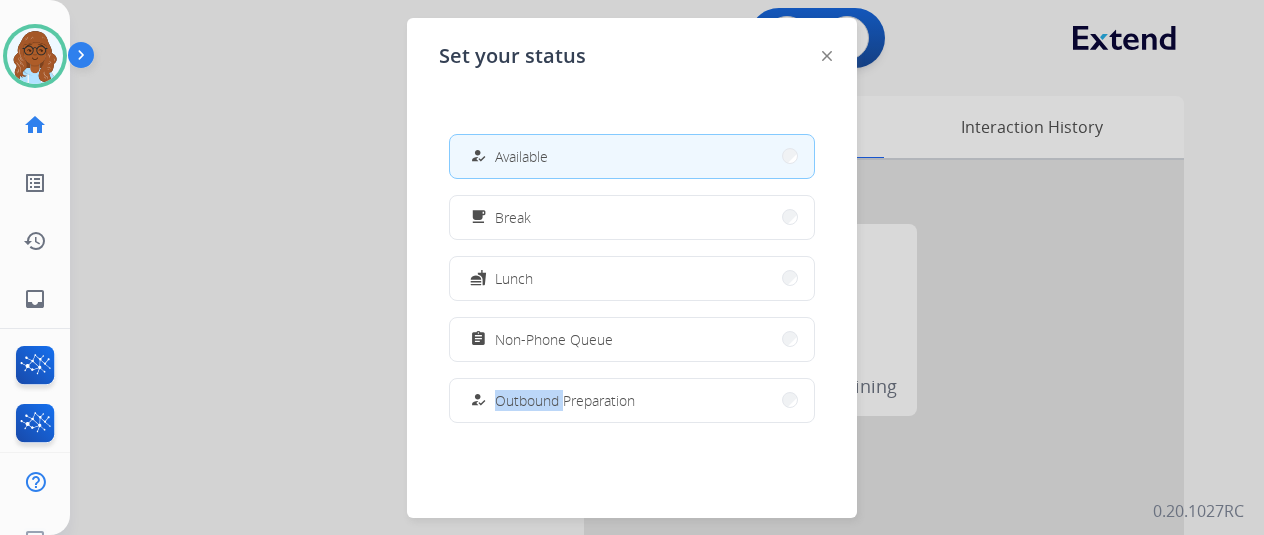 click on "Non-Phone Queue" at bounding box center [554, 339] 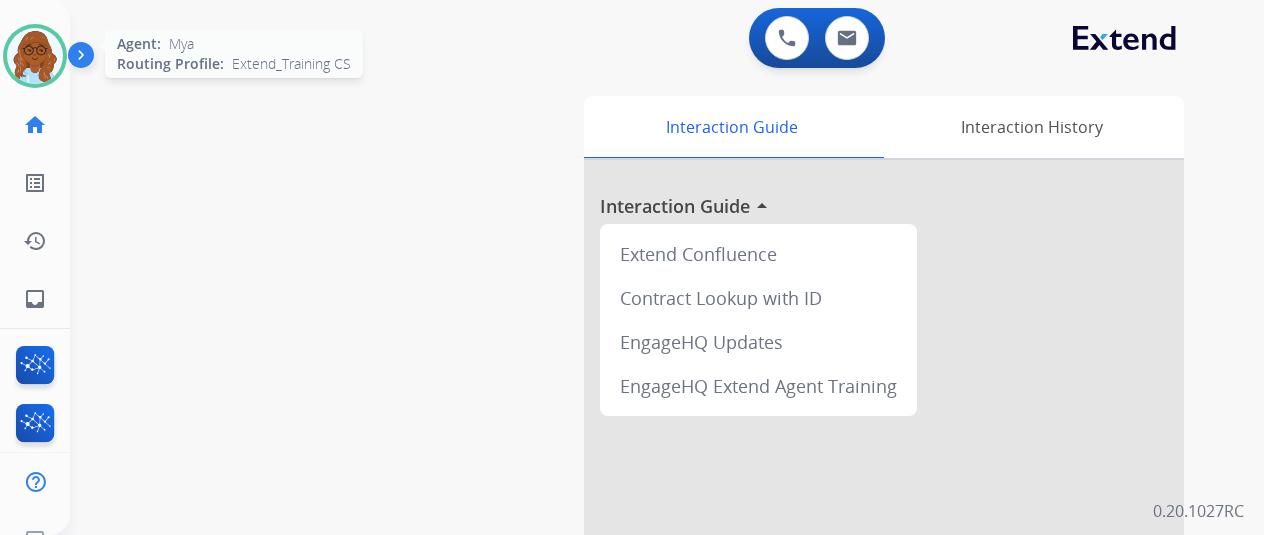 click at bounding box center (35, 56) 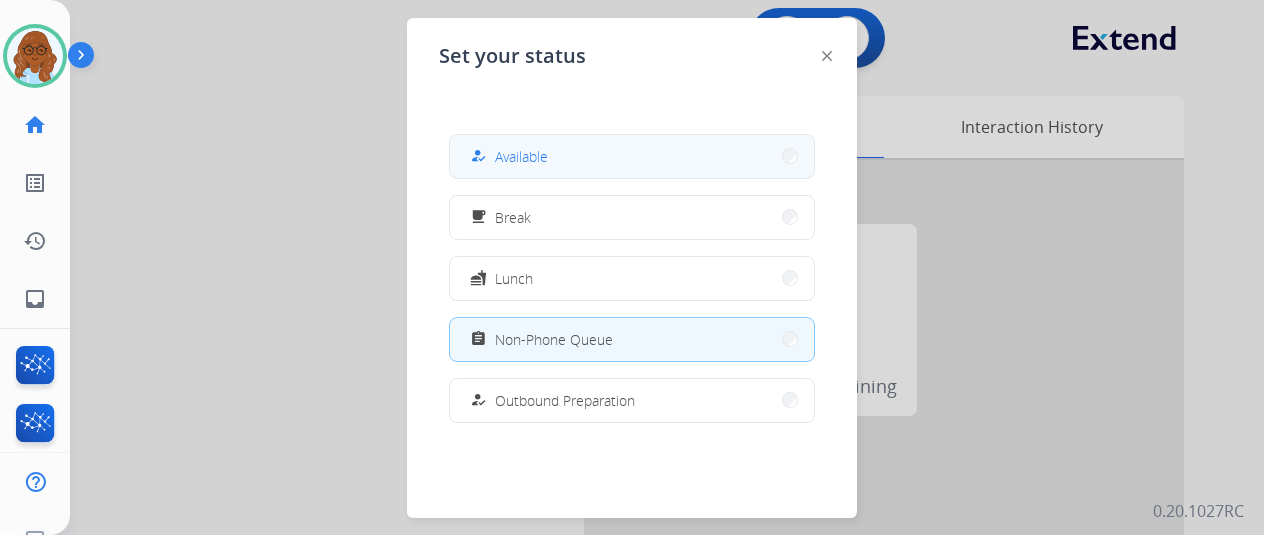 click on "how_to_reg Available" at bounding box center [632, 156] 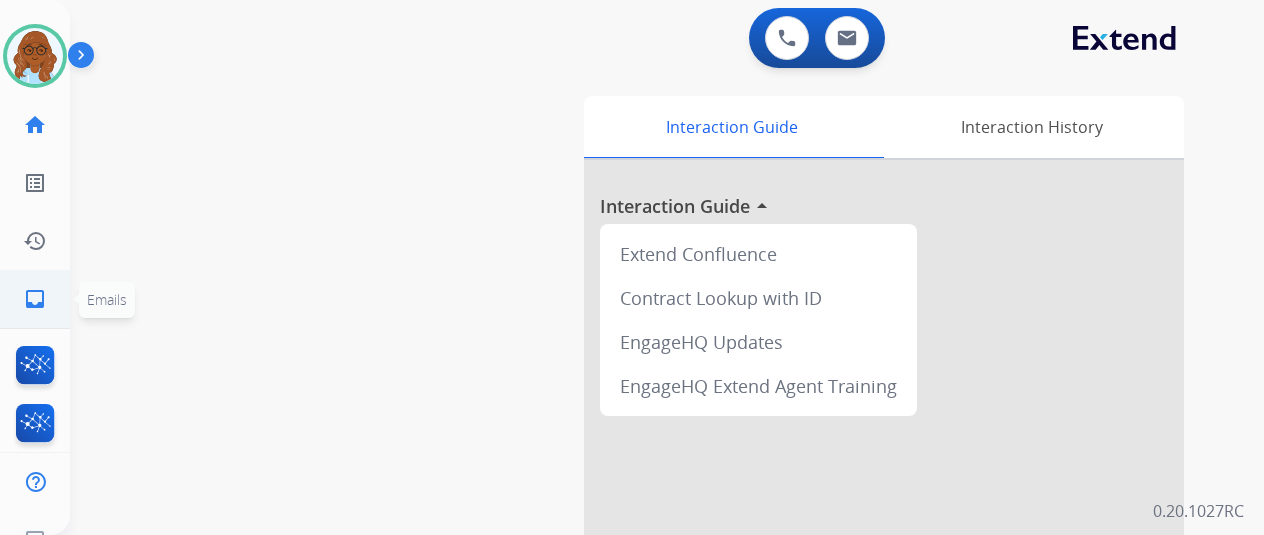 click on "inbox  Emails" 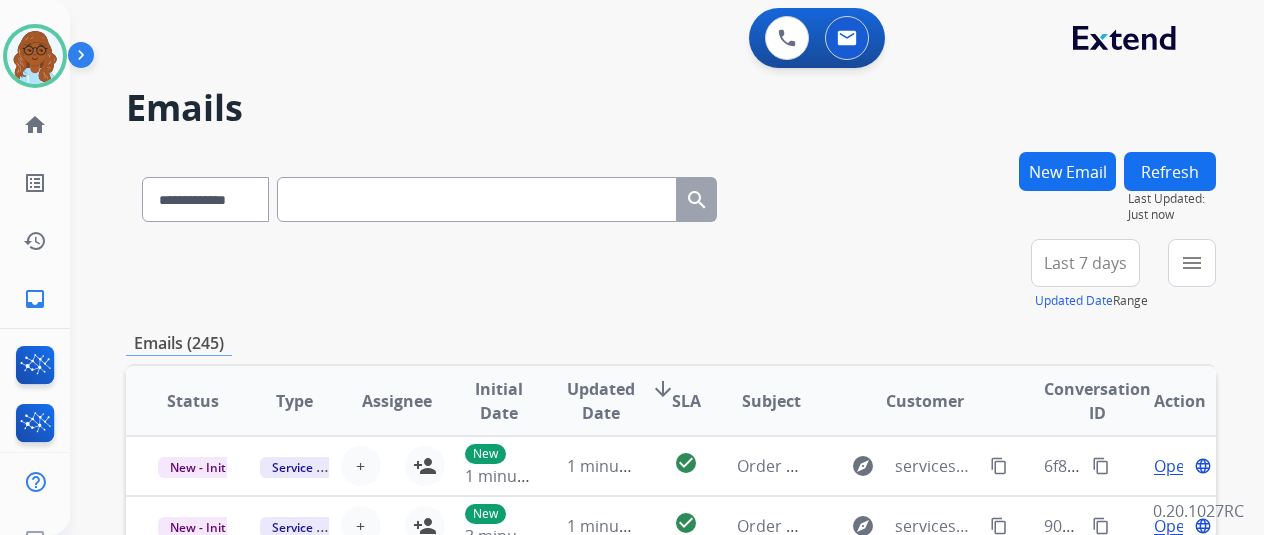 scroll, scrollTop: 2, scrollLeft: 0, axis: vertical 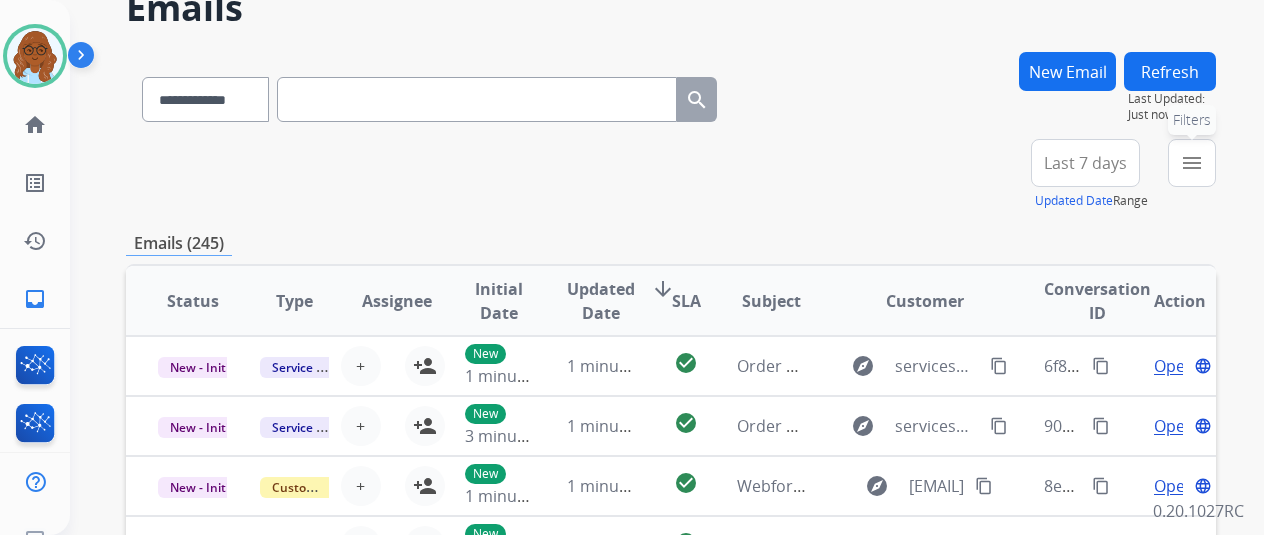 click on "menu" at bounding box center [1192, 163] 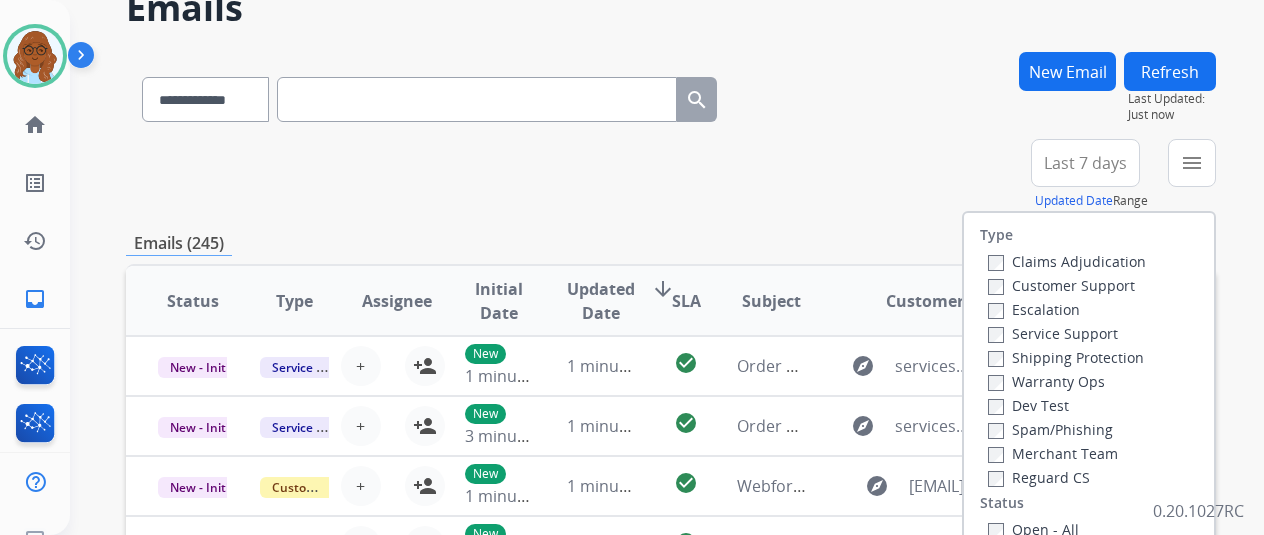 scroll, scrollTop: 200, scrollLeft: 0, axis: vertical 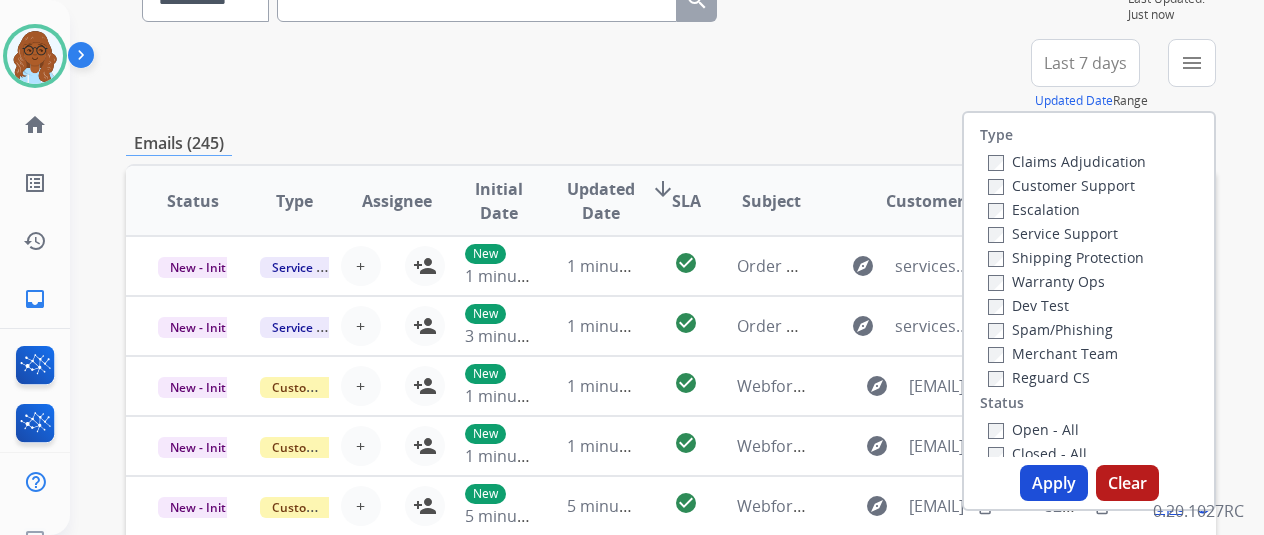 click on "Claims Adjudication   Customer Support   Escalation   Service Support   Shipping Protection   Warranty Ops   Dev Test   Spam/Phishing   Merchant Team   Reguard CS" at bounding box center (1063, 269) 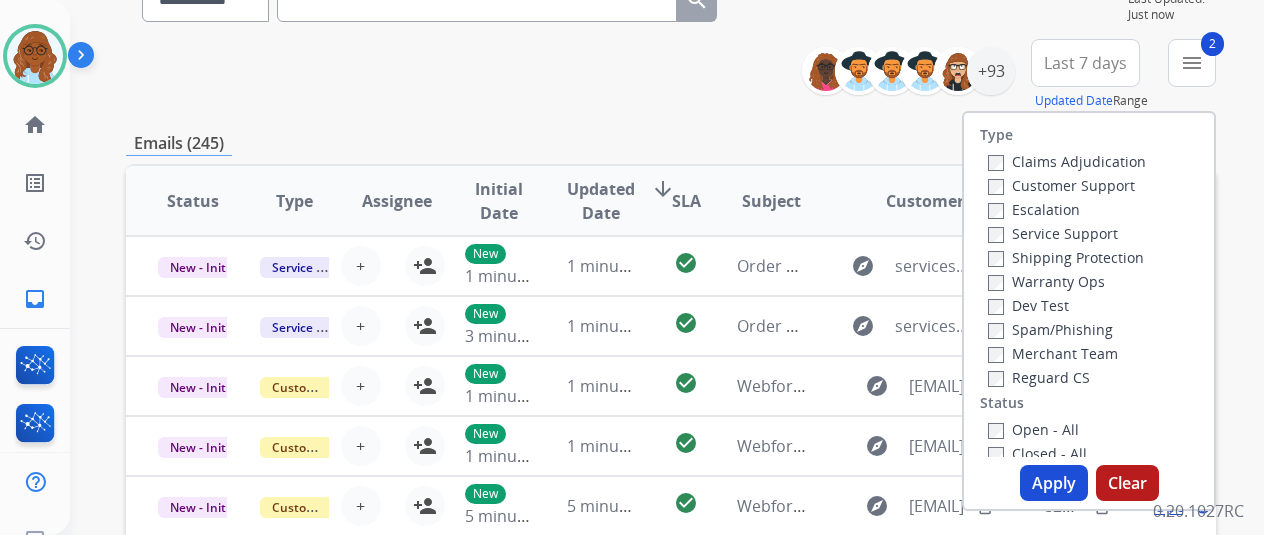 click on "Claims Adjudication   Customer Support   Escalation   Service Support   Shipping Protection   Warranty Ops   Dev Test   Spam/Phishing   Merchant Team   Reguard CS" at bounding box center [1063, 269] 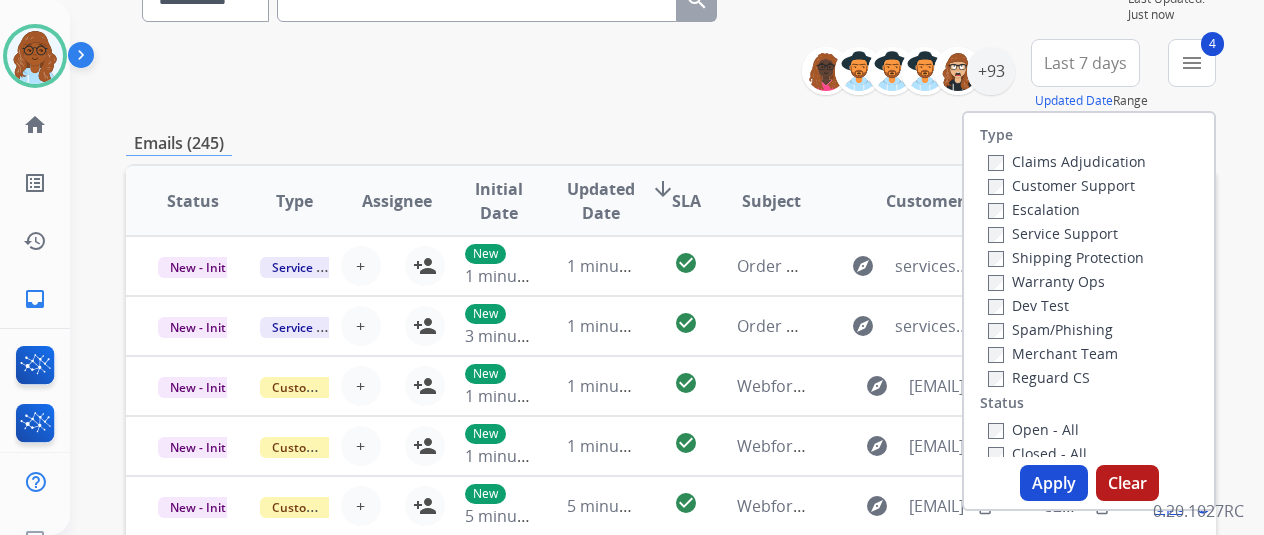 click on "Apply" at bounding box center [1054, 483] 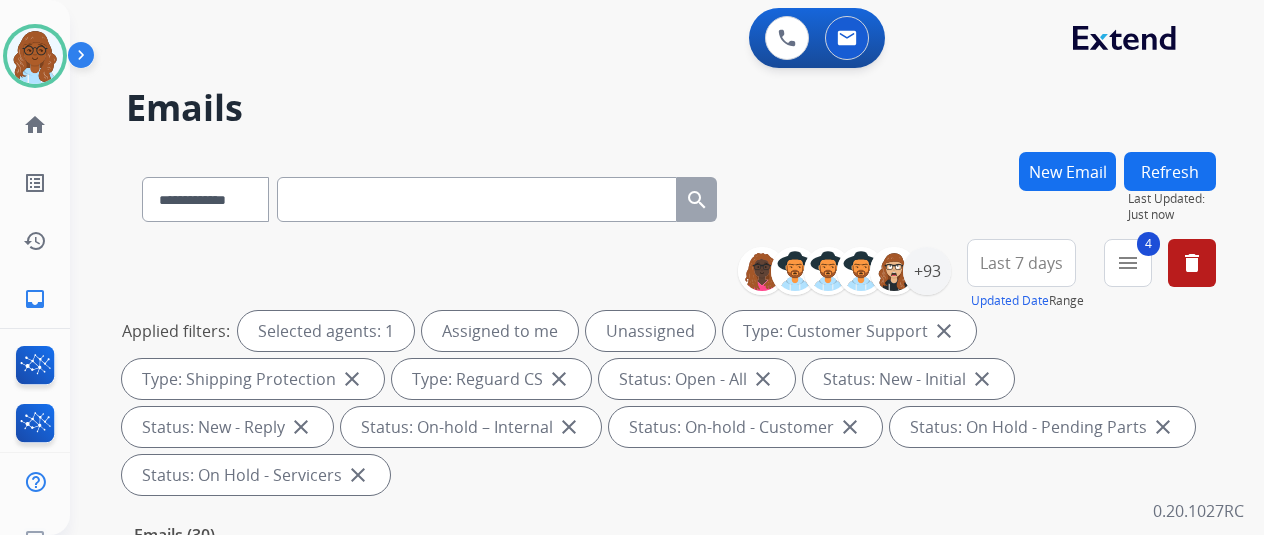 click on "Last 7 days" at bounding box center [1021, 263] 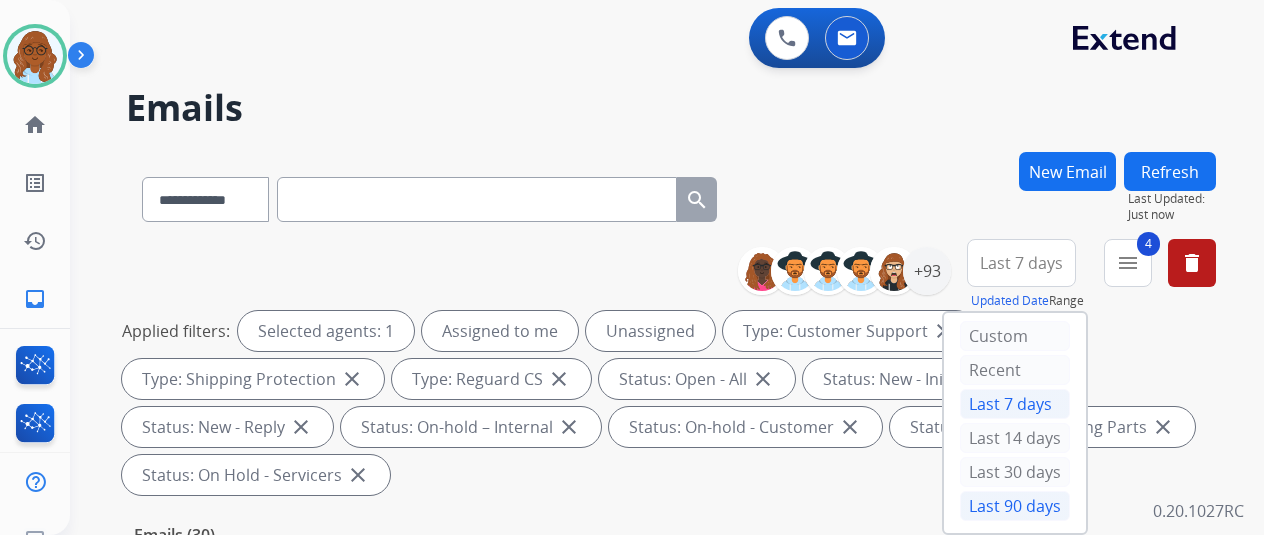 click on "Last 90 days" at bounding box center [1015, 506] 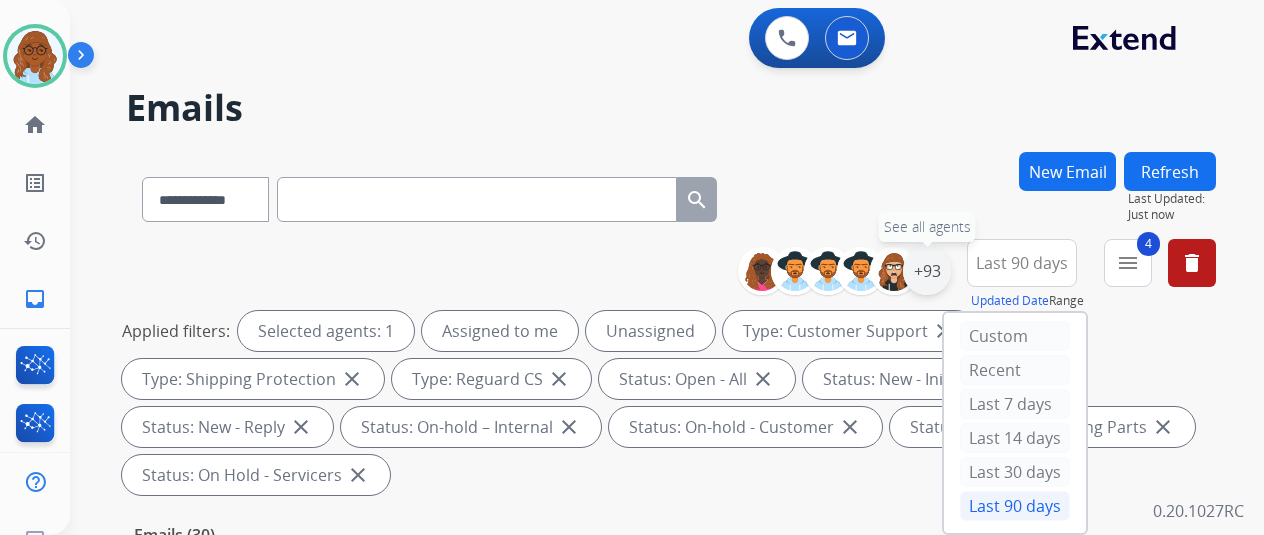 click on "+93" at bounding box center [927, 271] 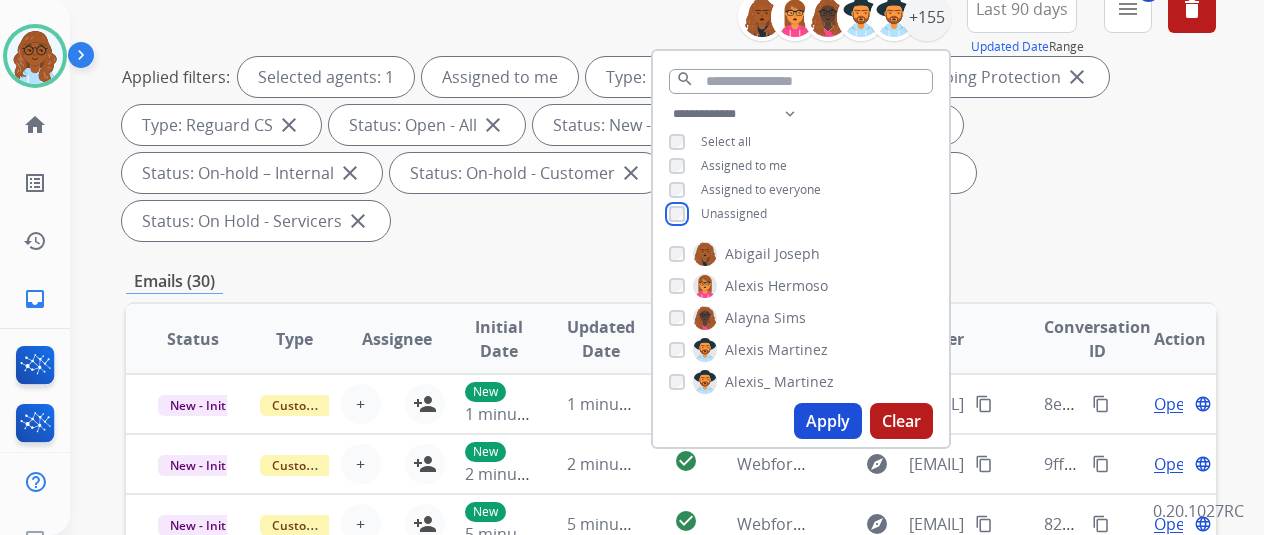 scroll, scrollTop: 300, scrollLeft: 0, axis: vertical 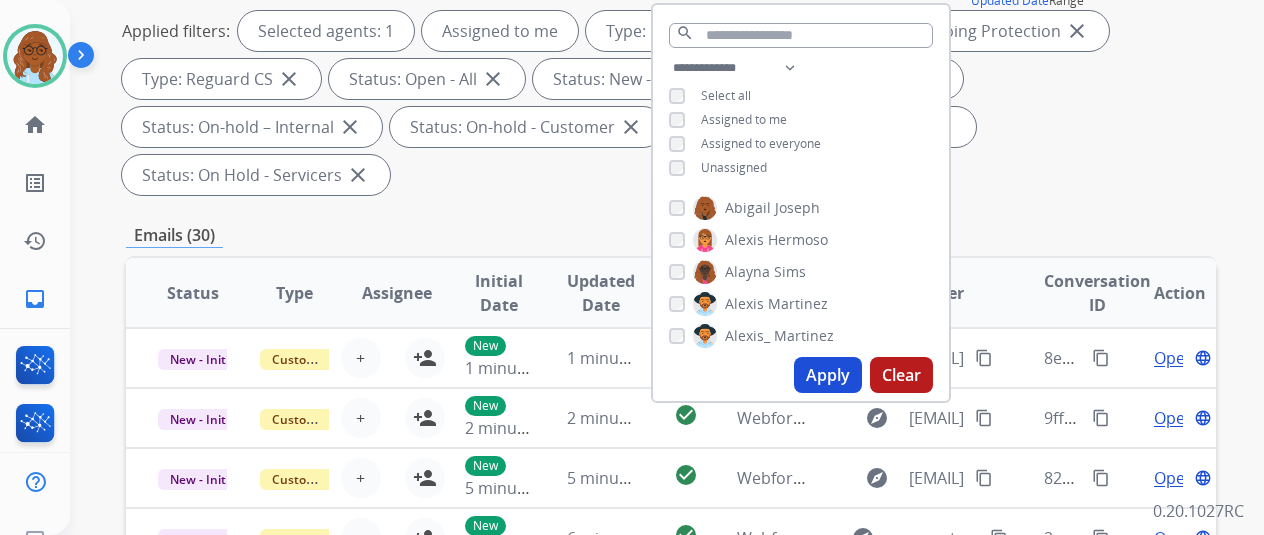 click on "Apply" at bounding box center [828, 375] 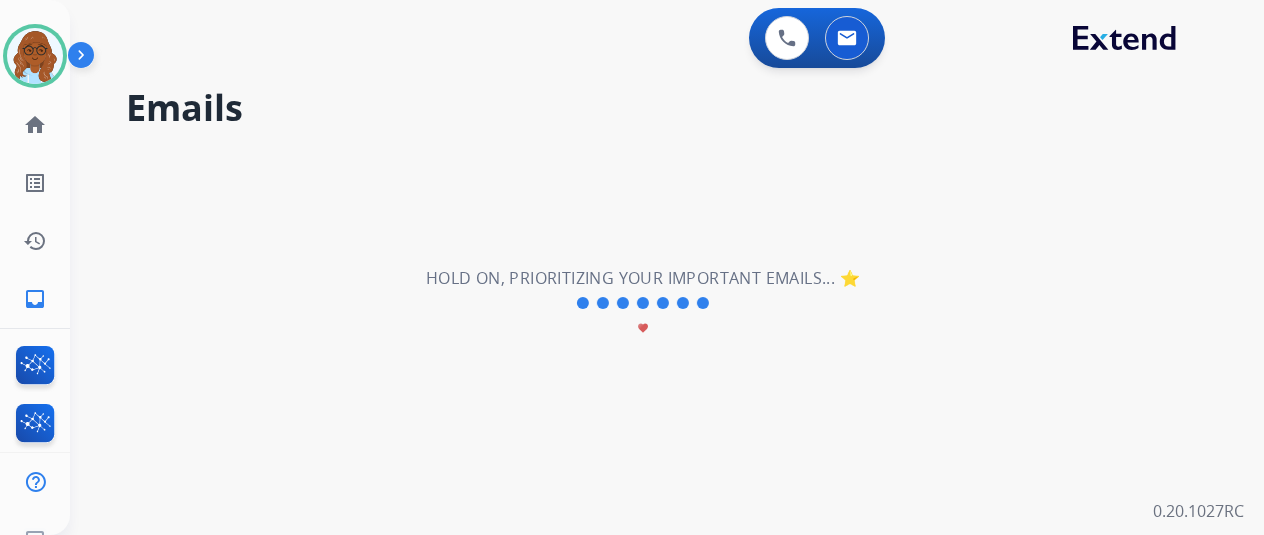 scroll, scrollTop: 0, scrollLeft: 0, axis: both 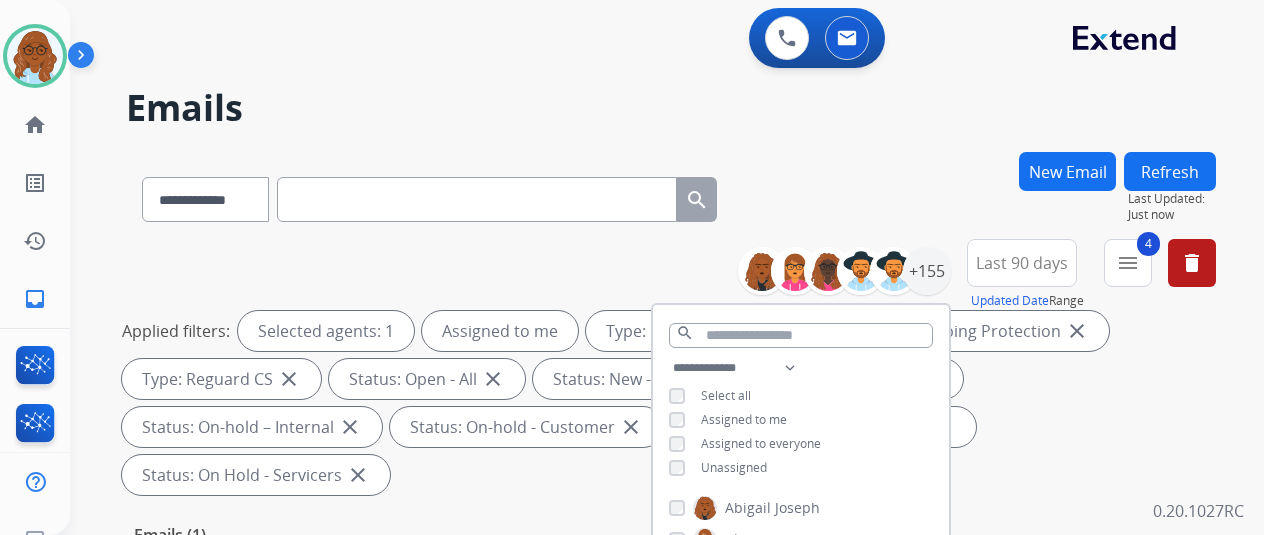 click on "**********" at bounding box center [671, 195] 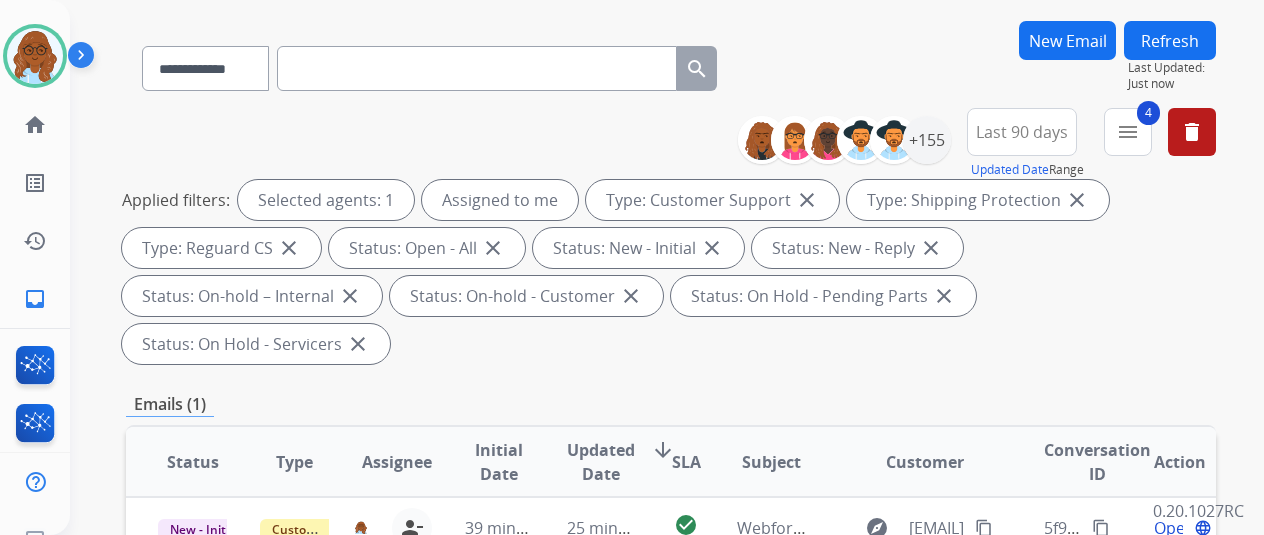 scroll, scrollTop: 0, scrollLeft: 0, axis: both 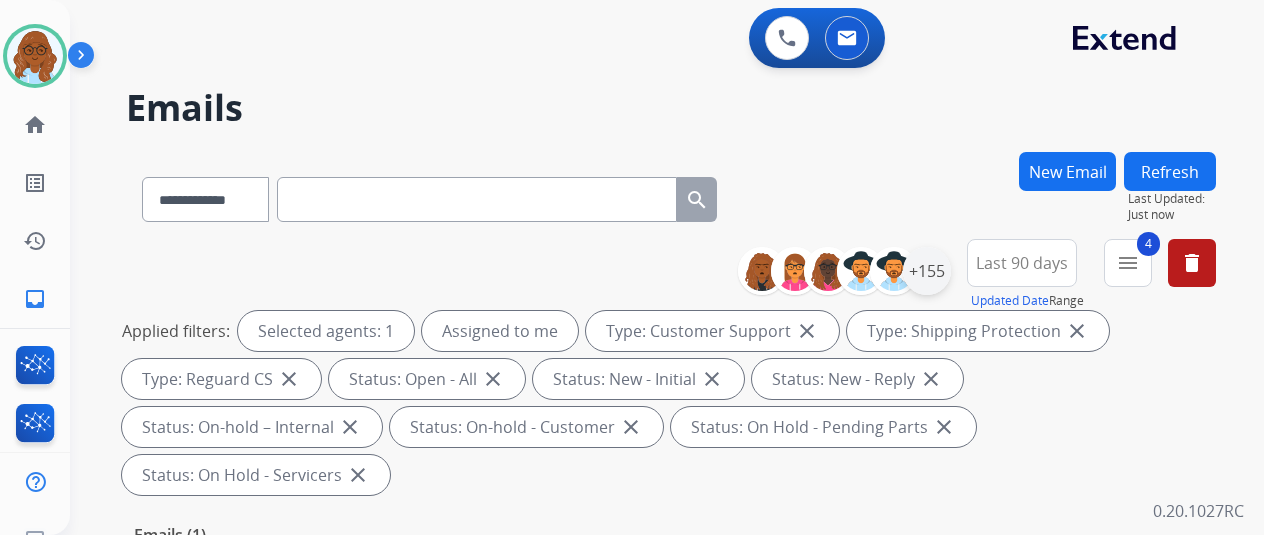 click on "+155" at bounding box center (927, 271) 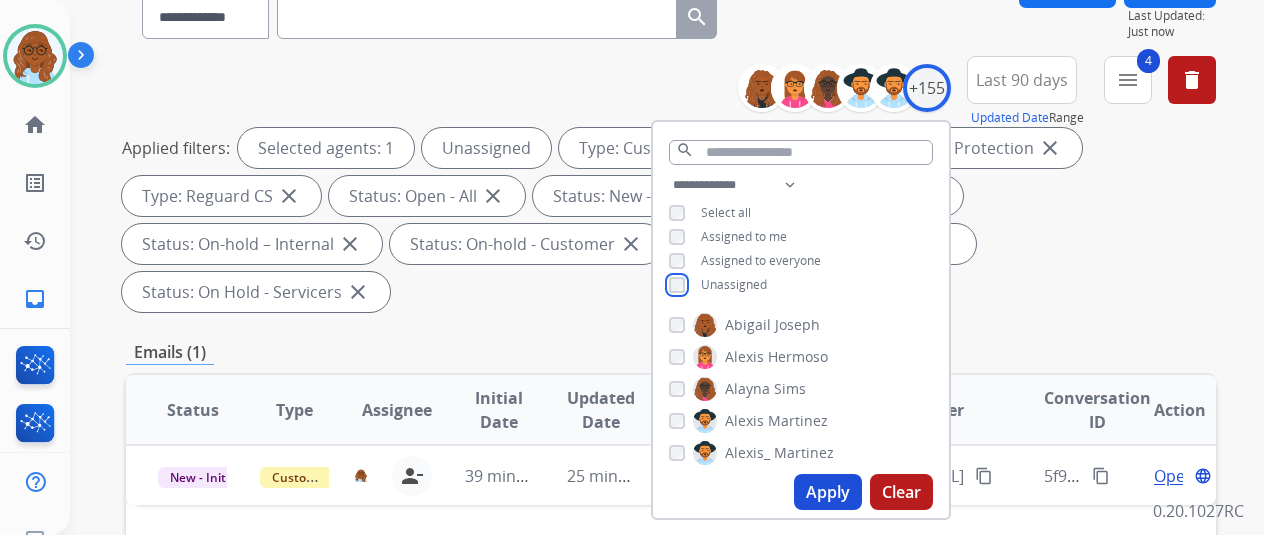 scroll, scrollTop: 300, scrollLeft: 0, axis: vertical 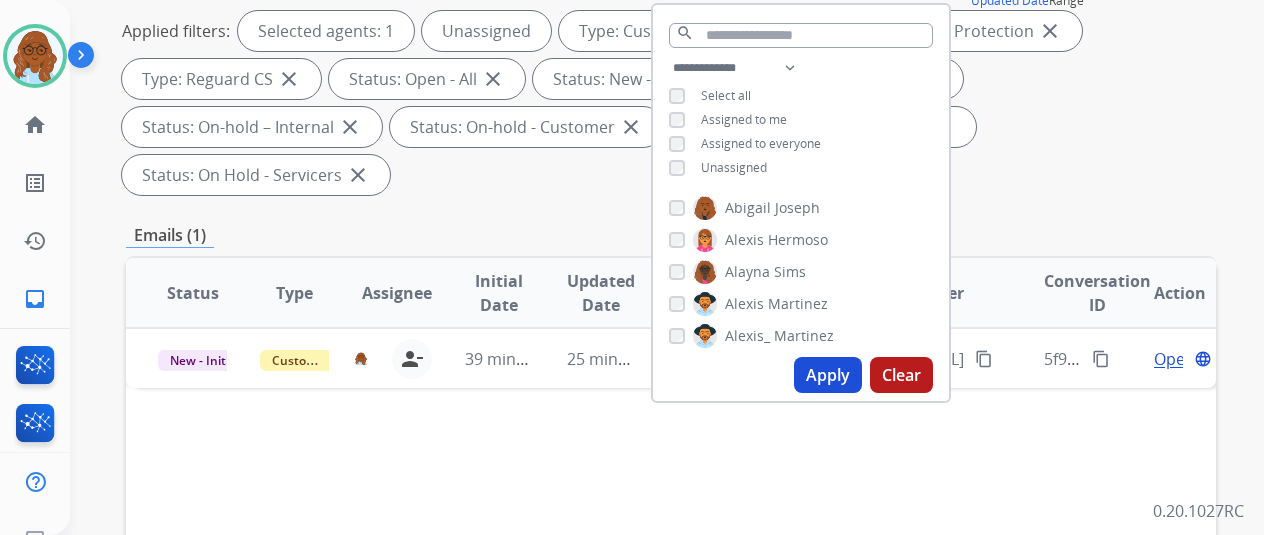 click on "Apply" at bounding box center [828, 375] 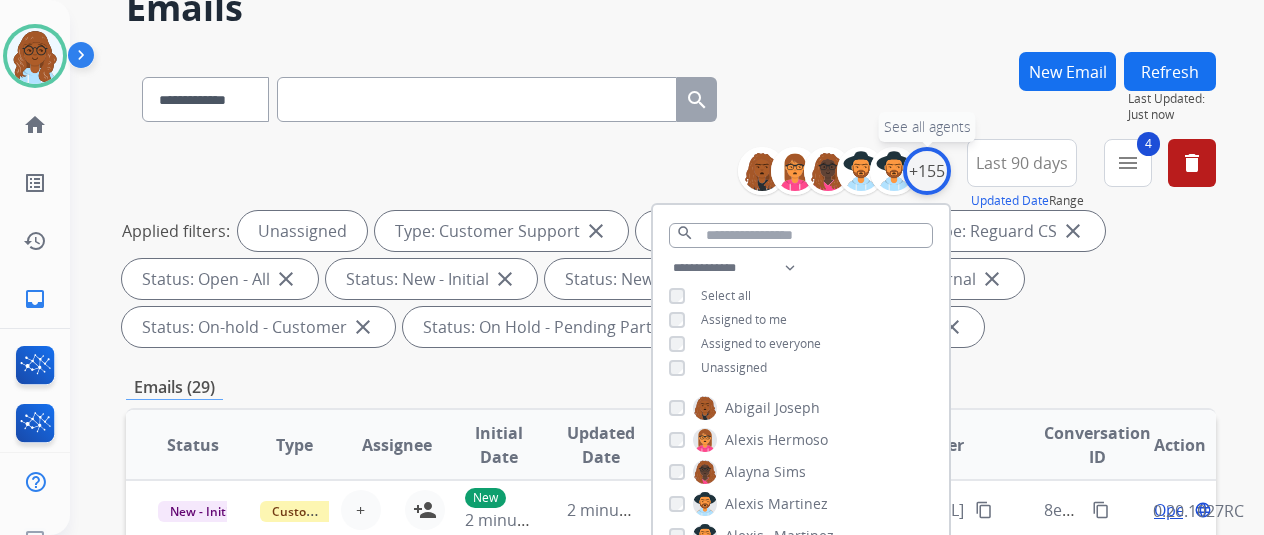 click on "+155" at bounding box center (927, 171) 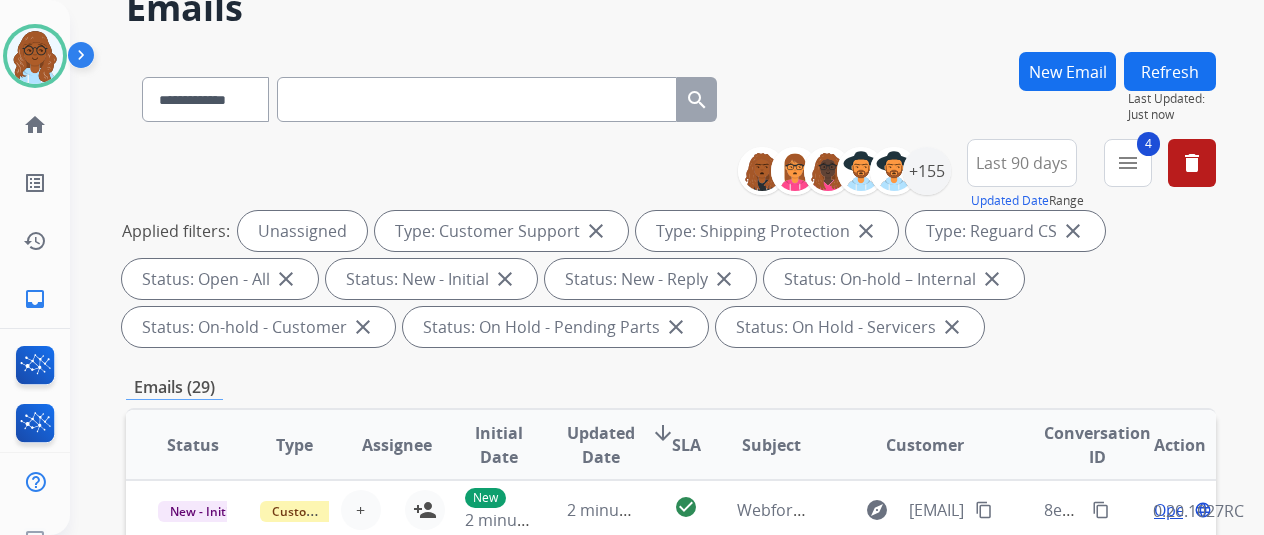 scroll, scrollTop: 500, scrollLeft: 0, axis: vertical 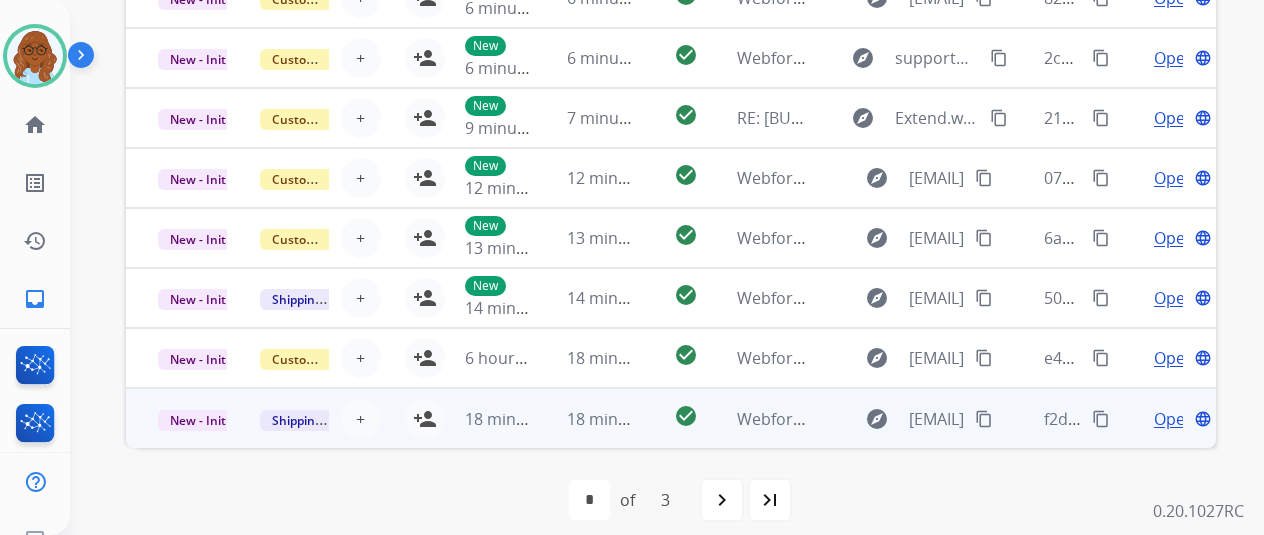 click on "Open language" at bounding box center [1165, 418] 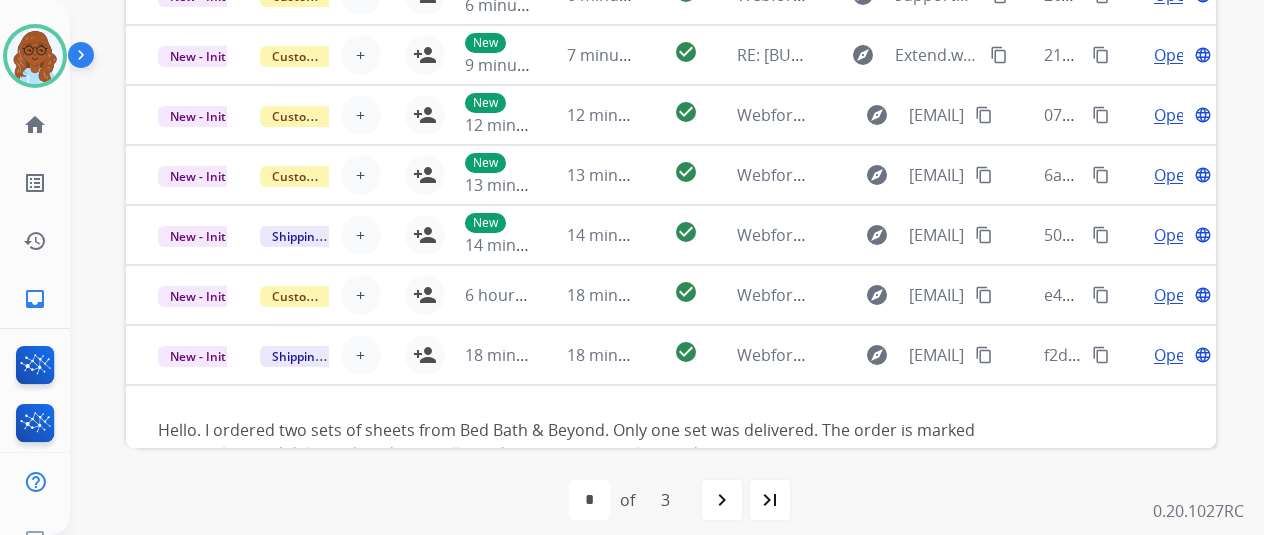 scroll, scrollTop: 114, scrollLeft: 0, axis: vertical 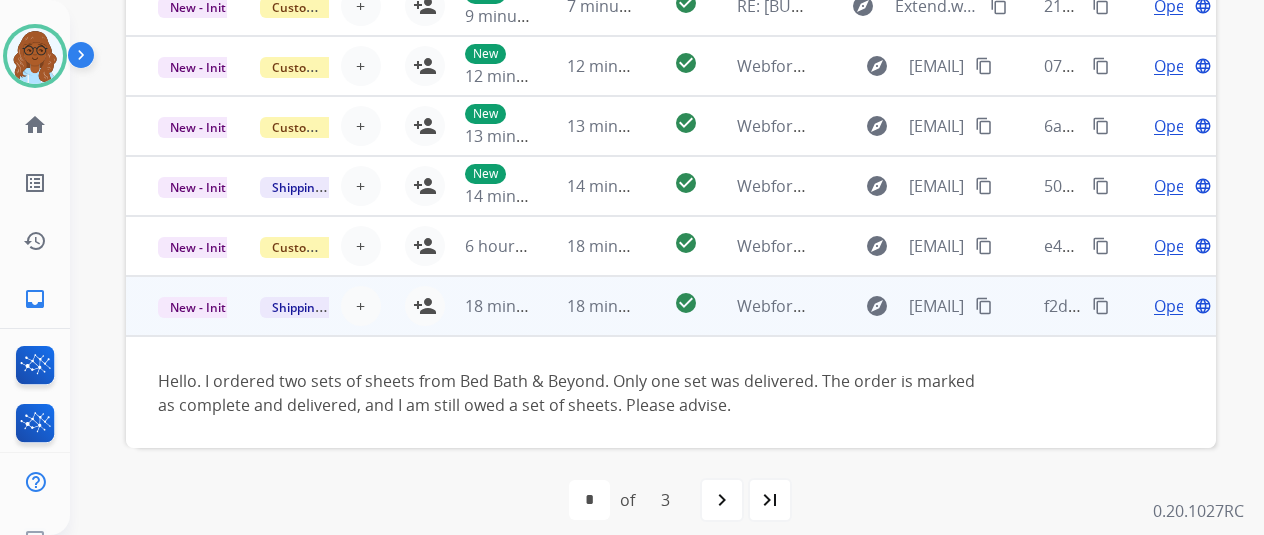 click on "content_copy" at bounding box center [984, 306] 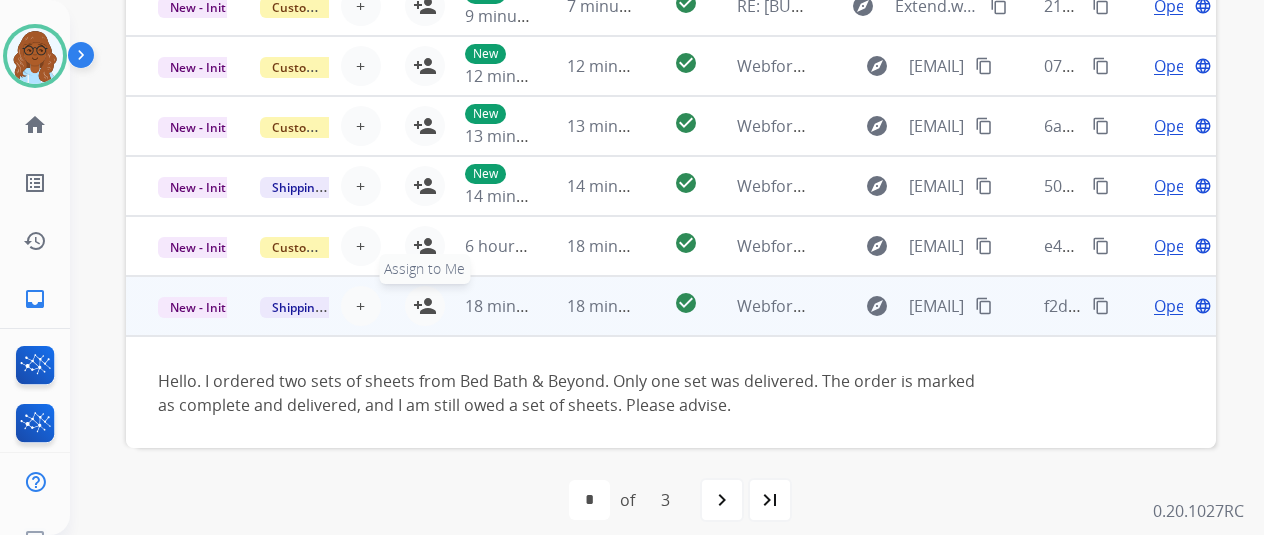click on "person_add" at bounding box center (425, 306) 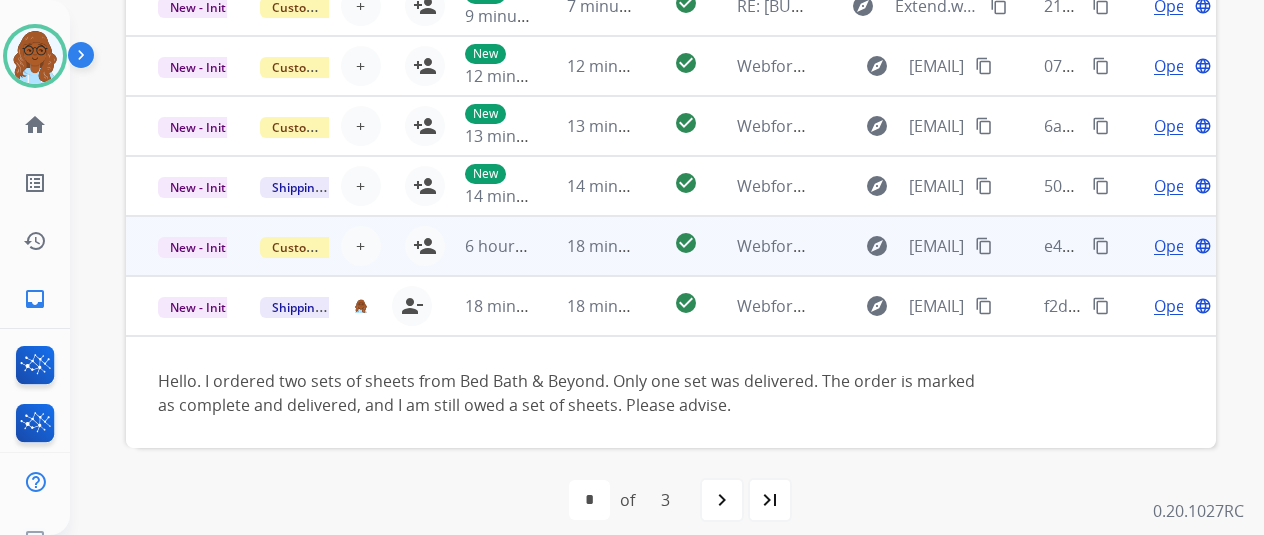 click on "Open language" at bounding box center [1165, 246] 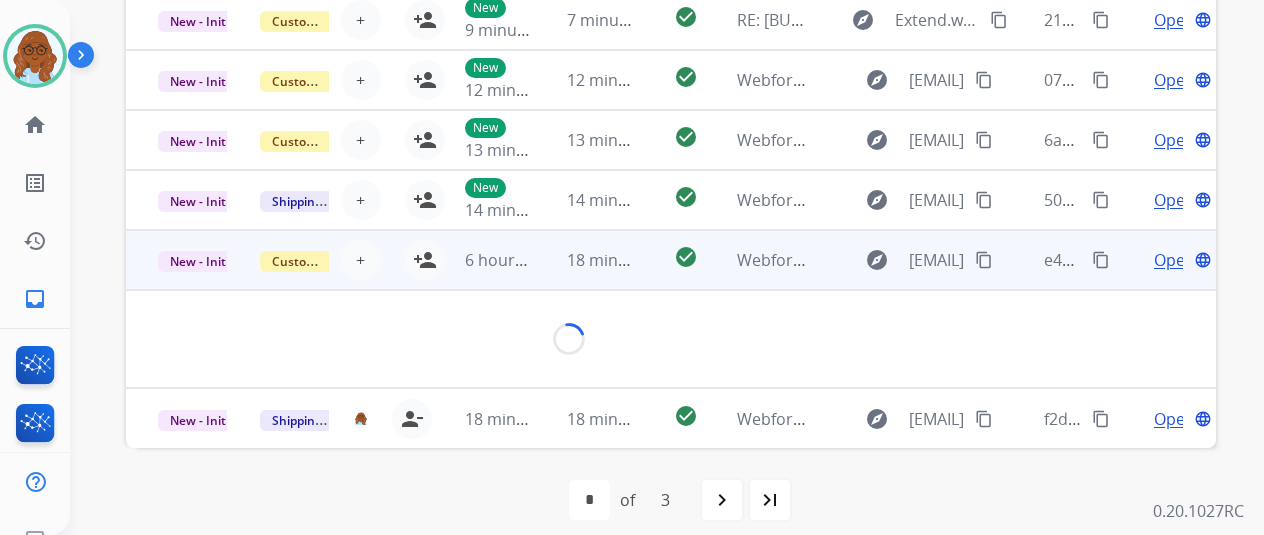 scroll, scrollTop: 92, scrollLeft: 0, axis: vertical 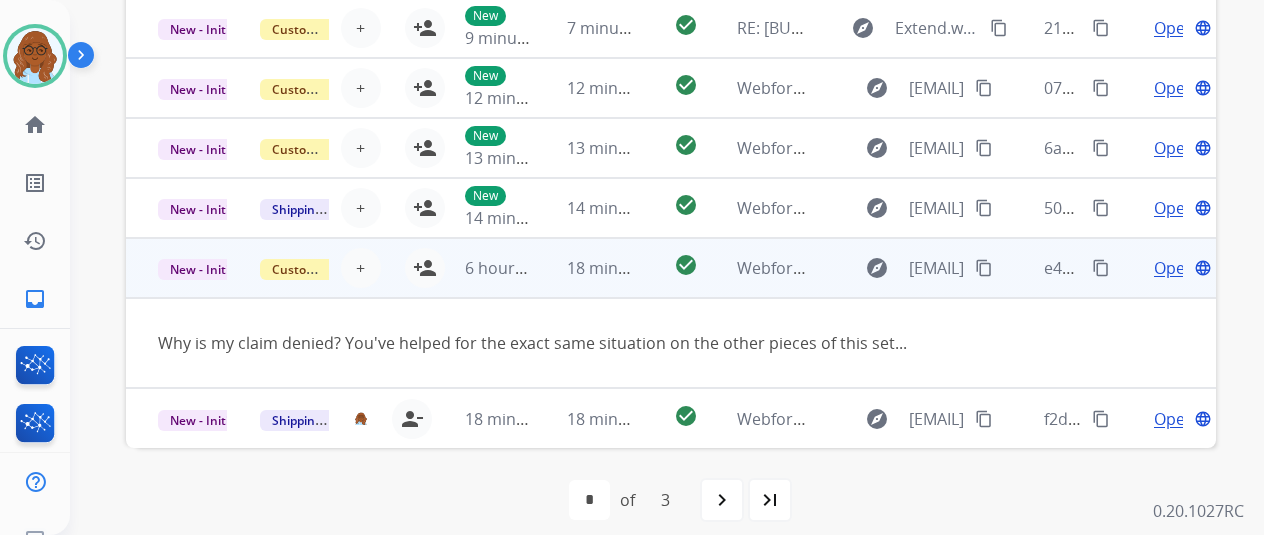 click on "content_copy" at bounding box center [984, 268] 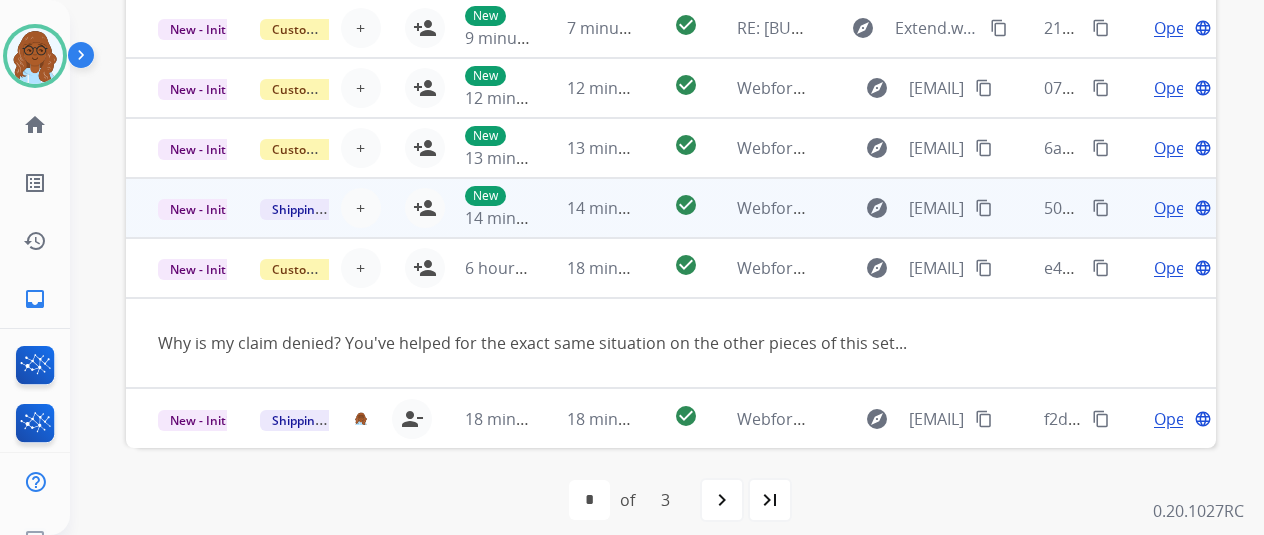 click on "Open language" at bounding box center [1165, 208] 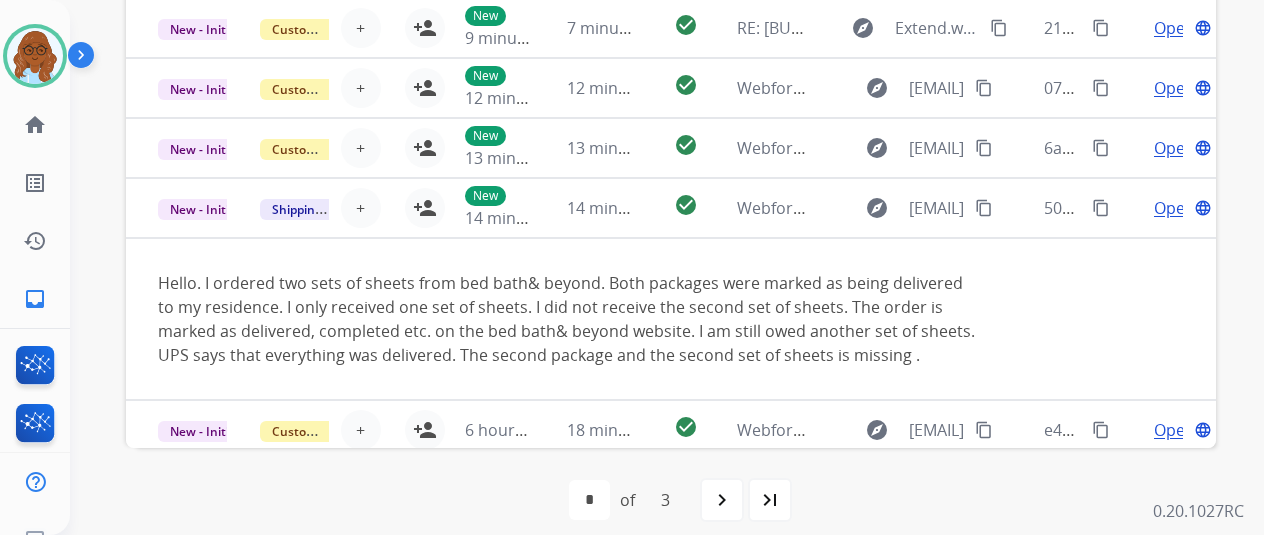 scroll, scrollTop: 164, scrollLeft: 0, axis: vertical 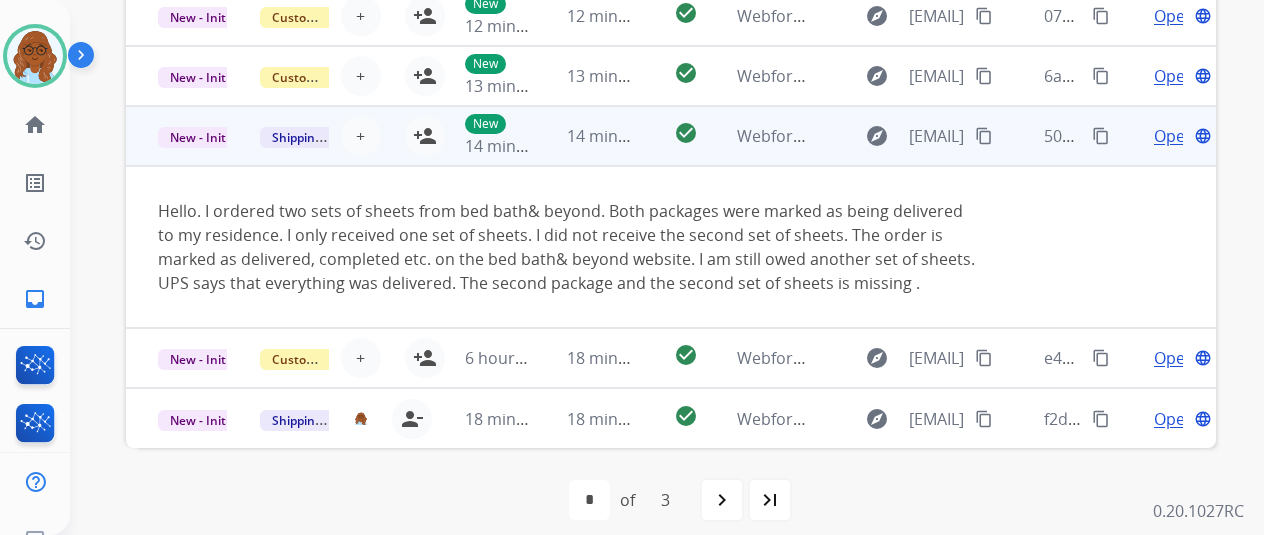 click on "person_add" at bounding box center [425, 136] 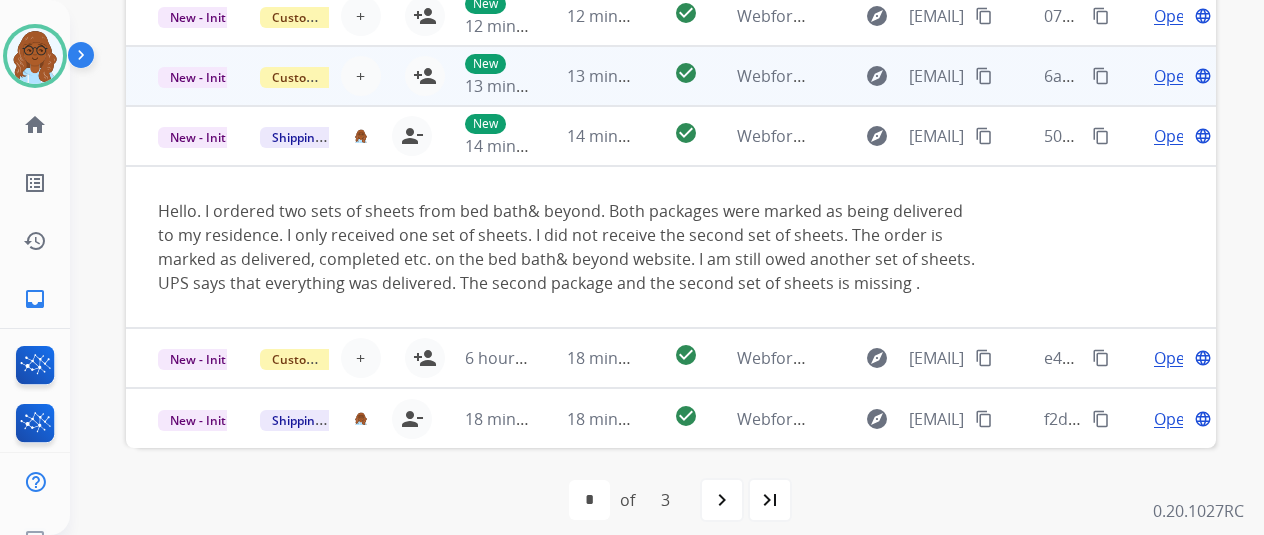 click on "Open language" at bounding box center [1165, 76] 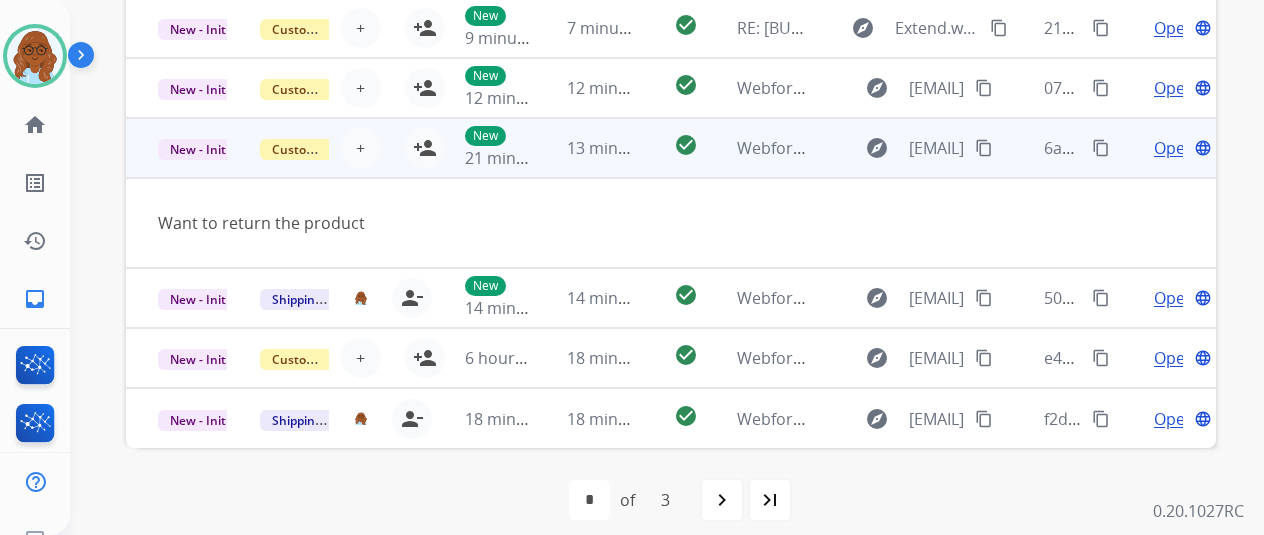 scroll, scrollTop: 92, scrollLeft: 0, axis: vertical 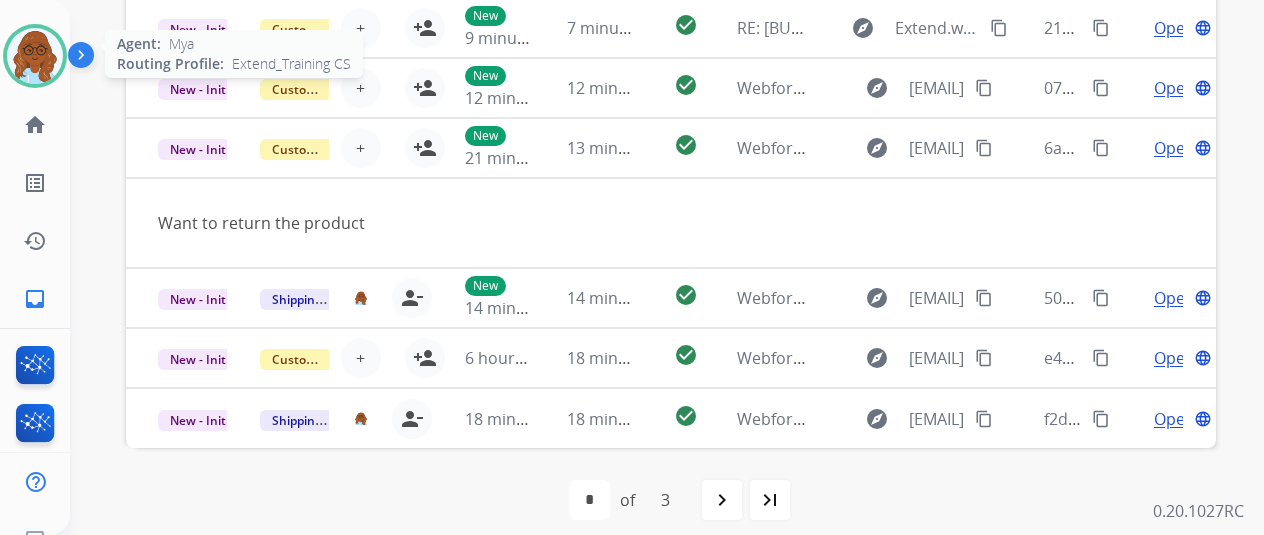 click at bounding box center (35, 56) 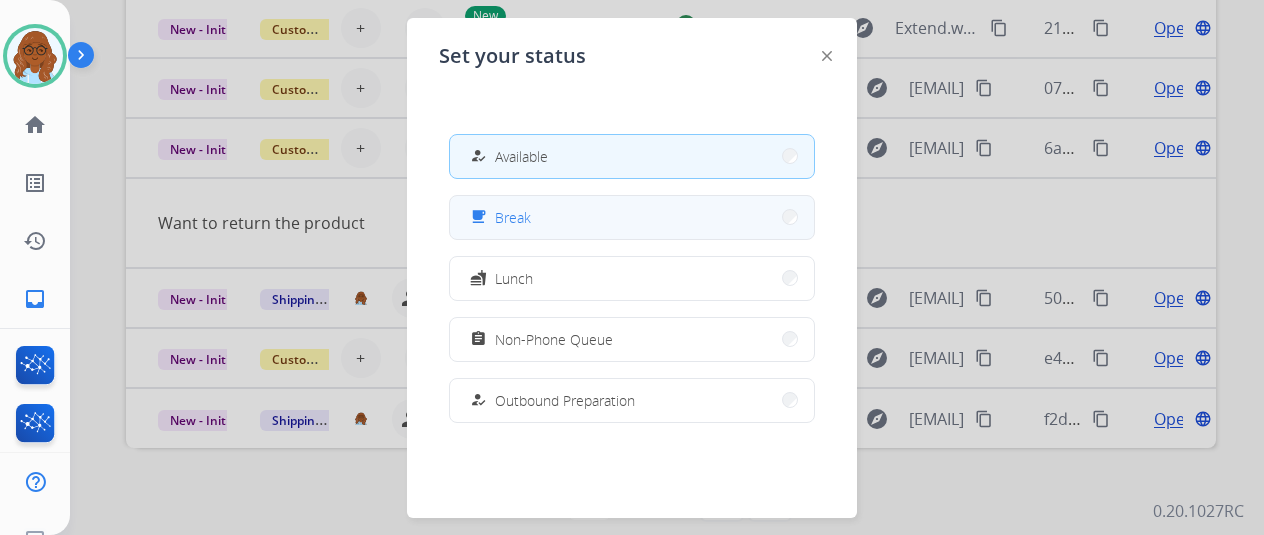 click on "Break" at bounding box center (513, 217) 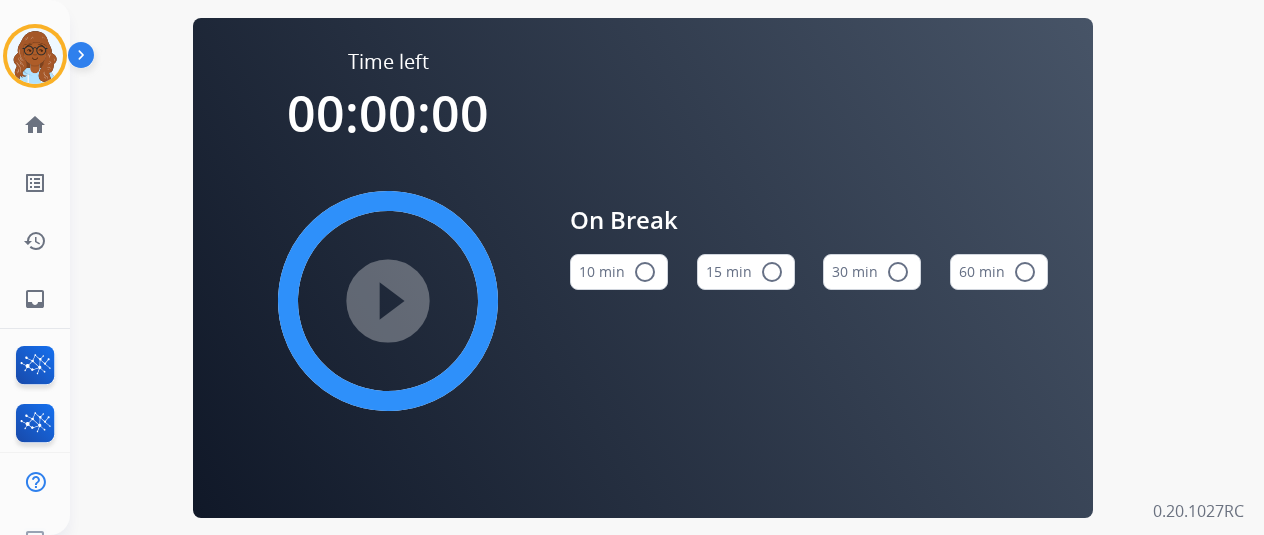 click on "radio_button_unchecked" at bounding box center (772, 272) 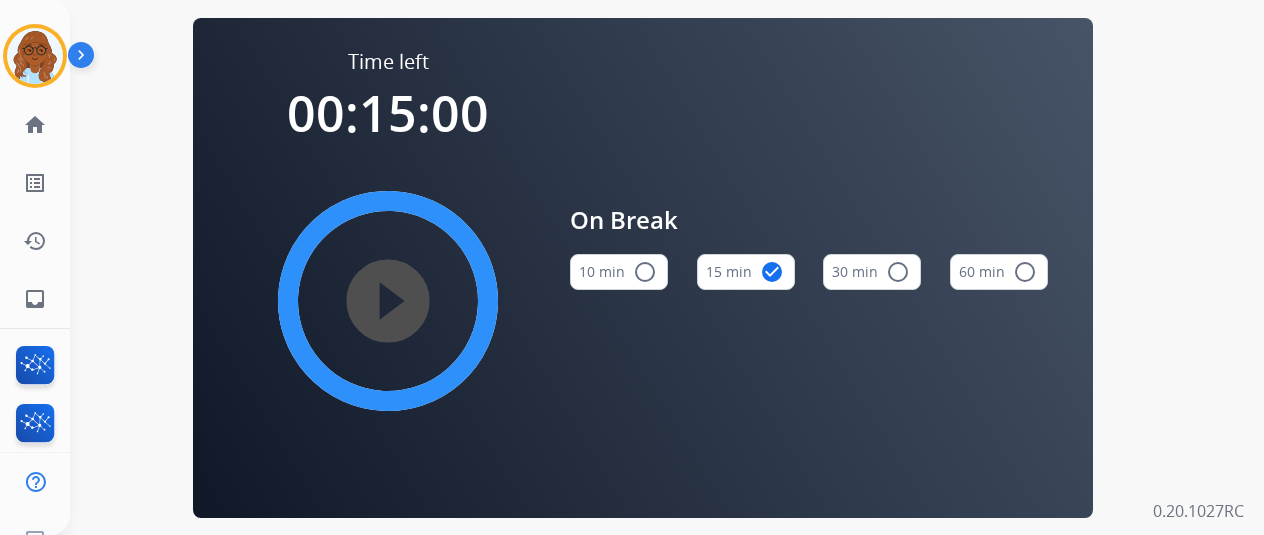 type 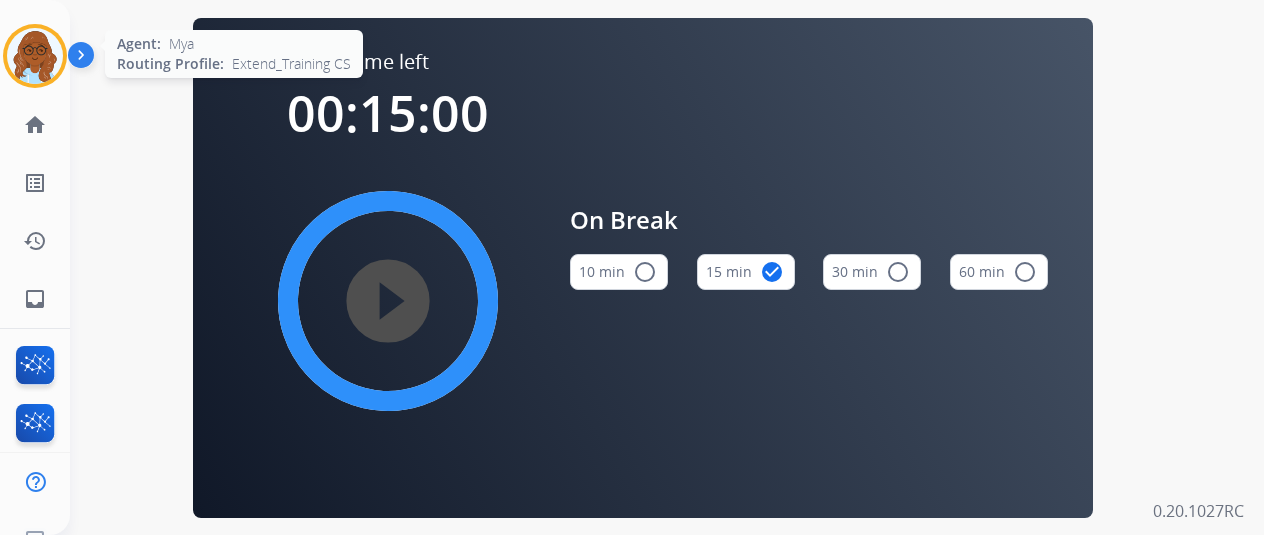 click at bounding box center (35, 56) 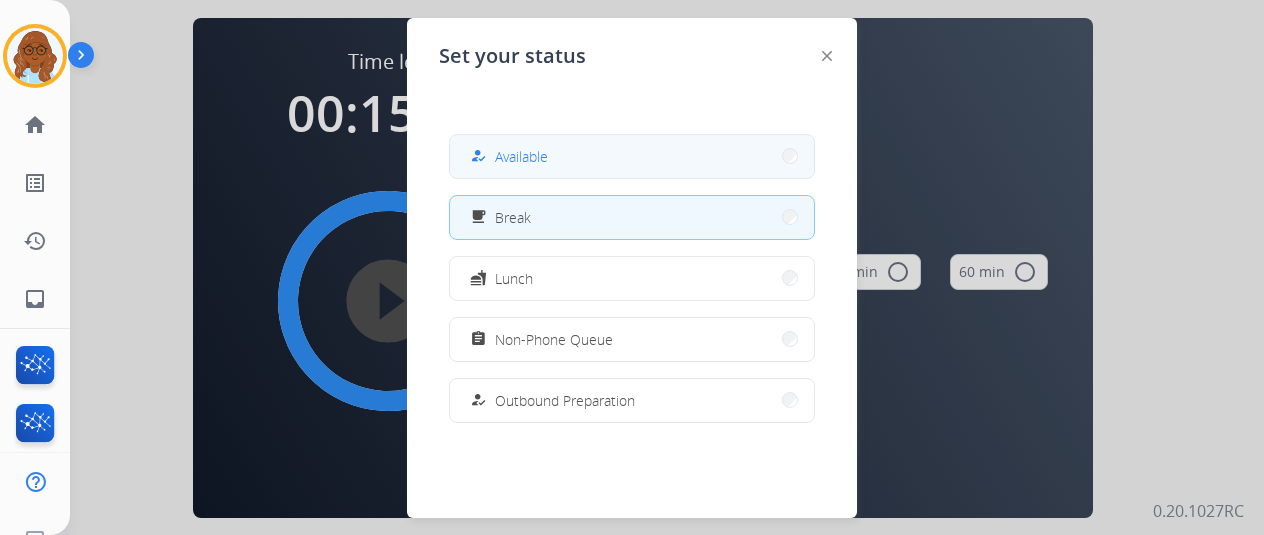 click on "how_to_reg Available" at bounding box center [632, 156] 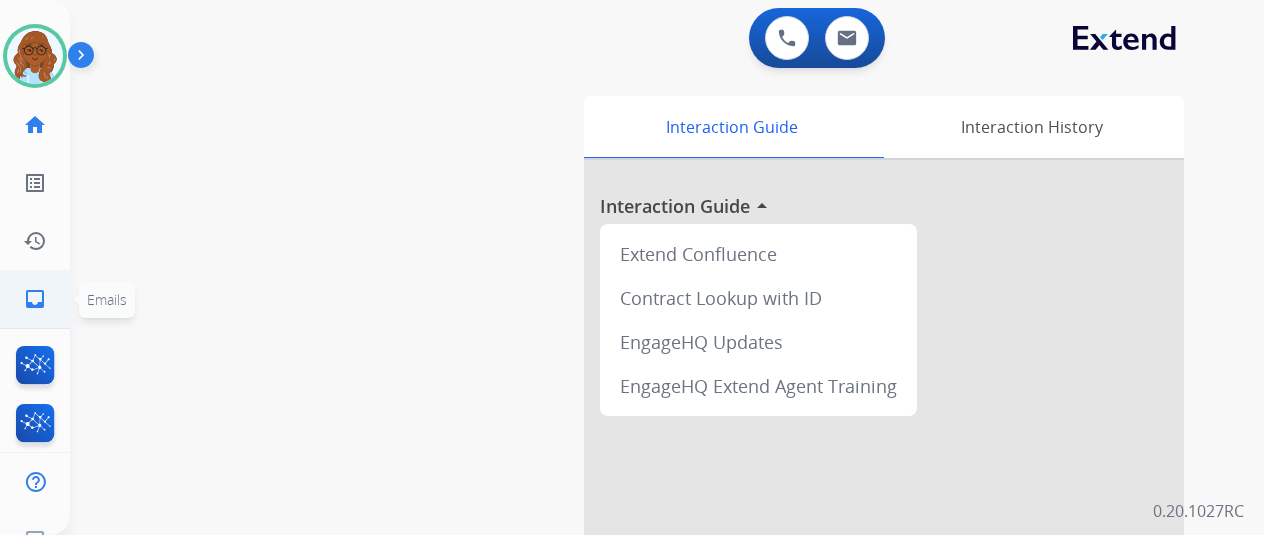 click on "inbox  Emails" 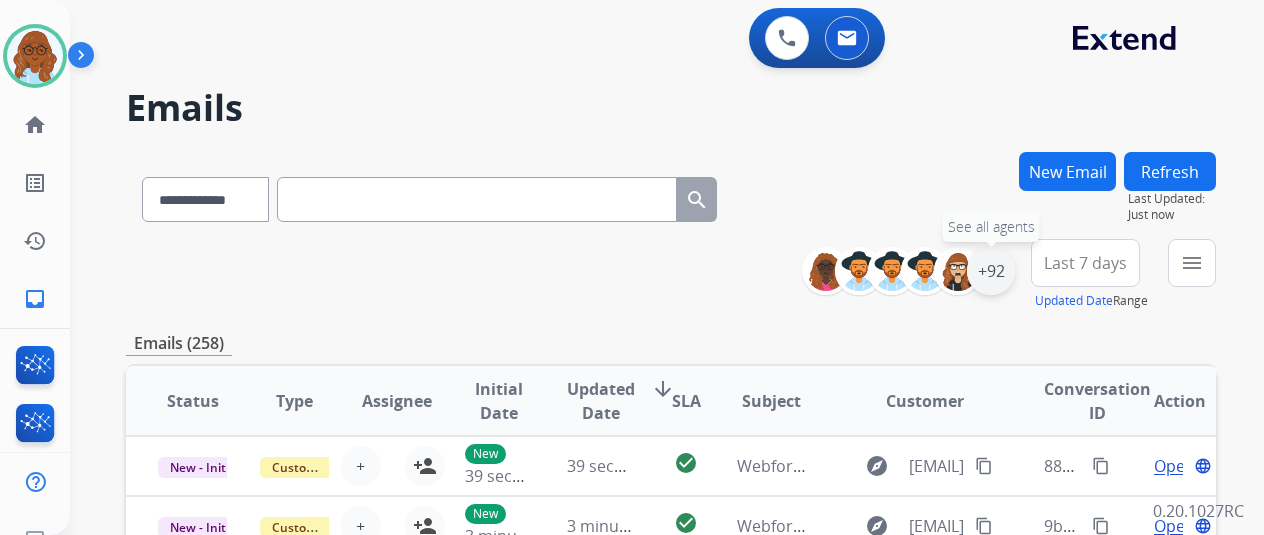 click on "+92" at bounding box center (991, 271) 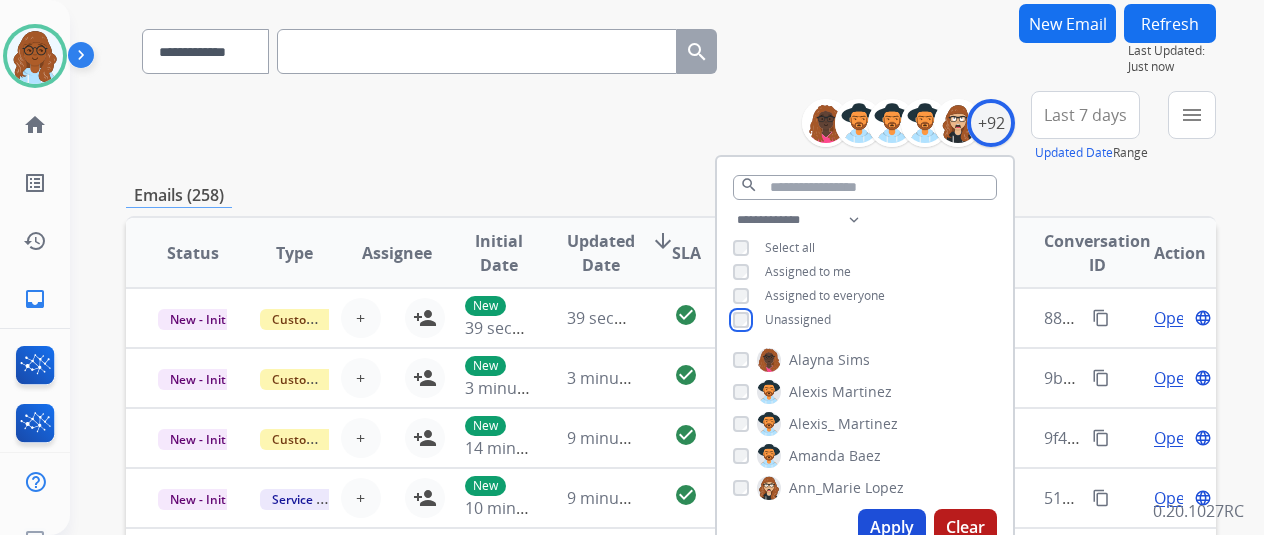 scroll, scrollTop: 300, scrollLeft: 0, axis: vertical 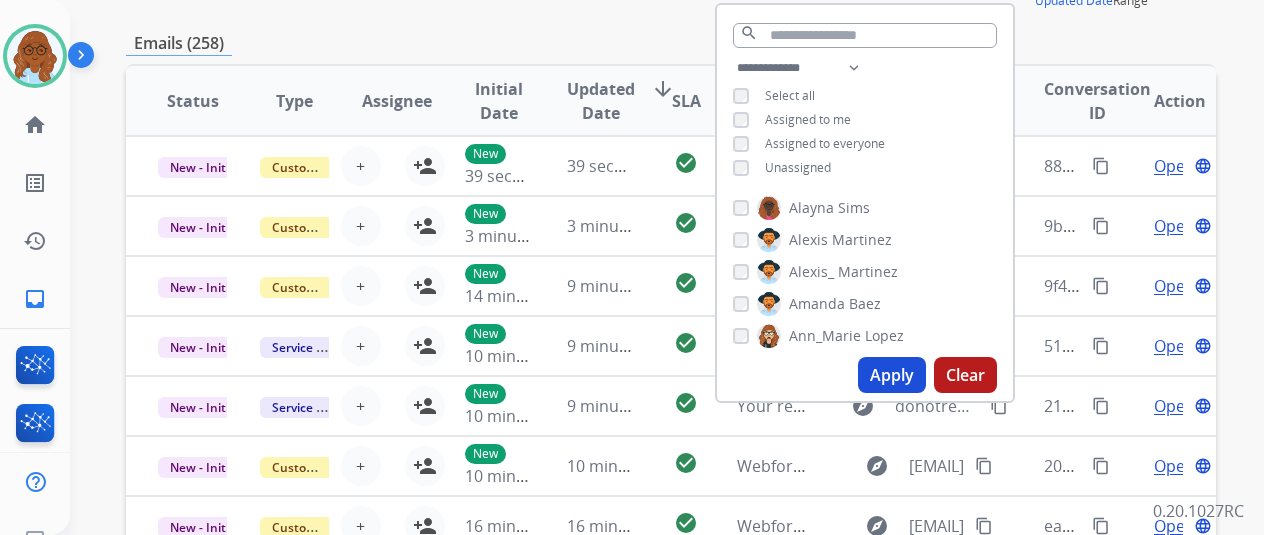 click on "Apply" at bounding box center [892, 375] 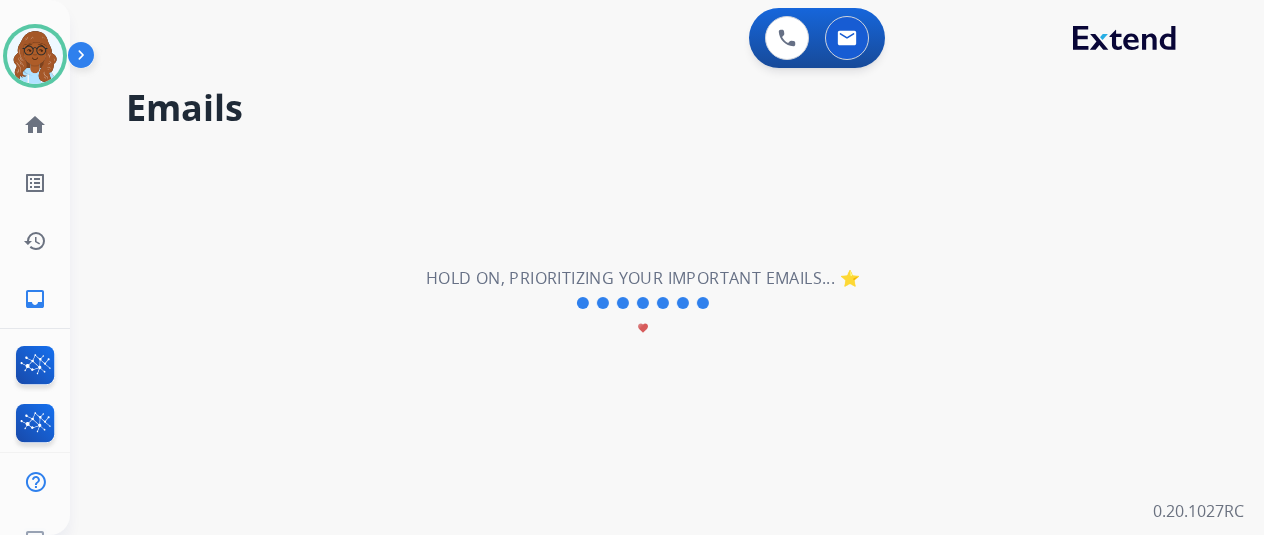 scroll, scrollTop: 0, scrollLeft: 0, axis: both 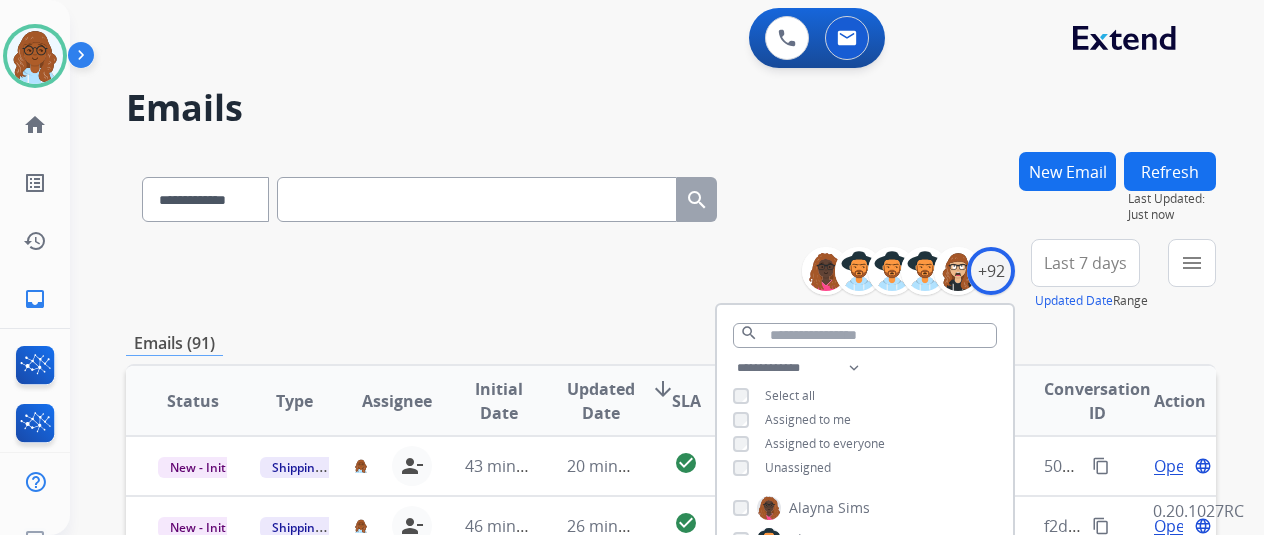 click on "Last 7 days" at bounding box center [1085, 263] 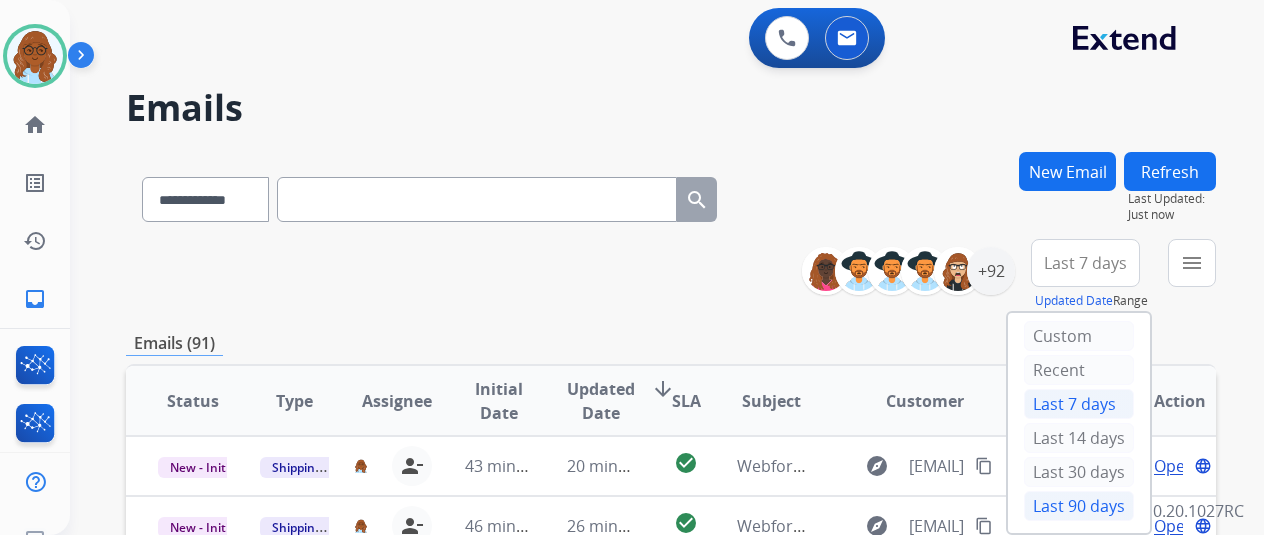 click on "Last 90 days" at bounding box center (1079, 506) 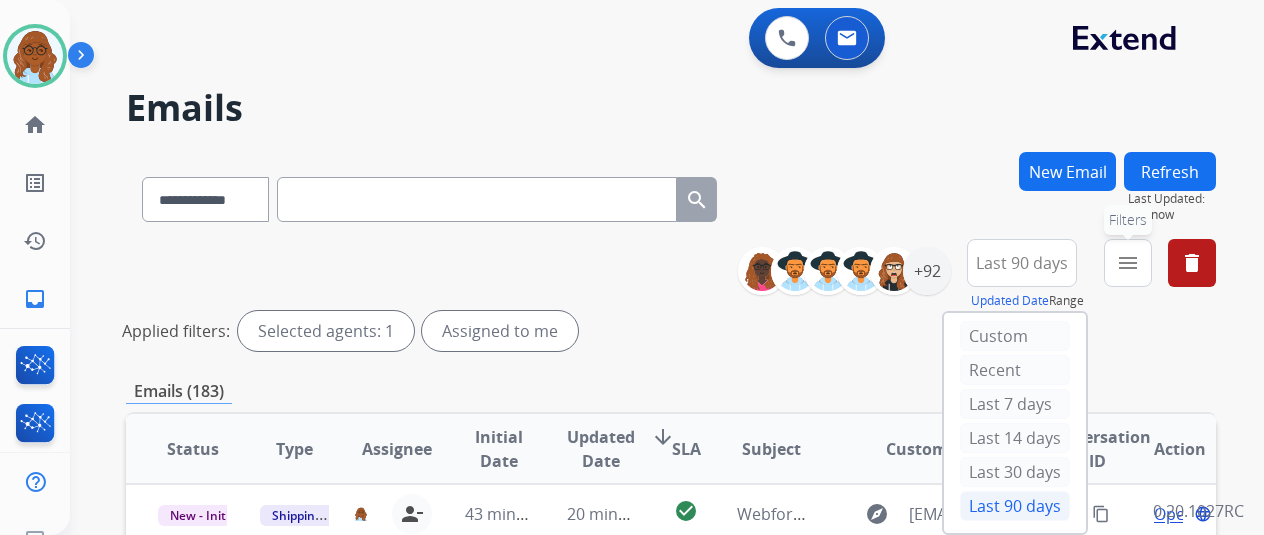 click on "menu" at bounding box center (1128, 263) 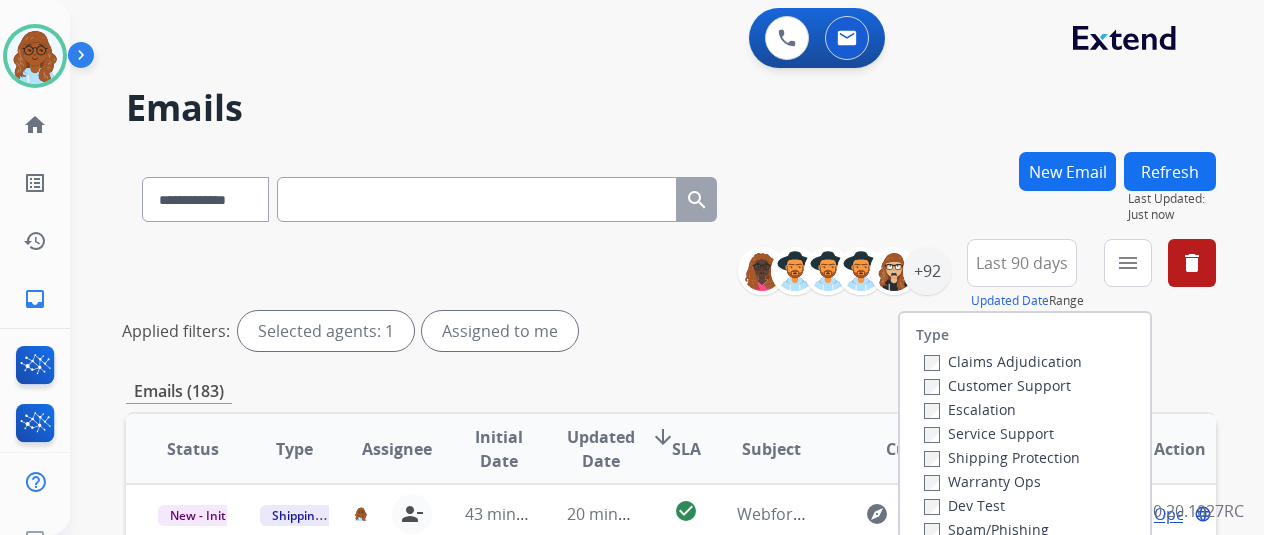 scroll, scrollTop: 300, scrollLeft: 0, axis: vertical 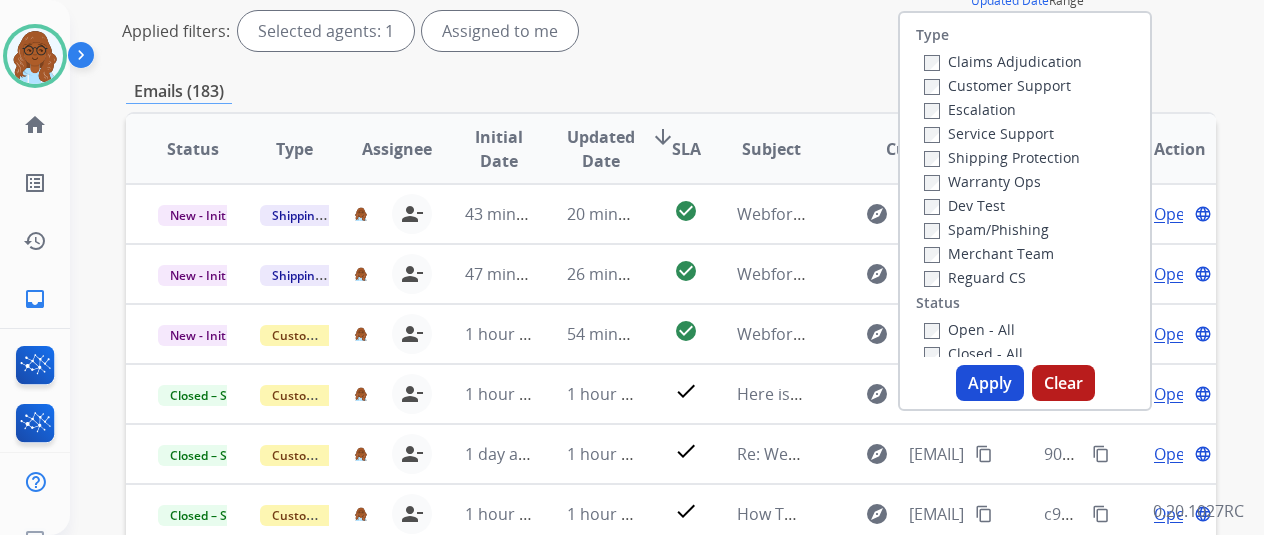 click on "Apply" at bounding box center [990, 383] 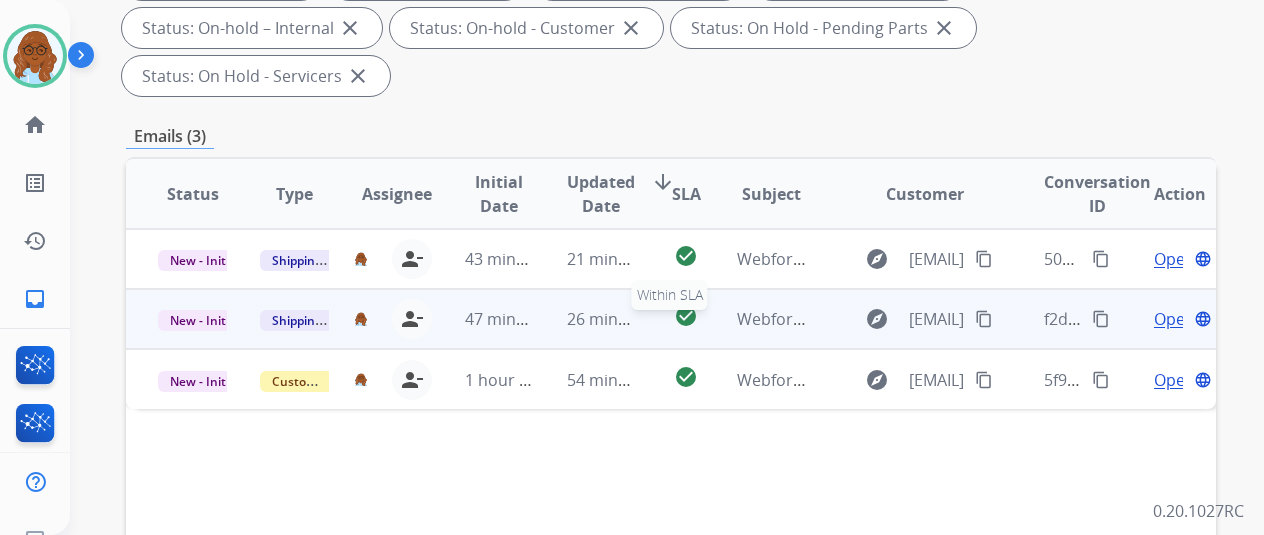 scroll, scrollTop: 400, scrollLeft: 0, axis: vertical 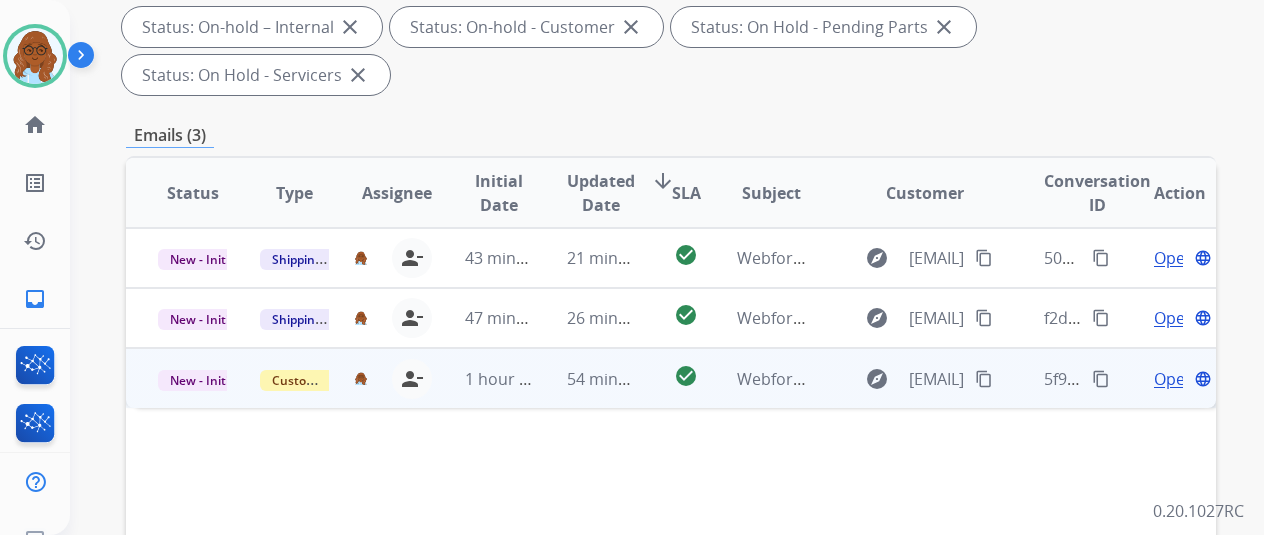 click on "Open" at bounding box center (1174, 379) 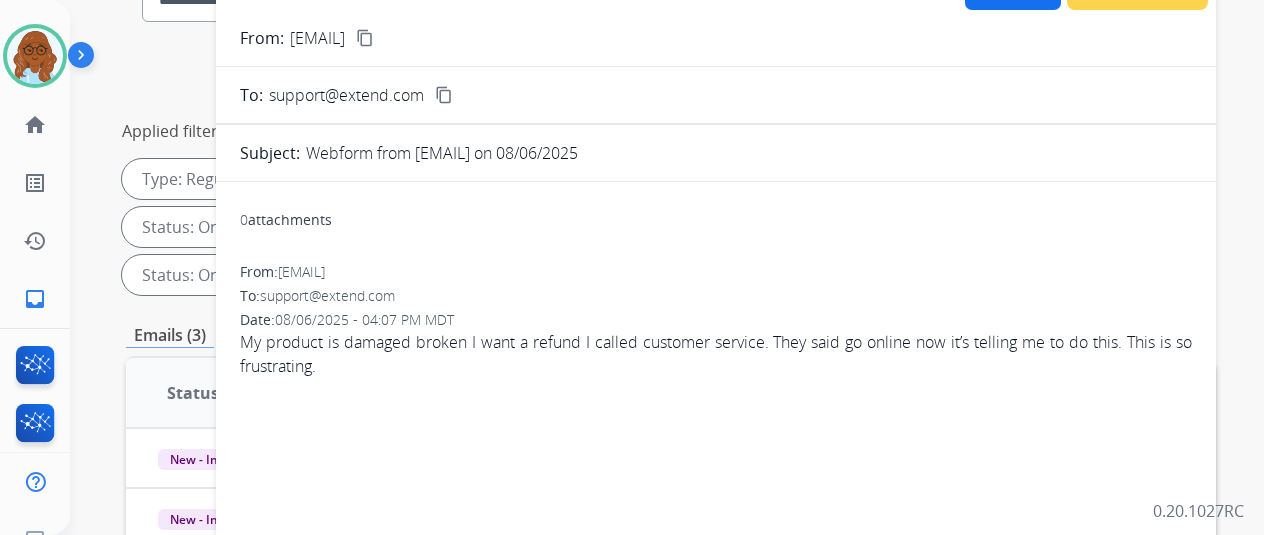 scroll, scrollTop: 100, scrollLeft: 0, axis: vertical 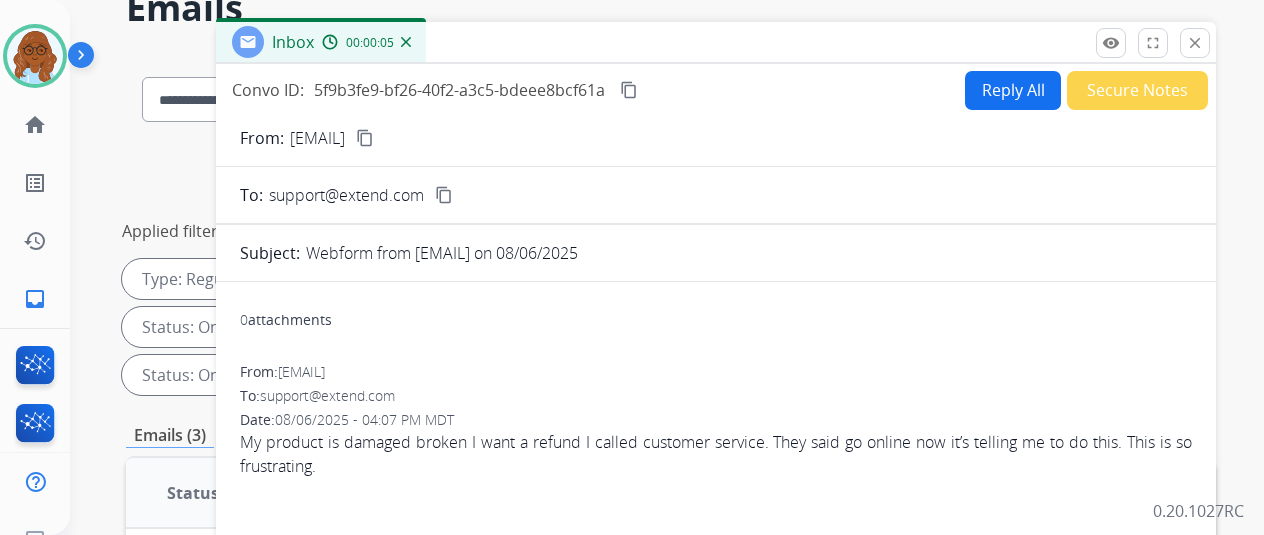click on "content_copy" at bounding box center (365, 138) 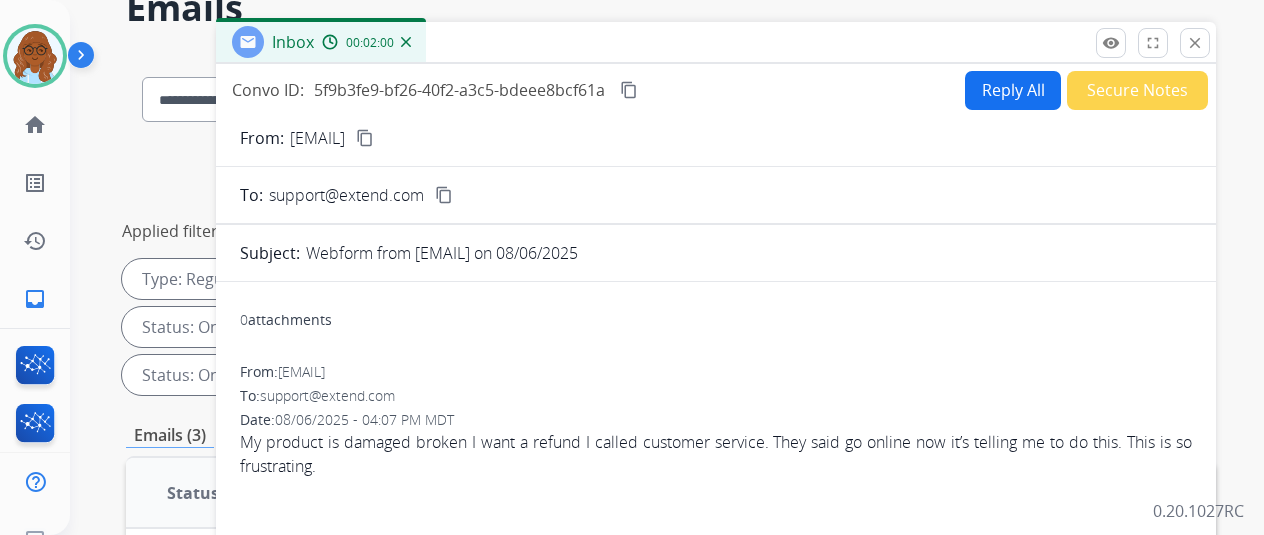 click on "Secure Notes" at bounding box center (1137, 90) 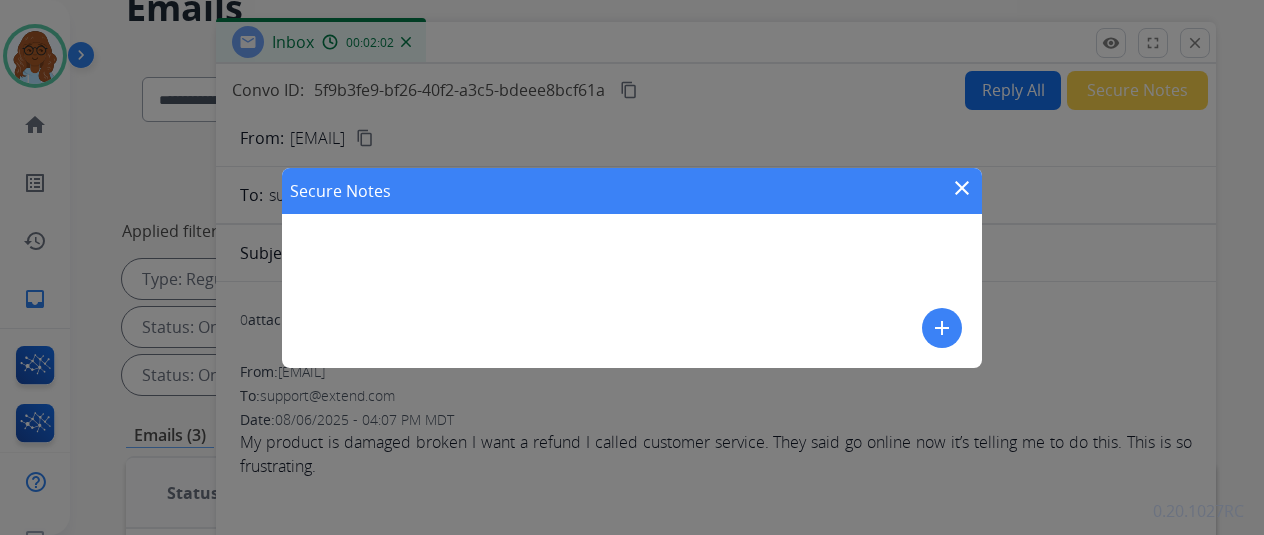 click on "add" at bounding box center (942, 328) 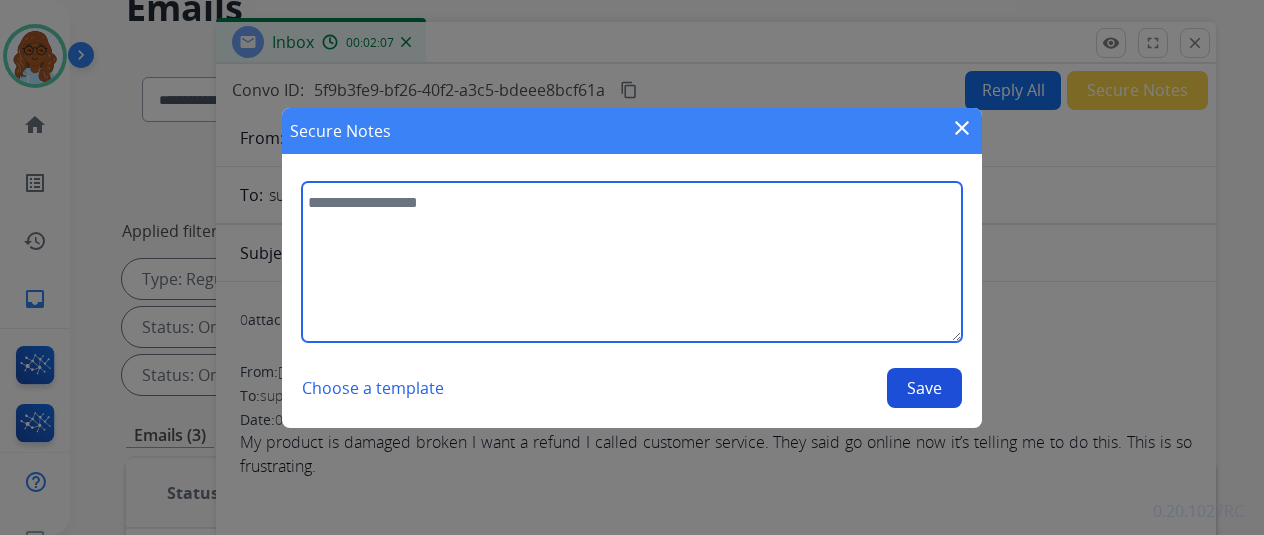click at bounding box center [632, 262] 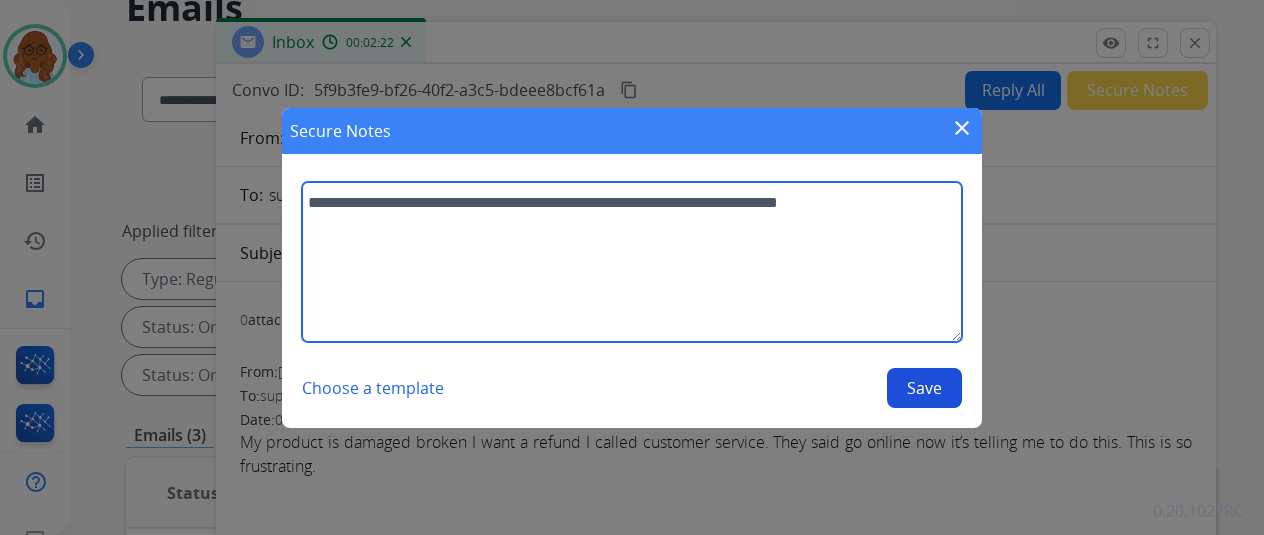 paste on "**********" 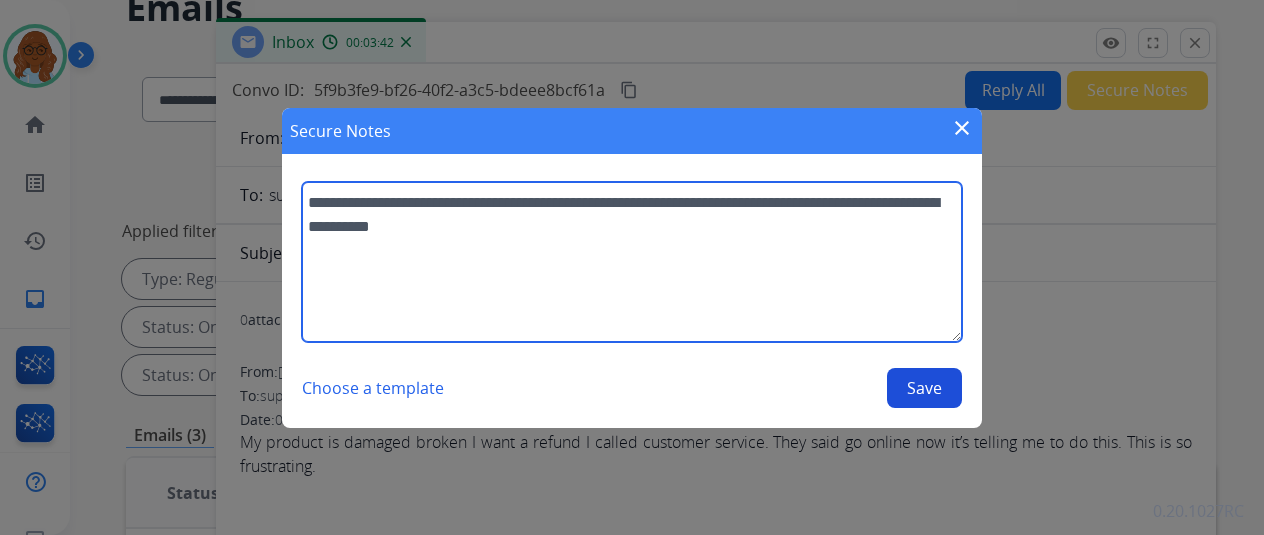 type on "**********" 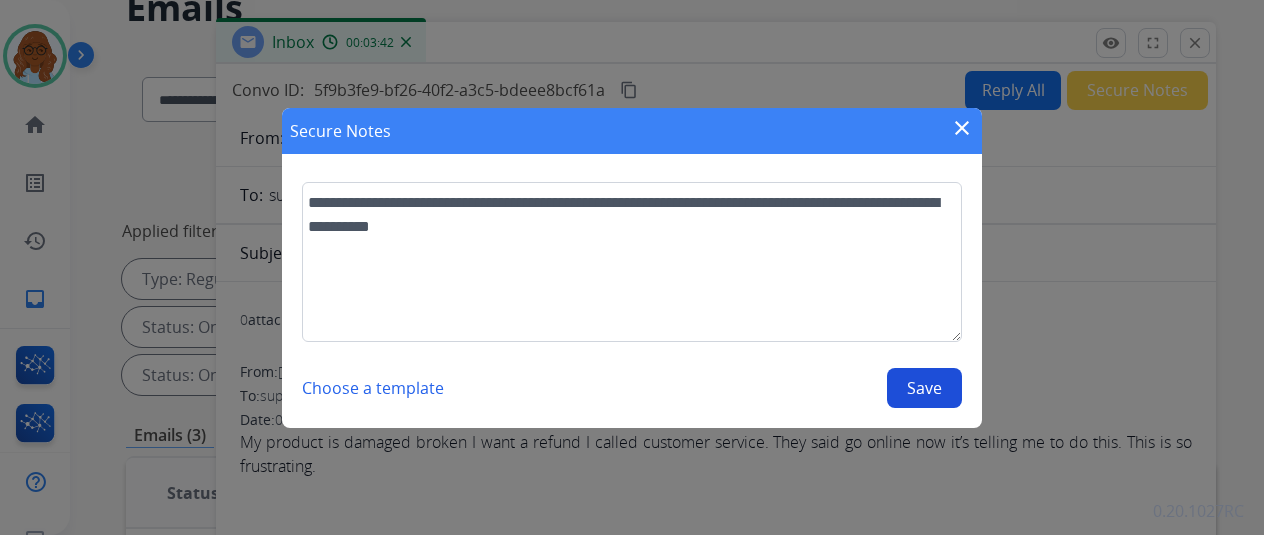 click on "Save" at bounding box center (924, 388) 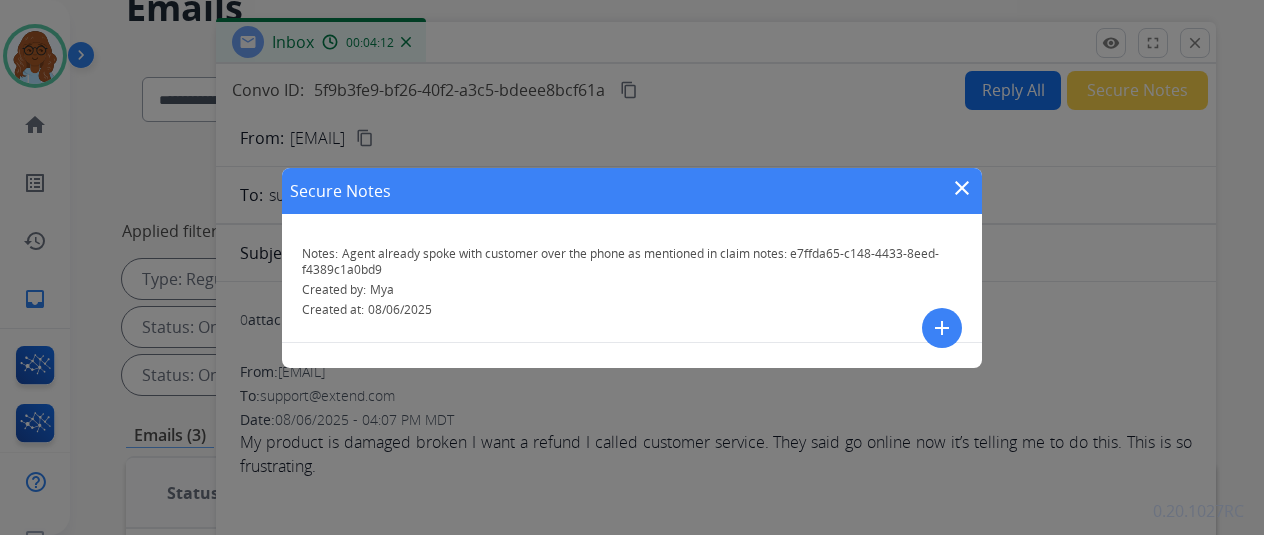 click on "Secure Notes close" at bounding box center (632, 191) 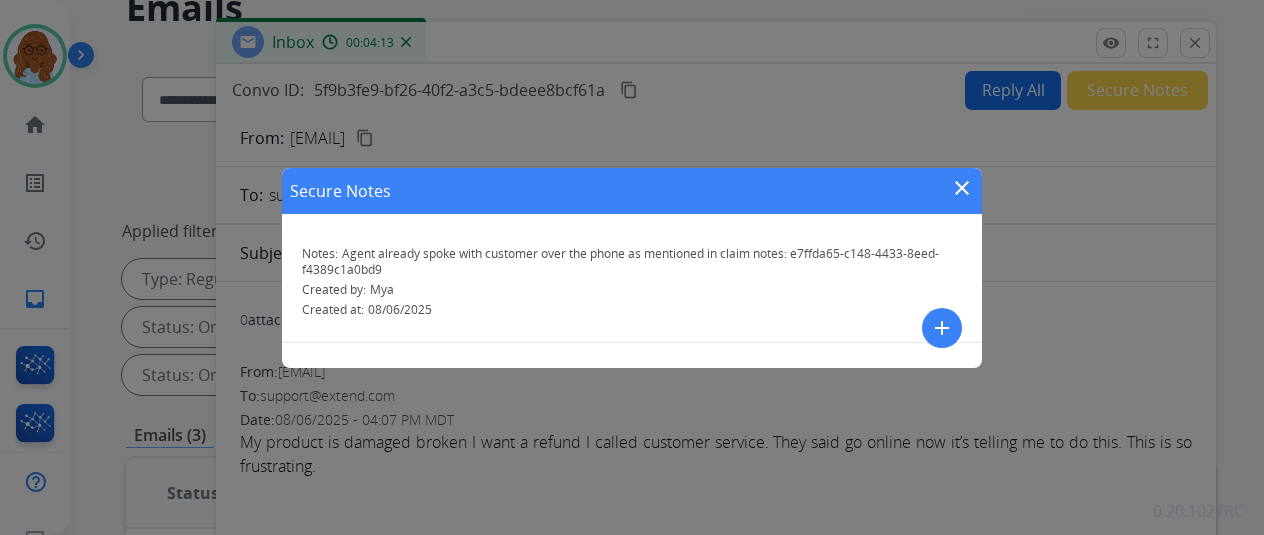 click on "close" at bounding box center [962, 188] 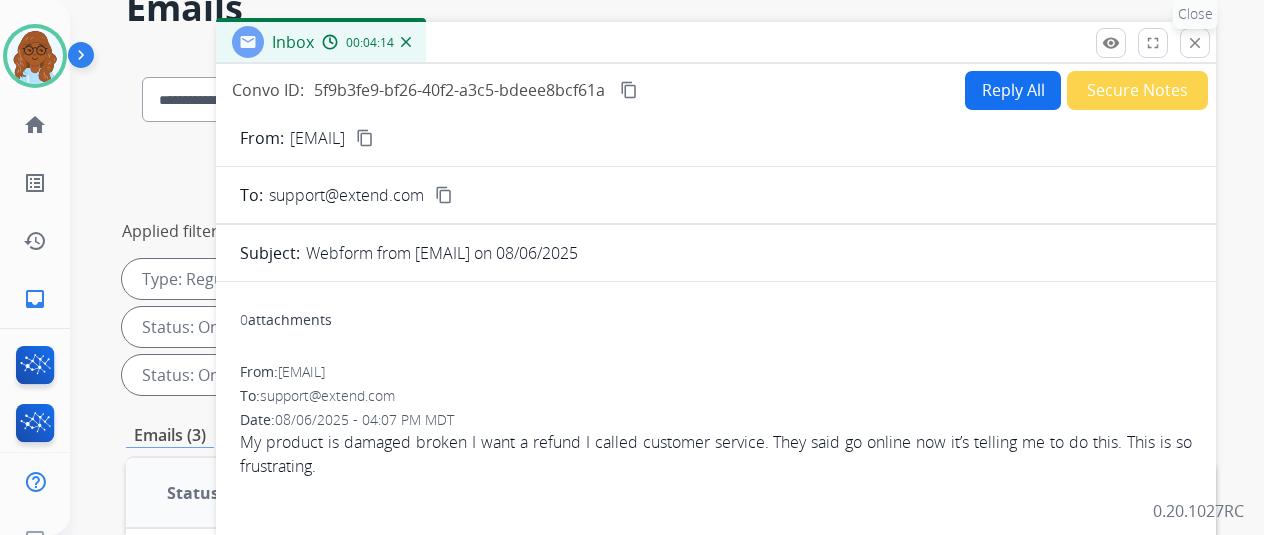 click on "close Close" at bounding box center (1195, 43) 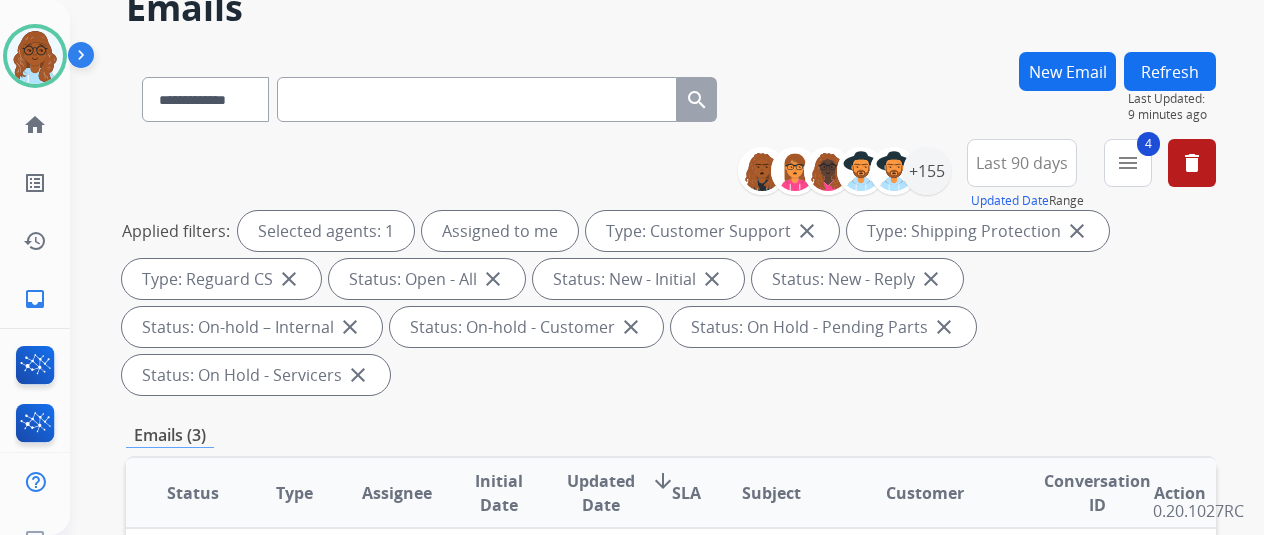 scroll, scrollTop: 300, scrollLeft: 0, axis: vertical 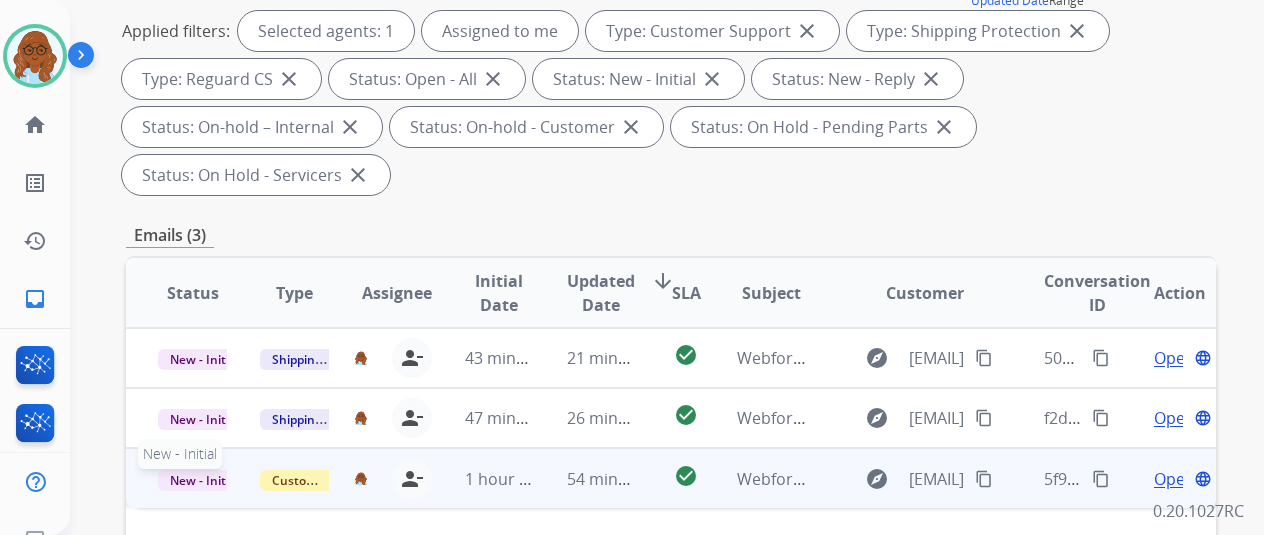 click on "New - Initial" at bounding box center (204, 480) 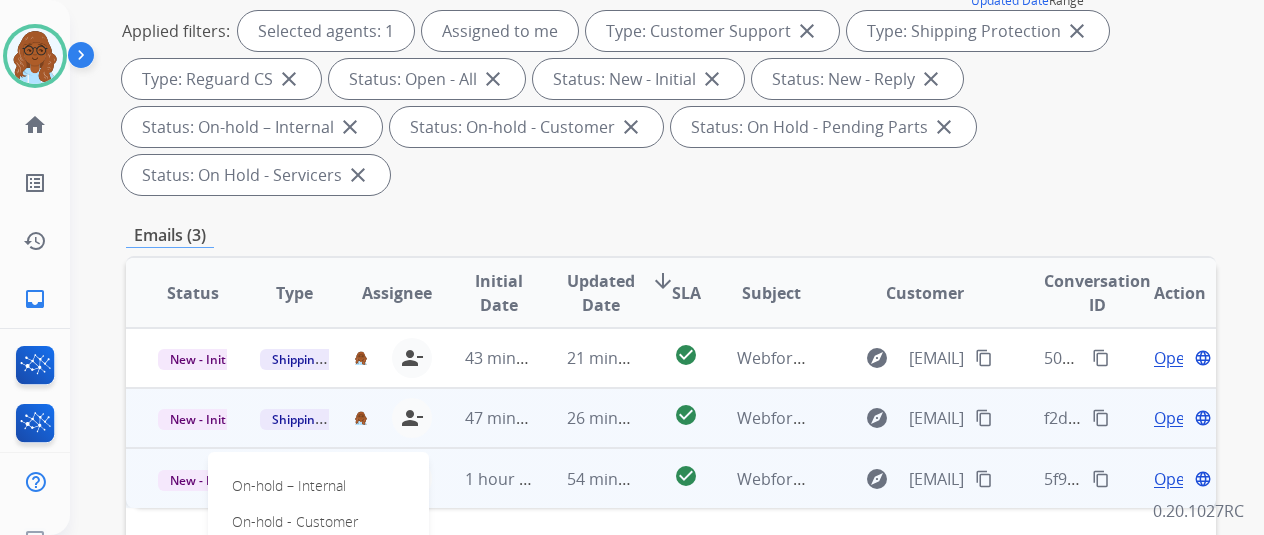scroll, scrollTop: 600, scrollLeft: 0, axis: vertical 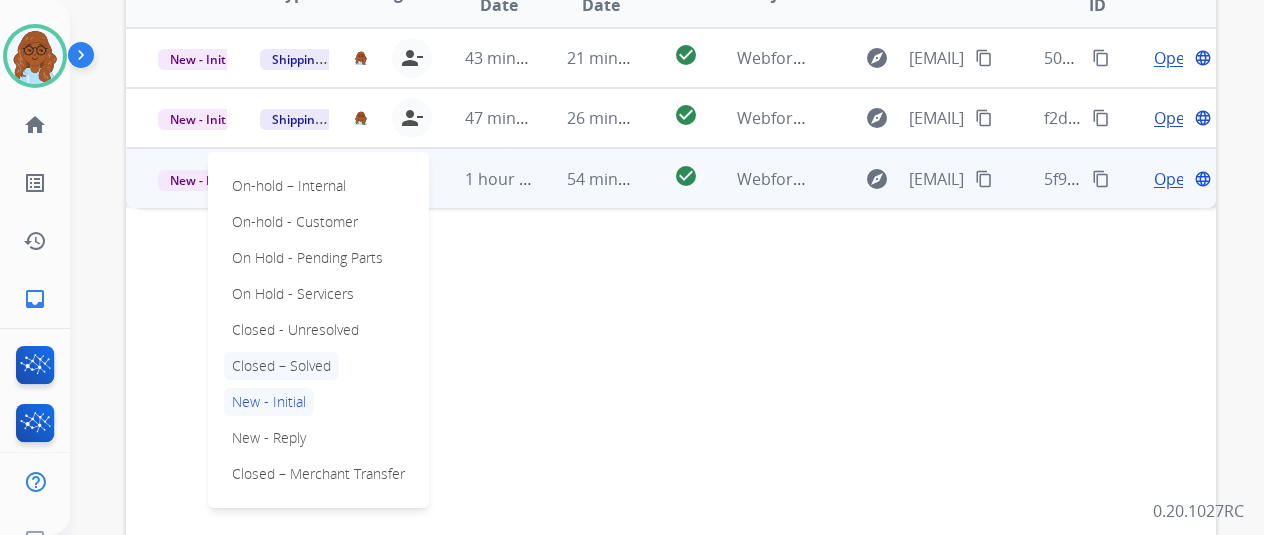 click on "Closed – Solved" at bounding box center [281, 366] 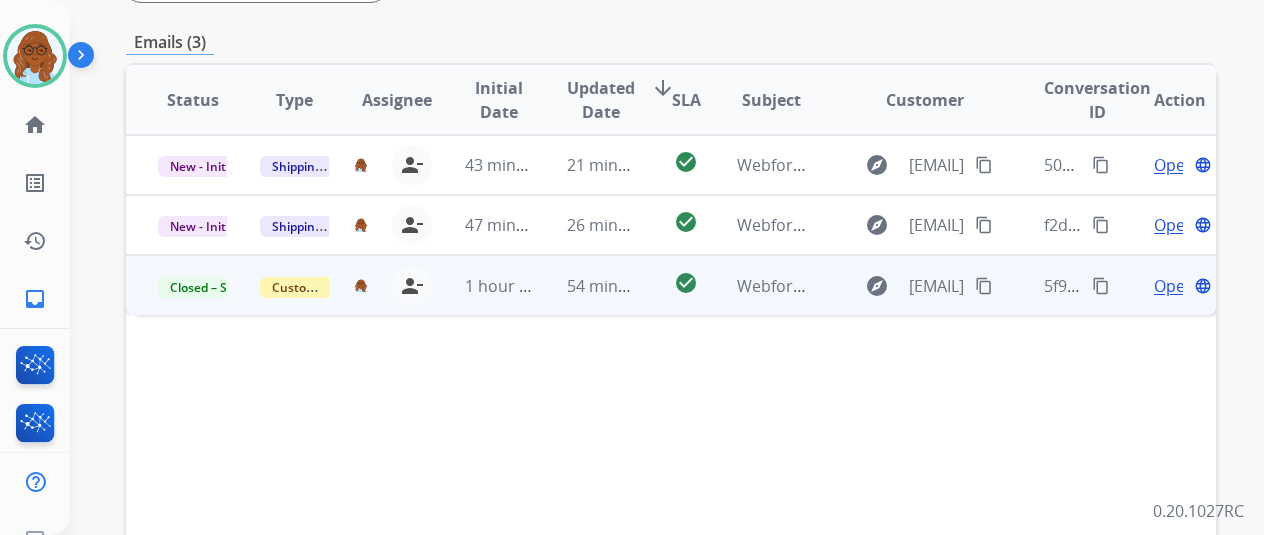 scroll, scrollTop: 400, scrollLeft: 0, axis: vertical 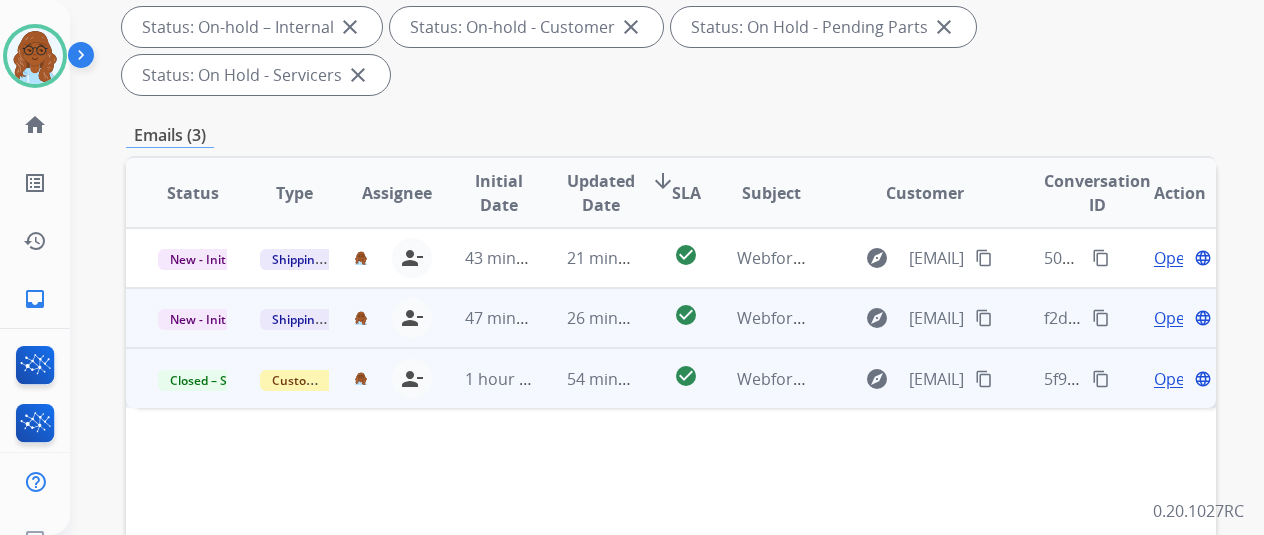 click on "Open" at bounding box center [1174, 318] 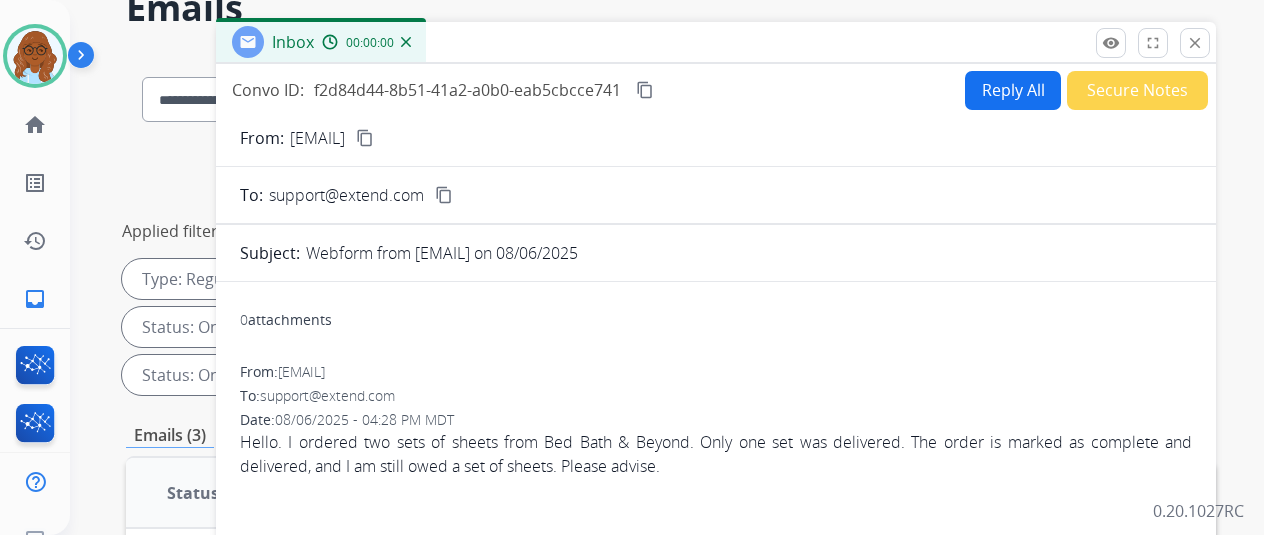 scroll, scrollTop: 100, scrollLeft: 0, axis: vertical 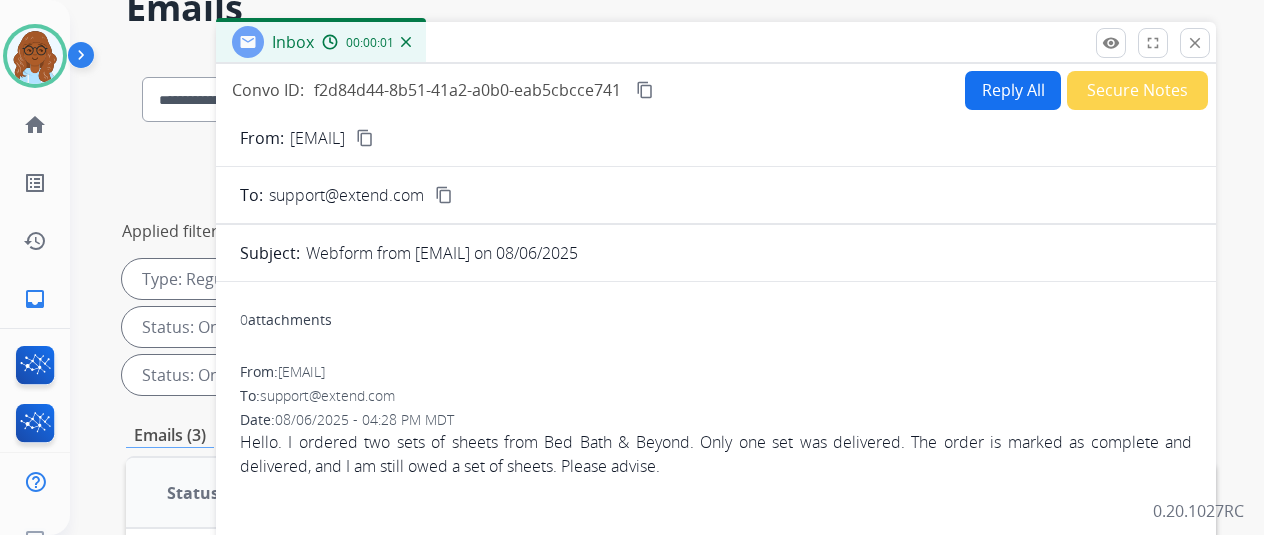 click on "content_copy" at bounding box center (365, 138) 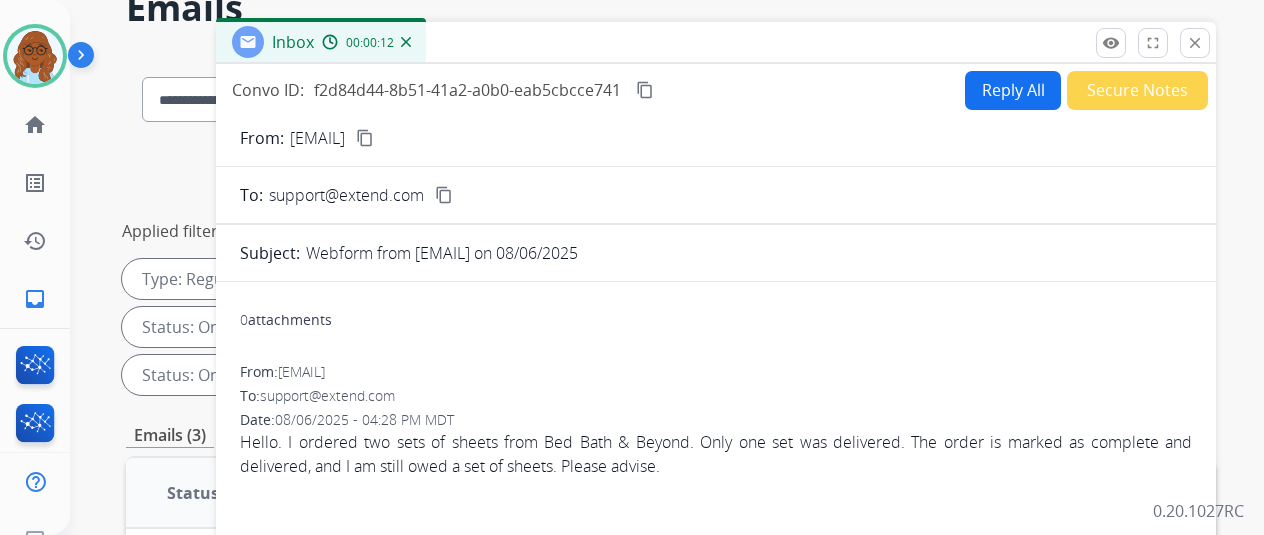 drag, startPoint x: 1211, startPoint y: 37, endPoint x: 1150, endPoint y: 87, distance: 78.873314 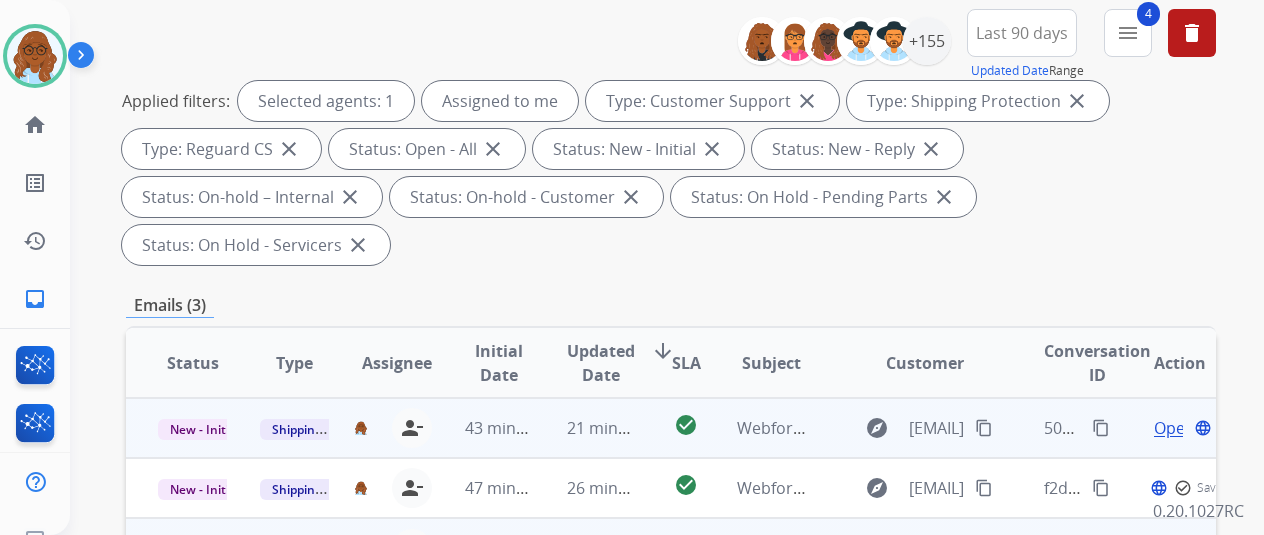 scroll, scrollTop: 300, scrollLeft: 0, axis: vertical 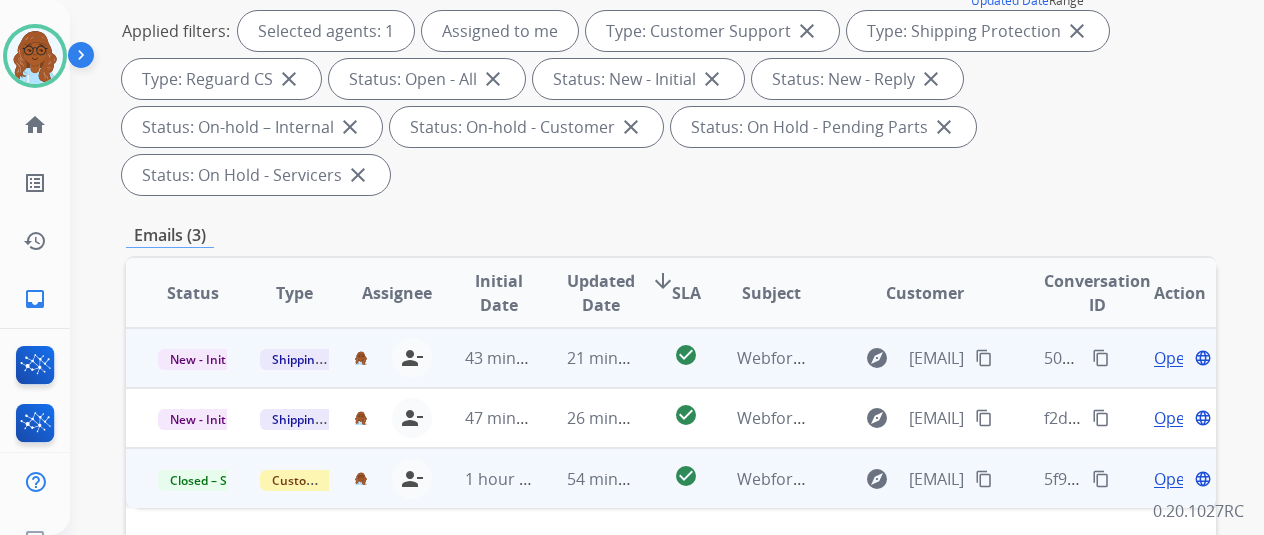 click on "Open" at bounding box center (1174, 358) 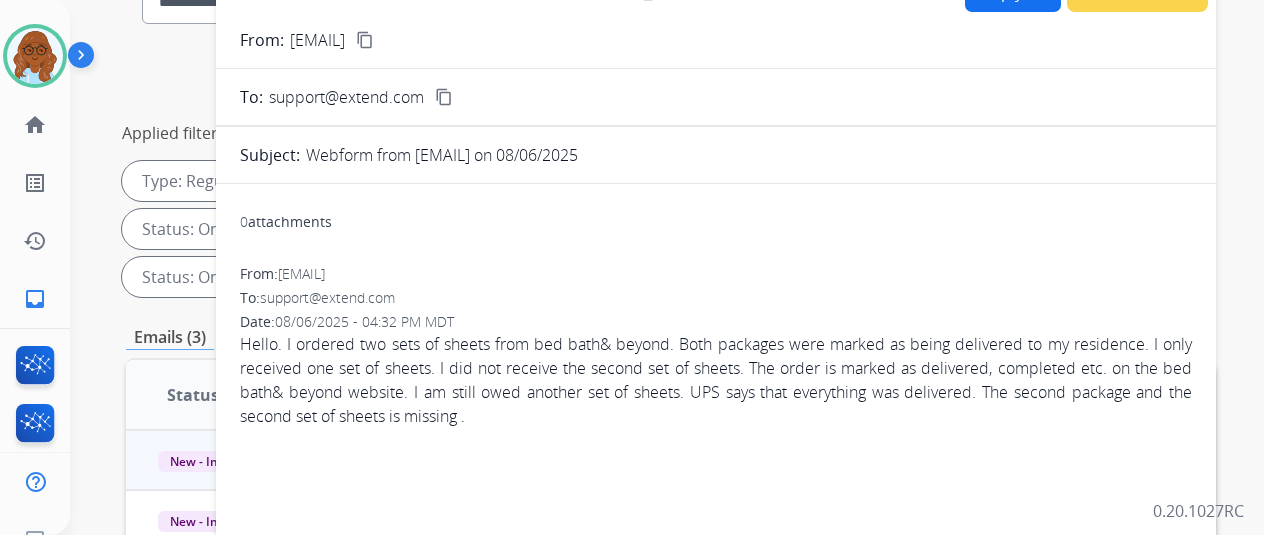 scroll, scrollTop: 100, scrollLeft: 0, axis: vertical 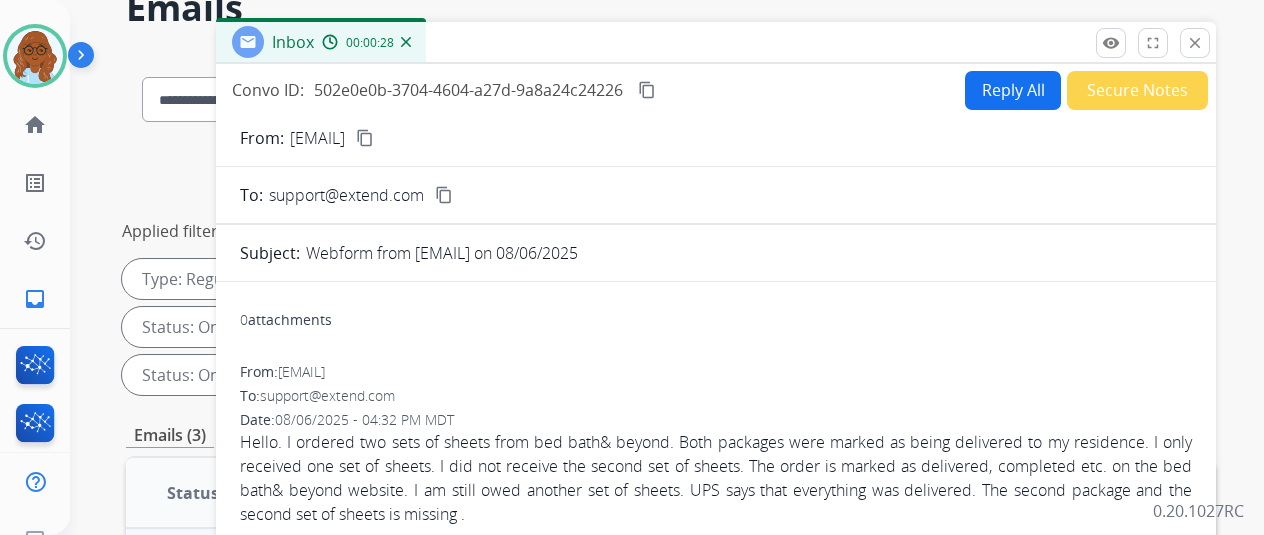 click on "Reply All" at bounding box center (1013, 90) 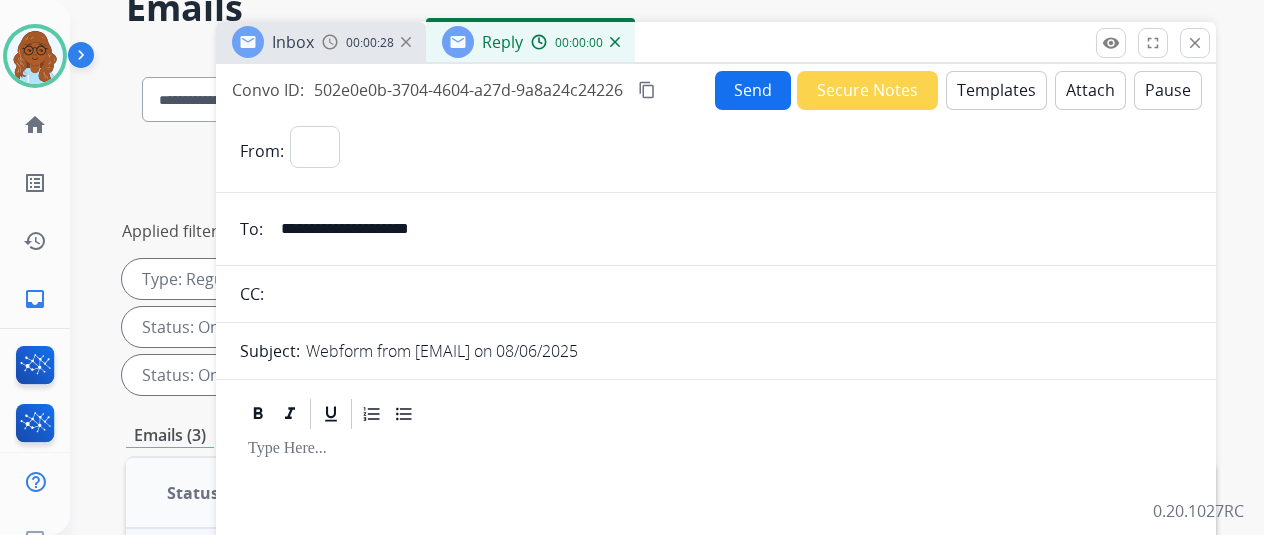 select on "**********" 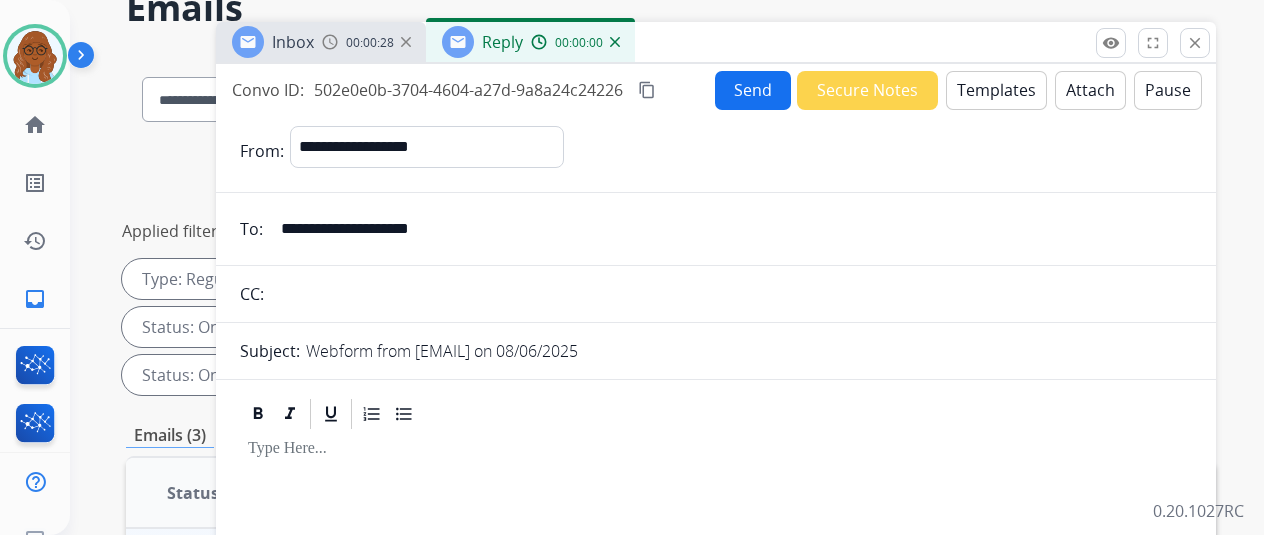 click on "Templates" at bounding box center (996, 90) 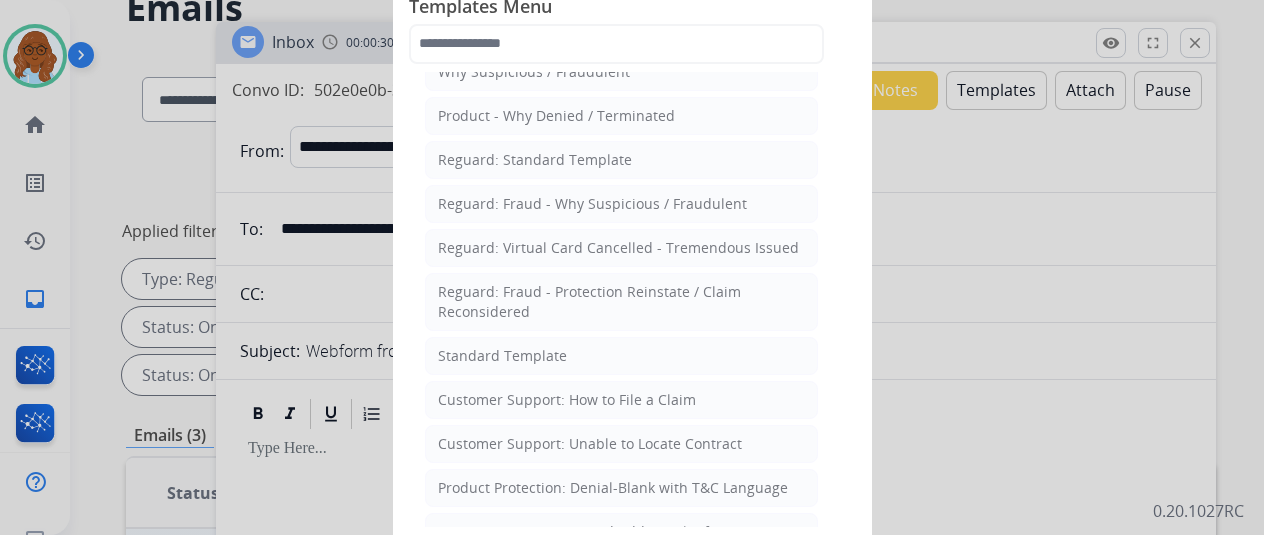 scroll, scrollTop: 100, scrollLeft: 0, axis: vertical 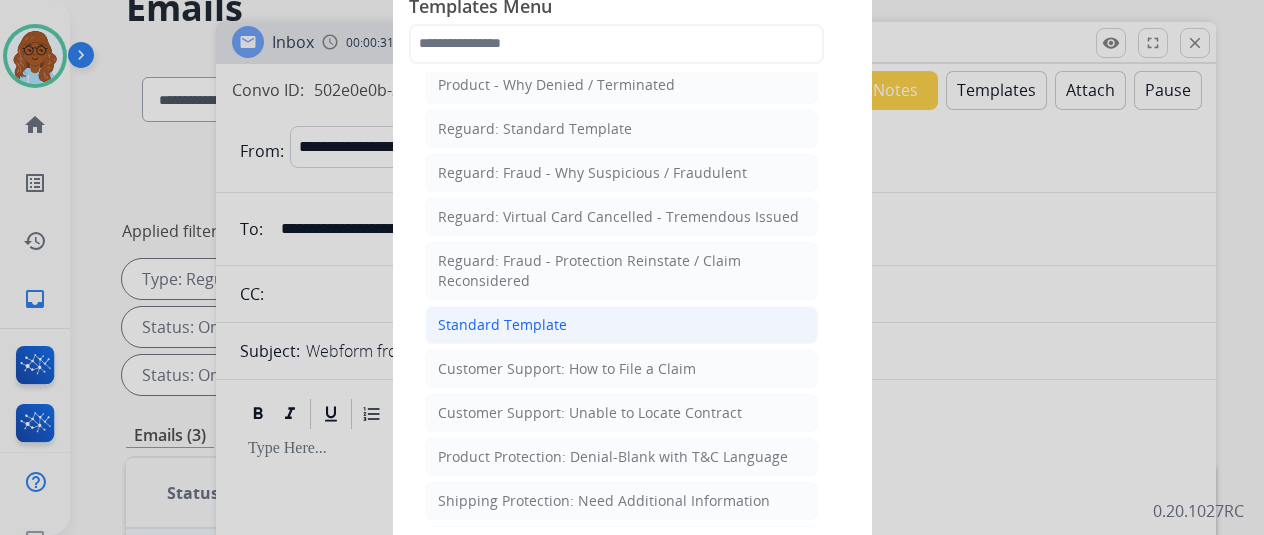drag, startPoint x: 562, startPoint y: 316, endPoint x: 546, endPoint y: 319, distance: 16.27882 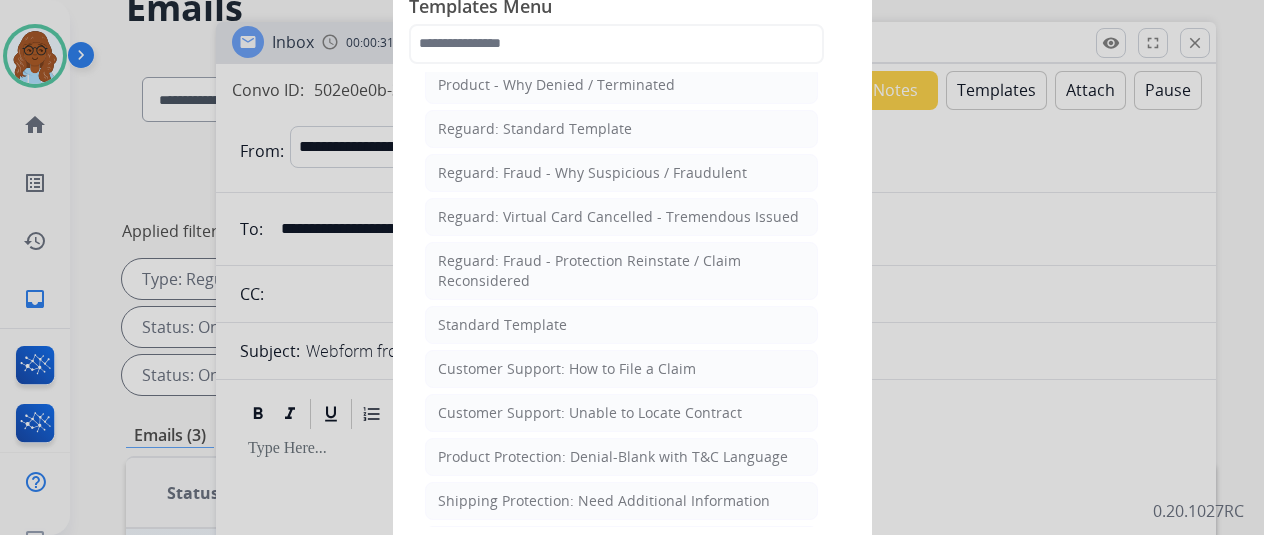 click on "Standard Template" 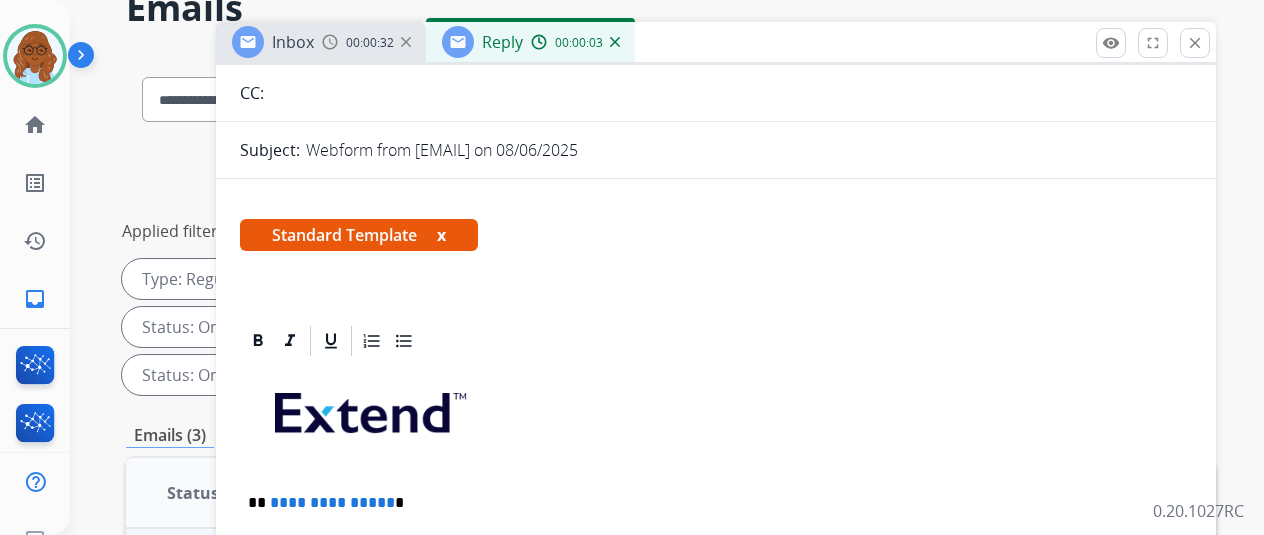 scroll, scrollTop: 400, scrollLeft: 0, axis: vertical 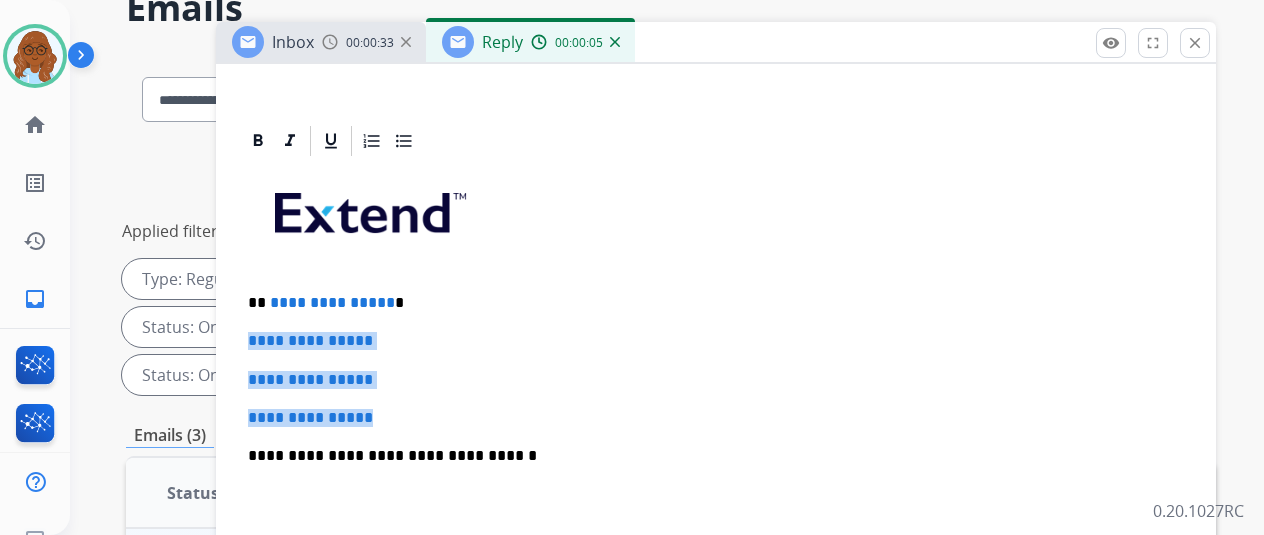 drag, startPoint x: 408, startPoint y: 417, endPoint x: 259, endPoint y: 337, distance: 169.1183 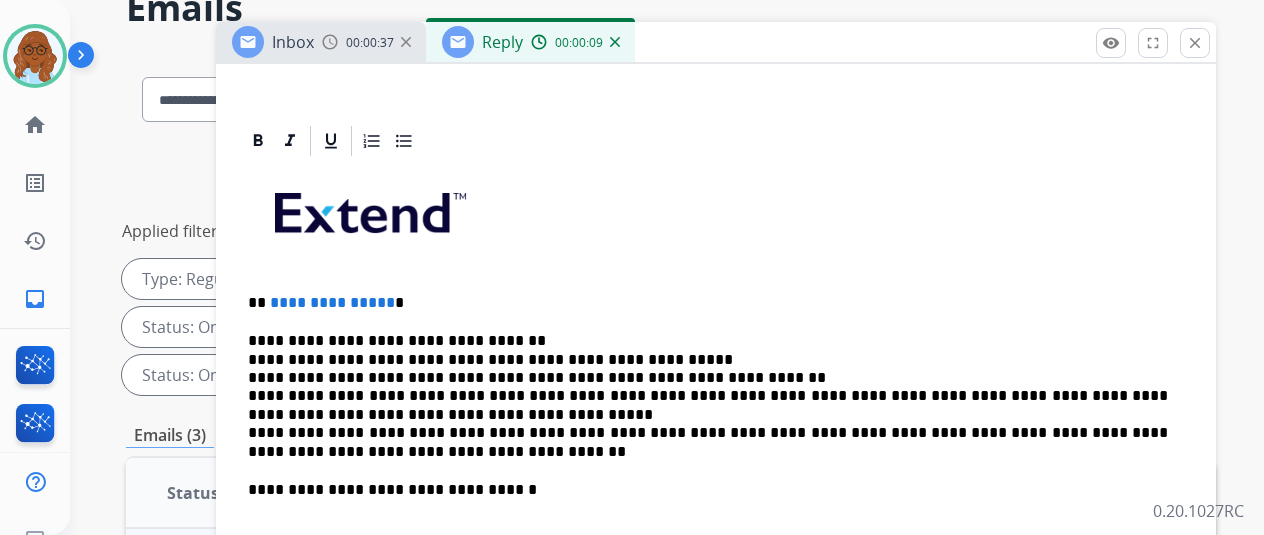 click on "**********" at bounding box center [716, 520] 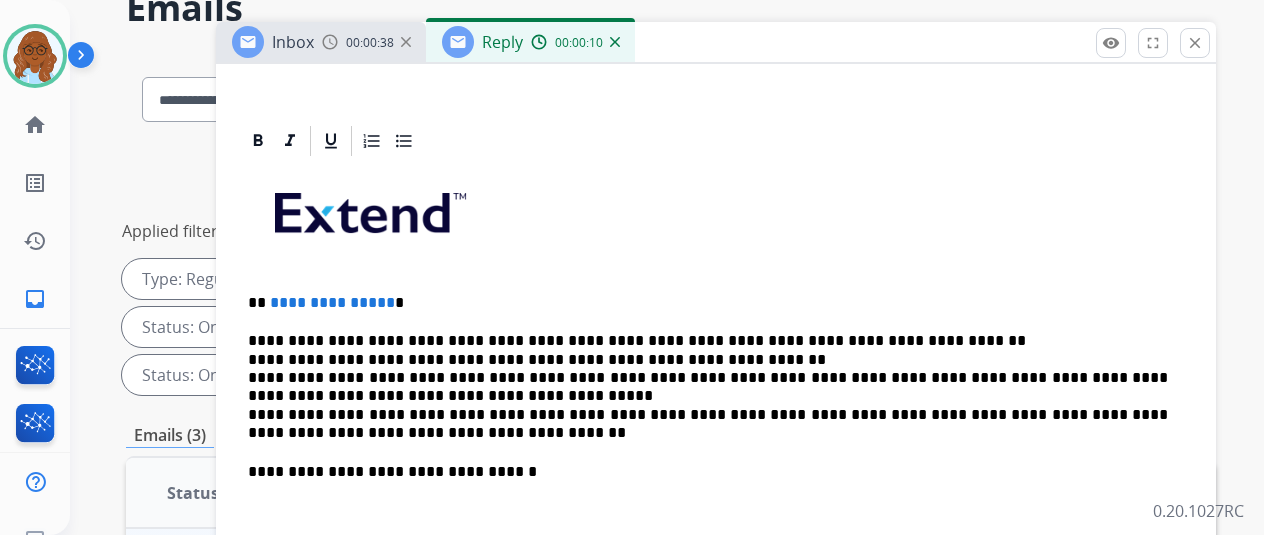 type 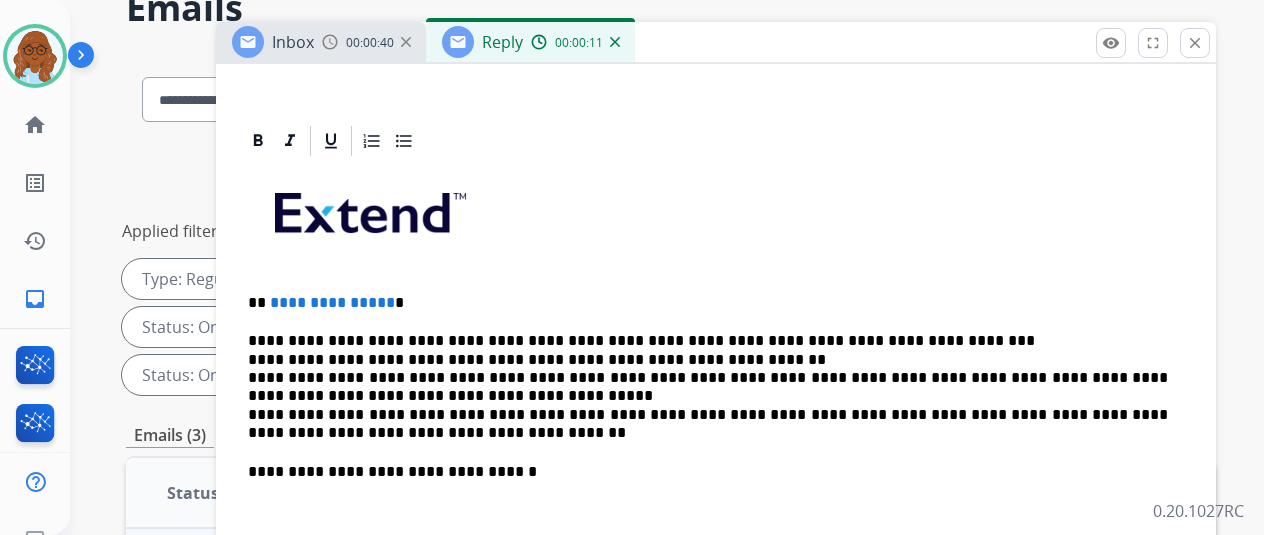 click on "**********" at bounding box center [716, 510] 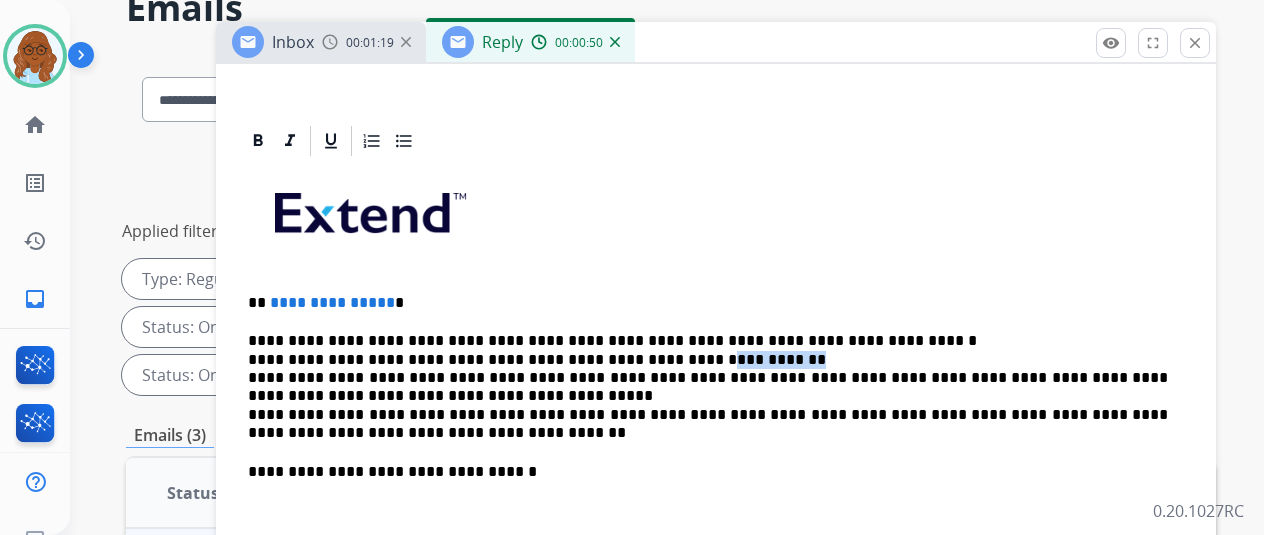 drag, startPoint x: 764, startPoint y: 355, endPoint x: 663, endPoint y: 361, distance: 101.17806 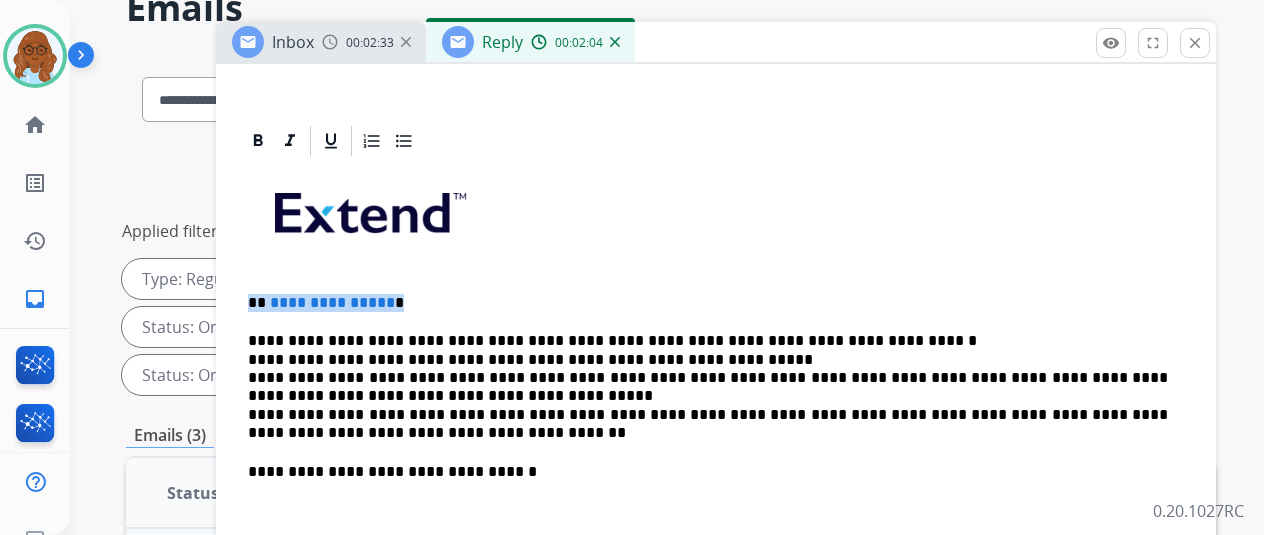 drag, startPoint x: 424, startPoint y: 301, endPoint x: 266, endPoint y: 300, distance: 158.00316 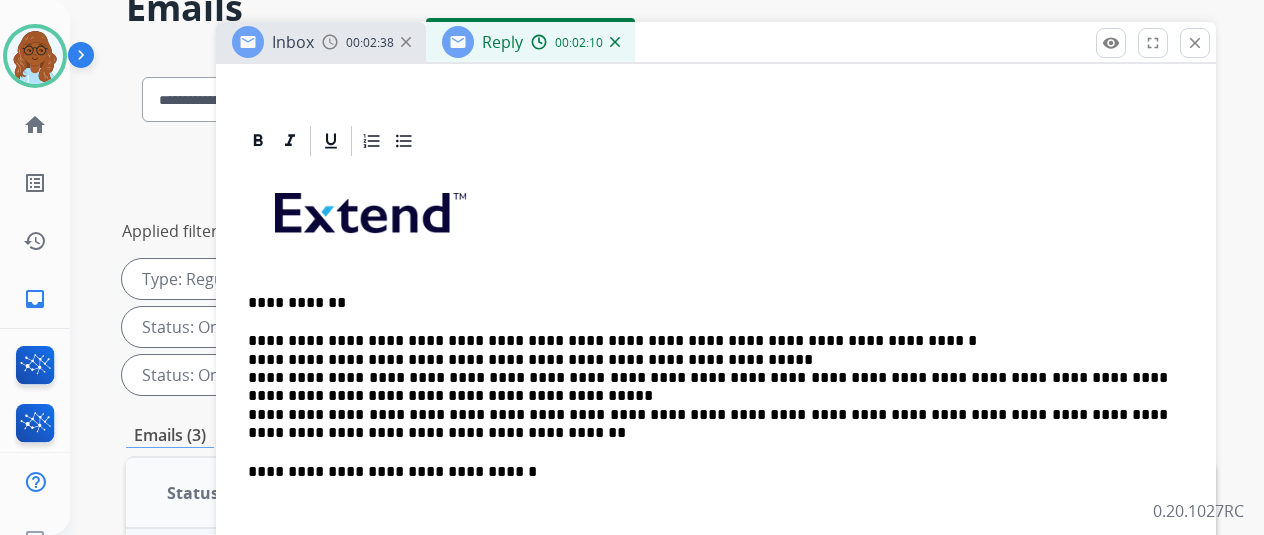 click on "**********" at bounding box center [708, 387] 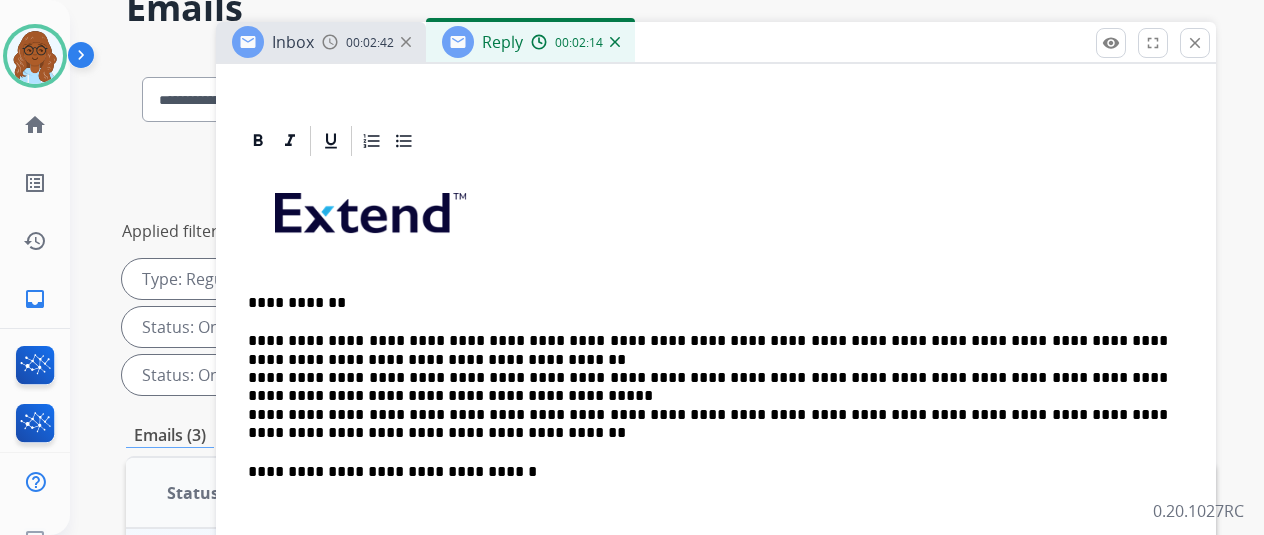 click on "**********" at bounding box center (708, 387) 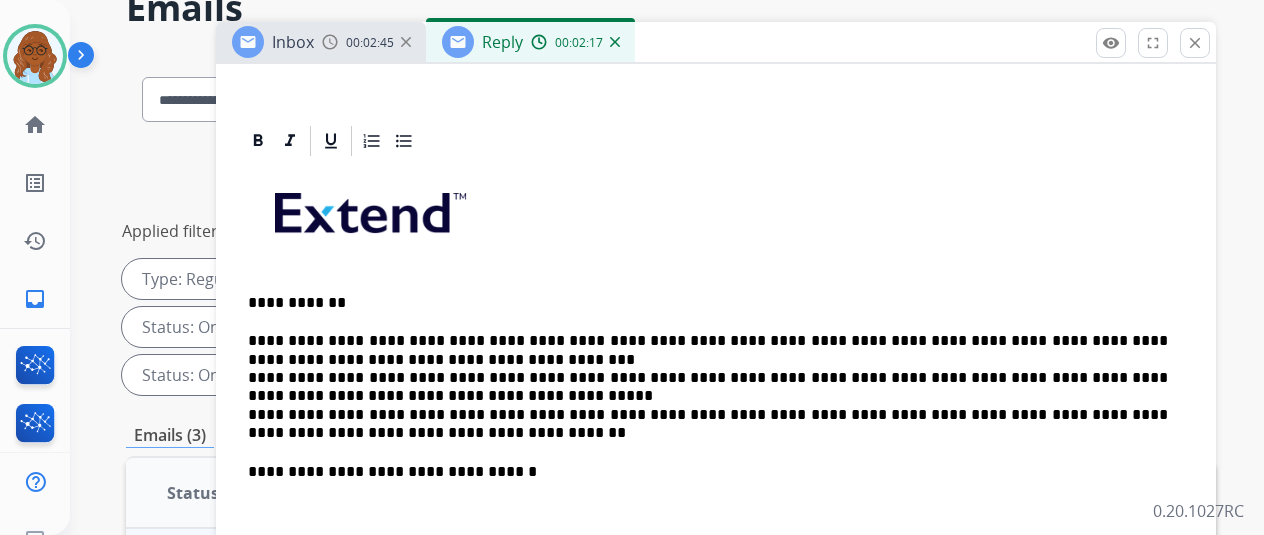 click on "**********" at bounding box center [716, 510] 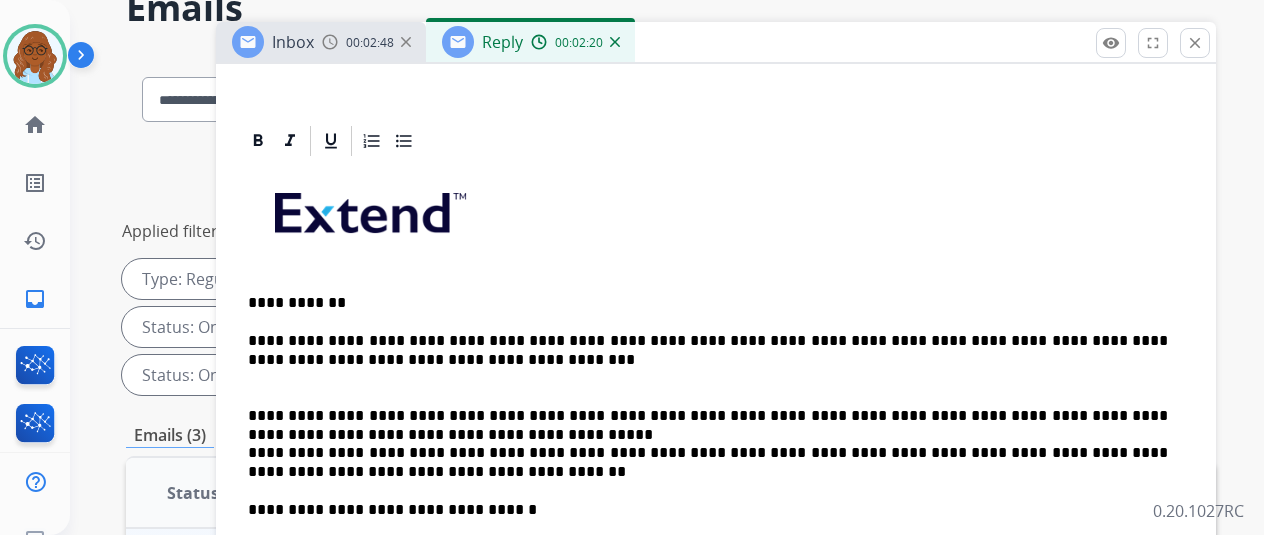 drag, startPoint x: 265, startPoint y: 449, endPoint x: 417, endPoint y: 496, distance: 159.1006 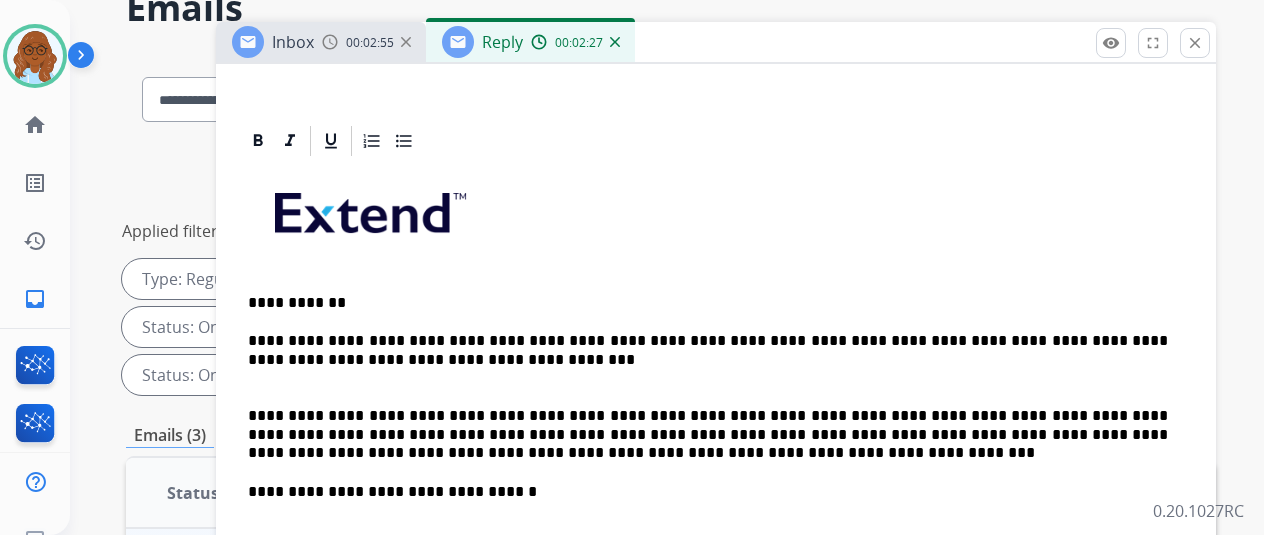 click on "**********" at bounding box center [716, 590] 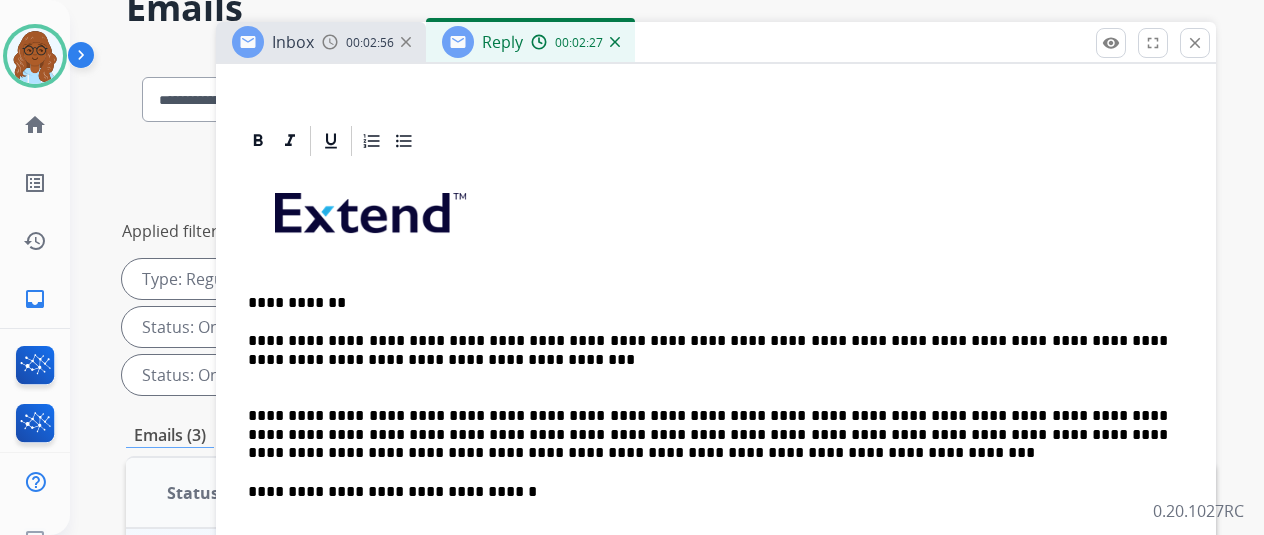 click on "**********" at bounding box center (716, 520) 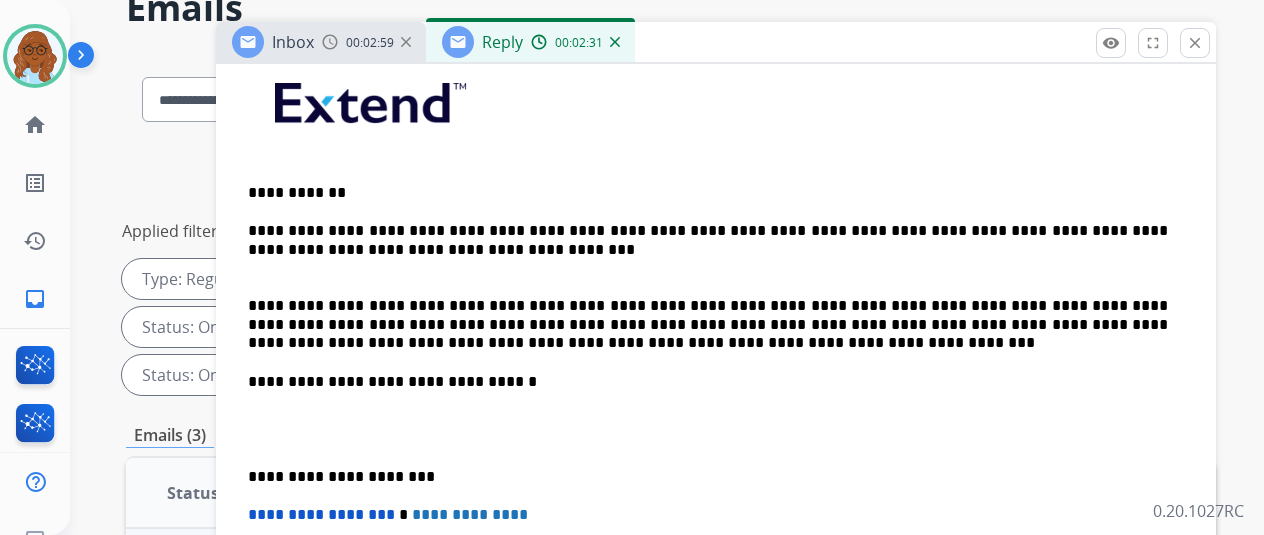 scroll, scrollTop: 544, scrollLeft: 0, axis: vertical 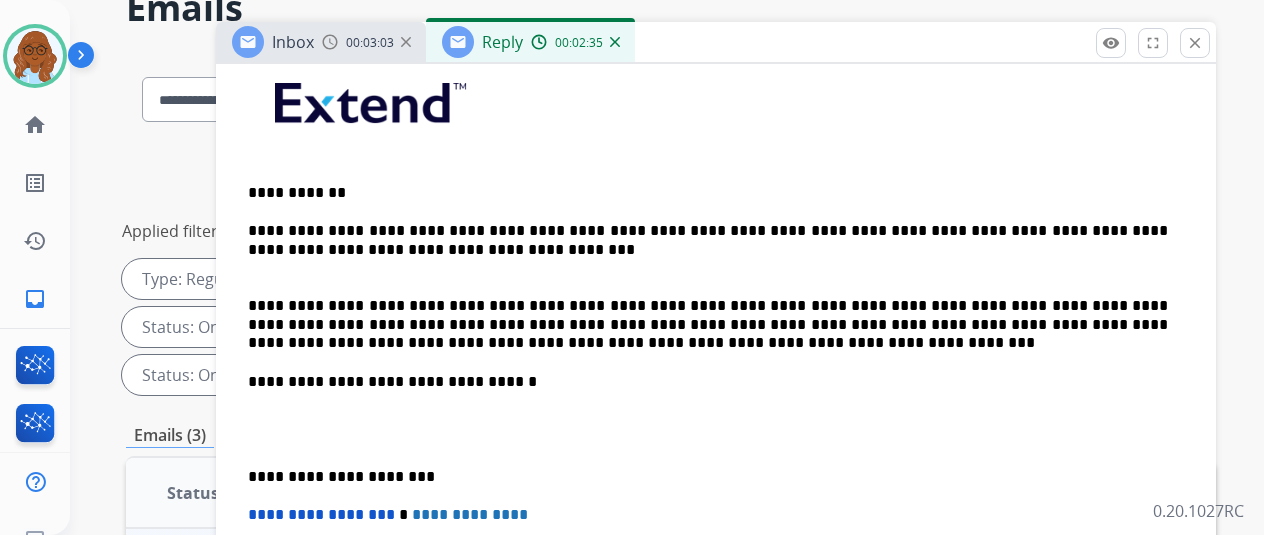 click on "**********" at bounding box center (708, 477) 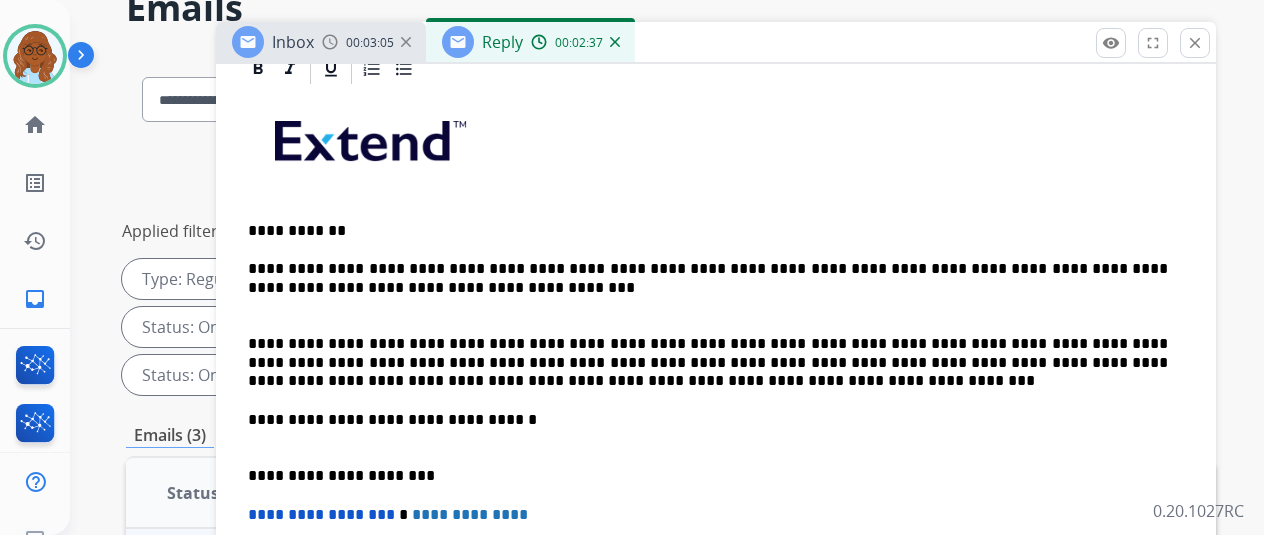 scroll, scrollTop: 487, scrollLeft: 0, axis: vertical 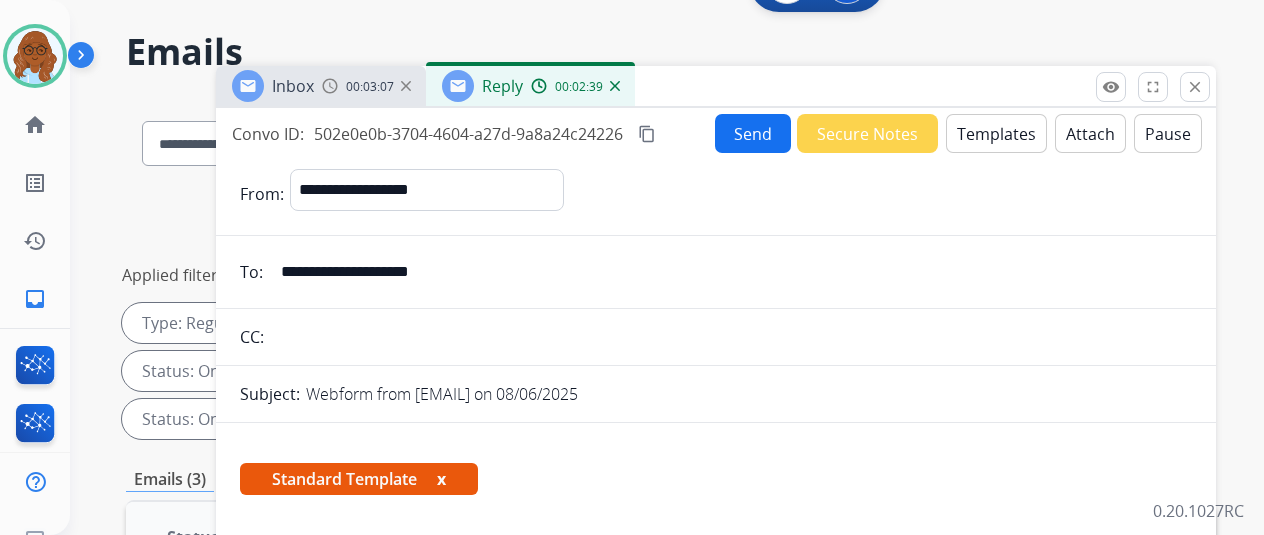 click on "content_copy" at bounding box center (647, 134) 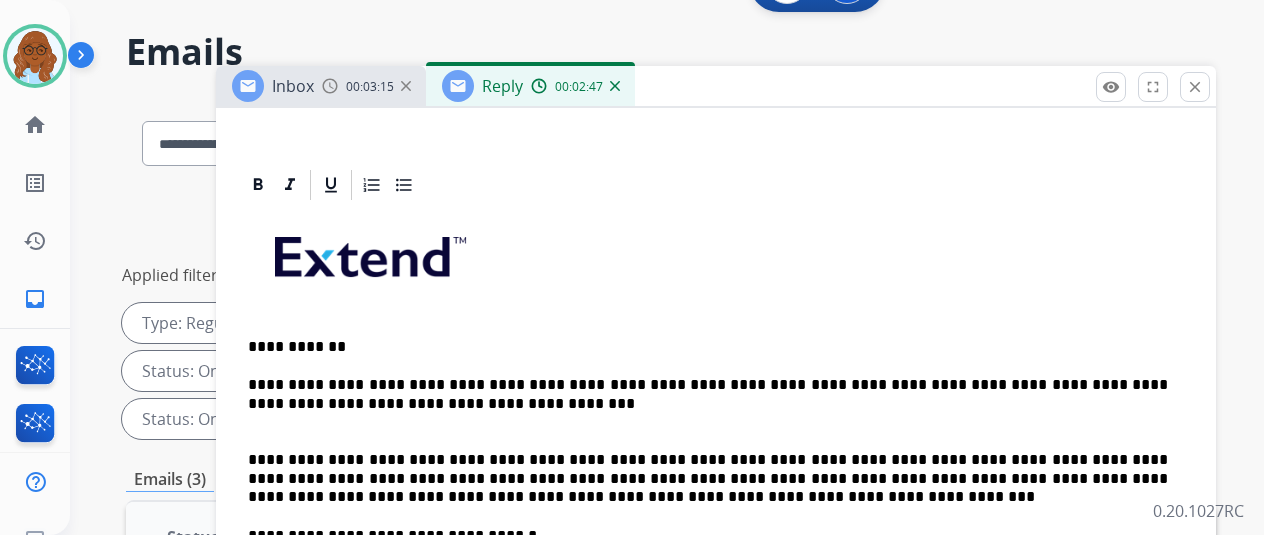 scroll, scrollTop: 487, scrollLeft: 0, axis: vertical 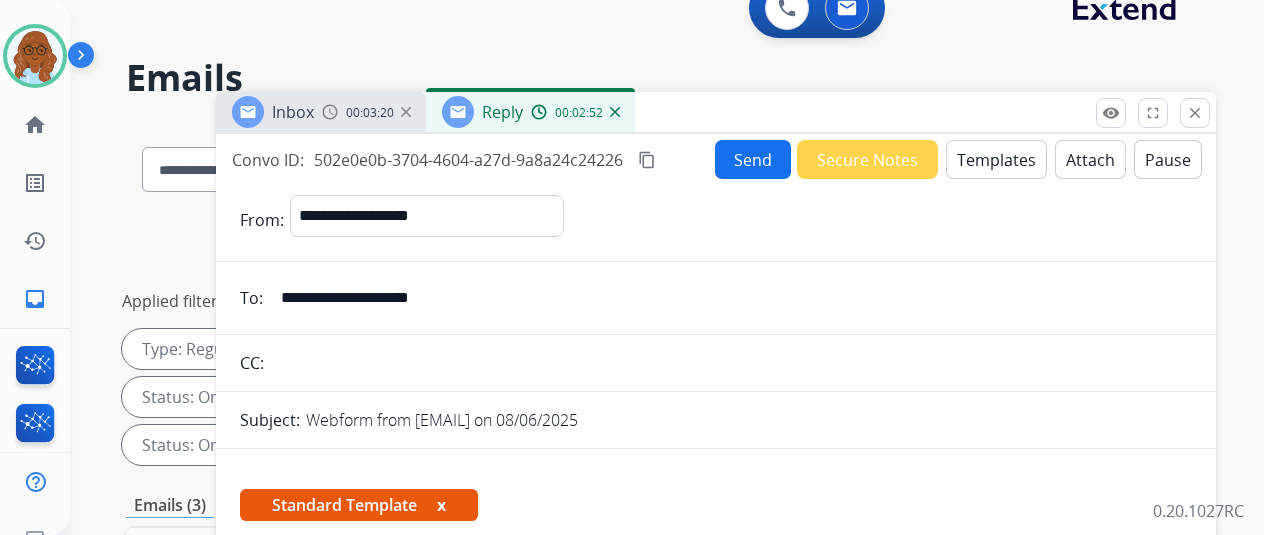 click on "Send" at bounding box center (753, 159) 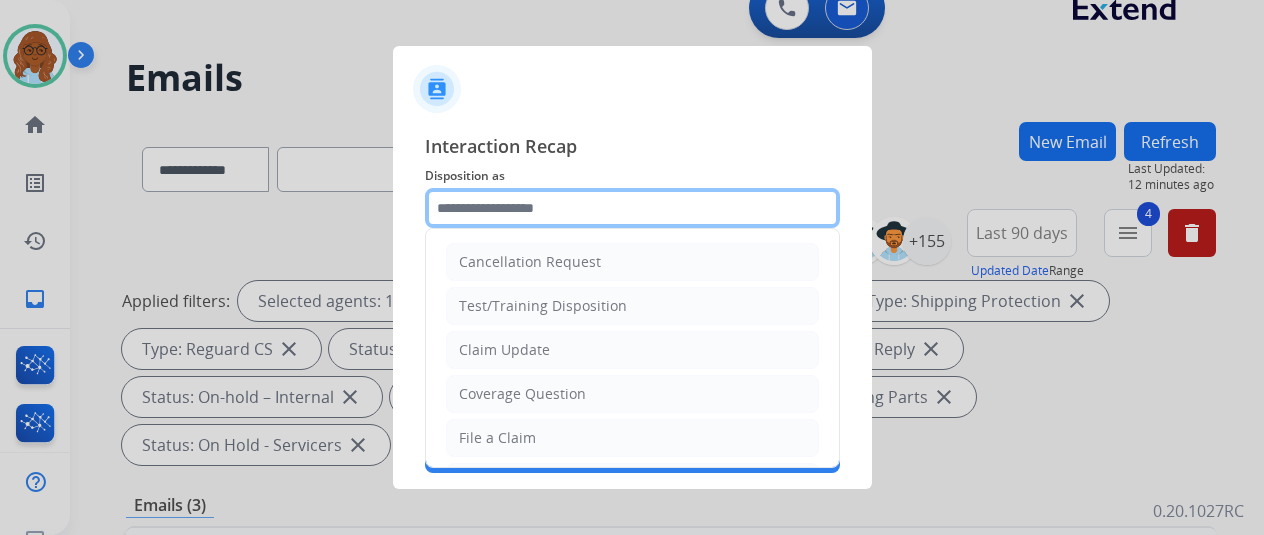 click 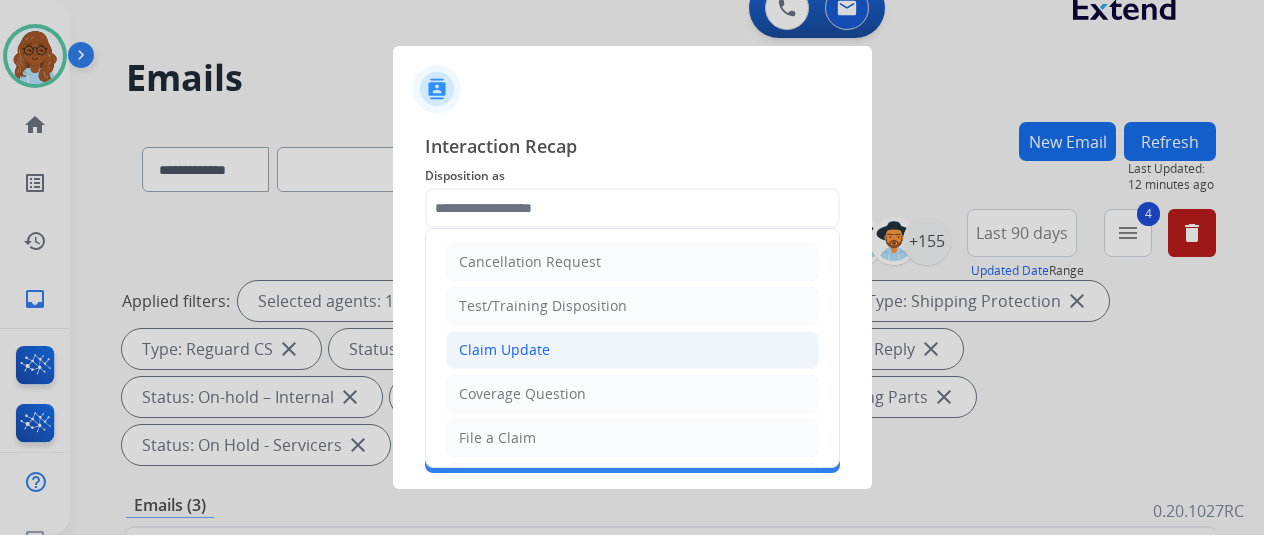click on "Claim Update" 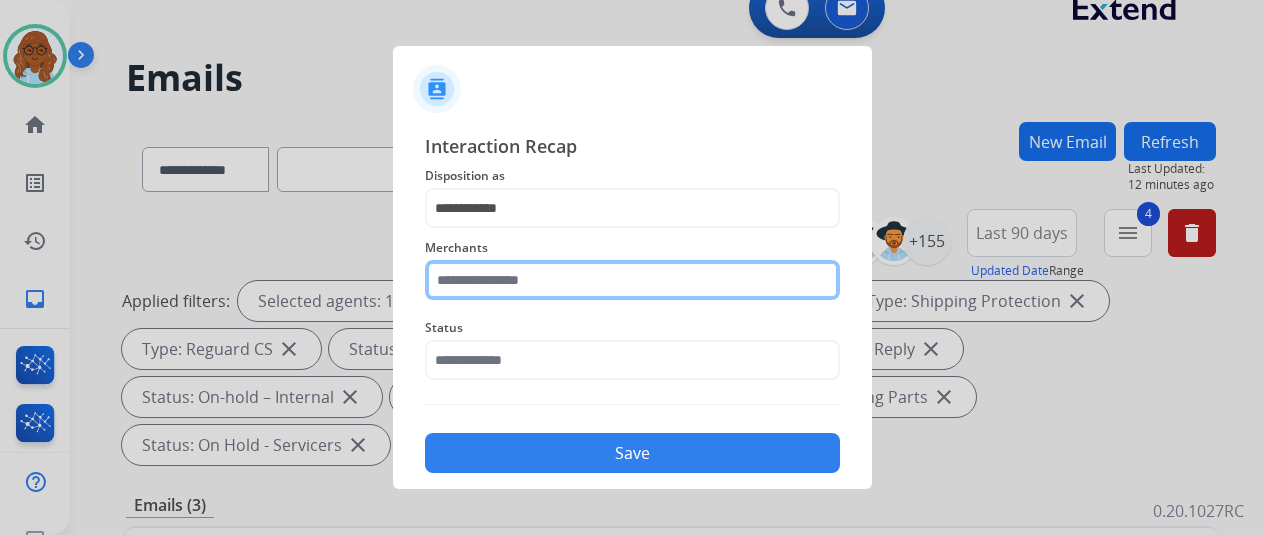 click 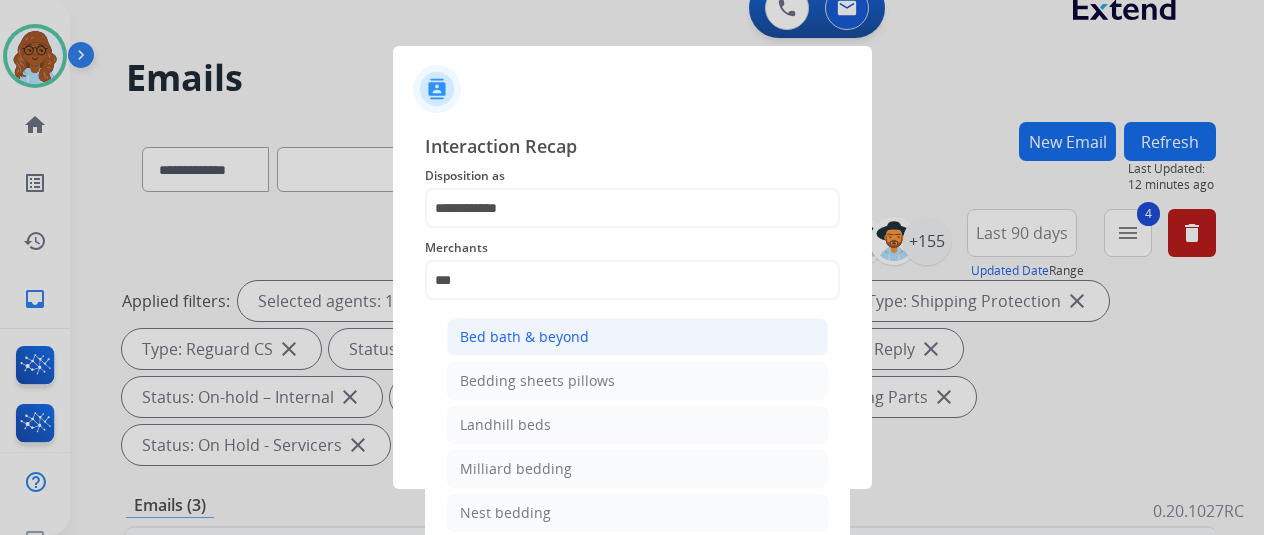 click on "Bed bath & beyond" 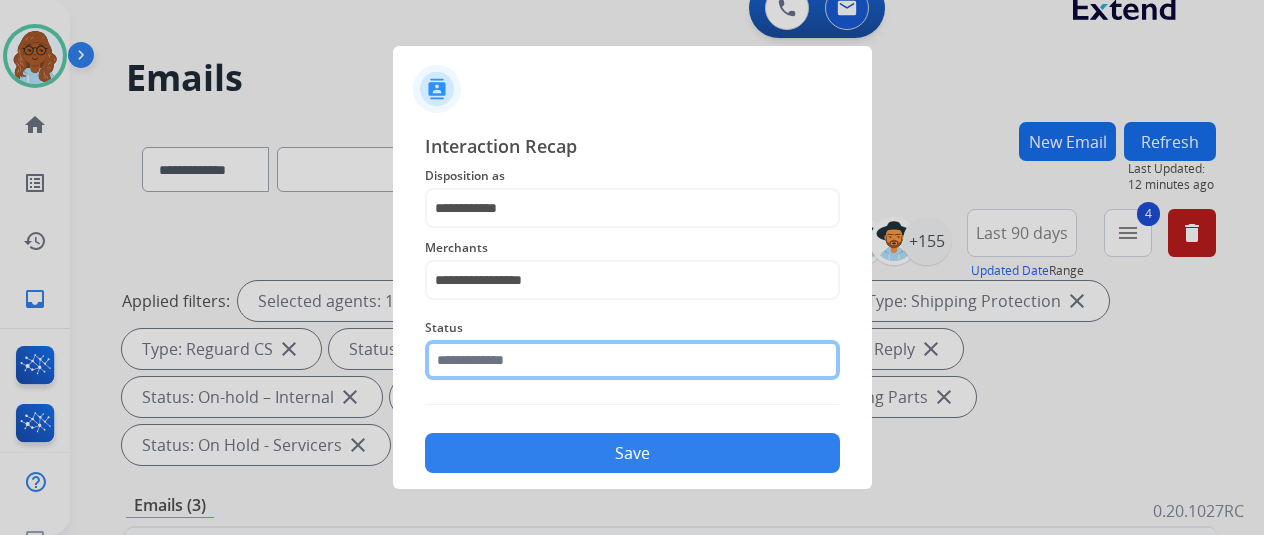 click 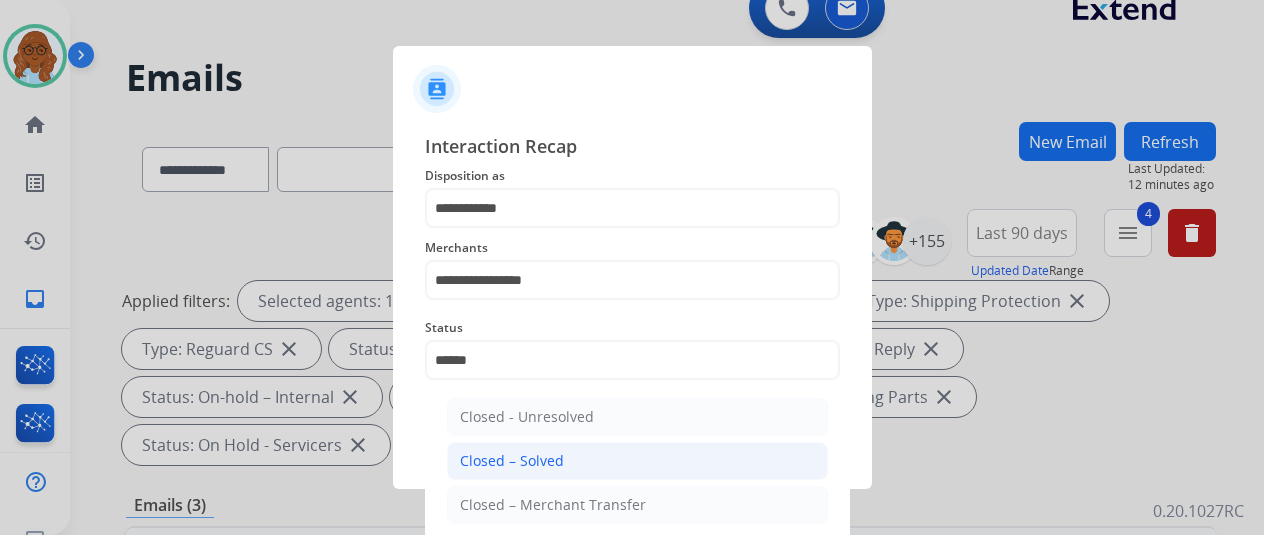click on "Closed – Solved" 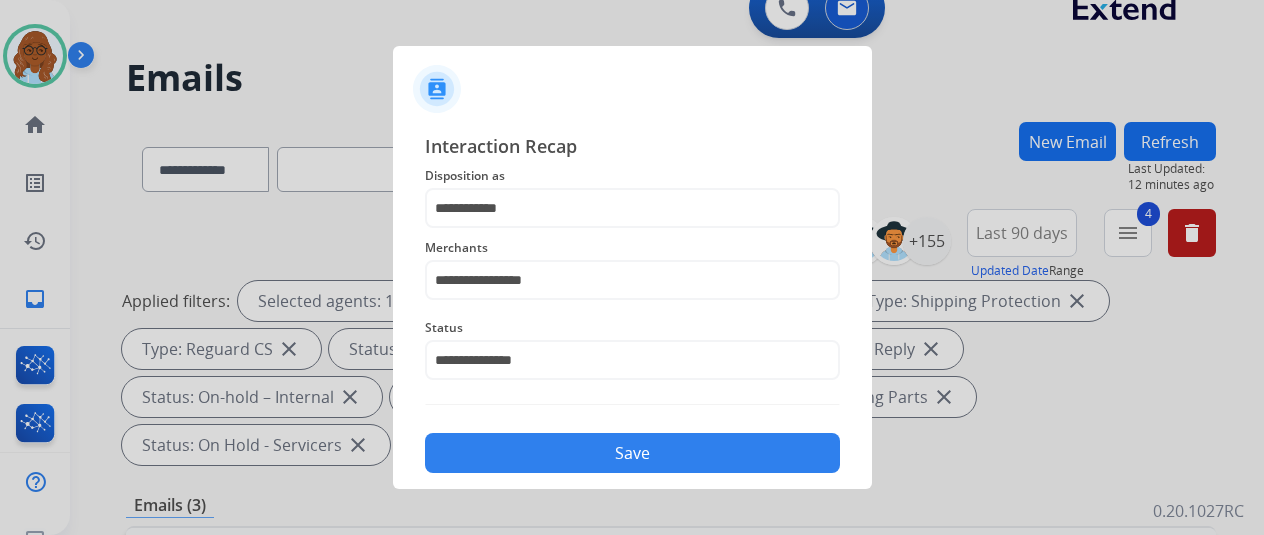 click on "Save" 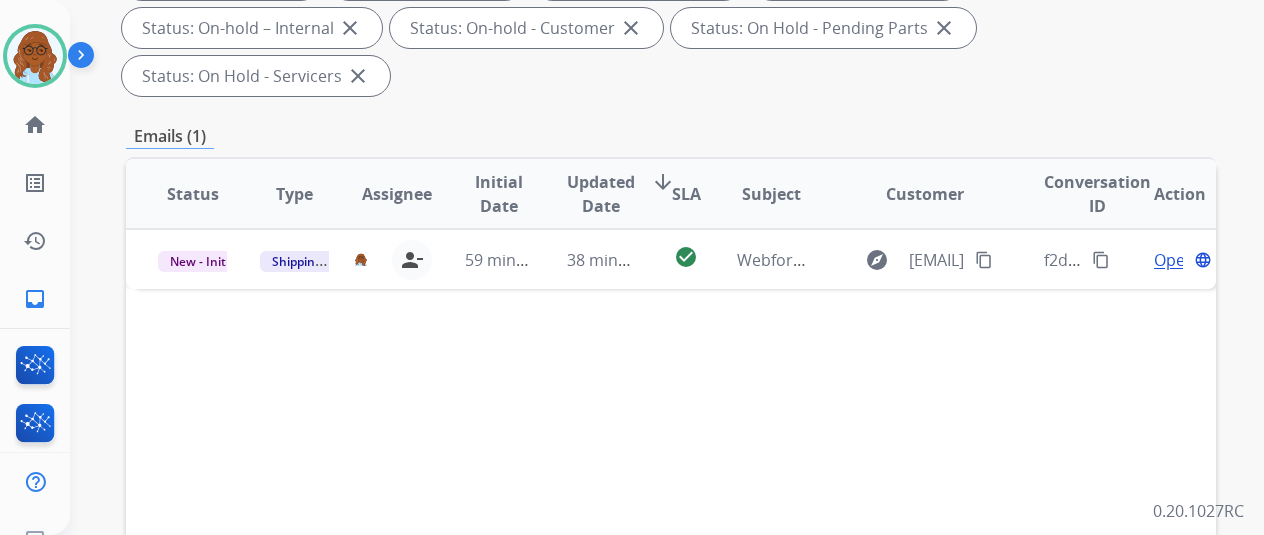 scroll, scrollTop: 400, scrollLeft: 0, axis: vertical 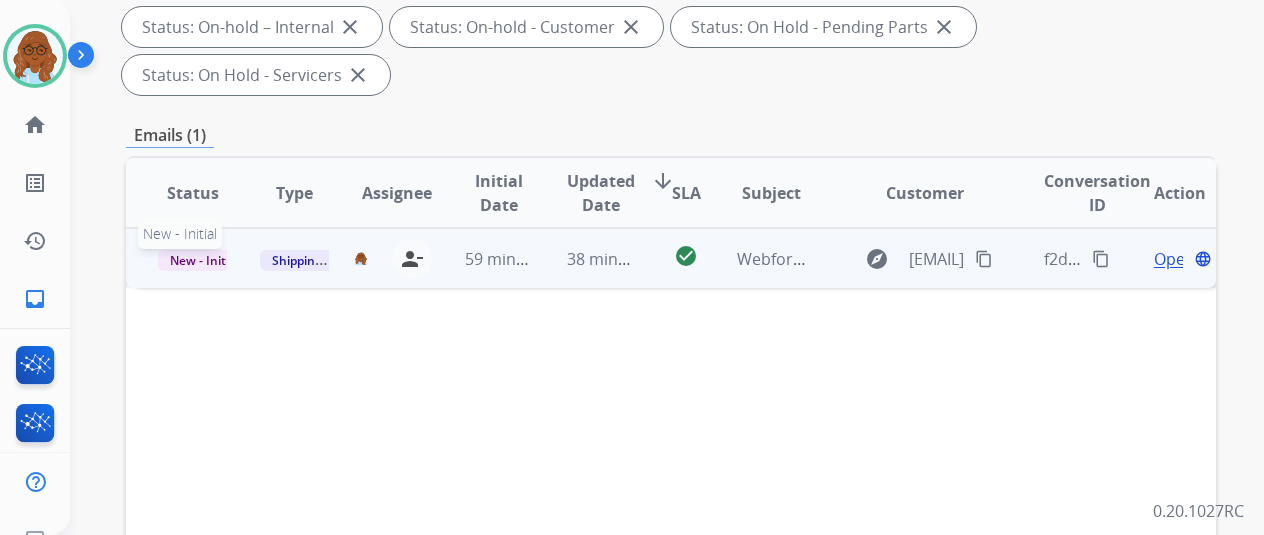 click on "New - Initial" at bounding box center (204, 260) 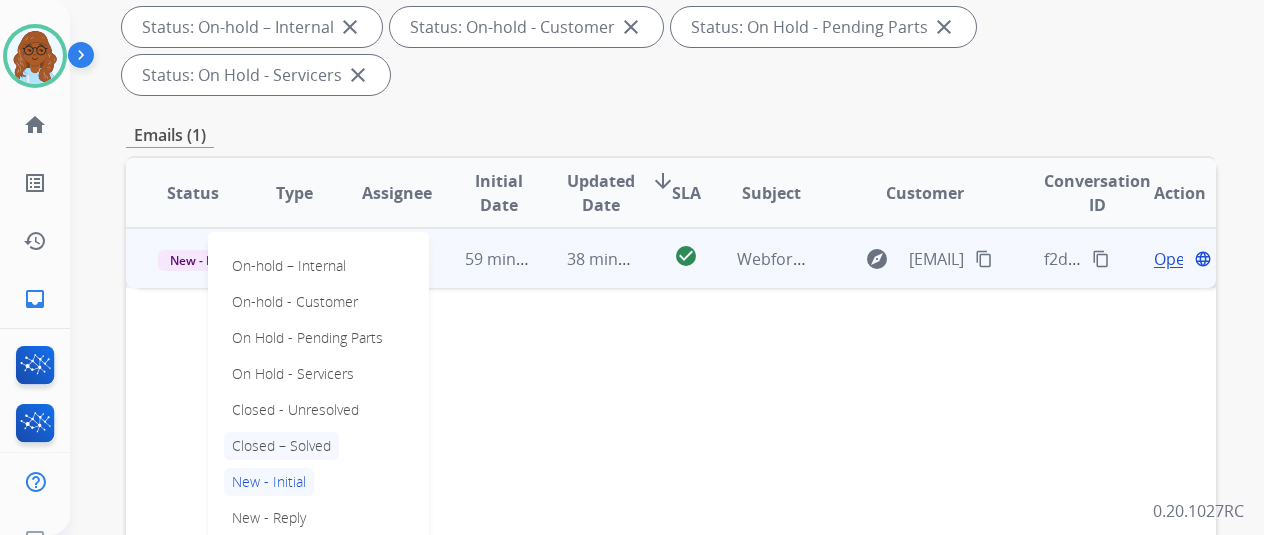 click on "Closed – Solved" at bounding box center [281, 446] 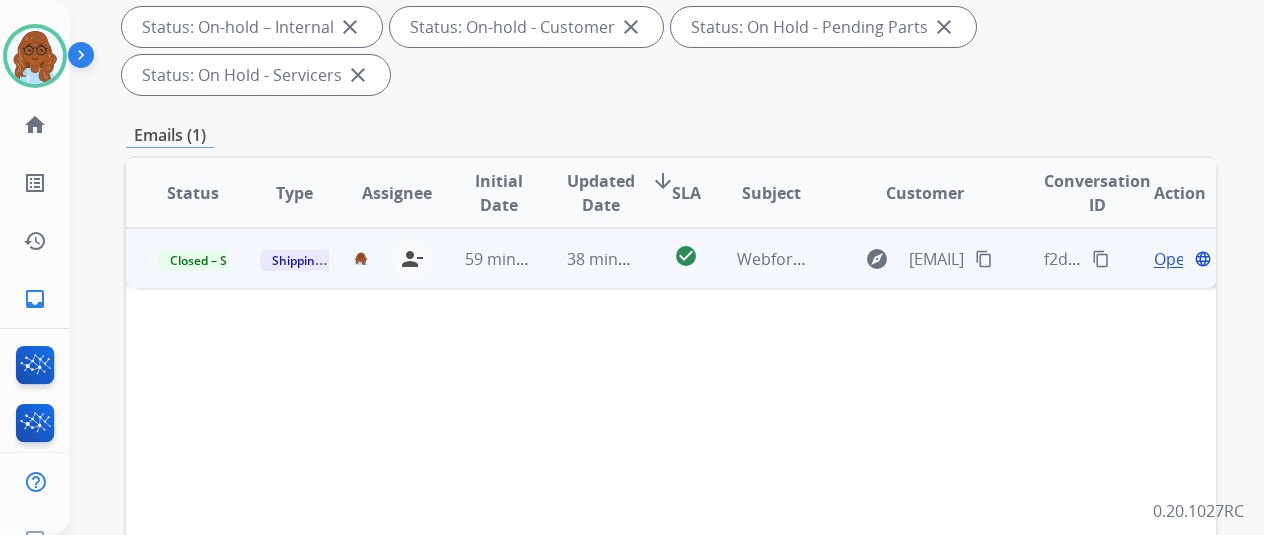 click on "Open" at bounding box center [1174, 259] 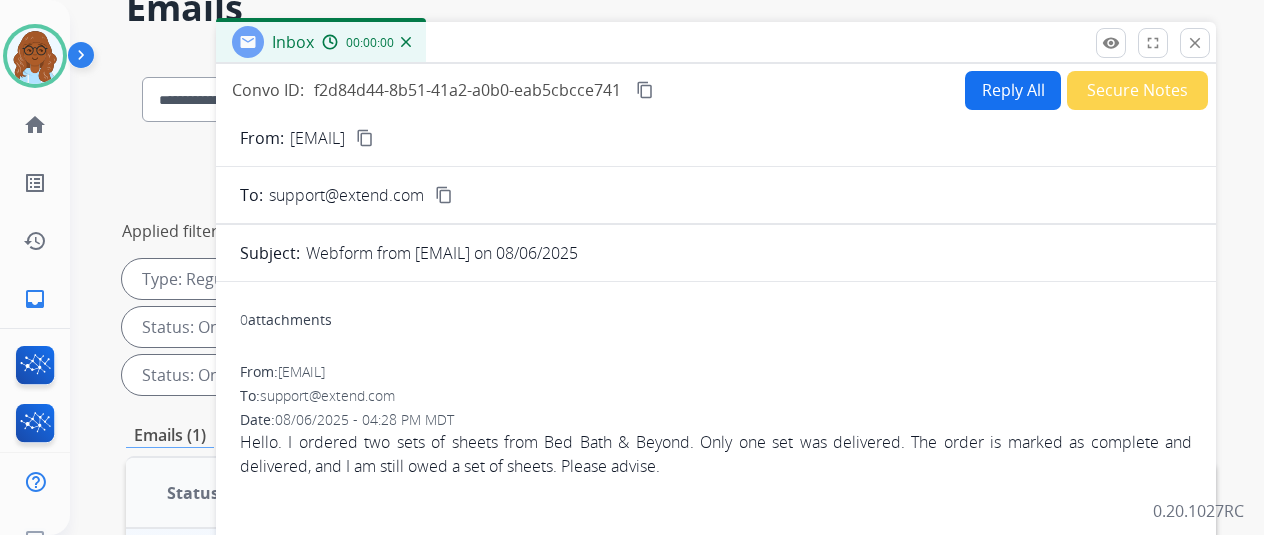 scroll, scrollTop: 100, scrollLeft: 0, axis: vertical 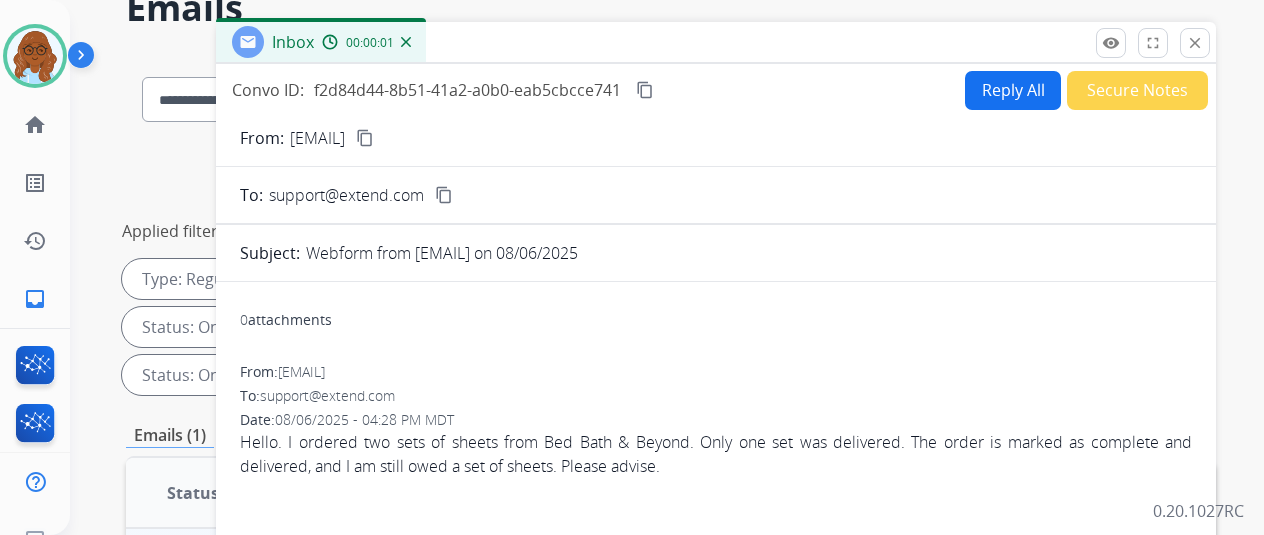 click on "Secure Notes" at bounding box center (1137, 90) 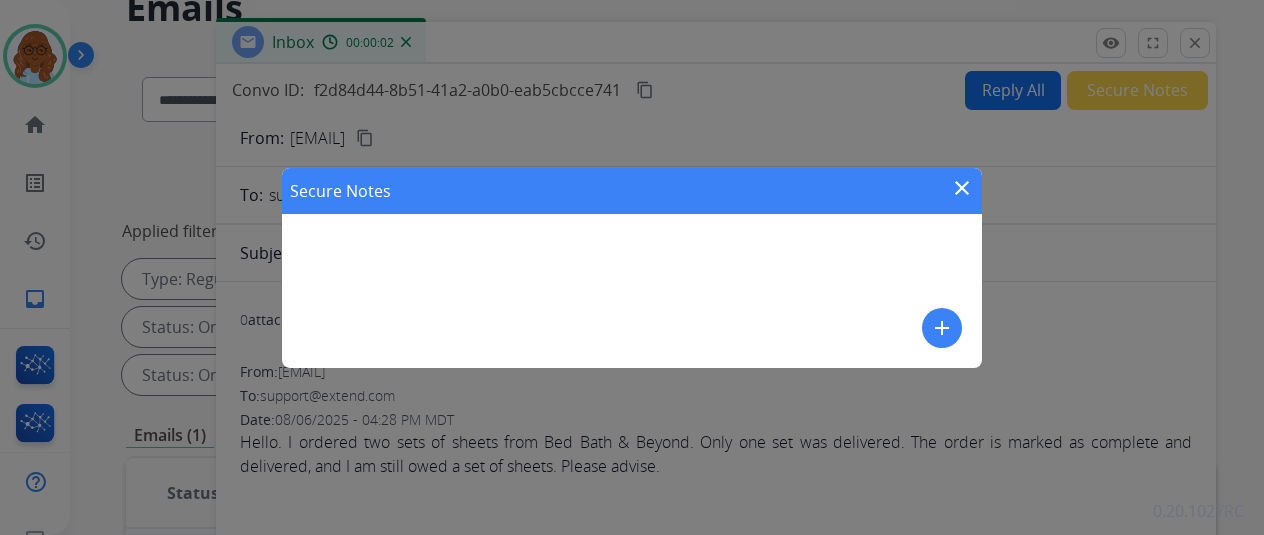 click on "add" at bounding box center [942, 328] 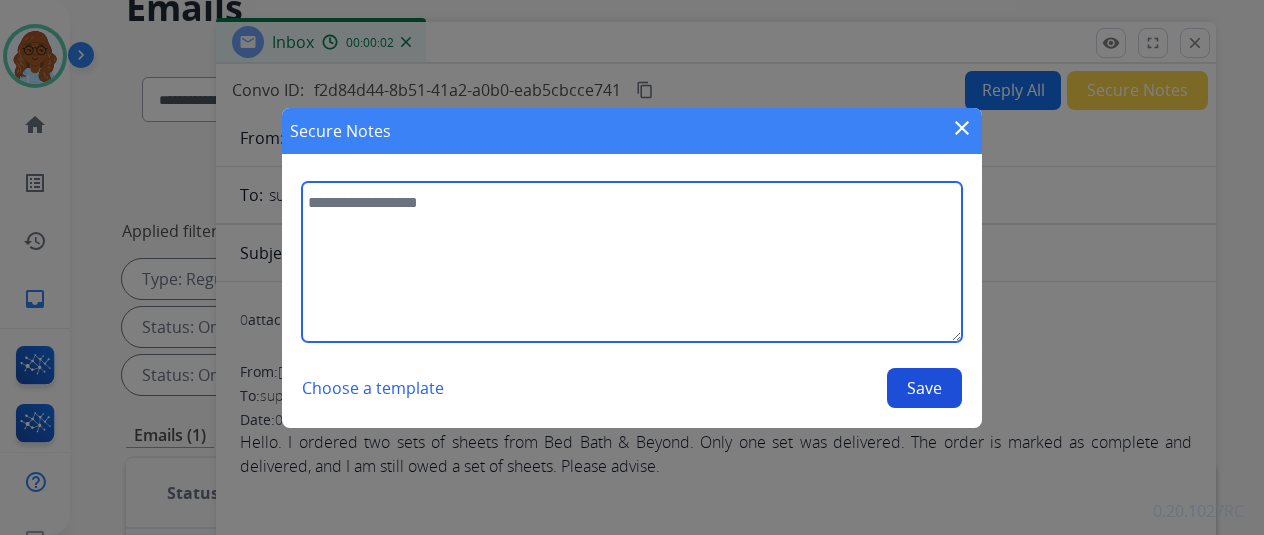 click at bounding box center [632, 262] 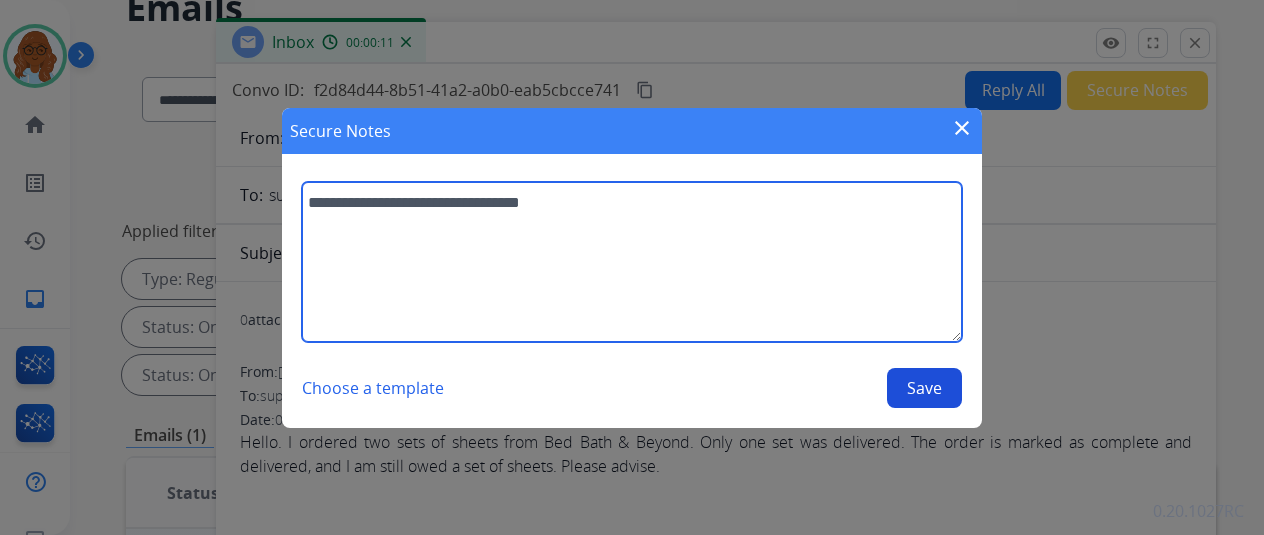paste on "**********" 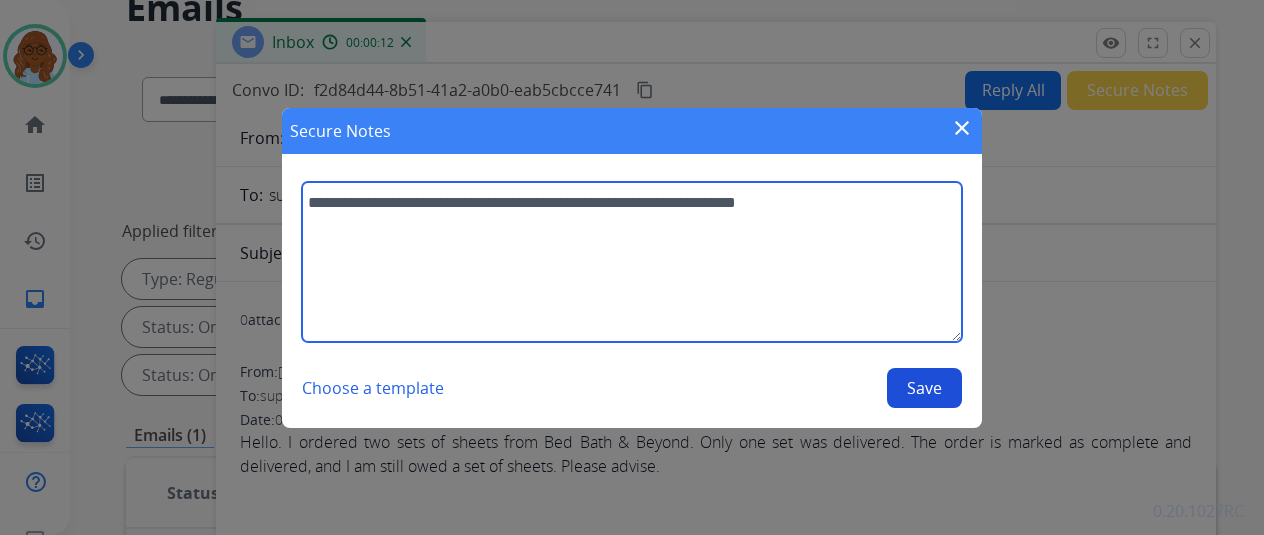 type on "**********" 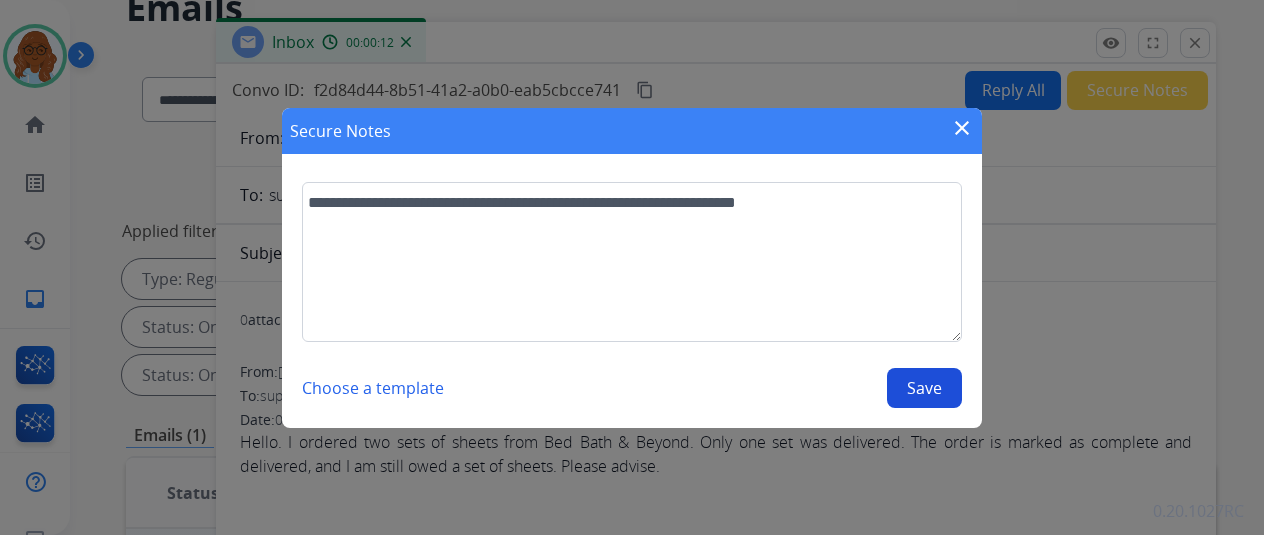 click on "Save" at bounding box center (924, 388) 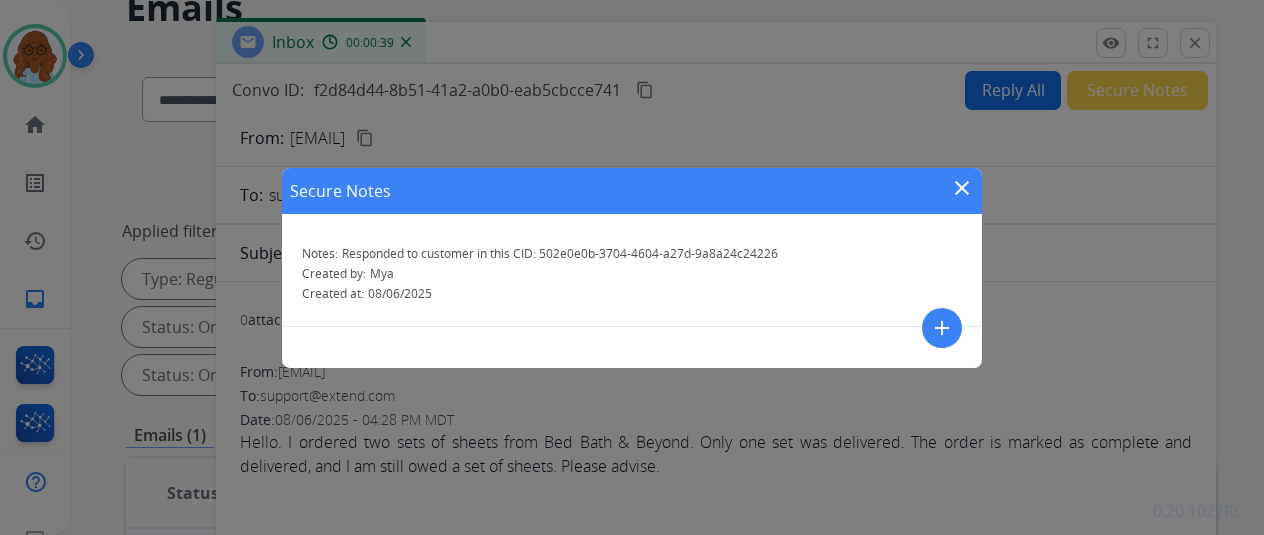 click on "close" at bounding box center (962, 188) 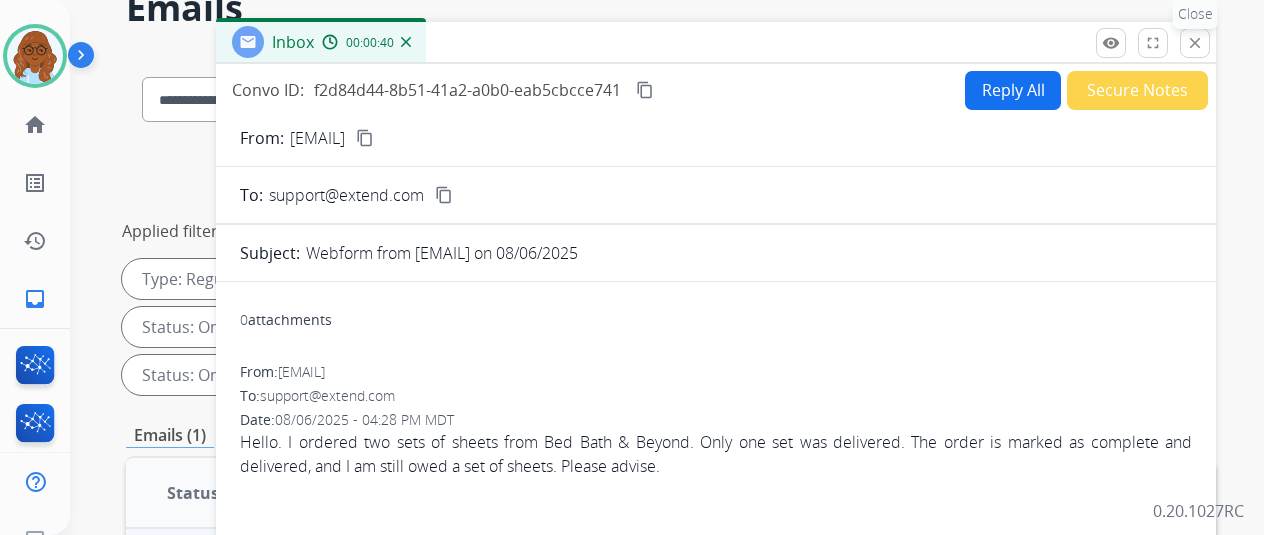 click on "close" at bounding box center [1195, 43] 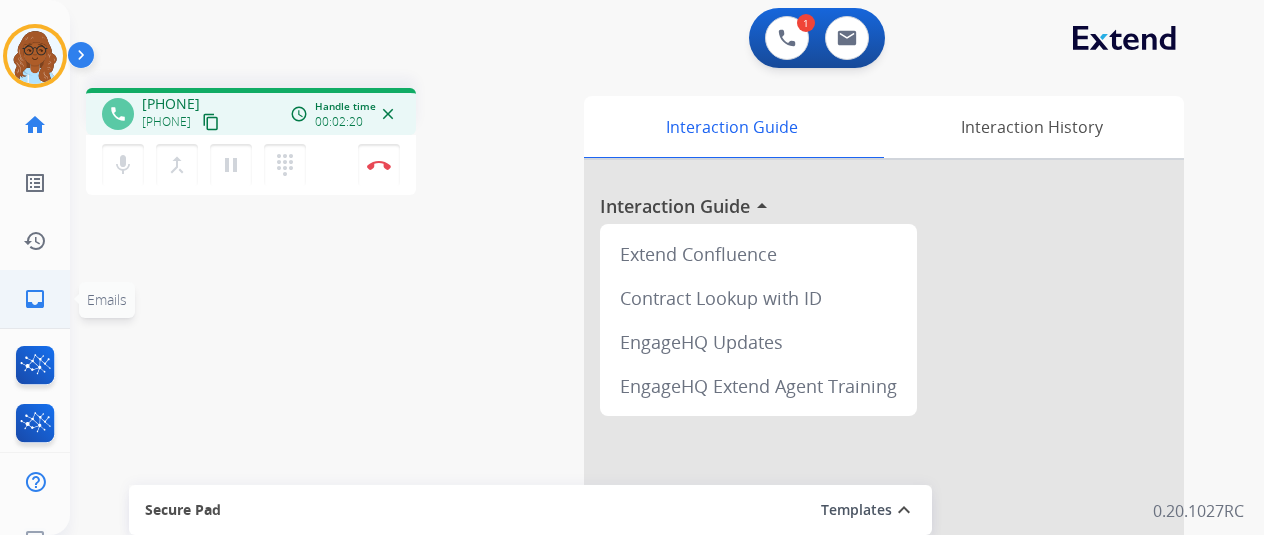 click on "inbox  Emails" 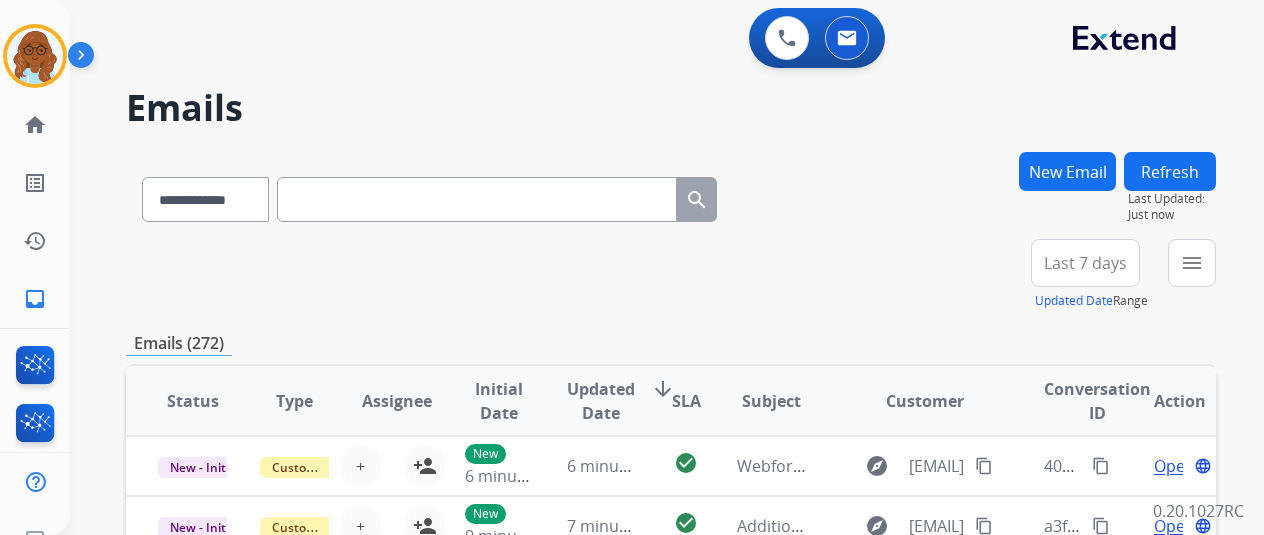 click on "**********" at bounding box center [429, 195] 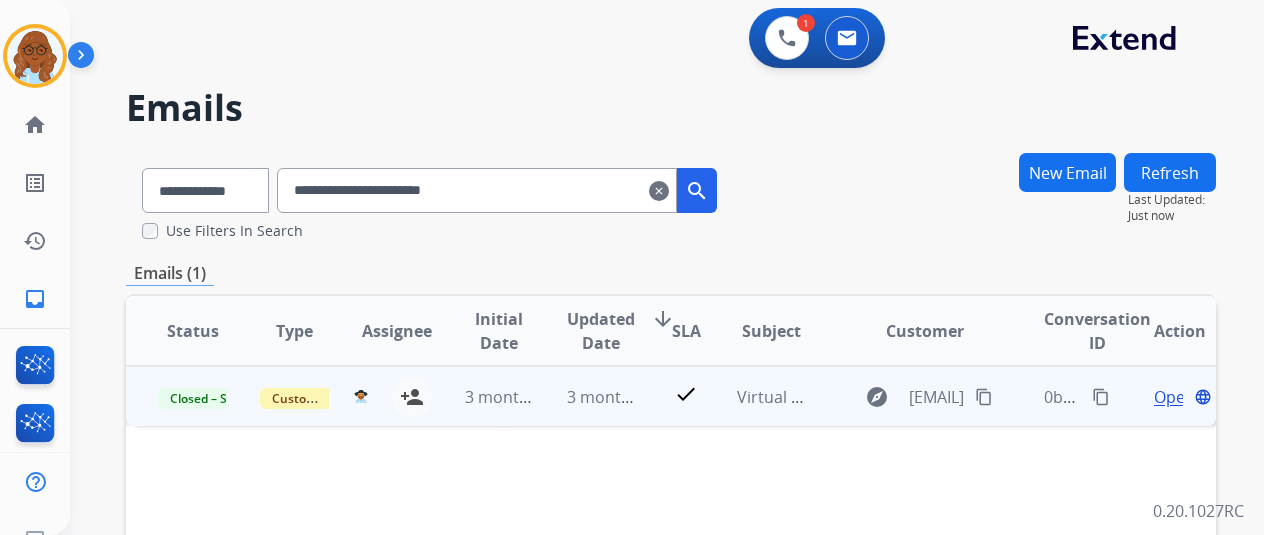 click on "Open" at bounding box center (1174, 397) 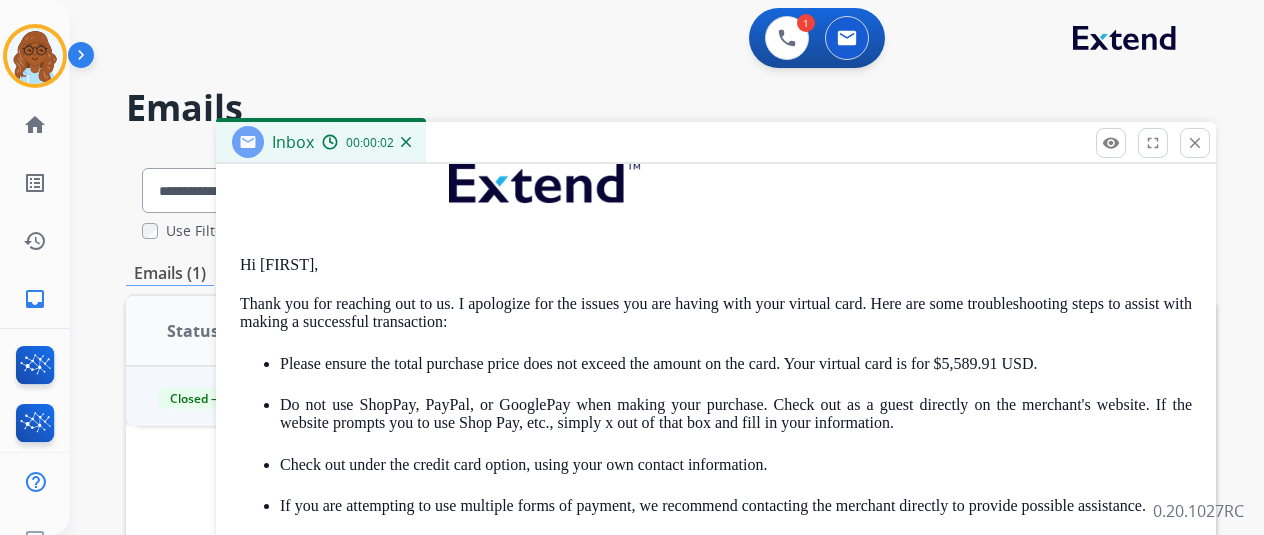 scroll, scrollTop: 432, scrollLeft: 0, axis: vertical 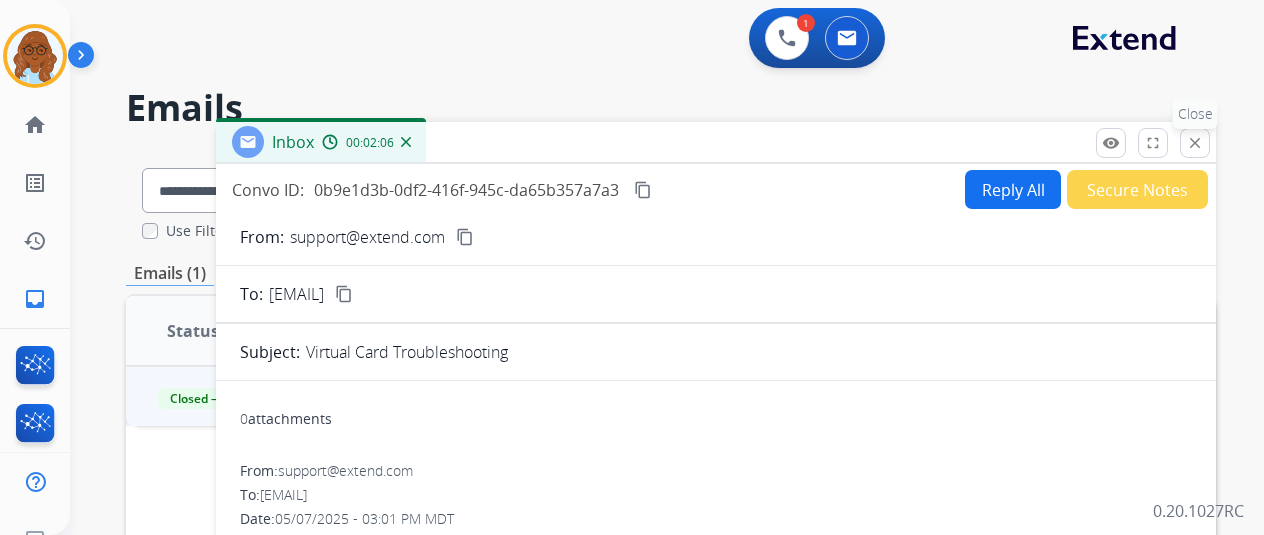 click on "close" at bounding box center (1195, 143) 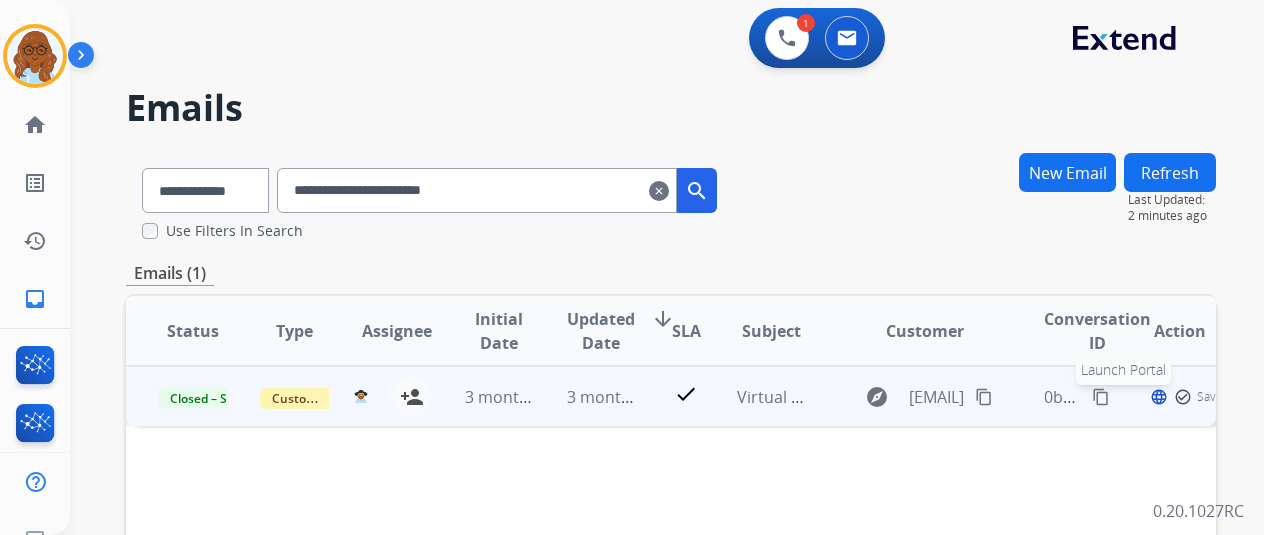 click on "Open" at bounding box center (1159, 397) 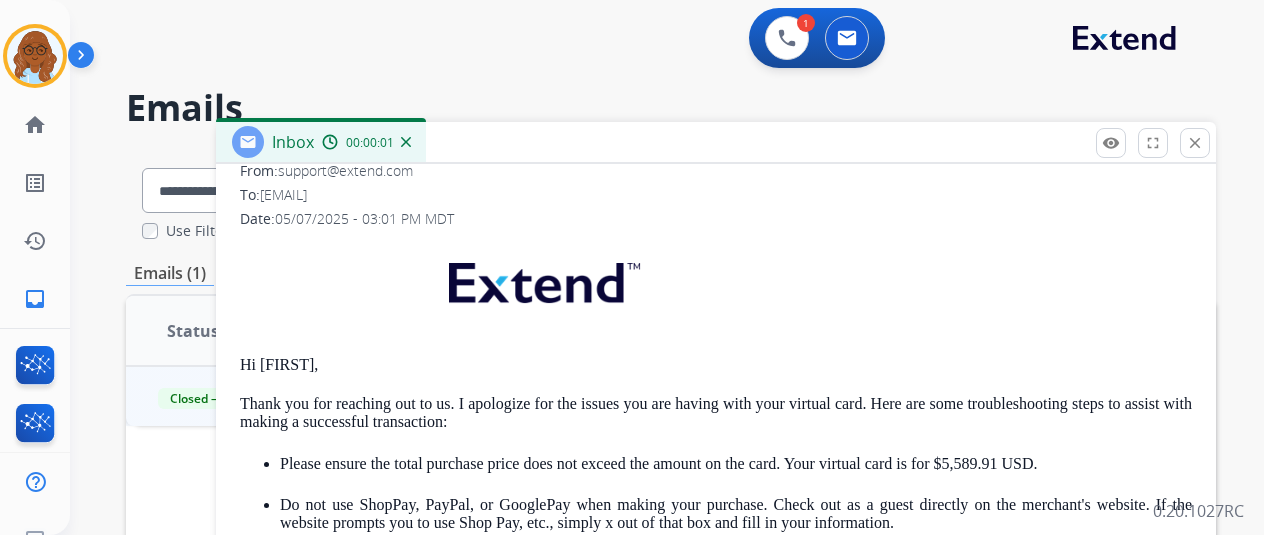 scroll, scrollTop: 432, scrollLeft: 0, axis: vertical 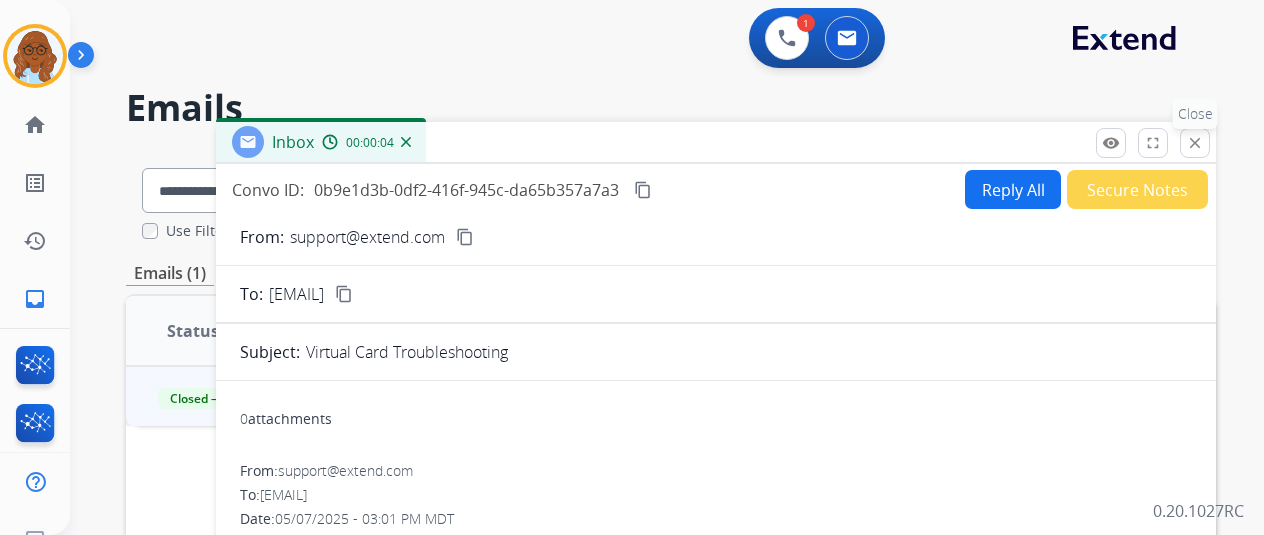 click on "close Close" at bounding box center (1195, 143) 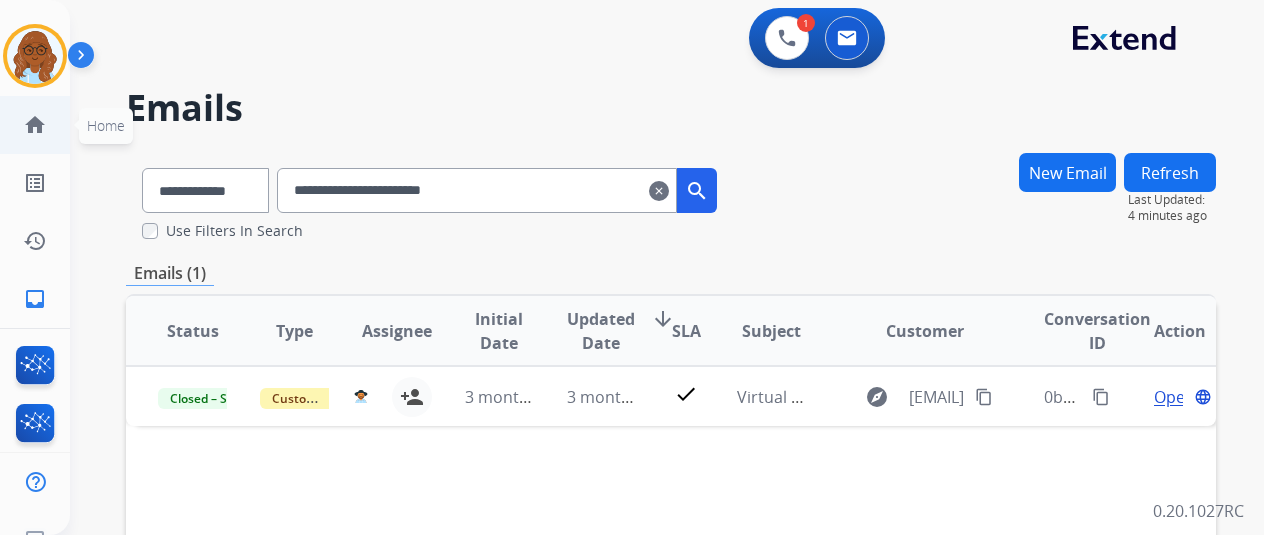 click on "home" 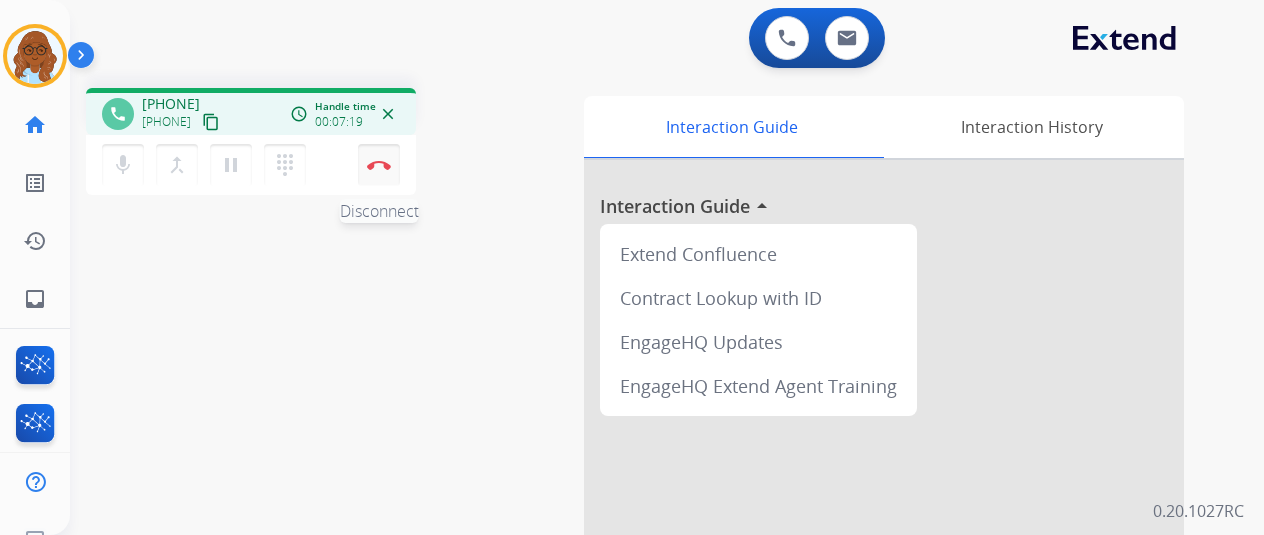 click on "Disconnect" at bounding box center (379, 165) 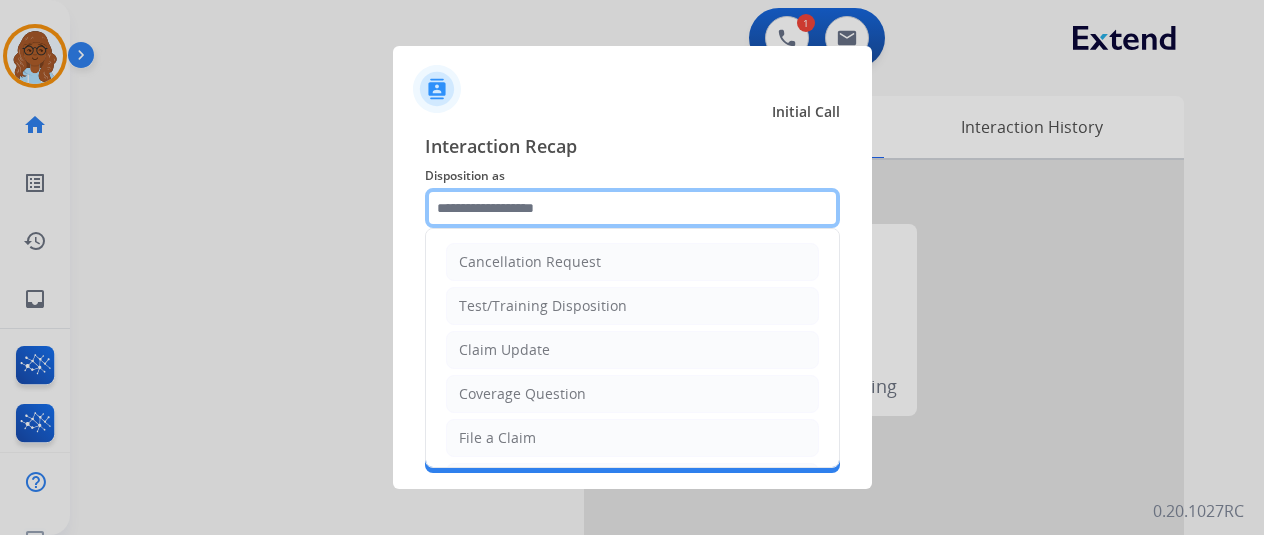 click 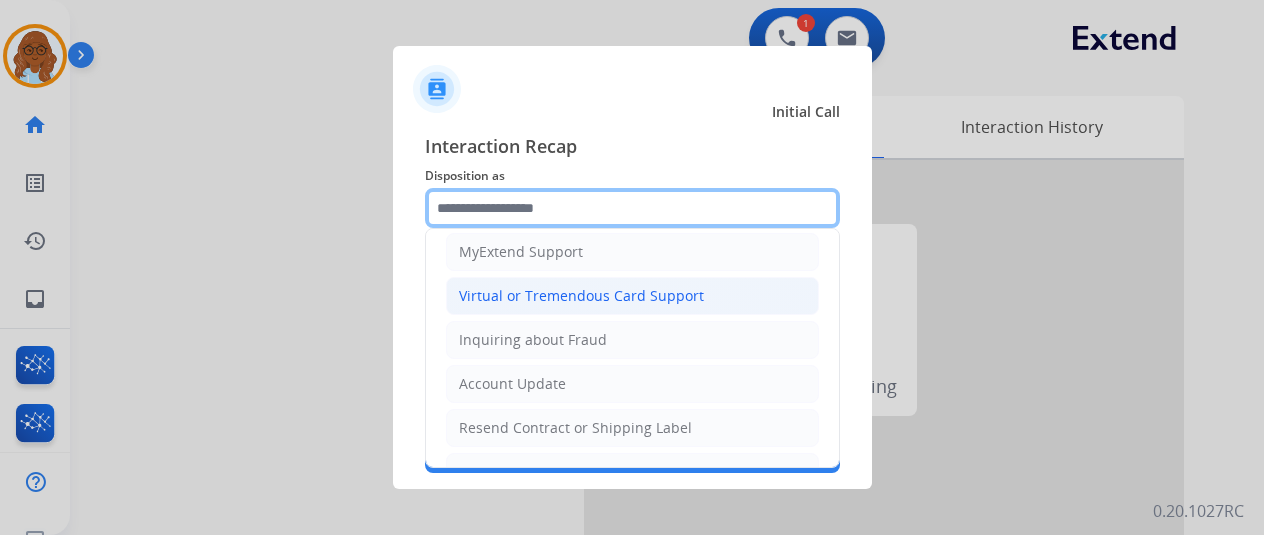 scroll, scrollTop: 200, scrollLeft: 0, axis: vertical 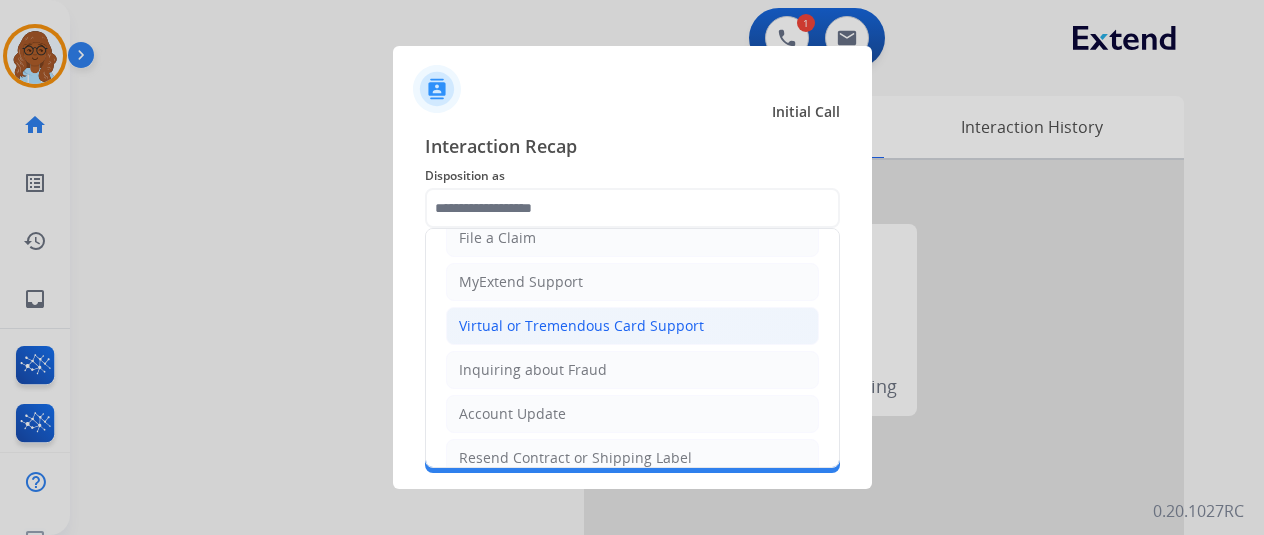 click on "Virtual or Tremendous Card Support" 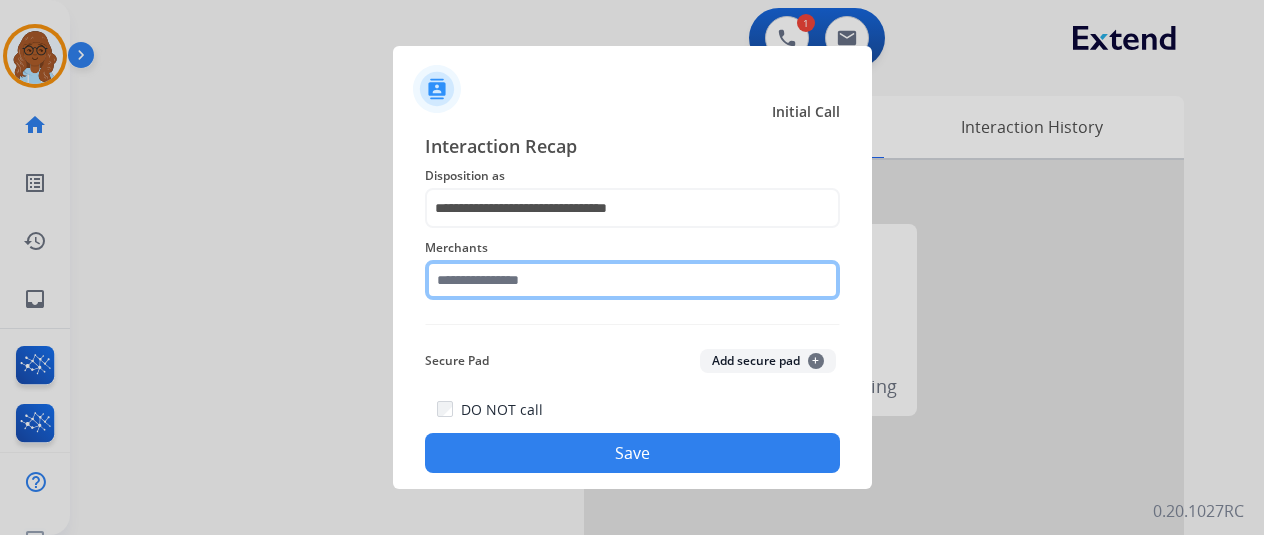 click 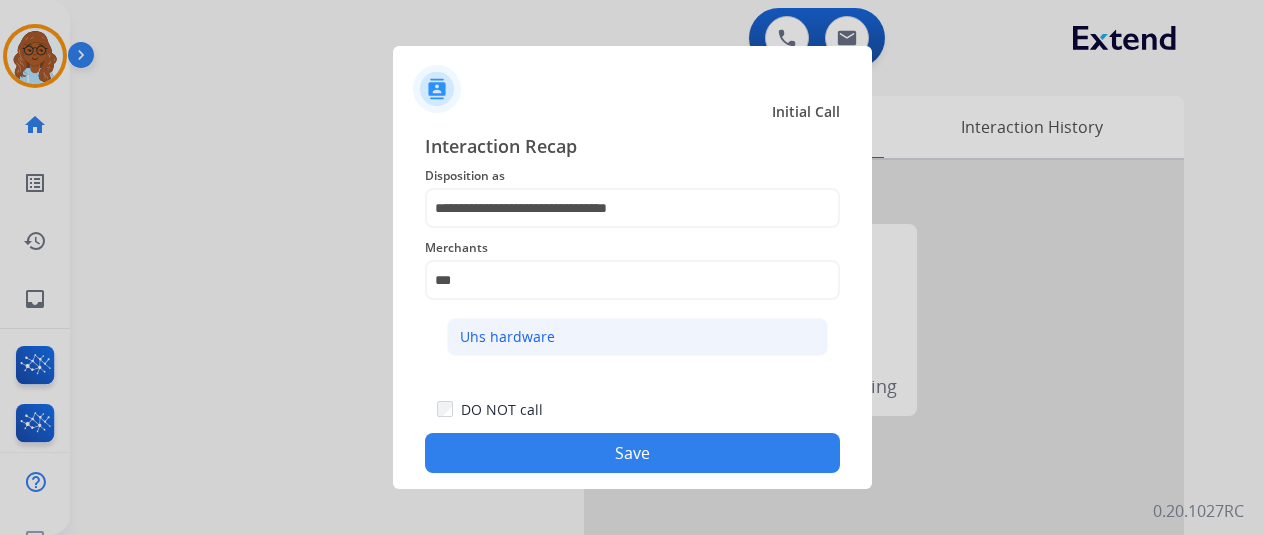 click on "Uhs hardware" 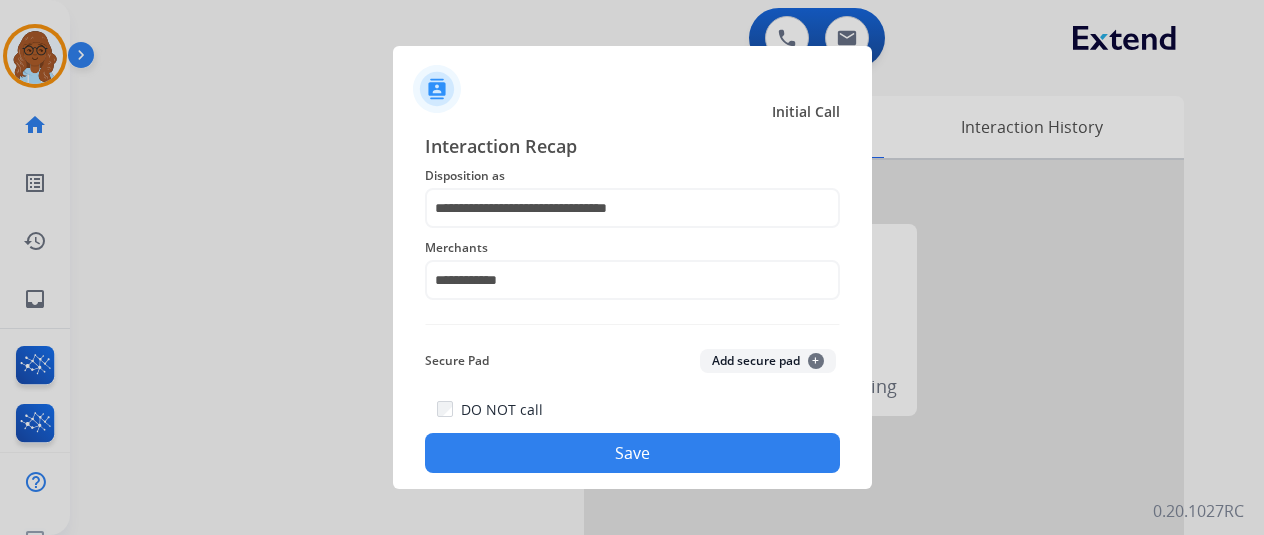 click on "Save" 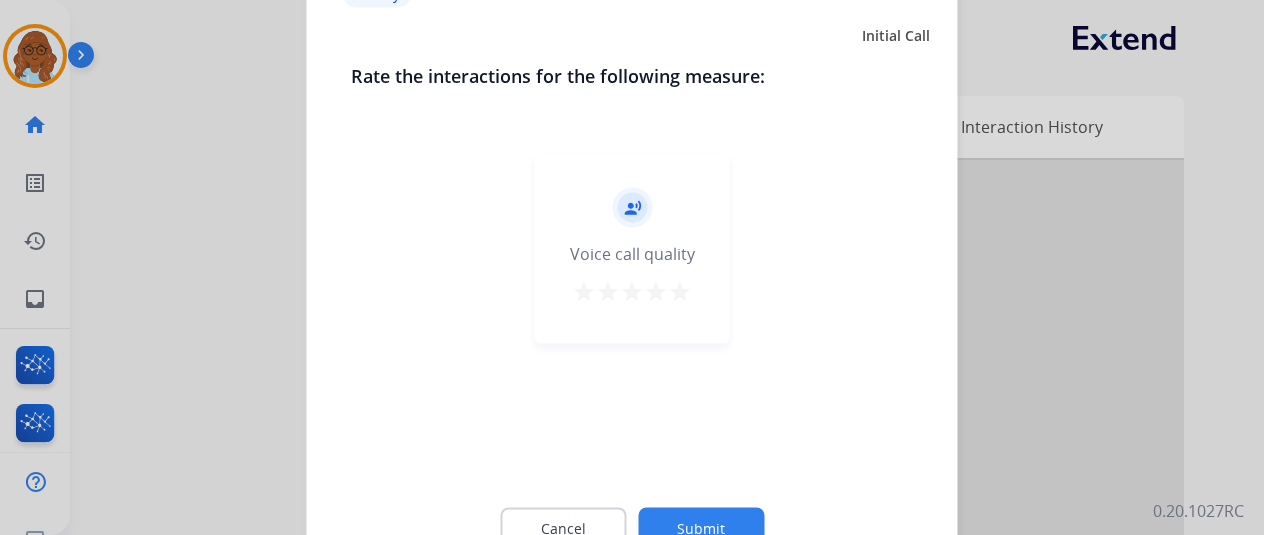 click on "star" at bounding box center (680, 291) 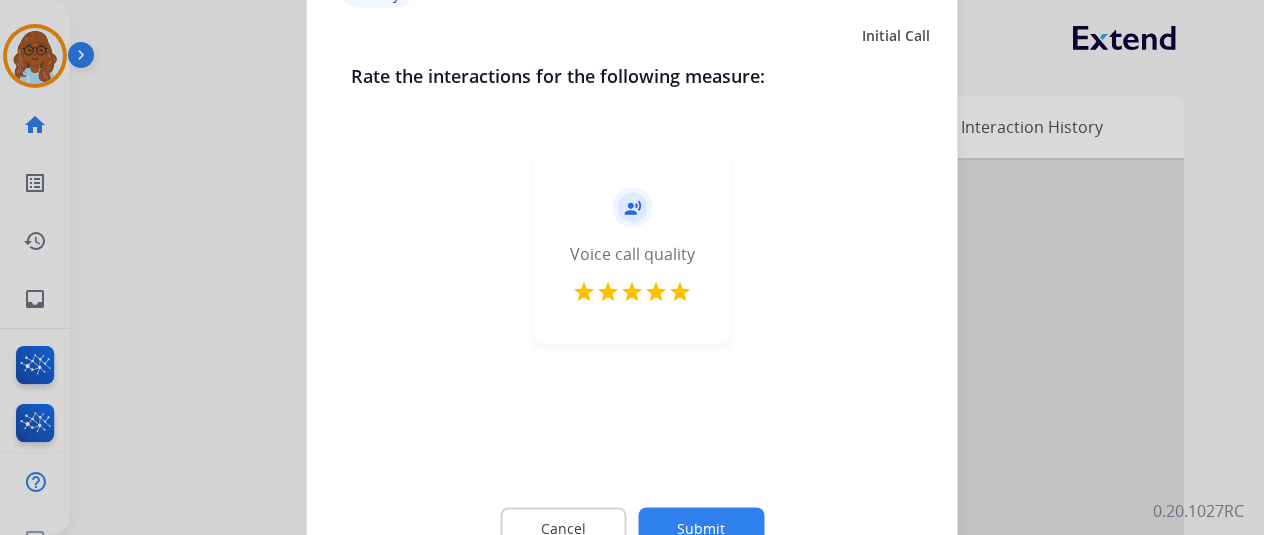 click on "Submit" 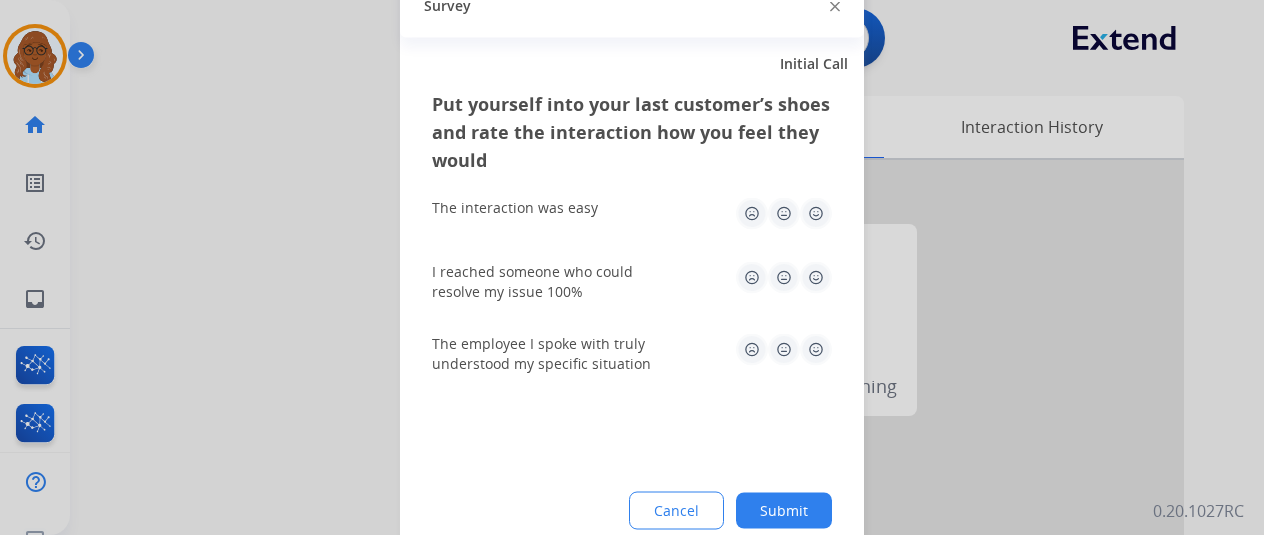 click 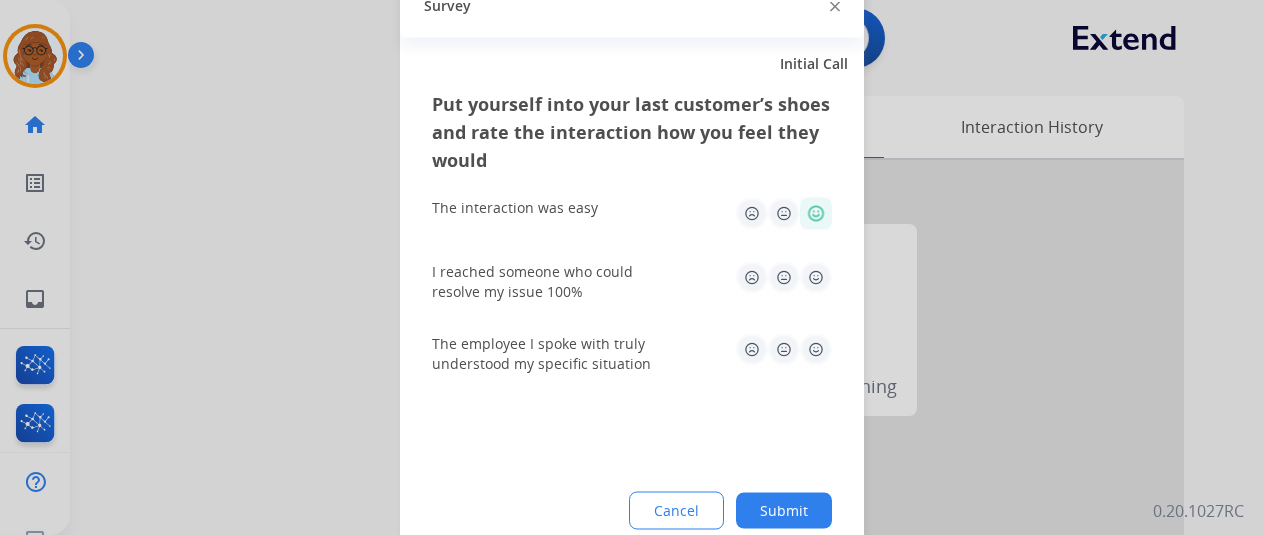 click 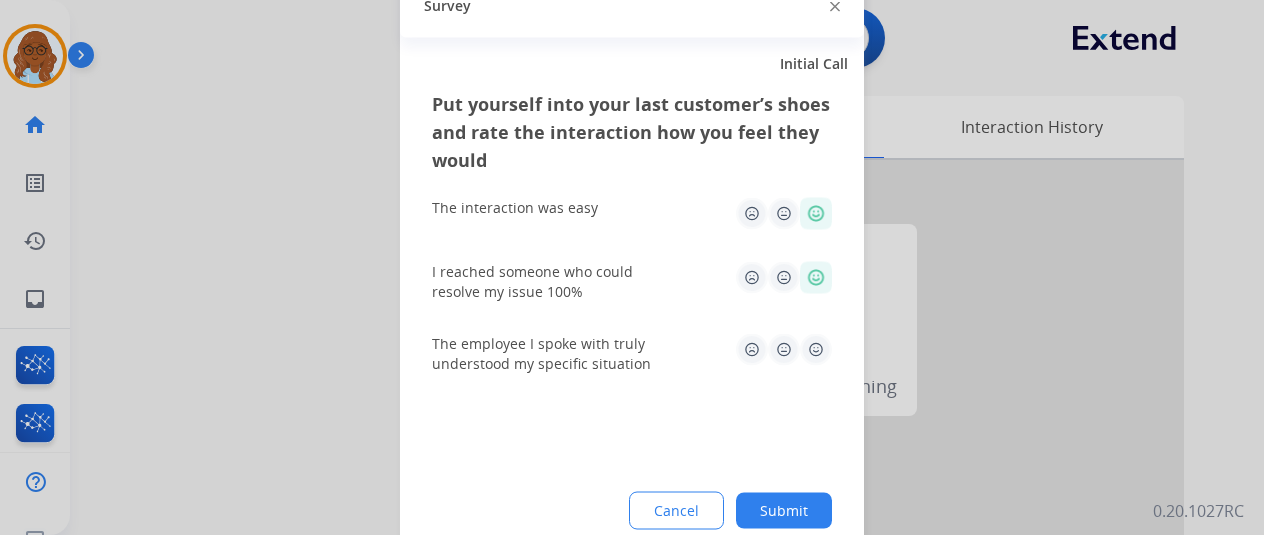 click 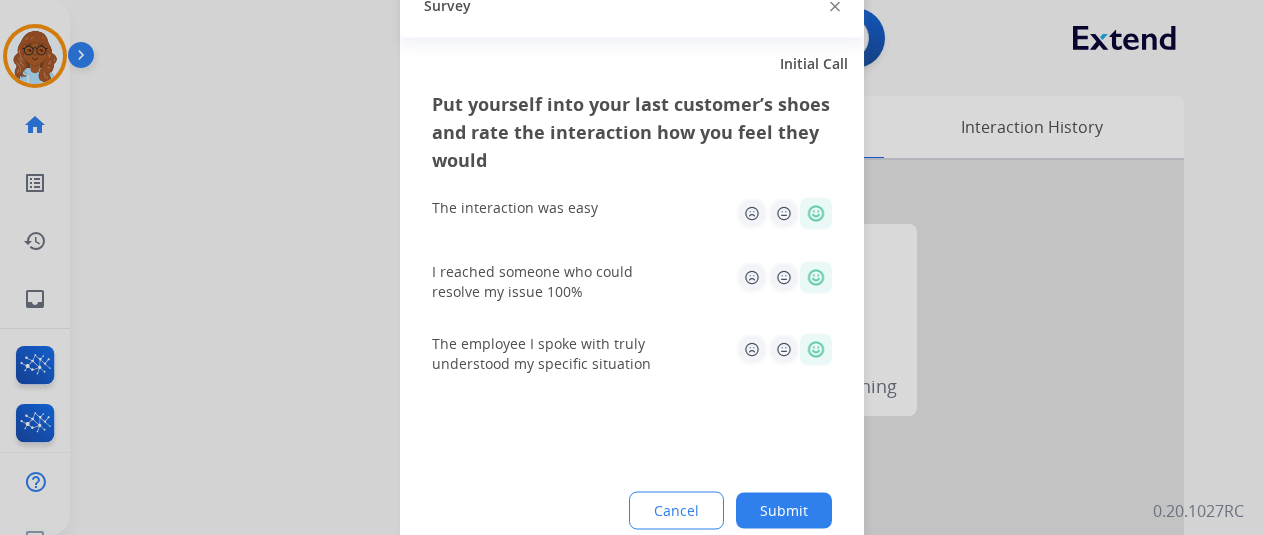 drag, startPoint x: 812, startPoint y: 498, endPoint x: 966, endPoint y: 499, distance: 154.00325 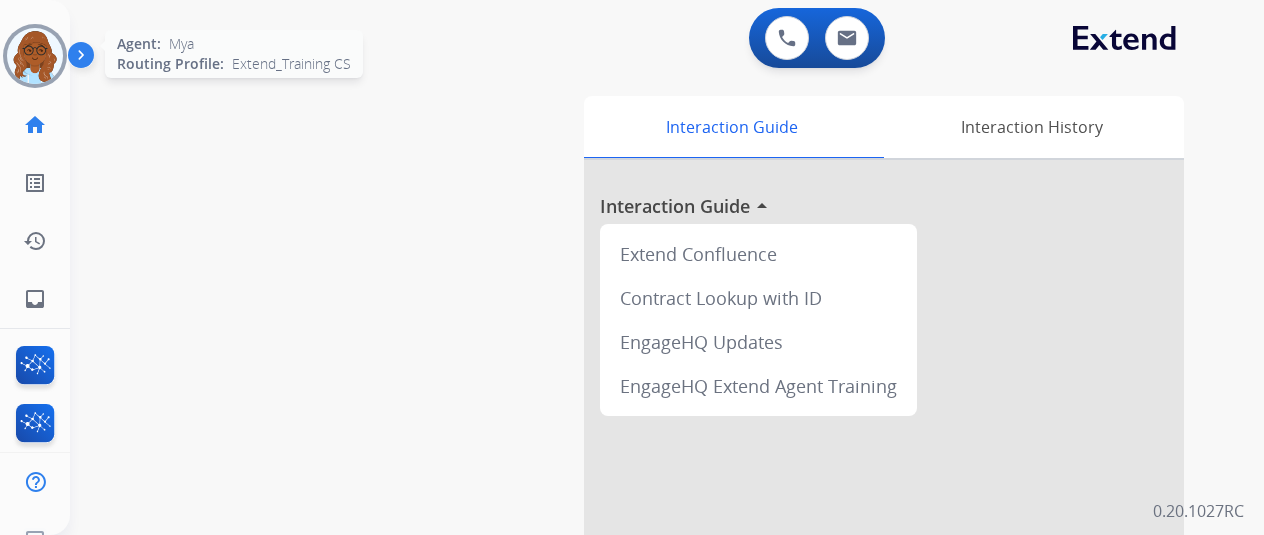 click at bounding box center (35, 56) 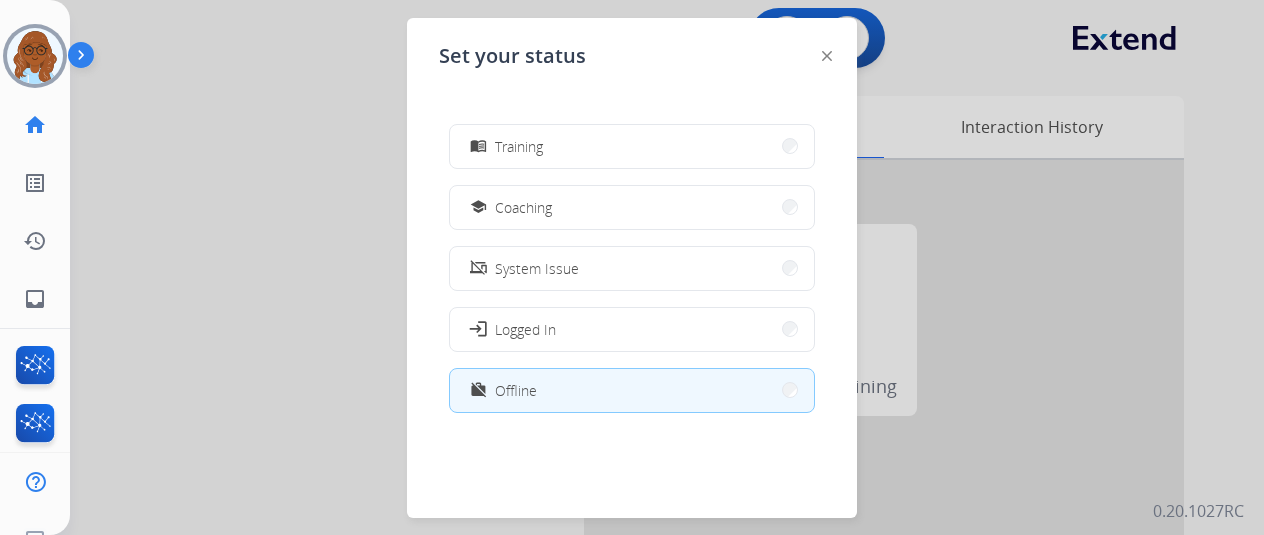scroll, scrollTop: 0, scrollLeft: 0, axis: both 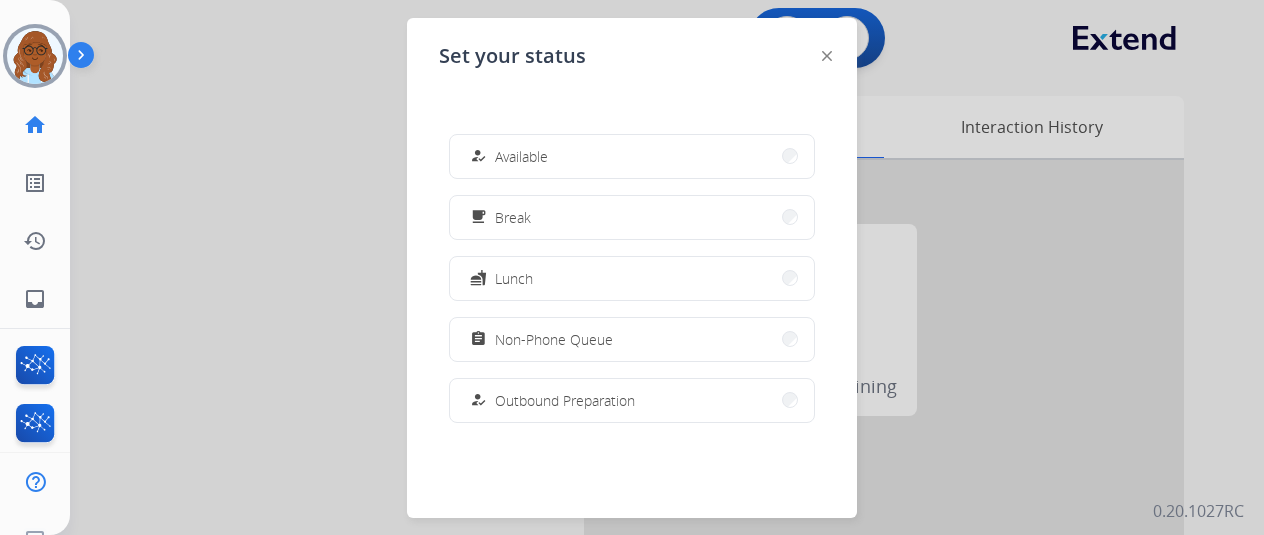 drag, startPoint x: 313, startPoint y: 201, endPoint x: 324, endPoint y: 192, distance: 14.21267 